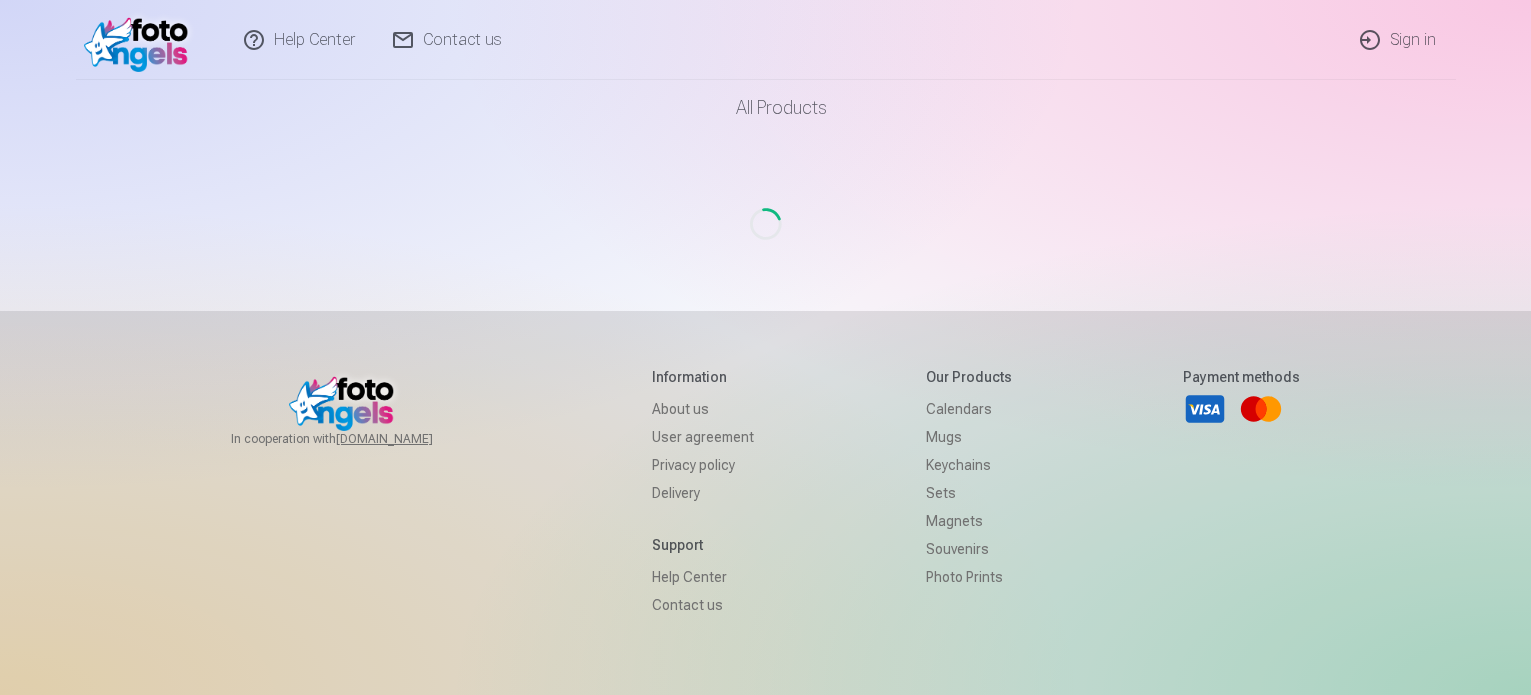 scroll, scrollTop: 0, scrollLeft: 0, axis: both 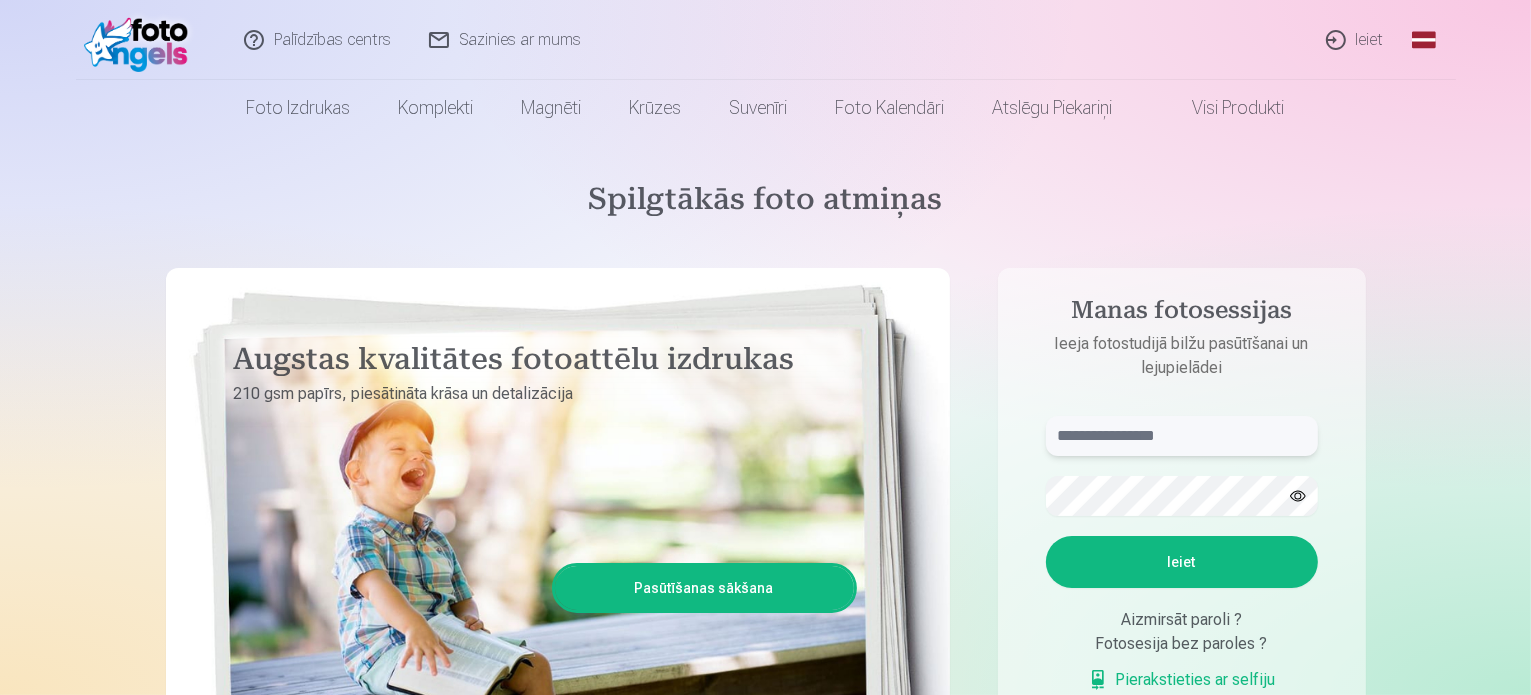 click at bounding box center (1182, 436) 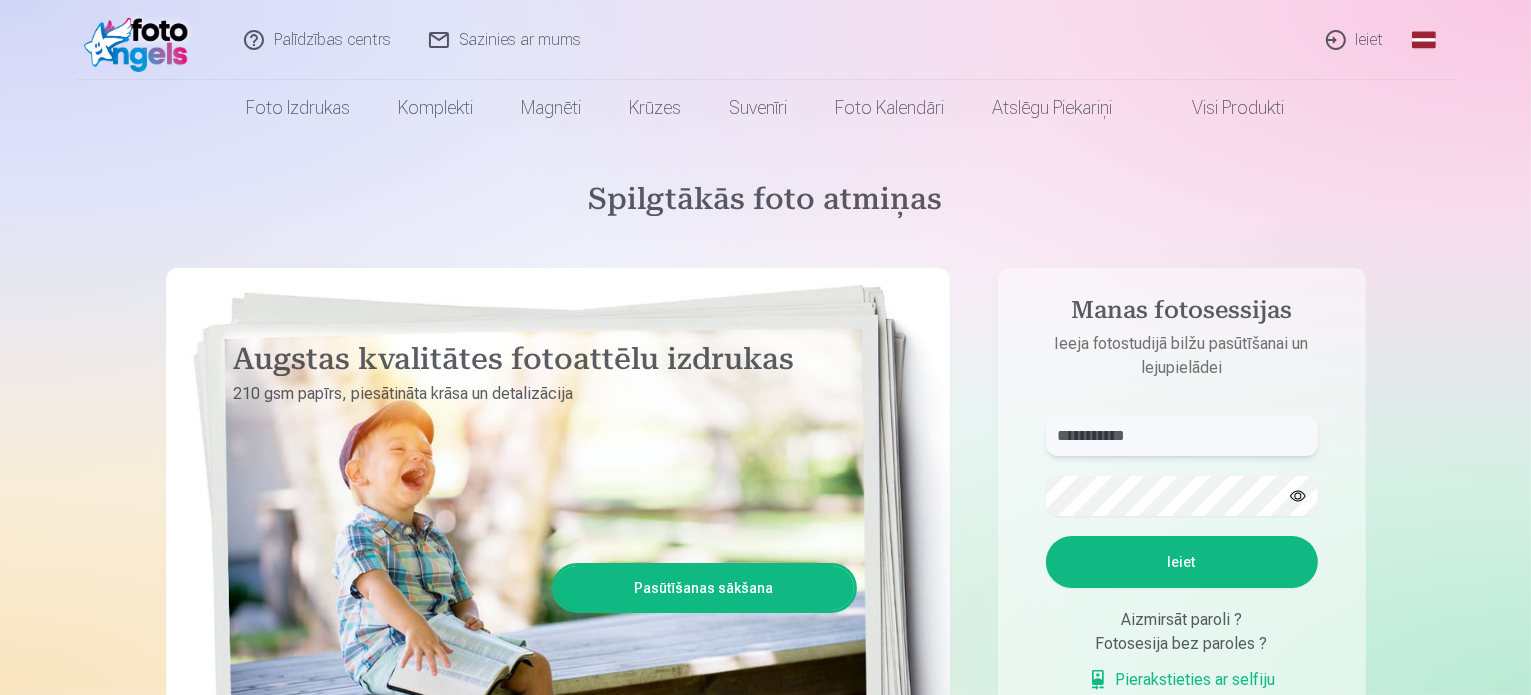 type on "**********" 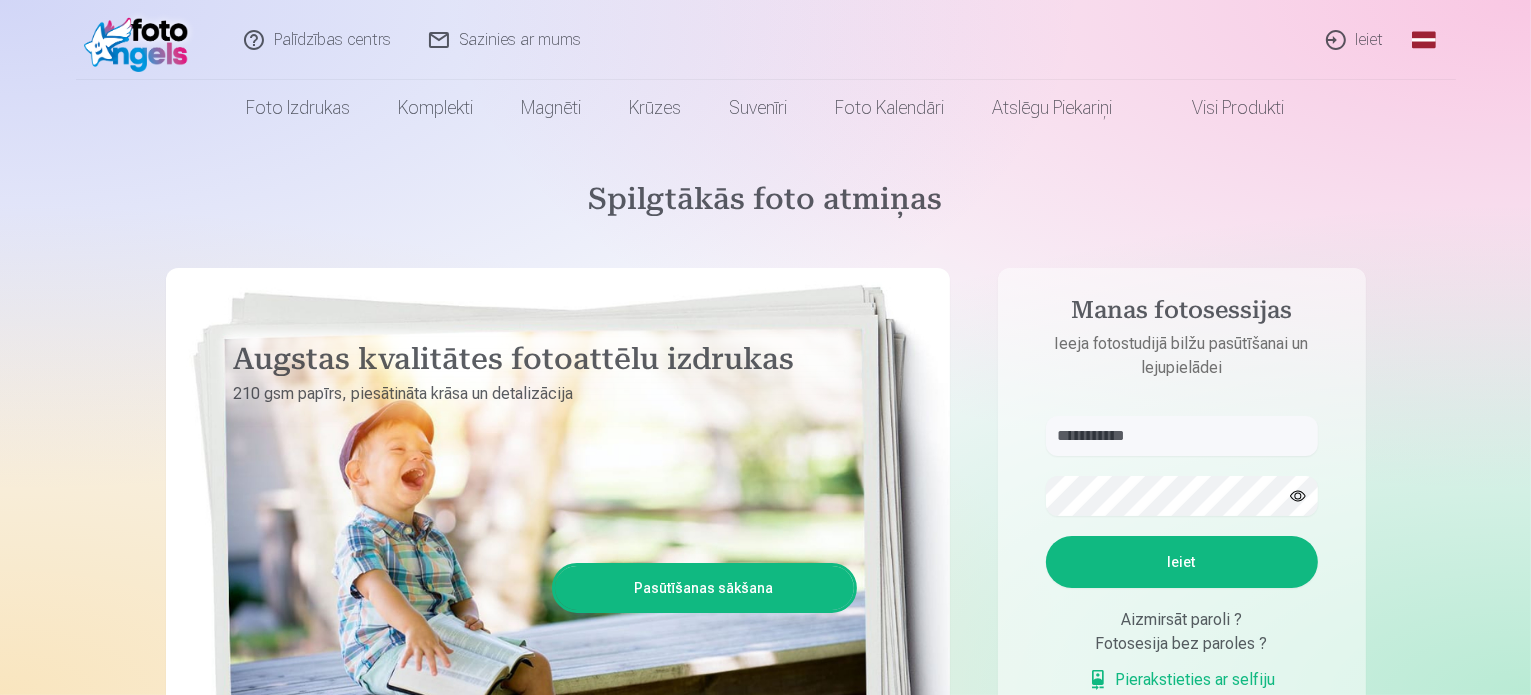 click on "Ieiet" at bounding box center (1182, 562) 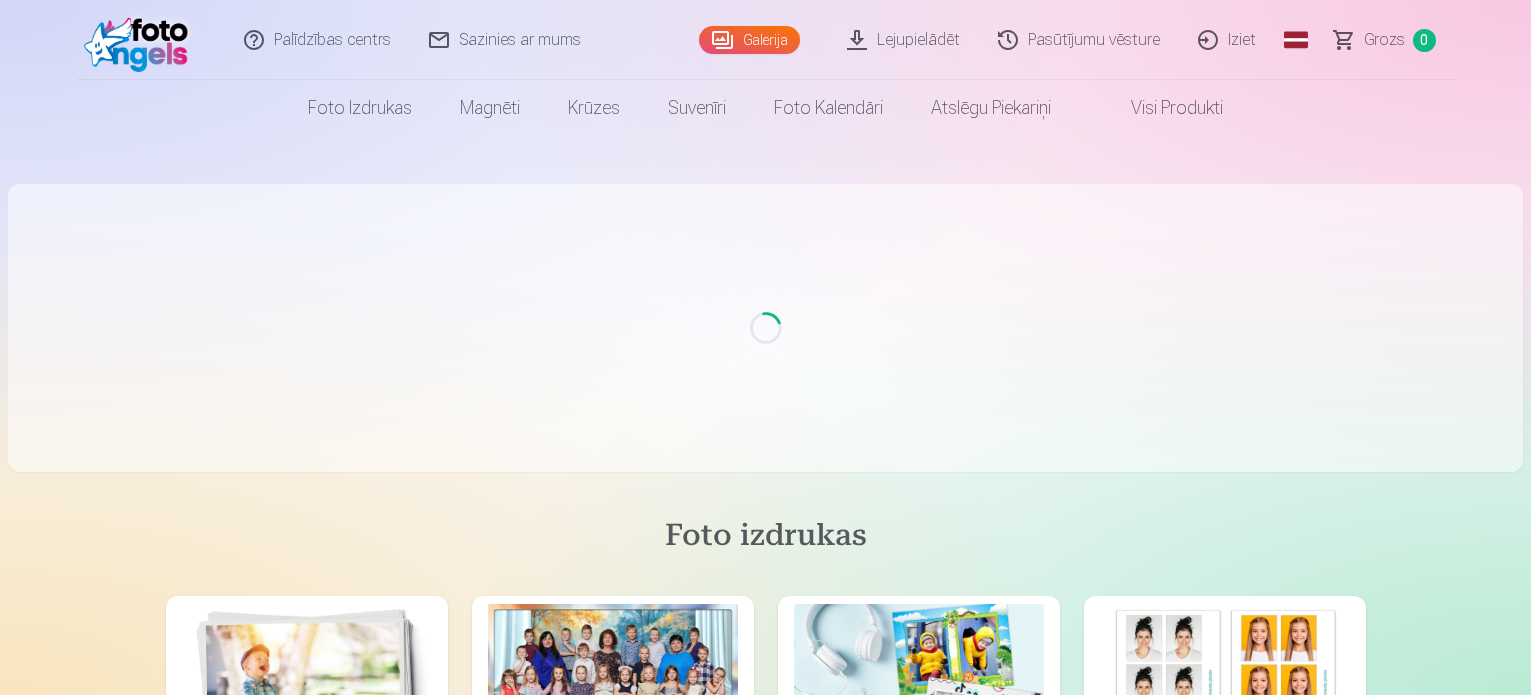 scroll, scrollTop: 0, scrollLeft: 0, axis: both 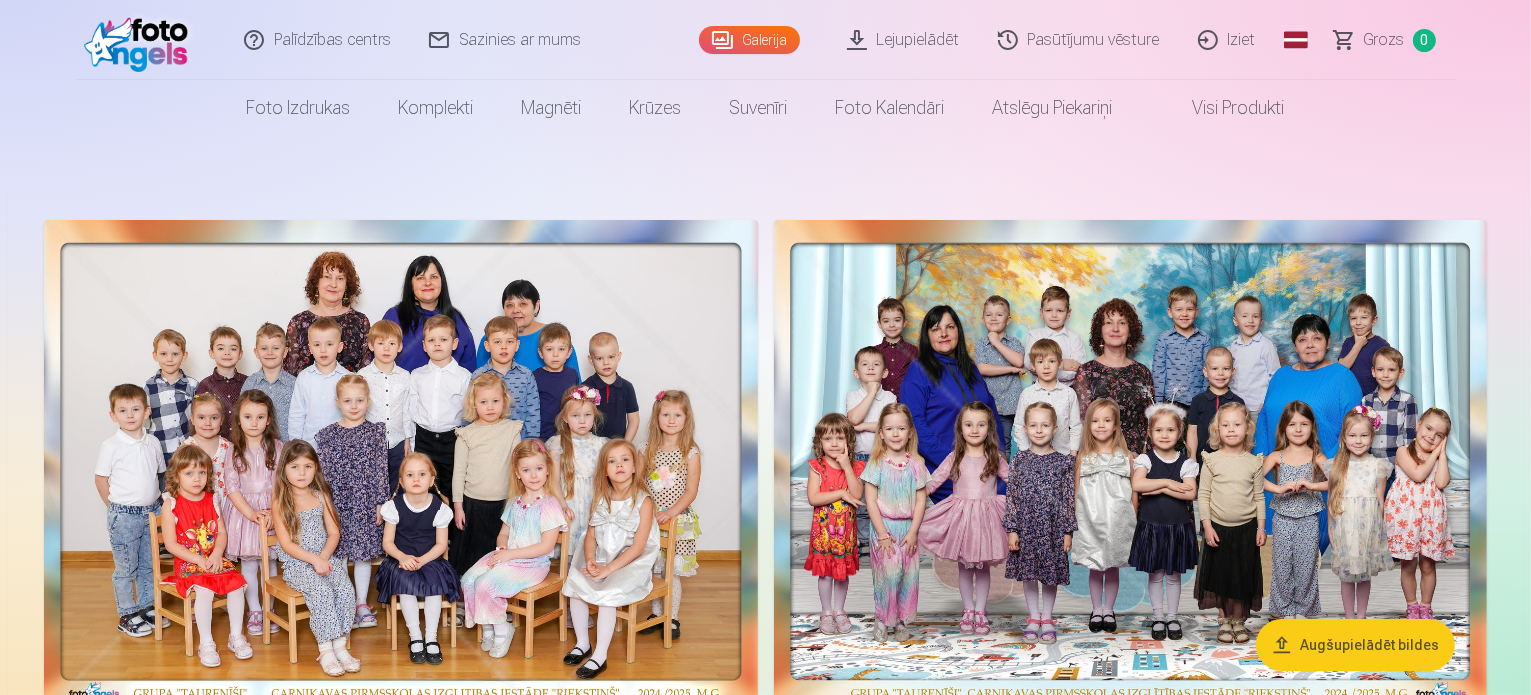 click on "Augšupielādēt bildes" at bounding box center (1355, 645) 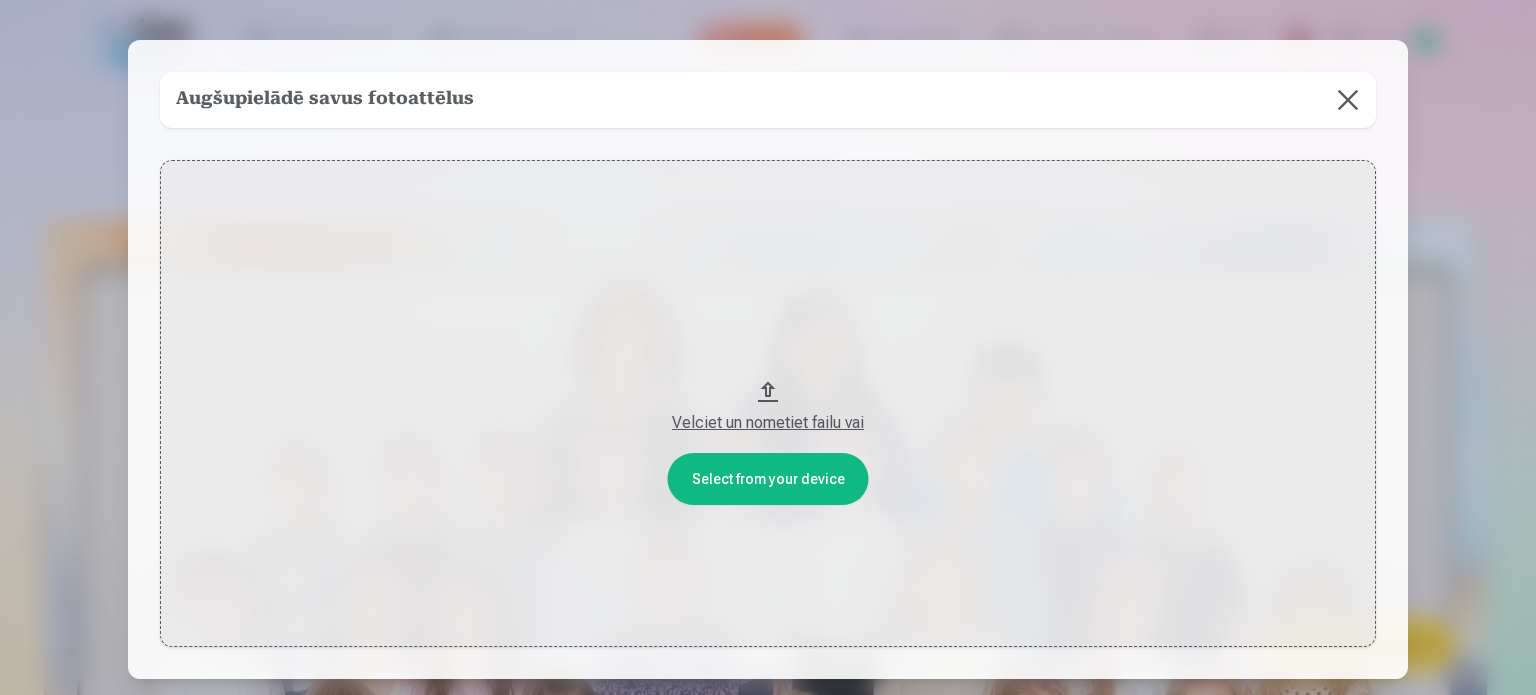 click at bounding box center (1348, 100) 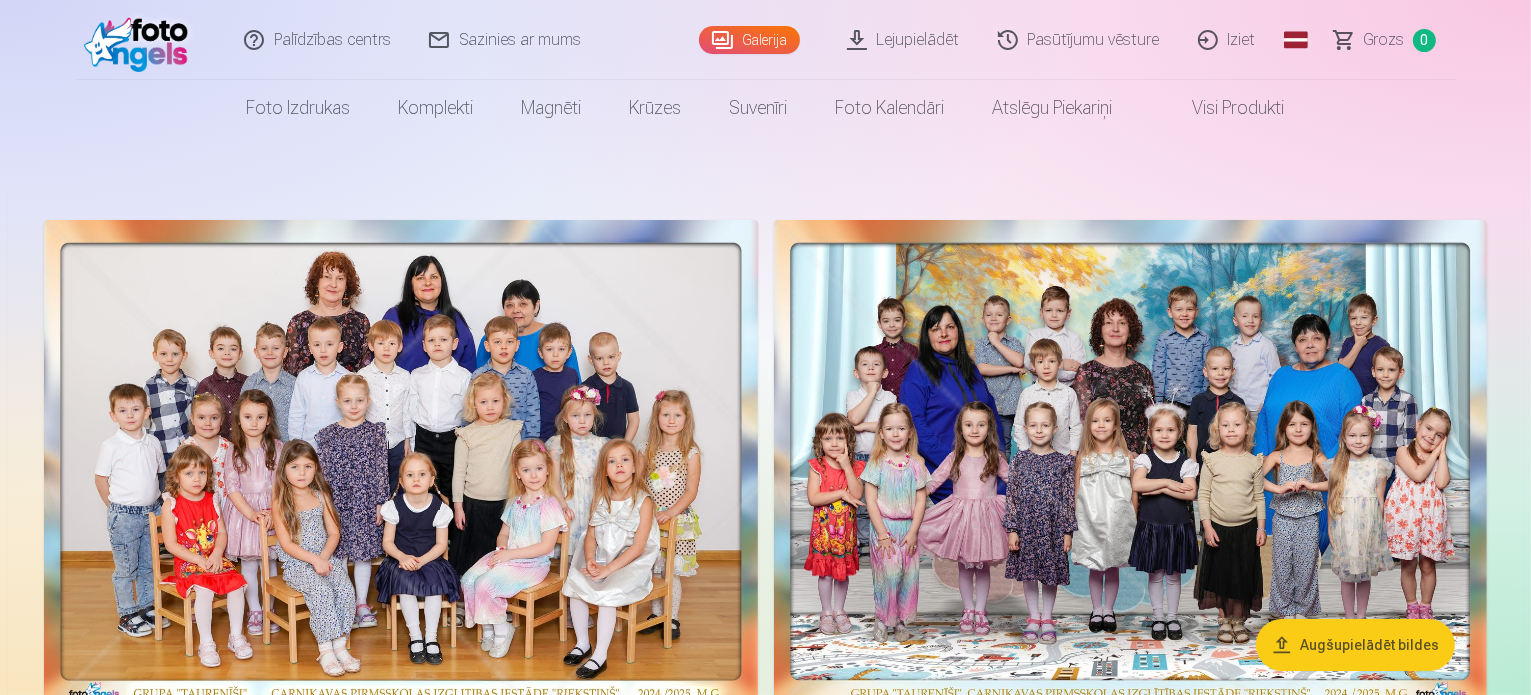 scroll, scrollTop: 608, scrollLeft: 0, axis: vertical 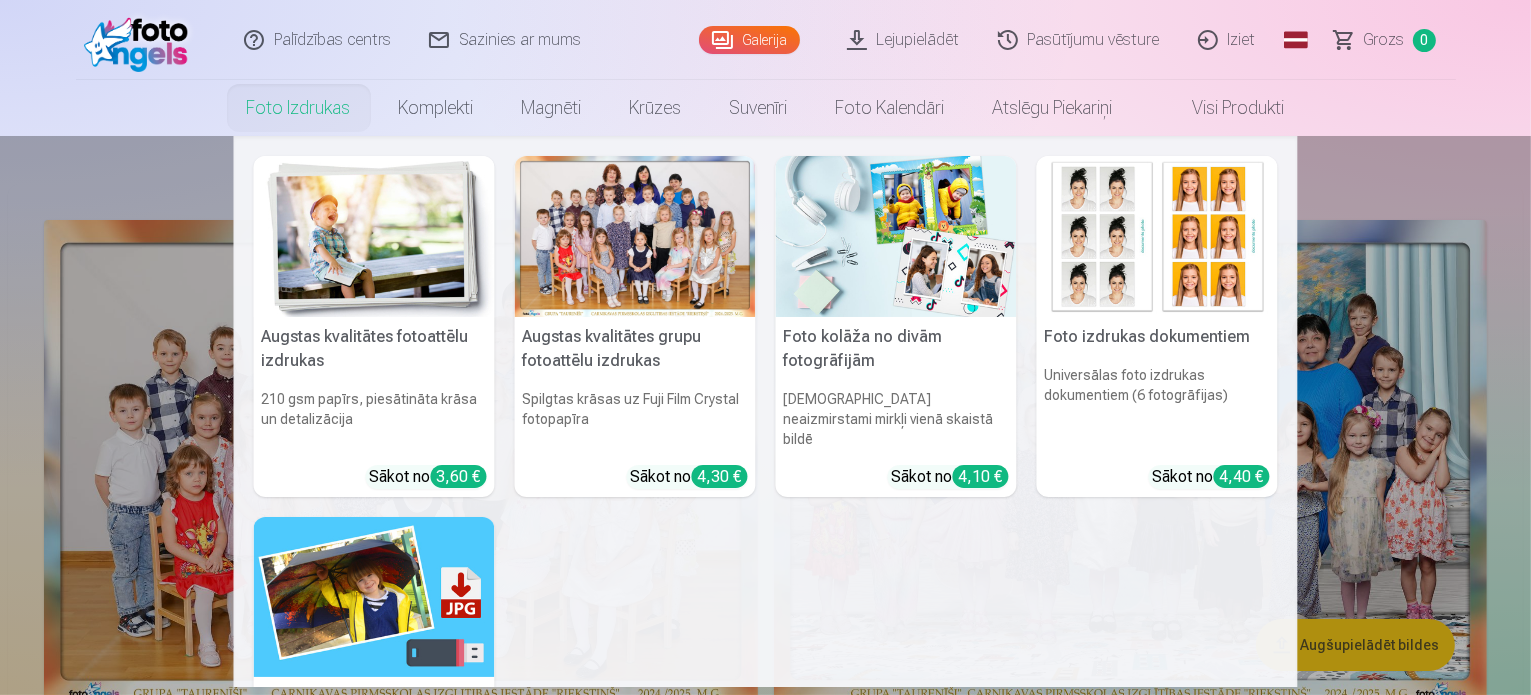 click on "Foto izdrukas" at bounding box center (299, 108) 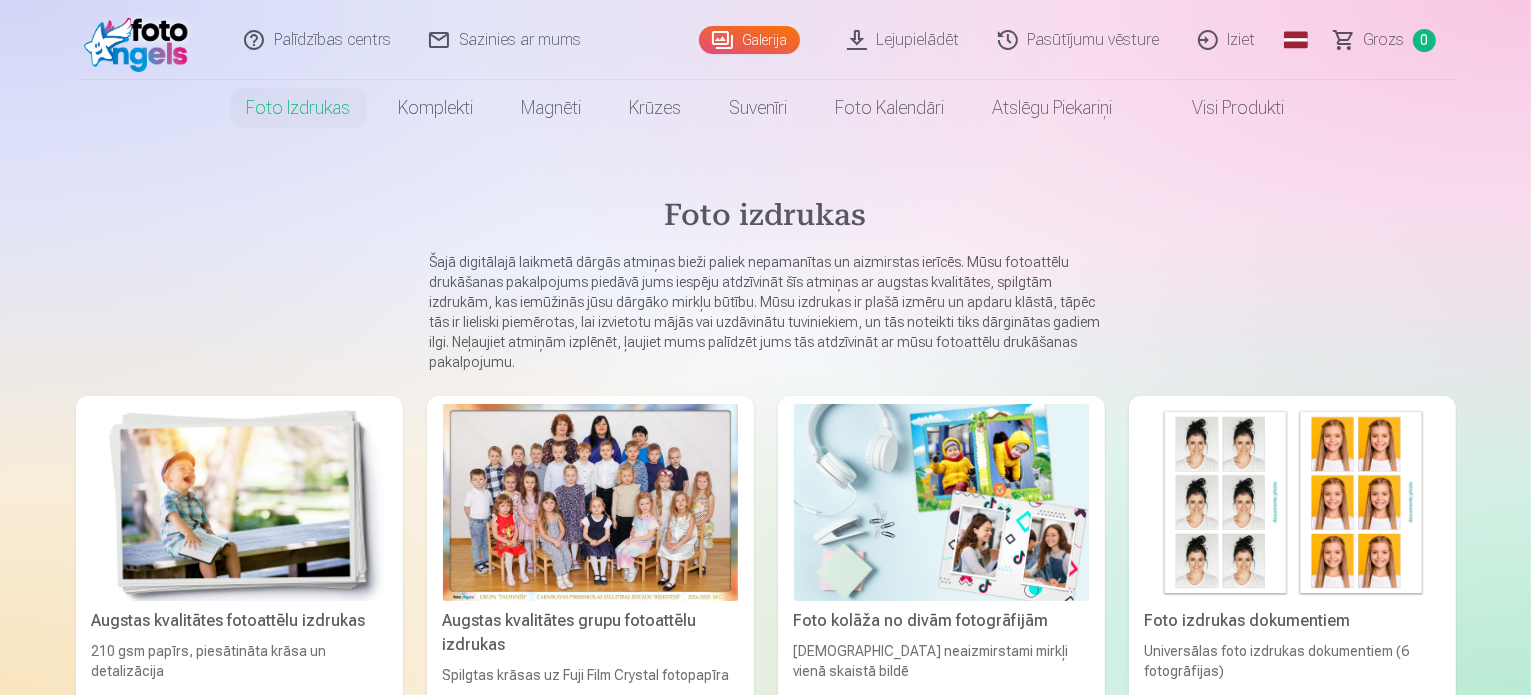 click at bounding box center (590, 502) 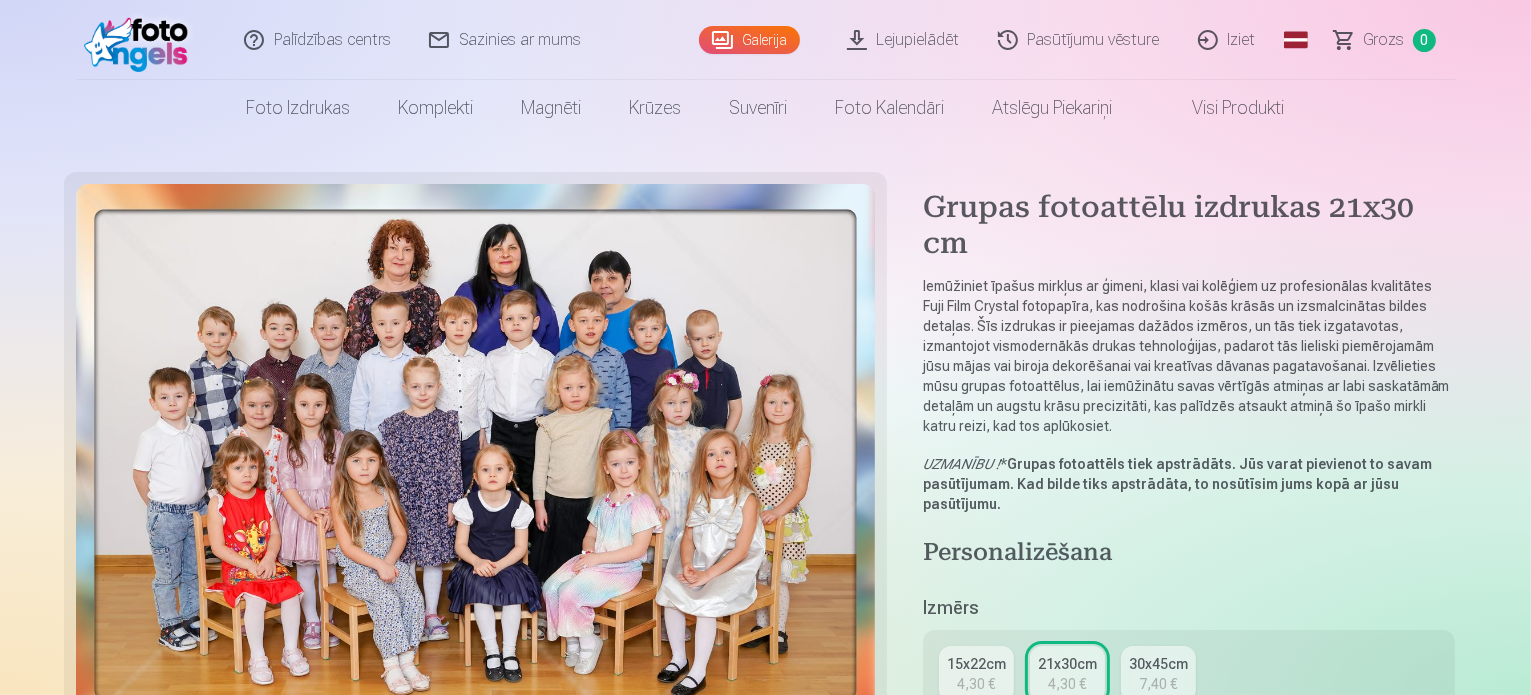 click on "21x30cm" at bounding box center (1067, 664) 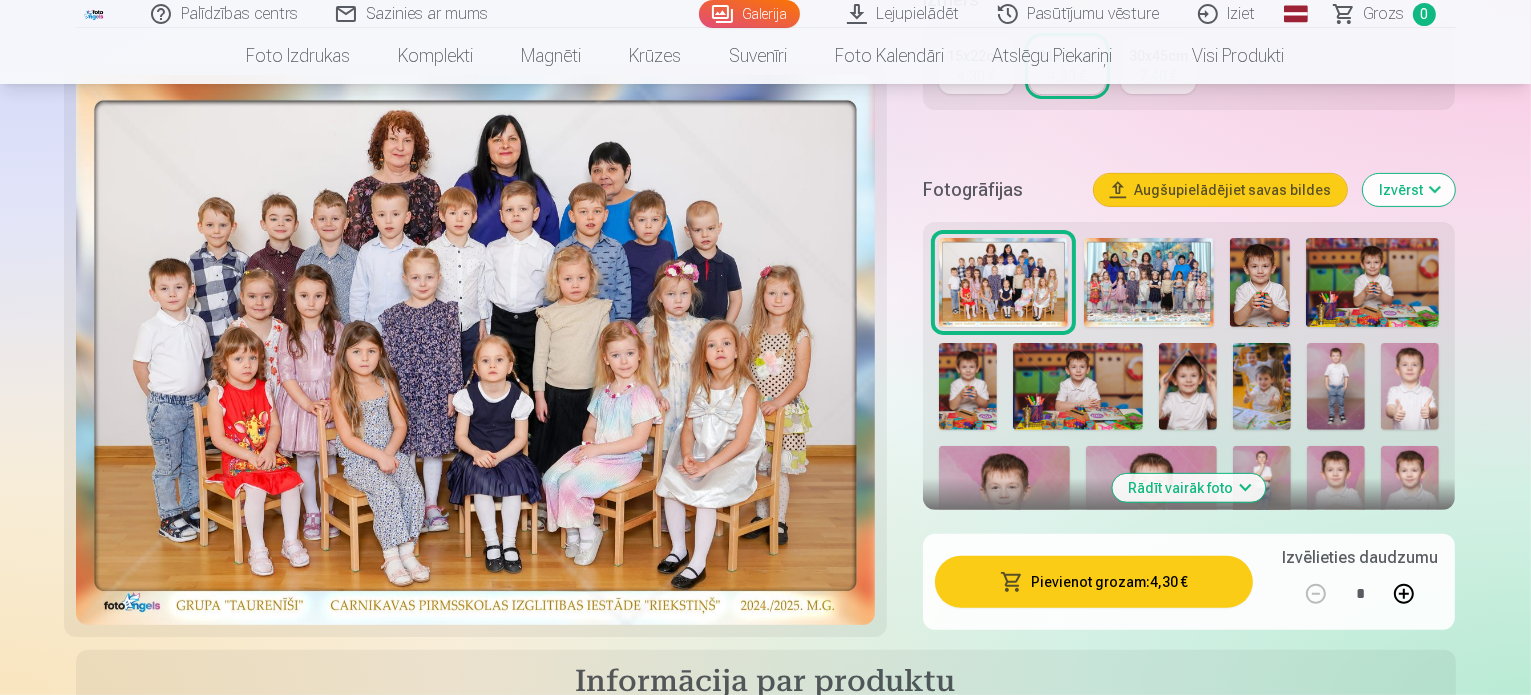 click on "Pievienot grozam :  4,30 €" at bounding box center (1094, 582) 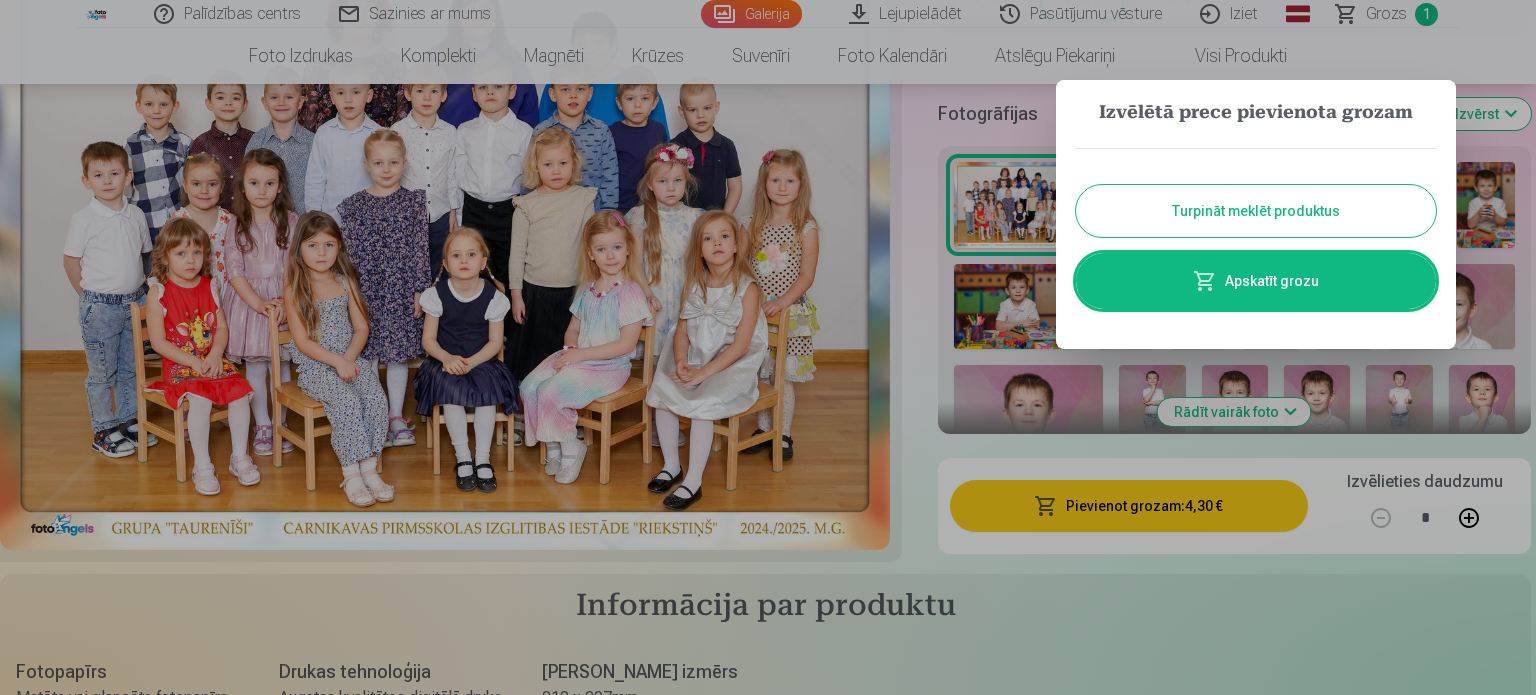 click on "Turpināt meklēt produktus" at bounding box center (1256, 211) 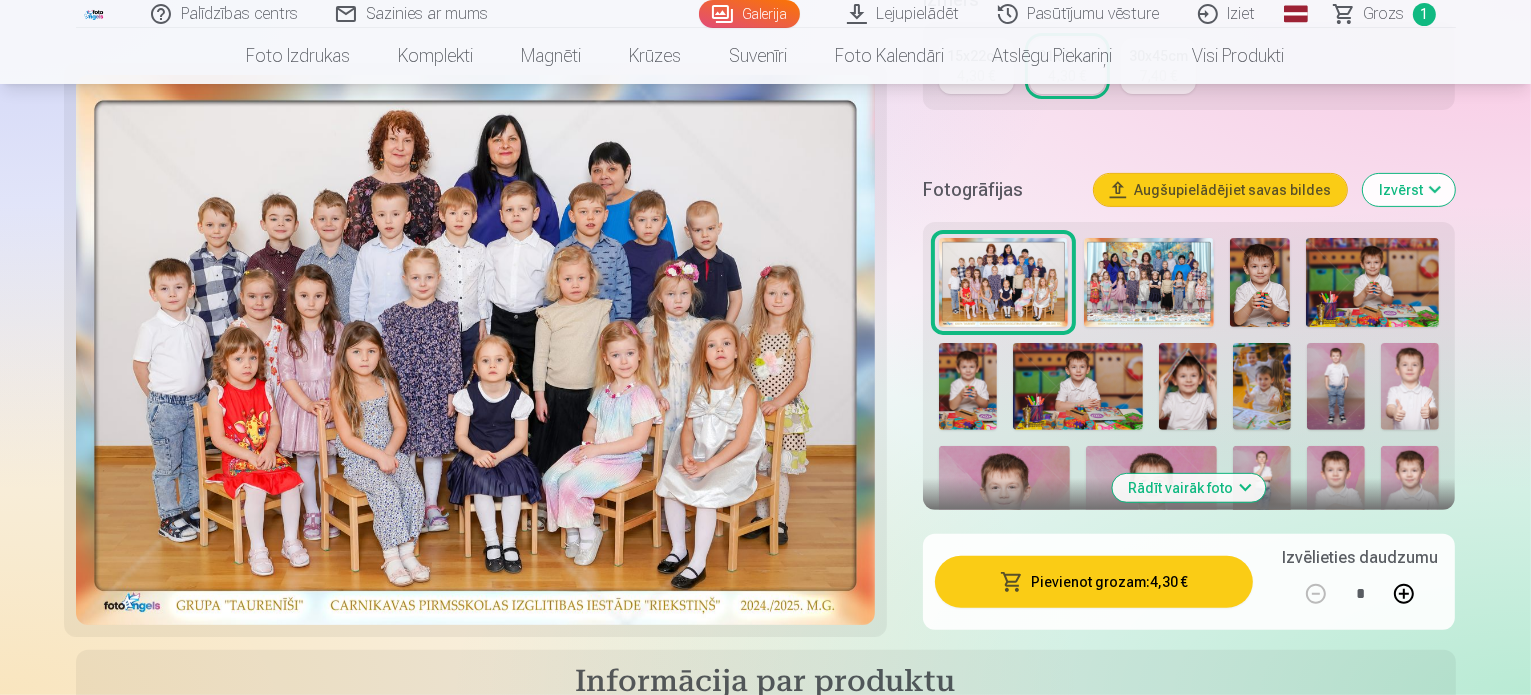 click at bounding box center (1149, 282) 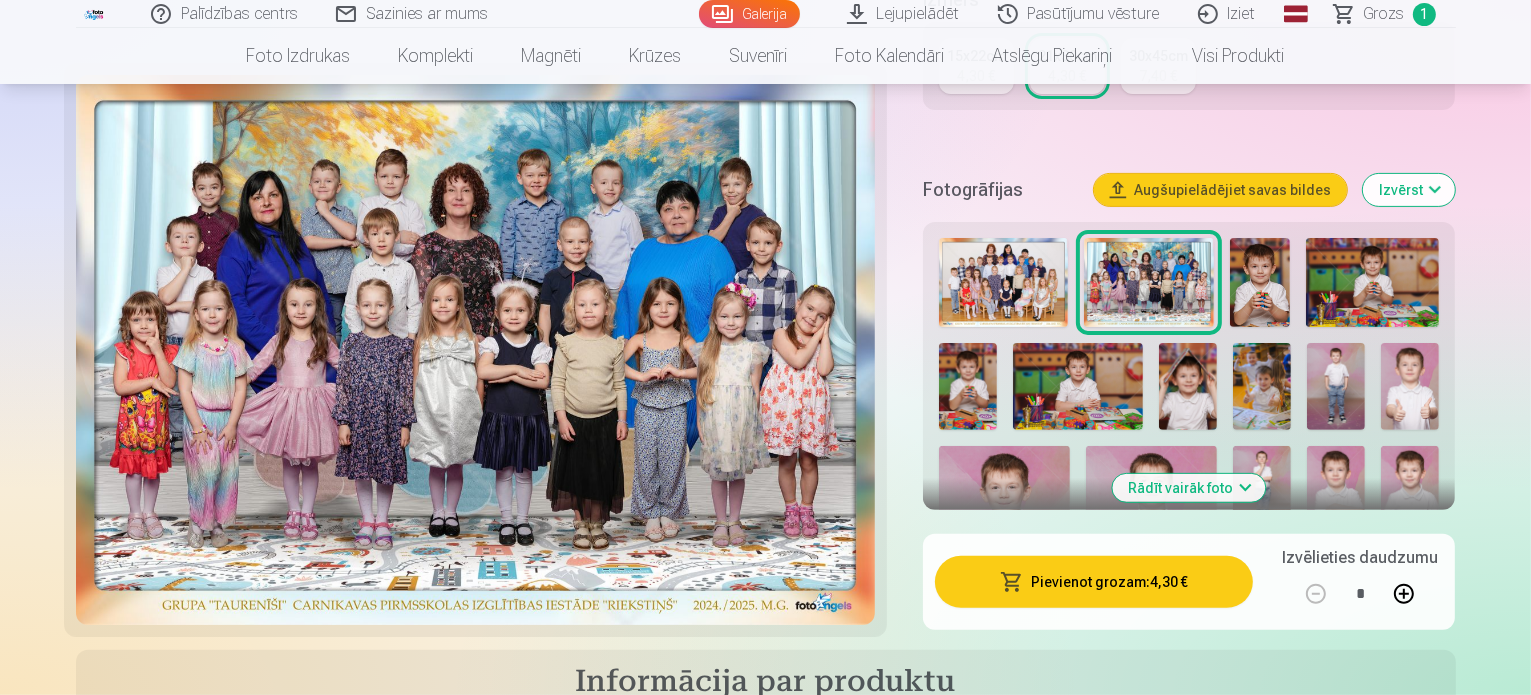 scroll, scrollTop: 0, scrollLeft: 0, axis: both 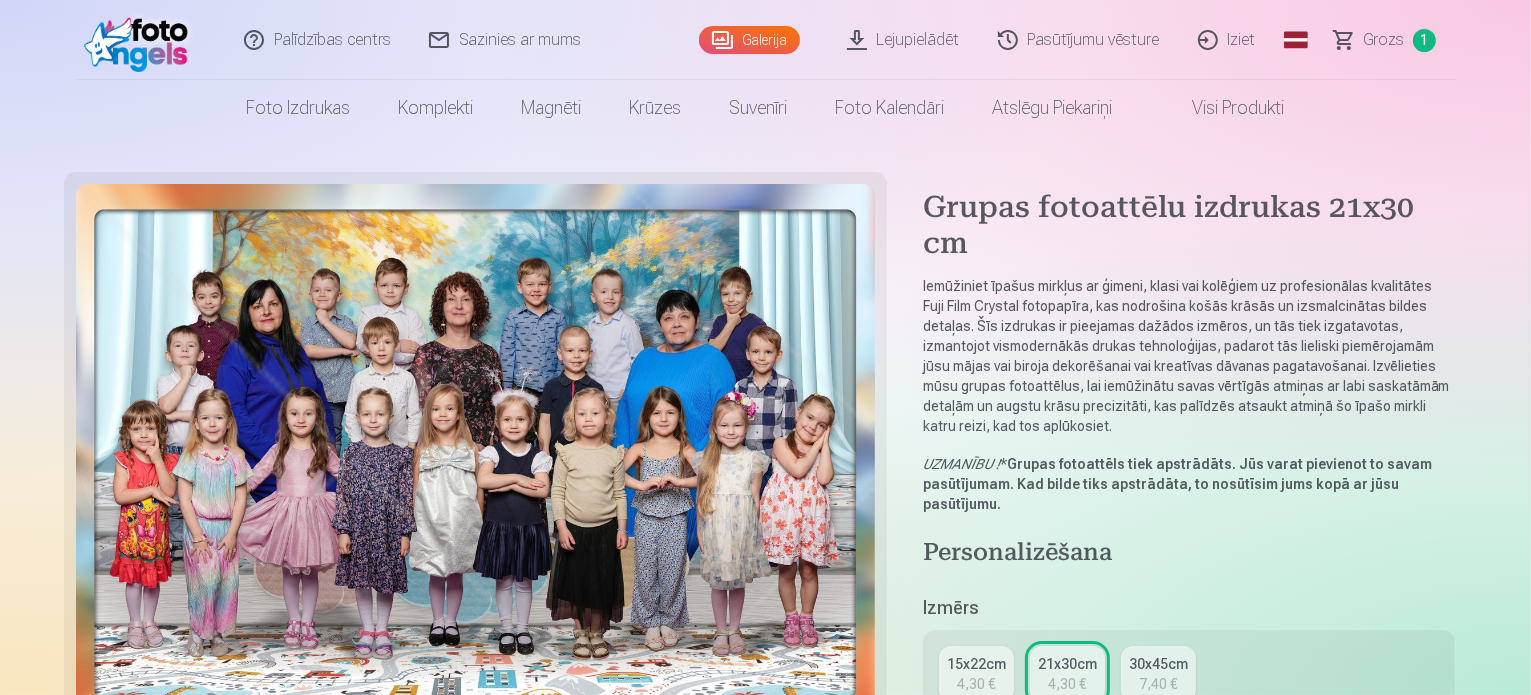 click on "4,30 €" at bounding box center [1067, 684] 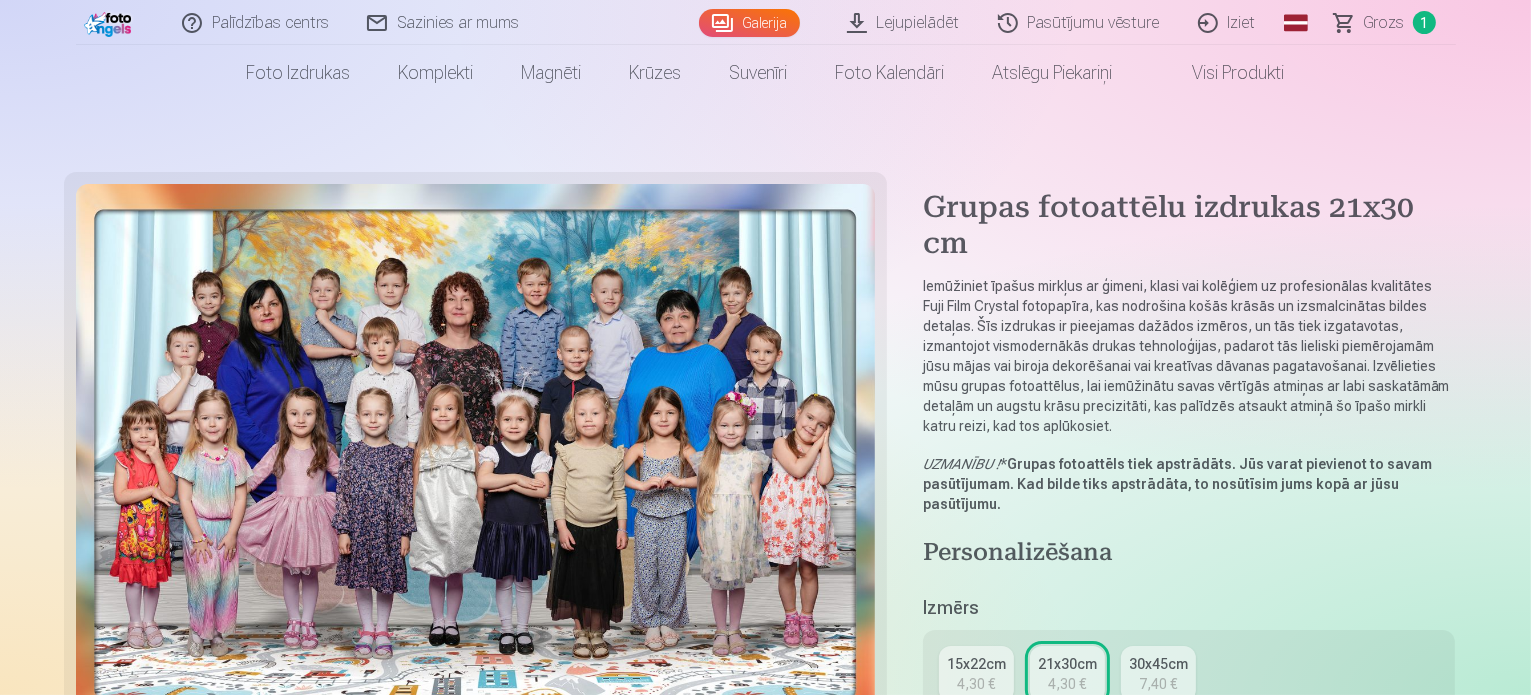 scroll, scrollTop: 608, scrollLeft: 0, axis: vertical 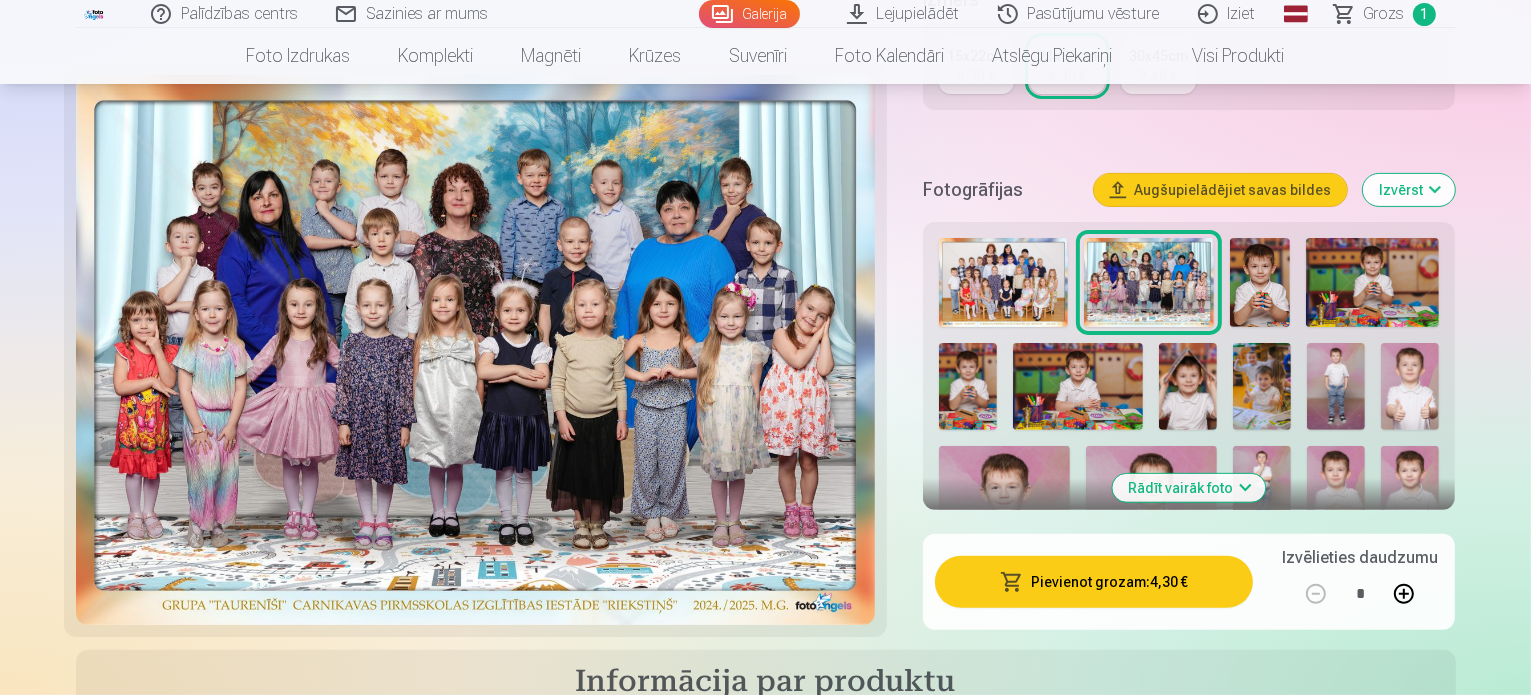click on "Pievienot grozam :  4,30 €" at bounding box center (1094, 582) 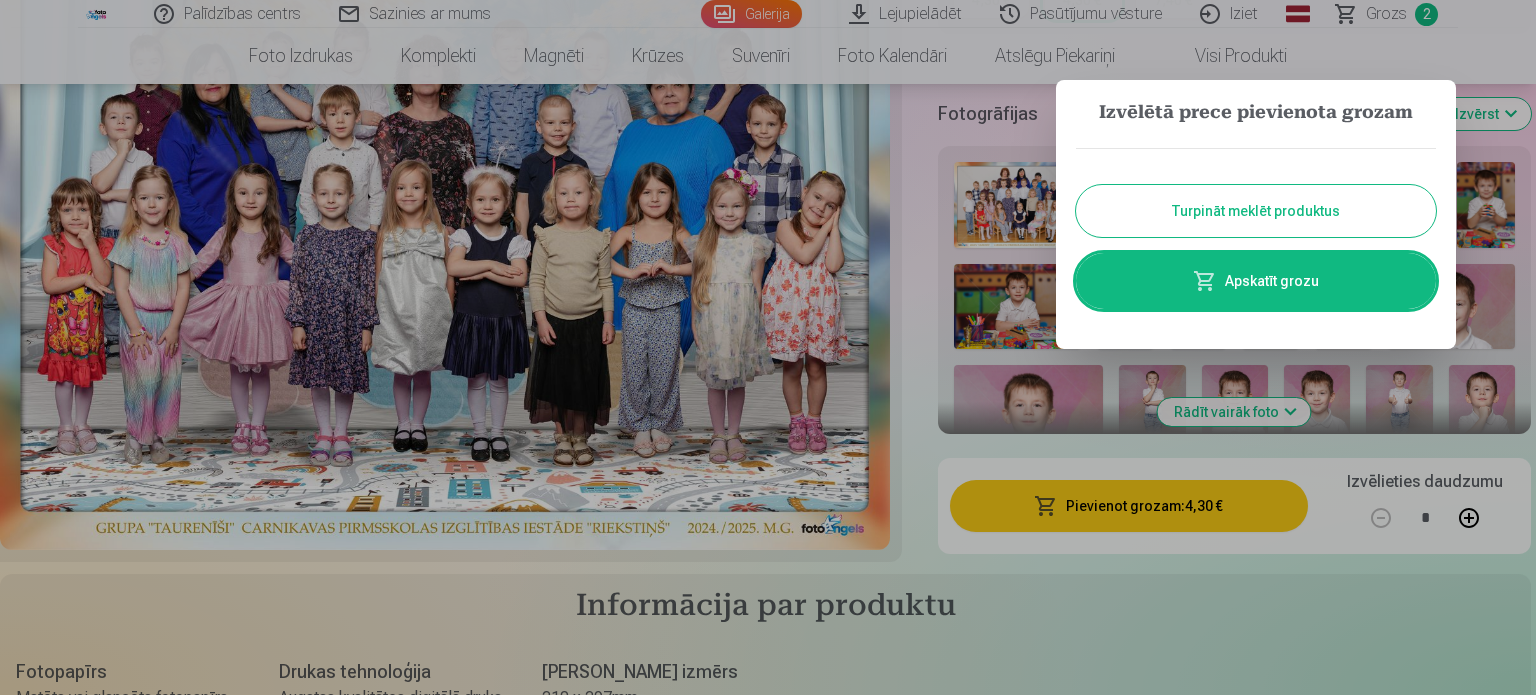 click on "Turpināt meklēt produktus" at bounding box center (1256, 211) 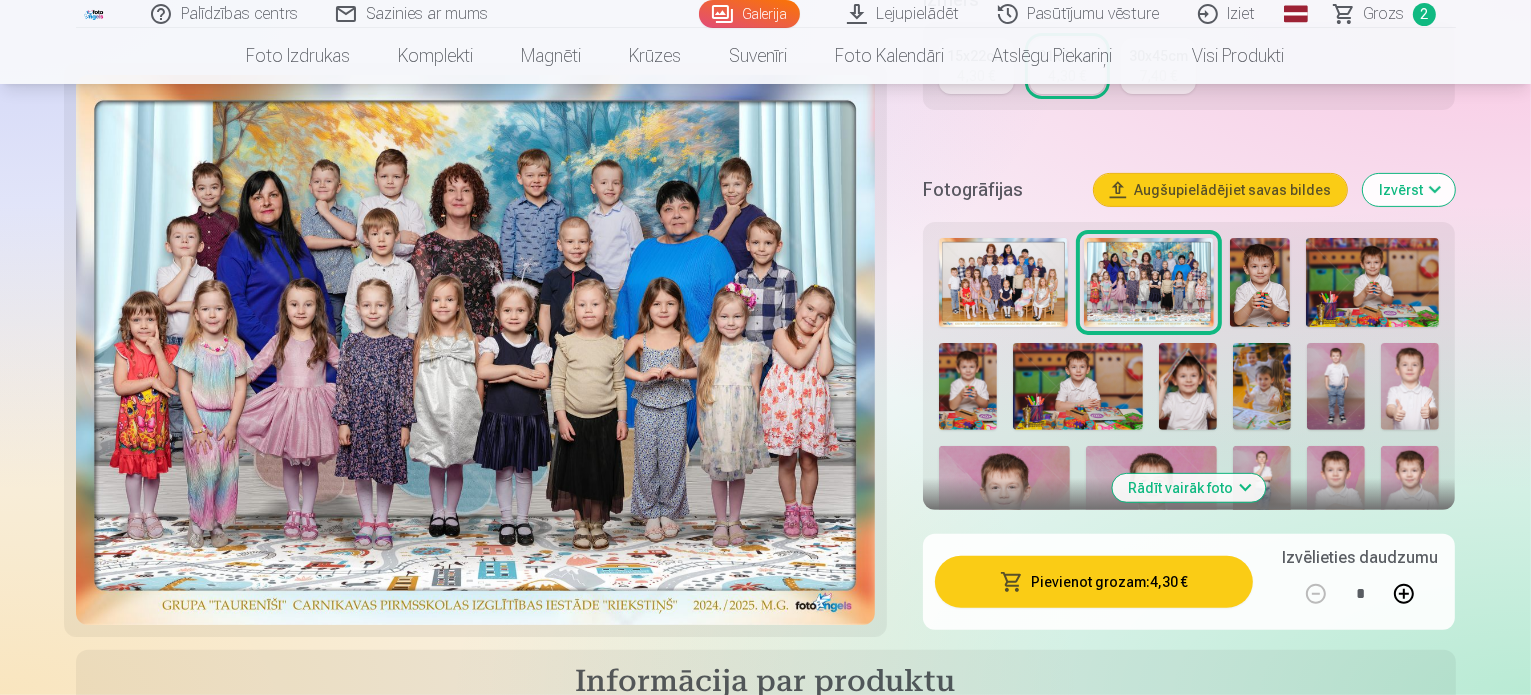 click at bounding box center [1260, 282] 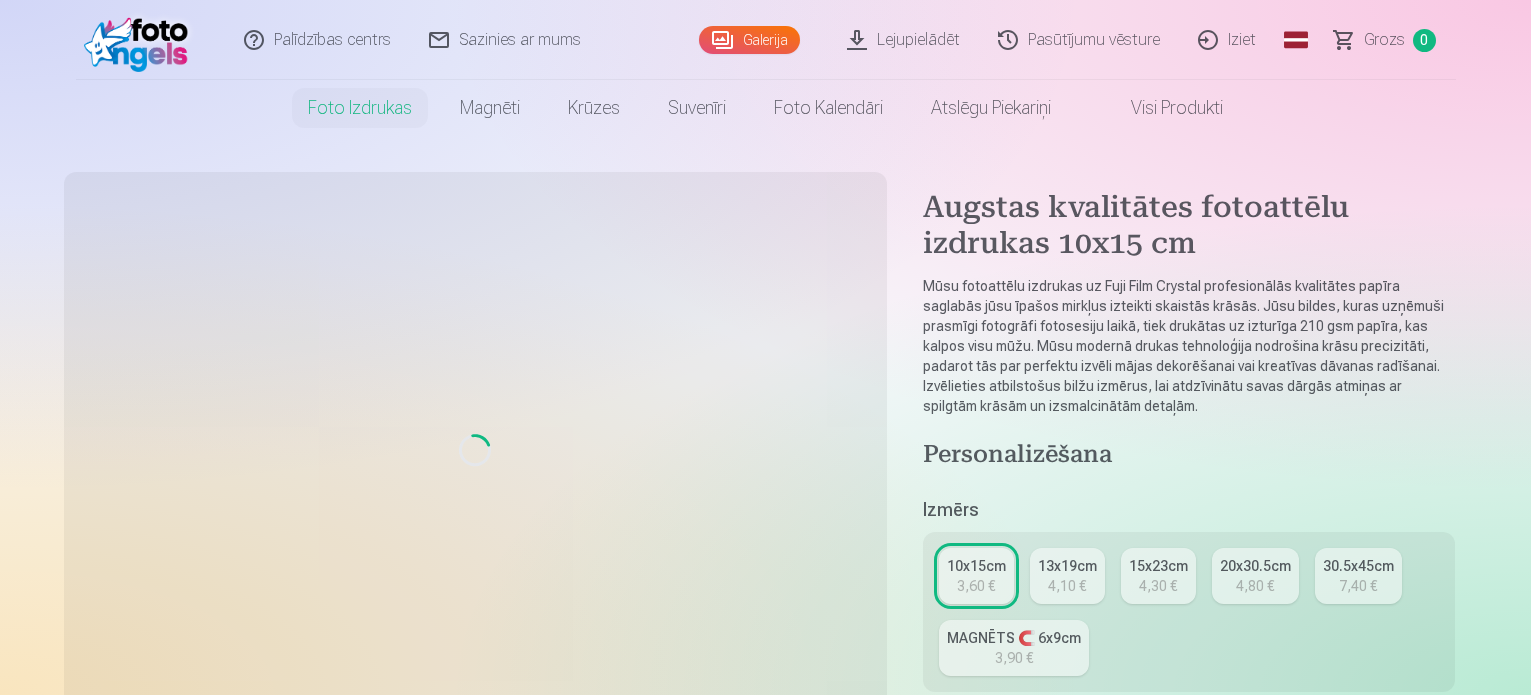 scroll, scrollTop: 0, scrollLeft: 0, axis: both 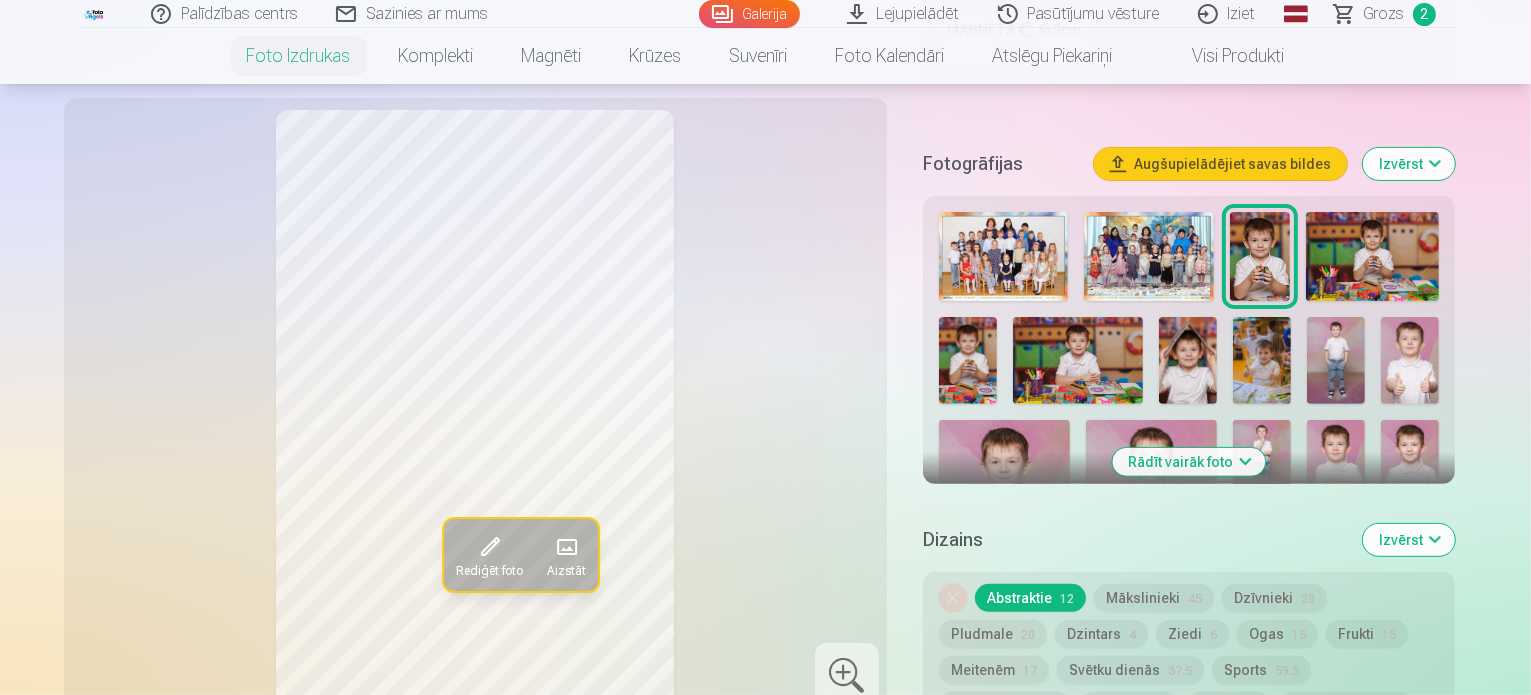 click at bounding box center (1260, 256) 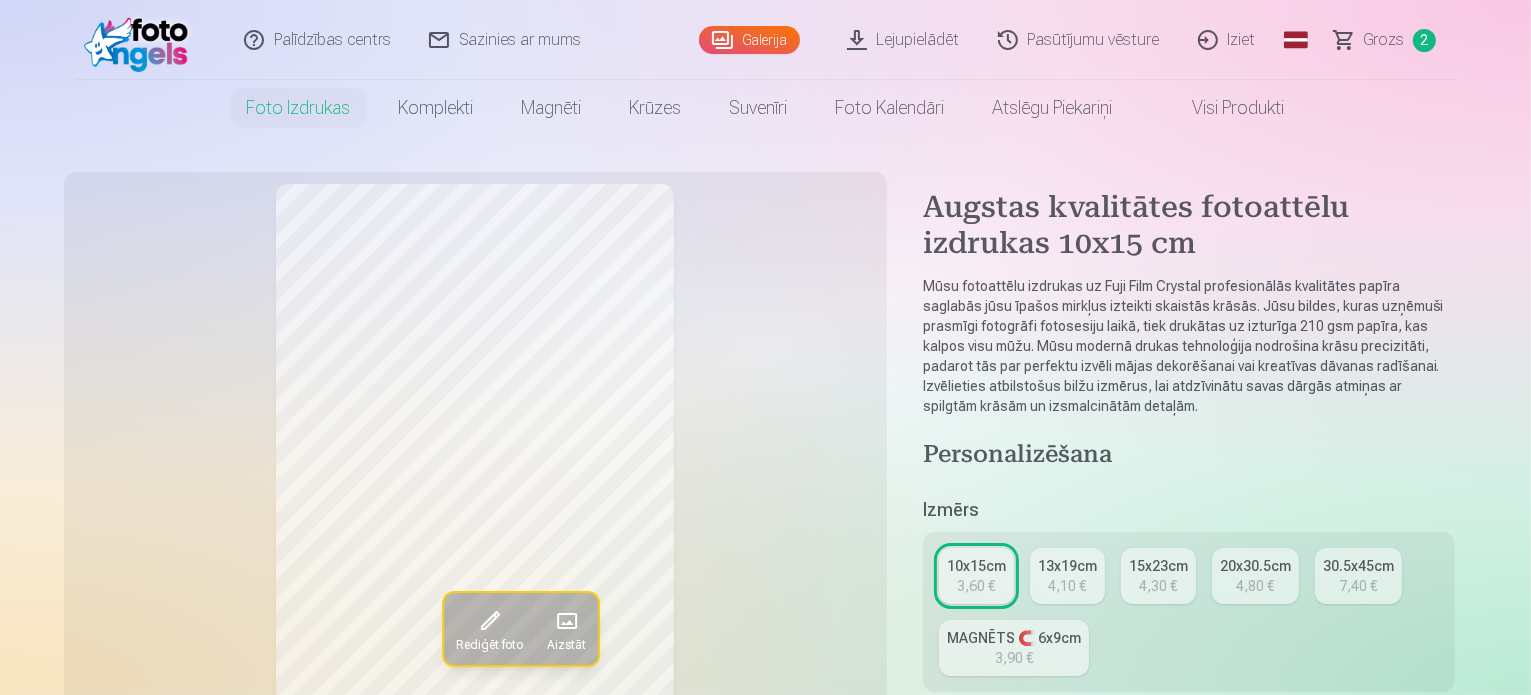 click on "10x15cm" at bounding box center (976, 566) 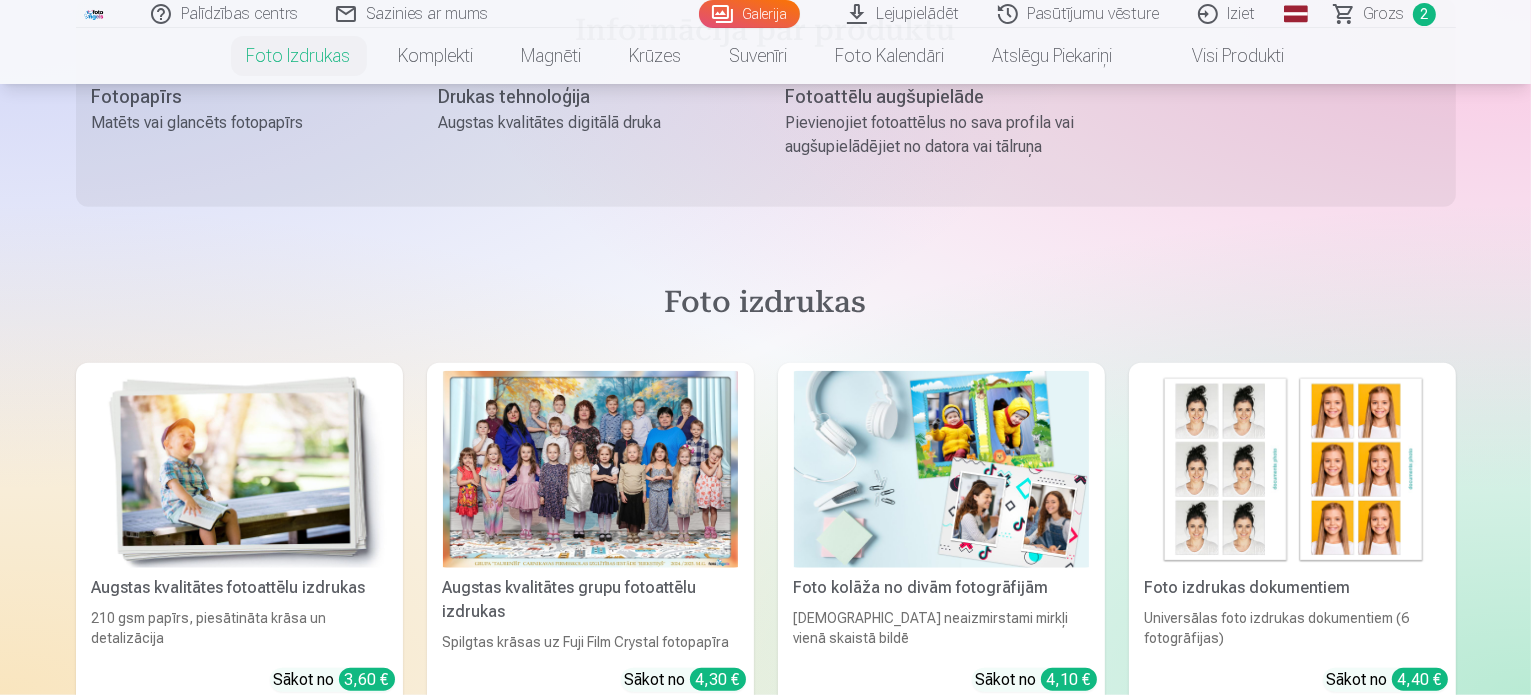 scroll, scrollTop: 2433, scrollLeft: 0, axis: vertical 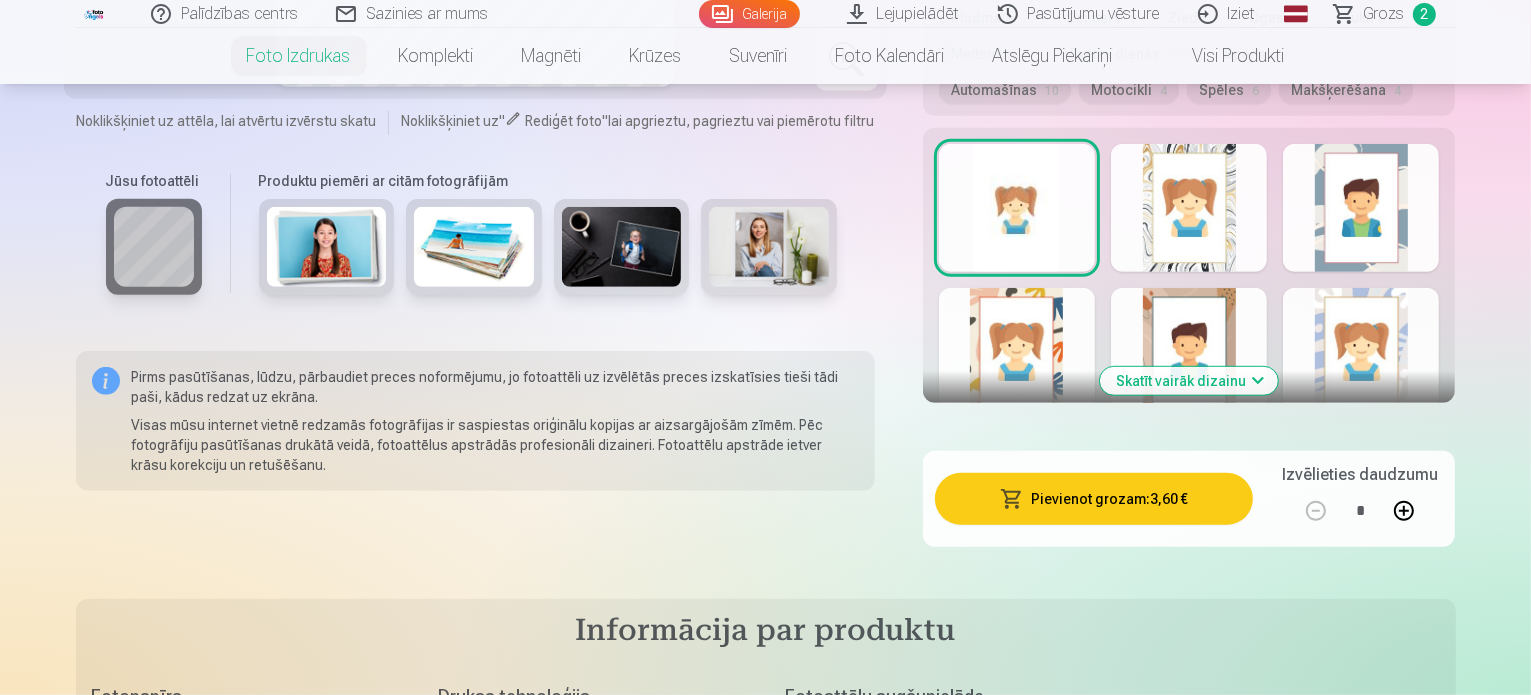 click on "Pievienot grozam :  3,60 €" at bounding box center [1094, 499] 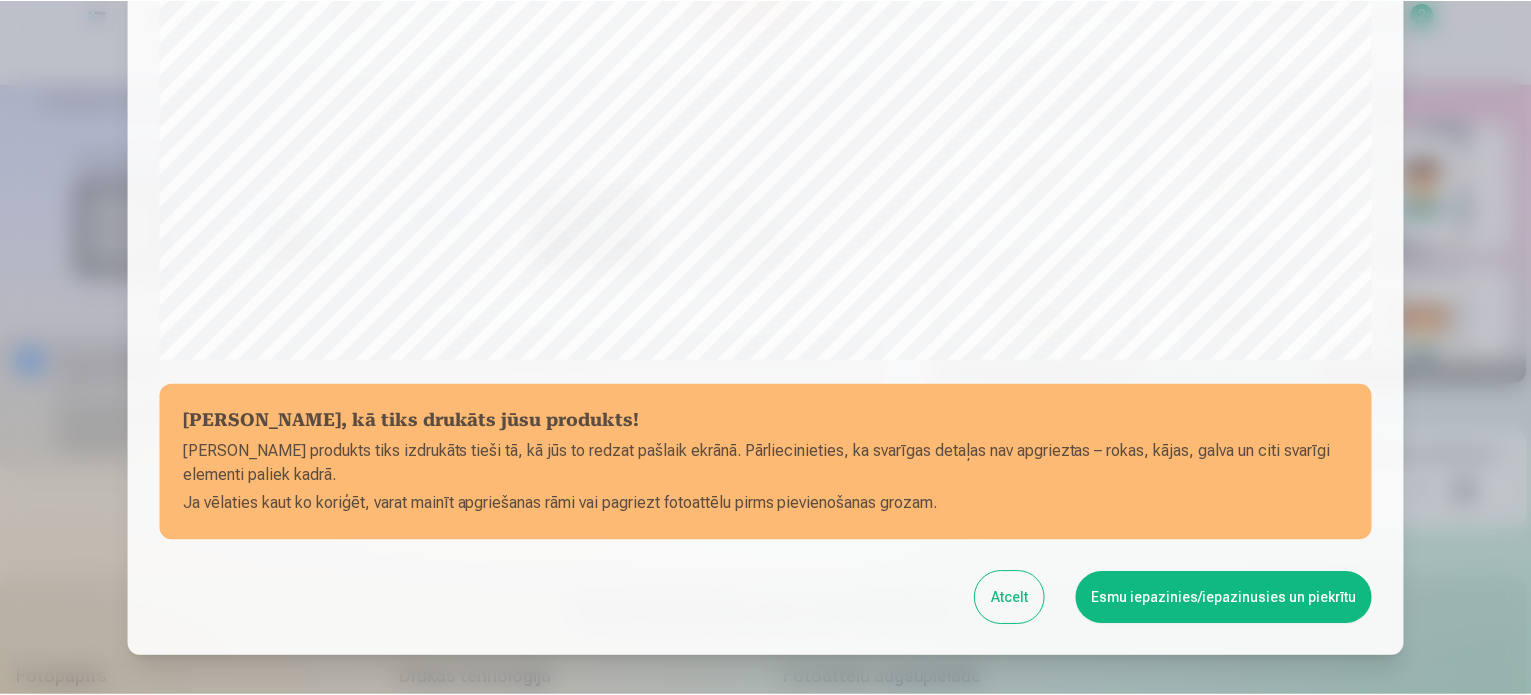 scroll, scrollTop: 744, scrollLeft: 0, axis: vertical 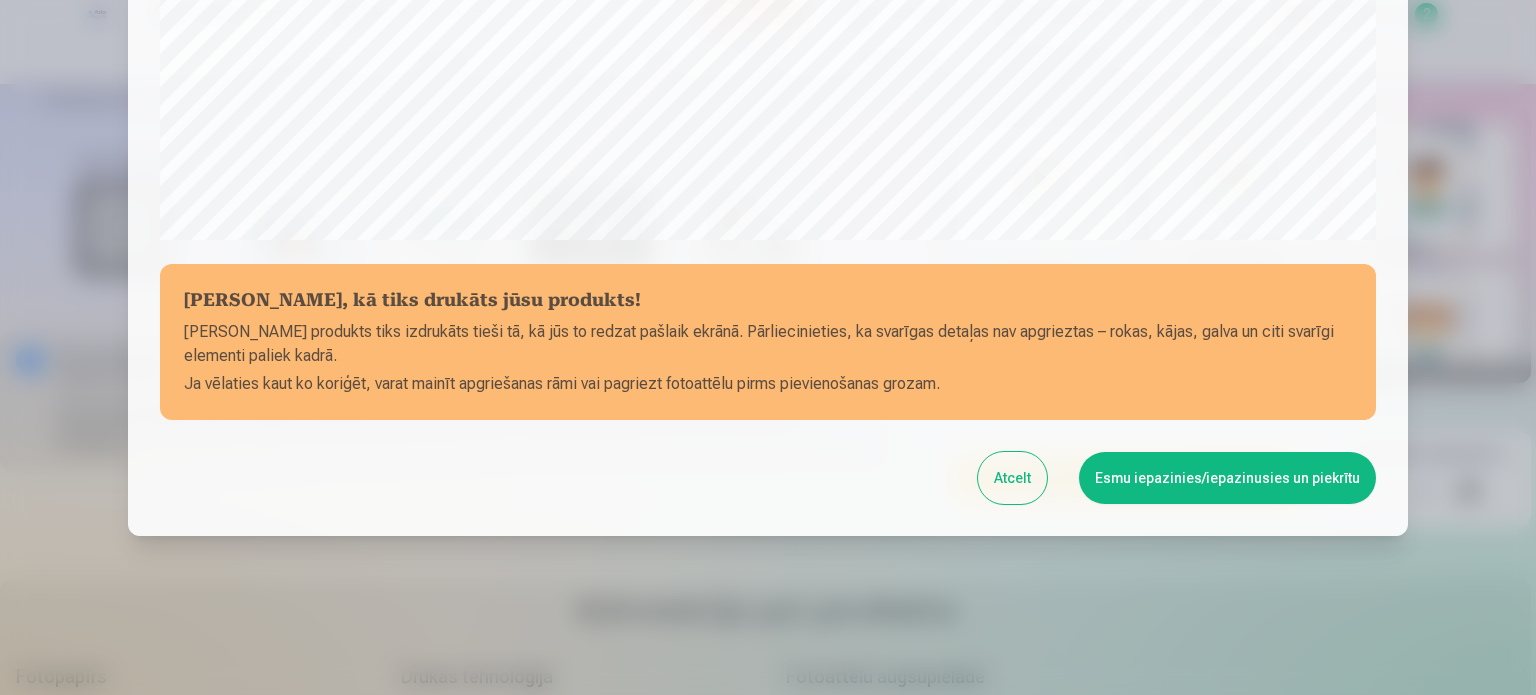 click on "Esmu iepazinies/iepazinusies un piekrītu" at bounding box center (1227, 478) 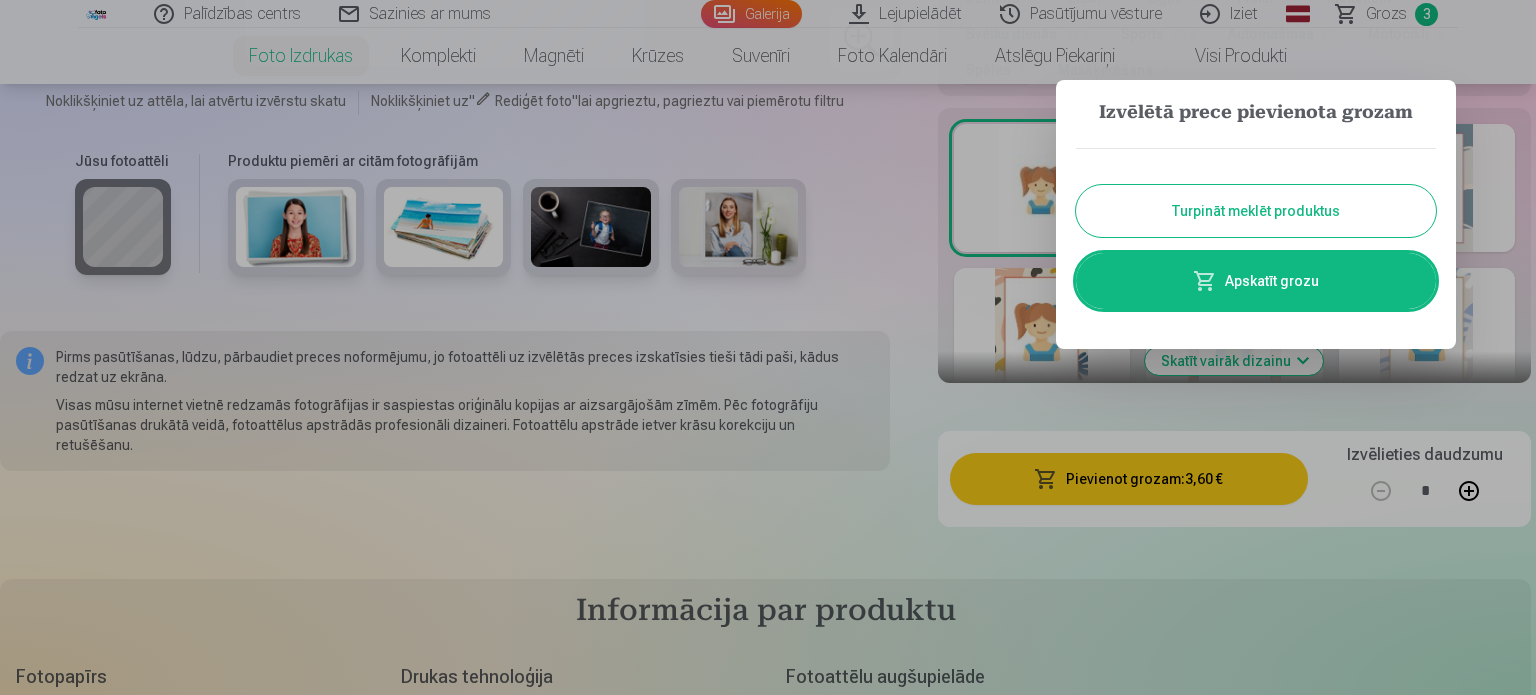 click on "Turpināt meklēt produktus" at bounding box center [1256, 211] 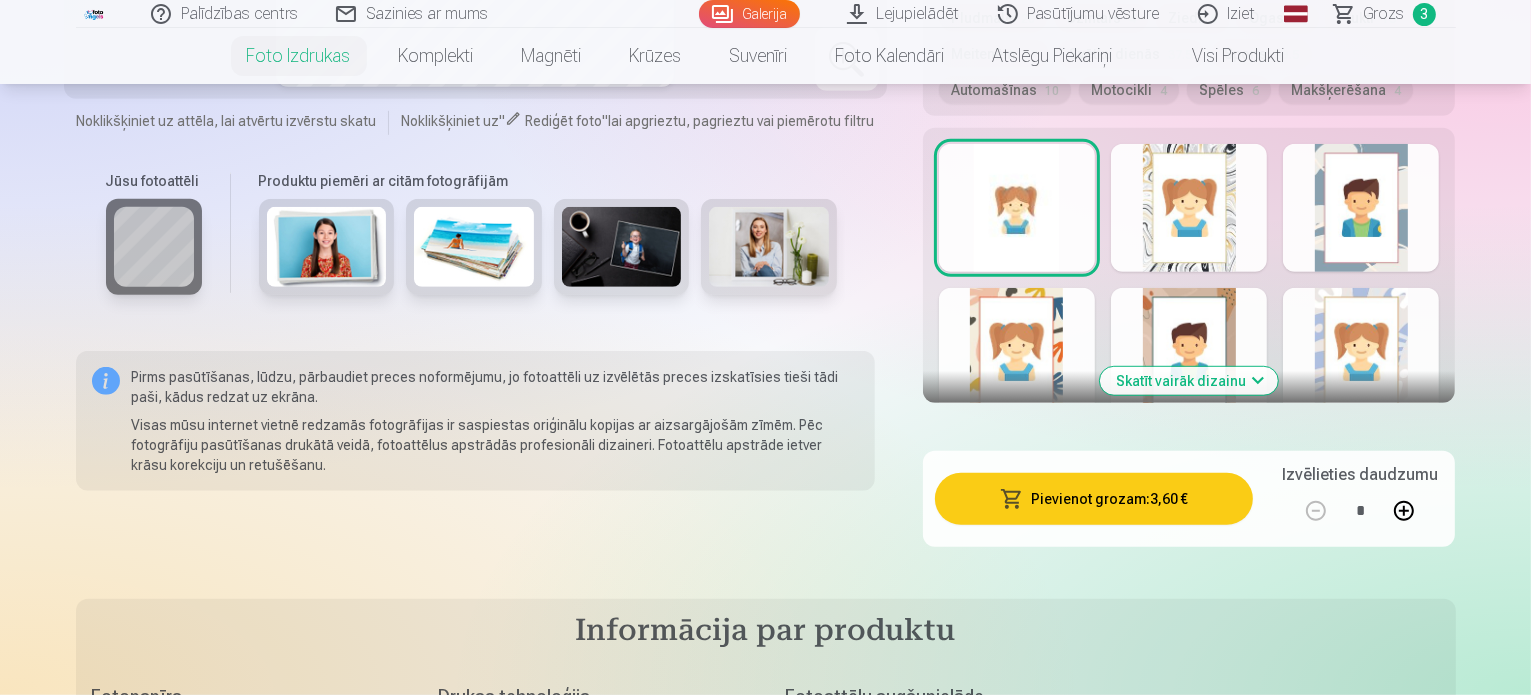 scroll, scrollTop: 616, scrollLeft: 0, axis: vertical 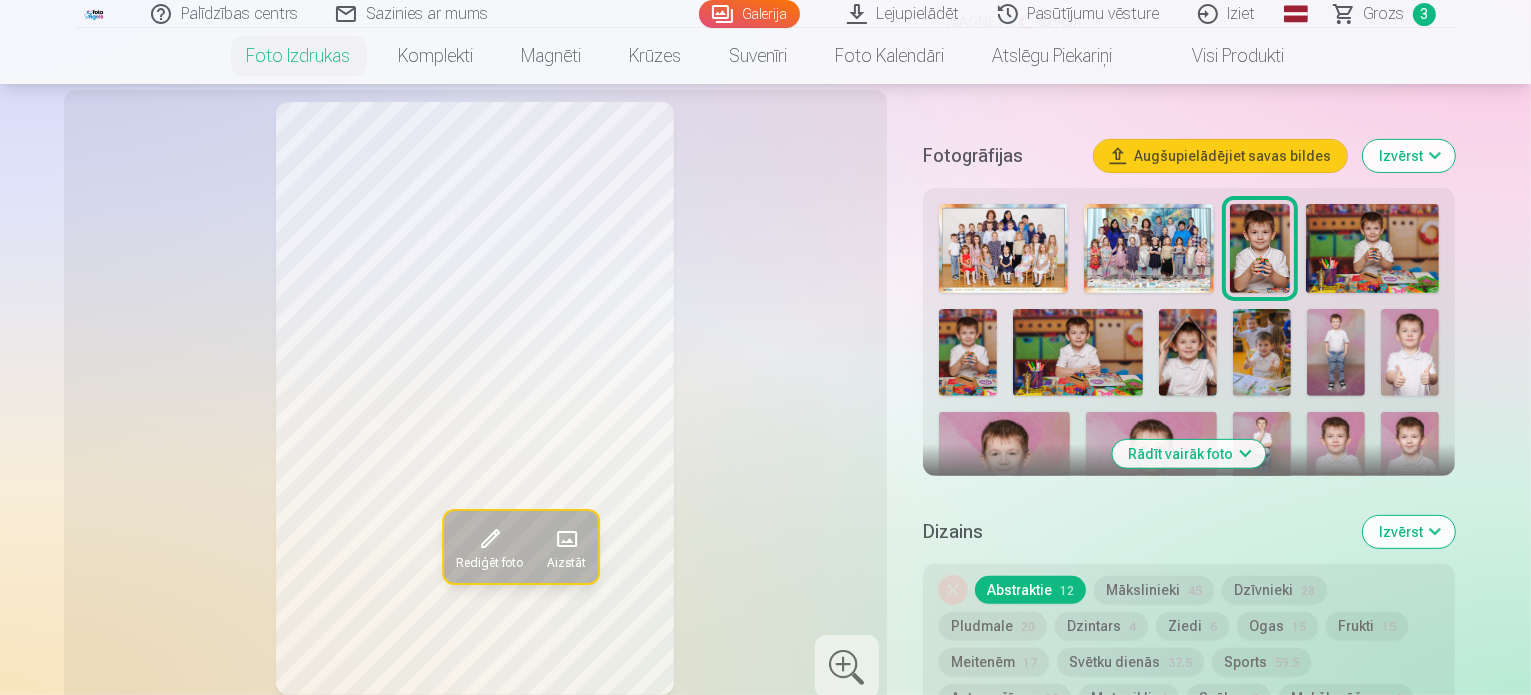 click at bounding box center (1373, 248) 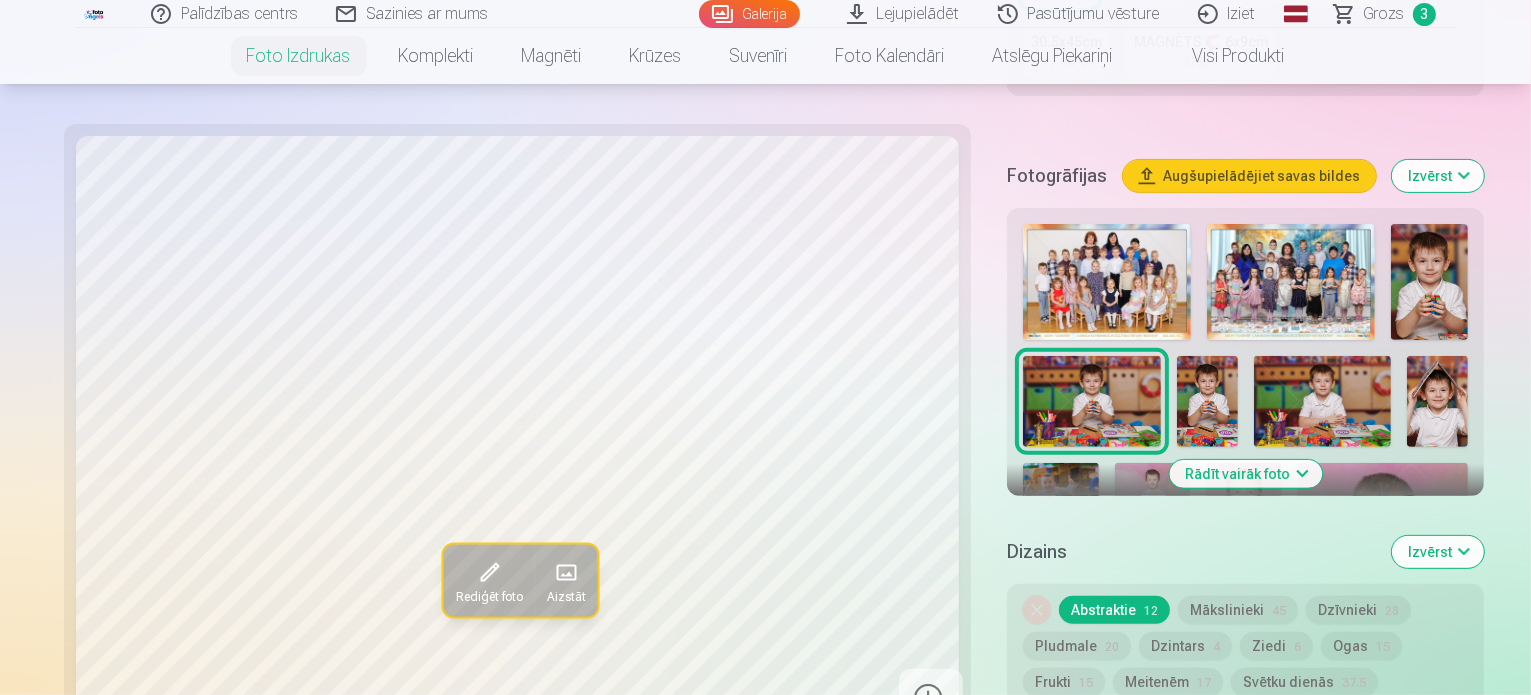 click at bounding box center (1429, 282) 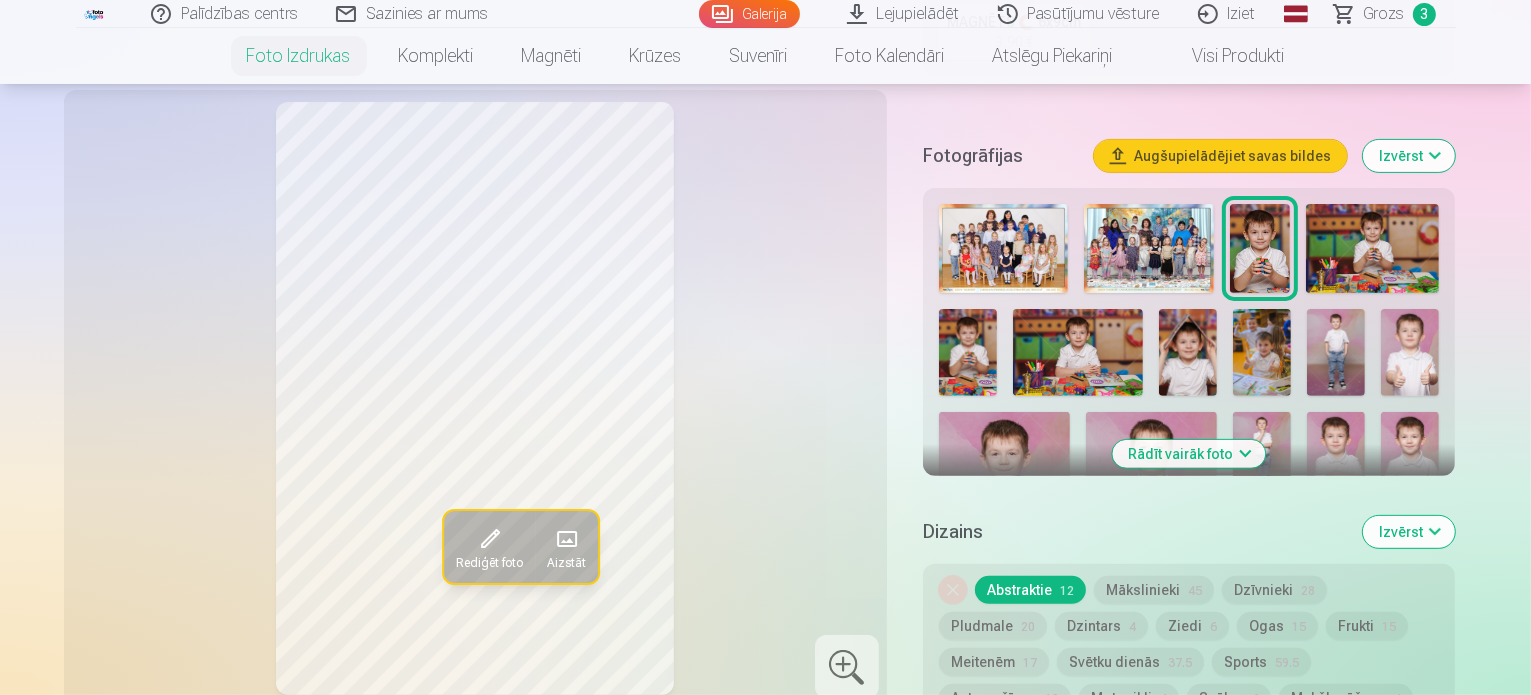 click at bounding box center [1373, 248] 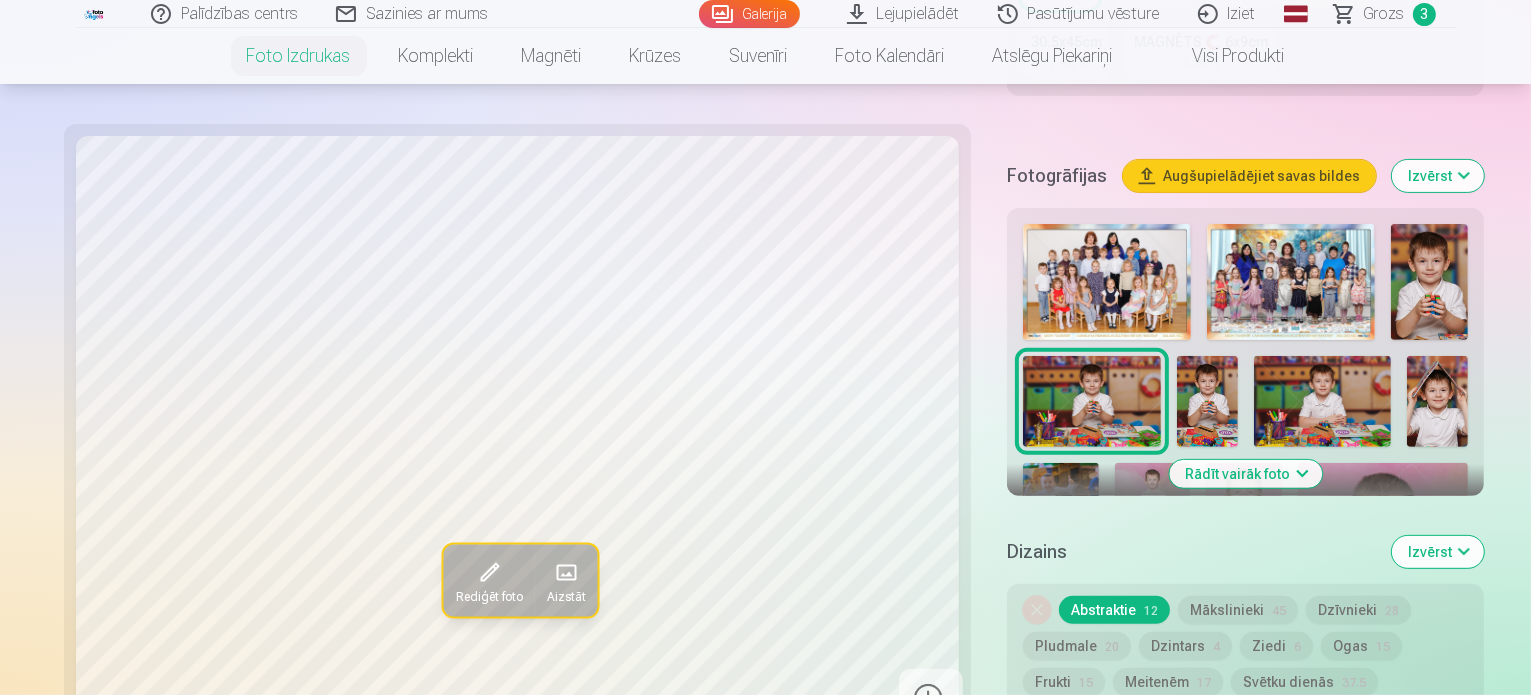 click at bounding box center (1207, 402) 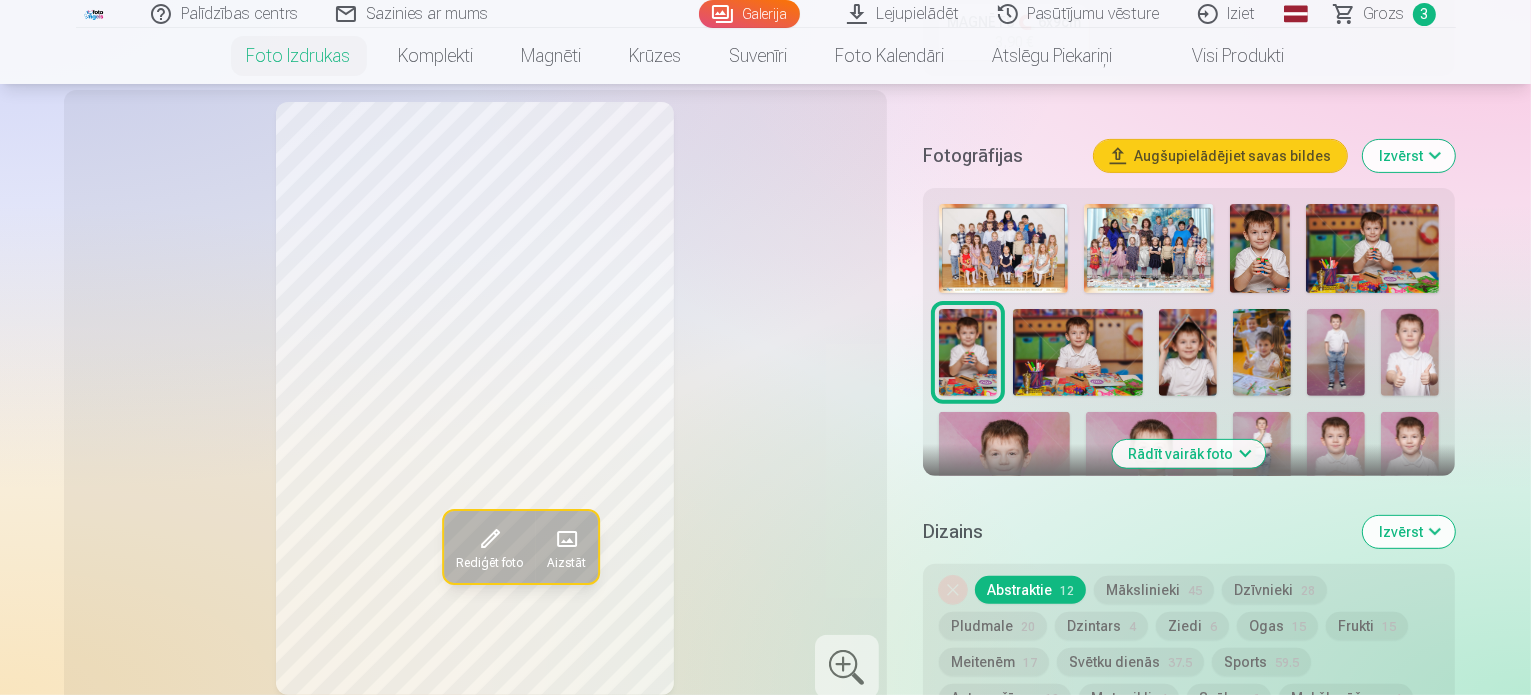 click at bounding box center (1260, 248) 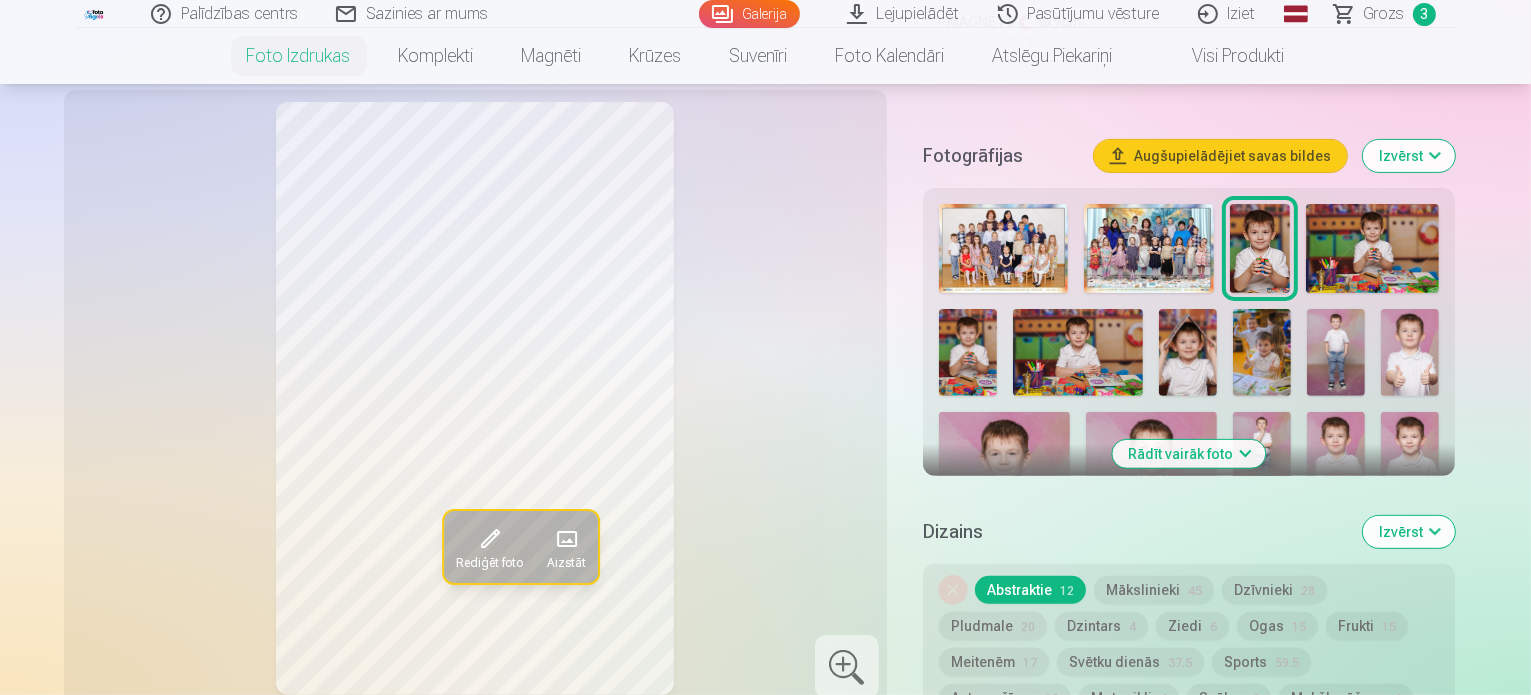 click at bounding box center [1373, 248] 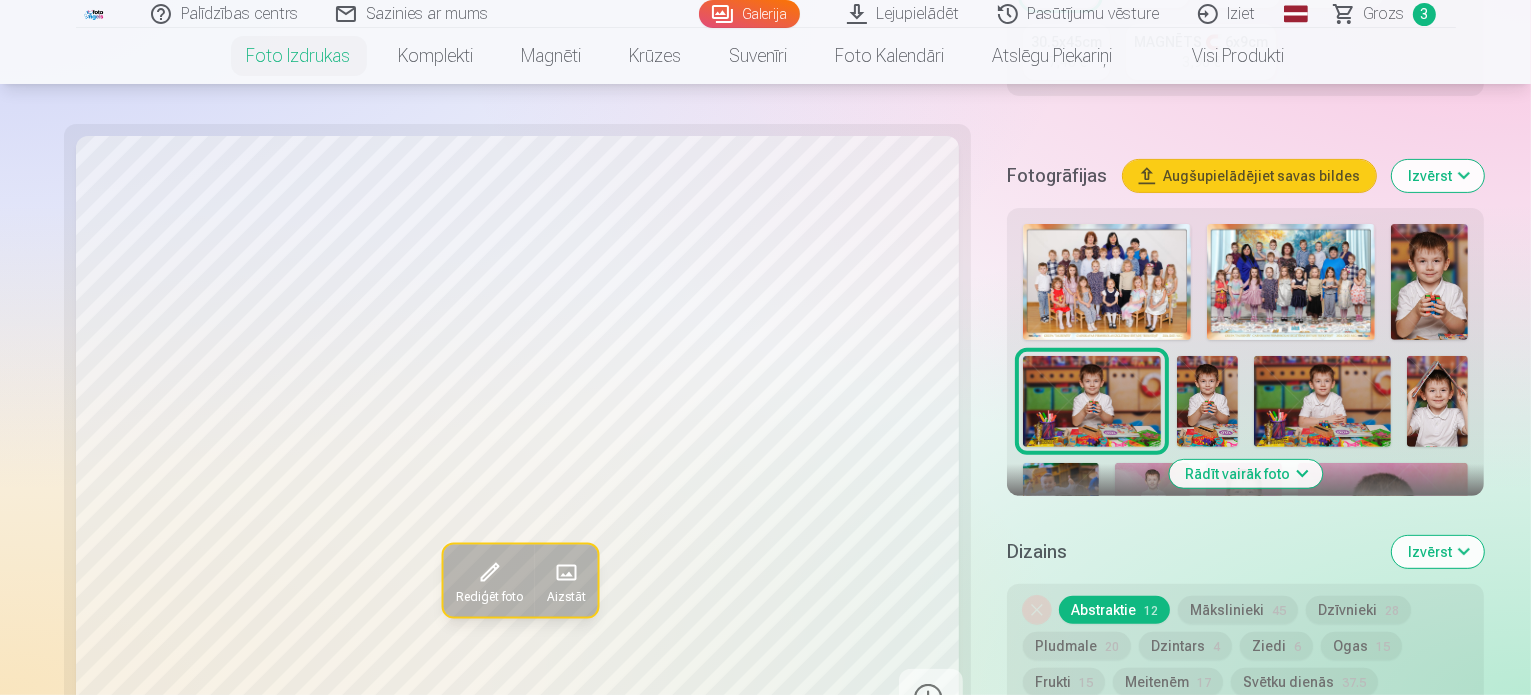 click on "Grozs" at bounding box center (1384, 14) 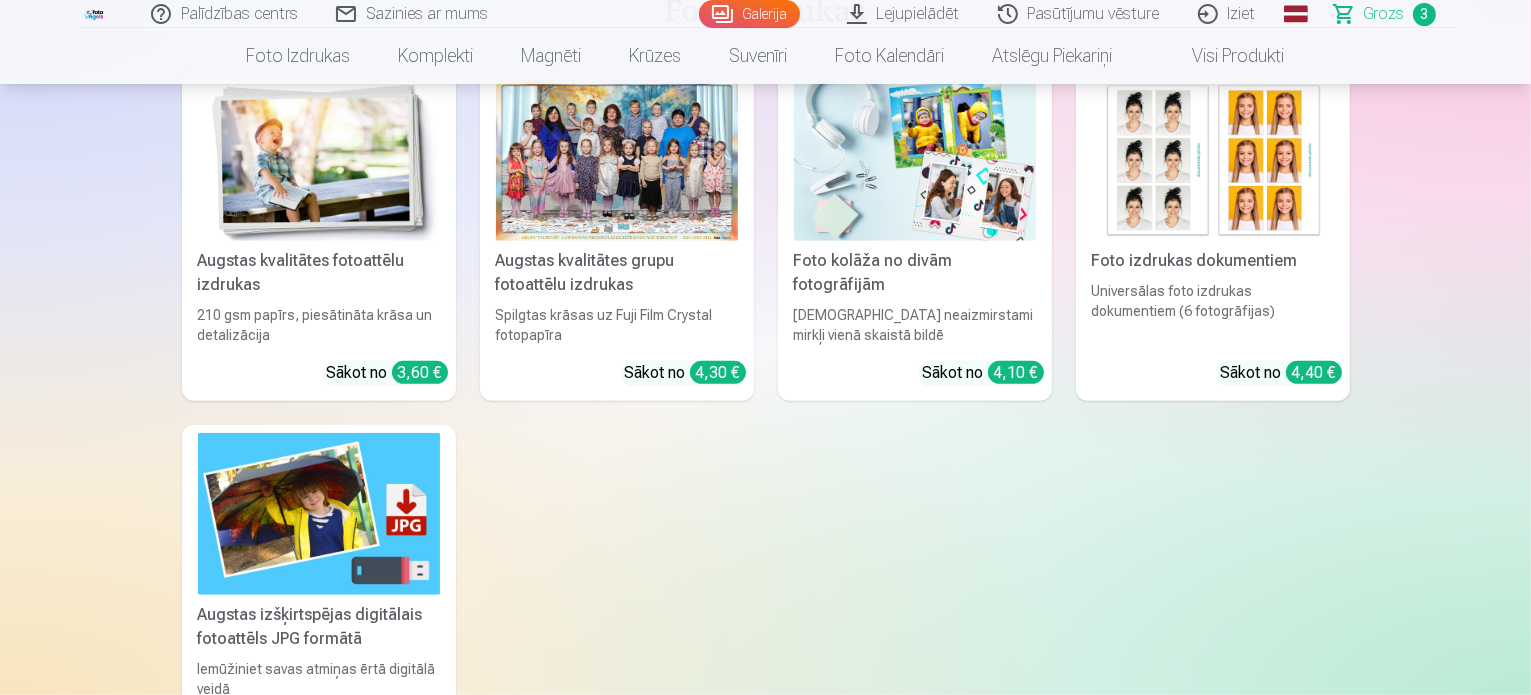 scroll, scrollTop: 608, scrollLeft: 0, axis: vertical 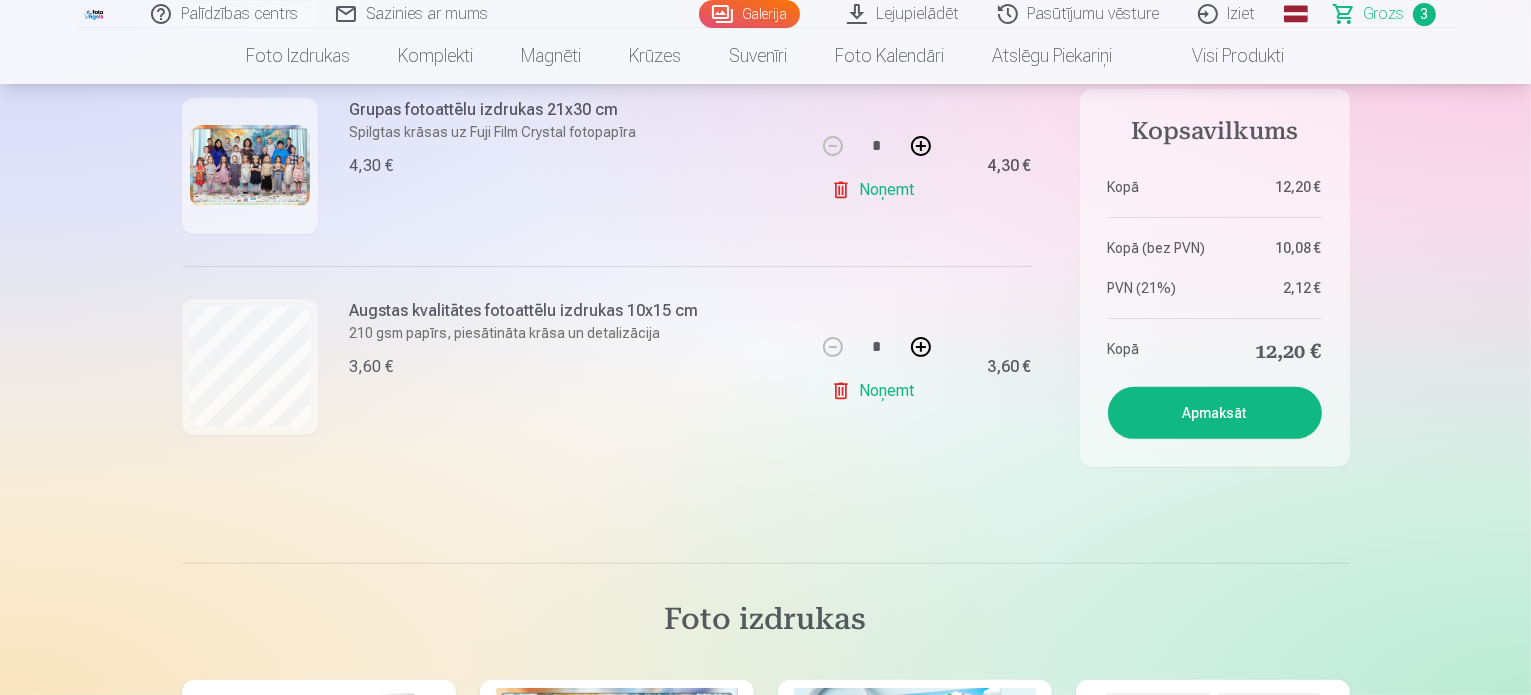 click on "Noņemt" at bounding box center (876, 391) 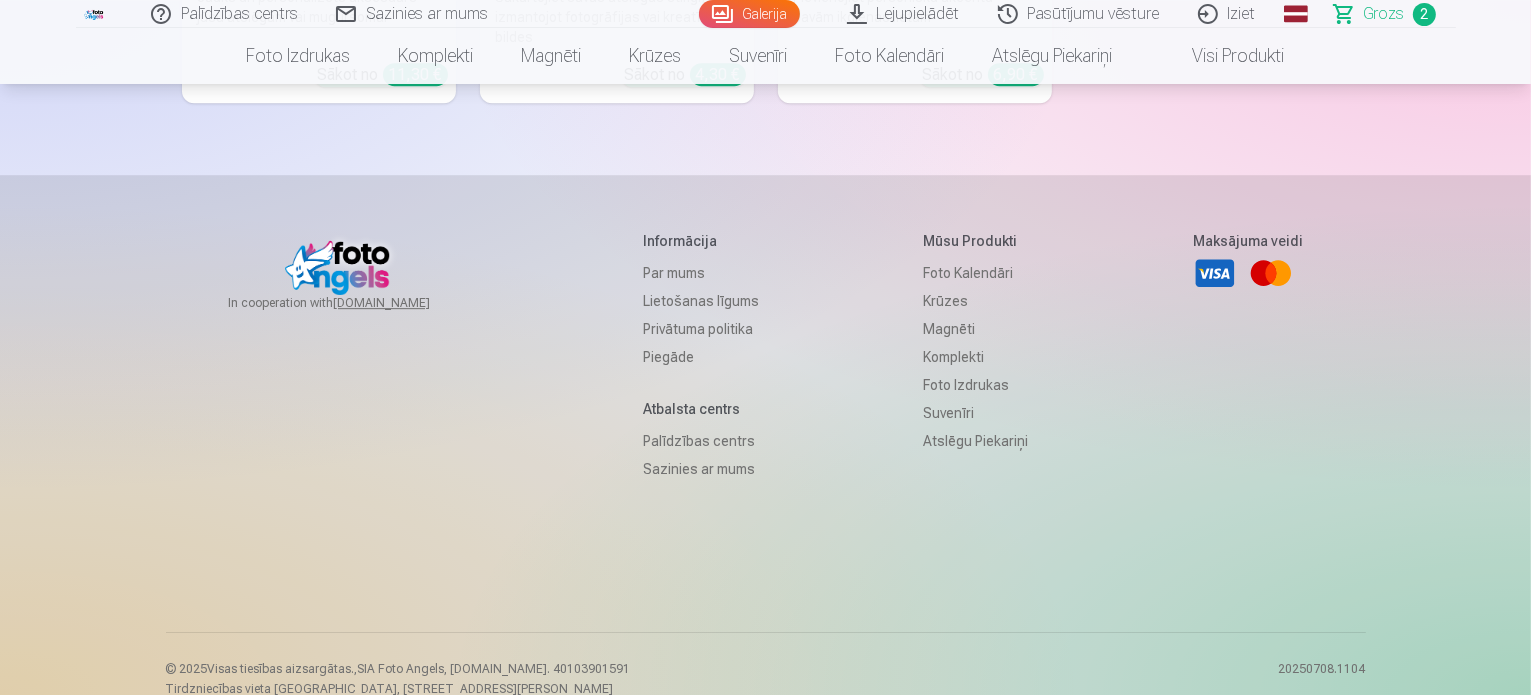 scroll, scrollTop: 6174, scrollLeft: 0, axis: vertical 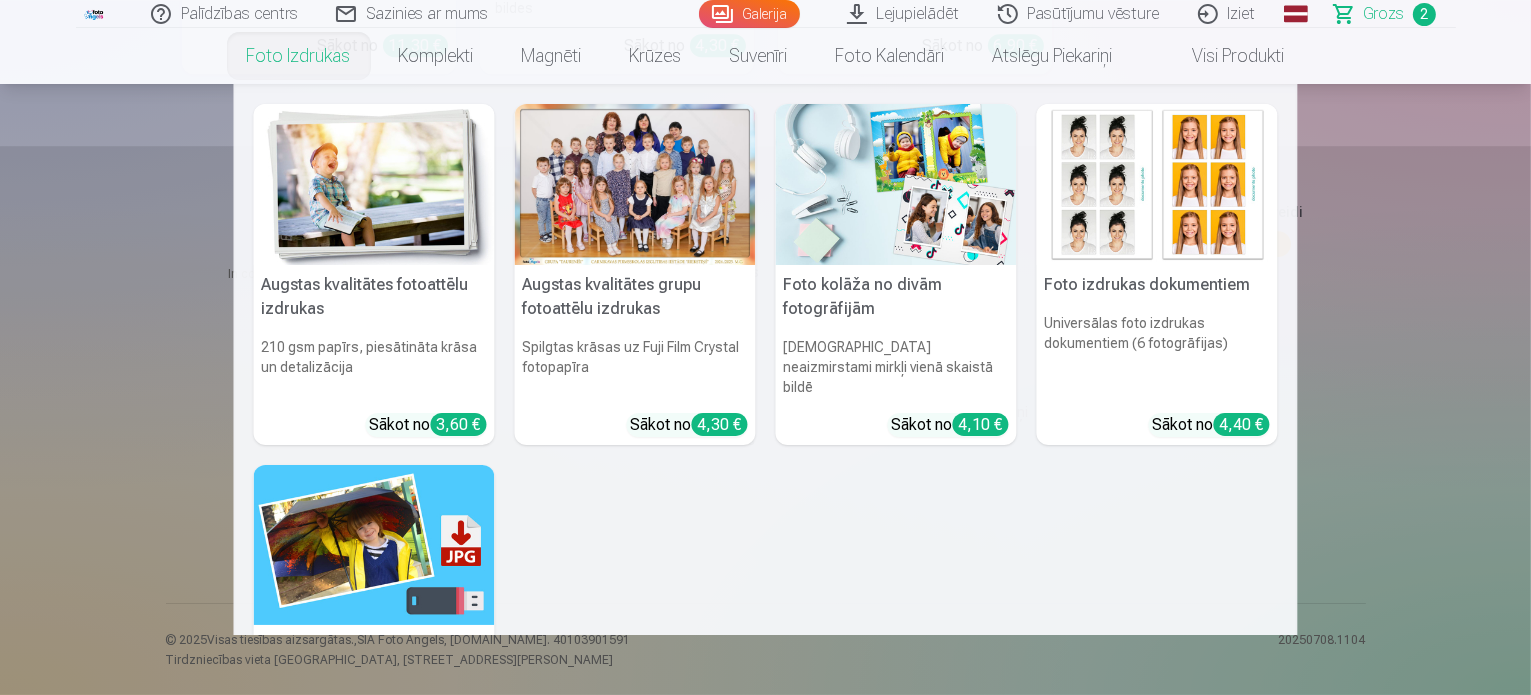 click on "Foto izdrukas" at bounding box center [299, 56] 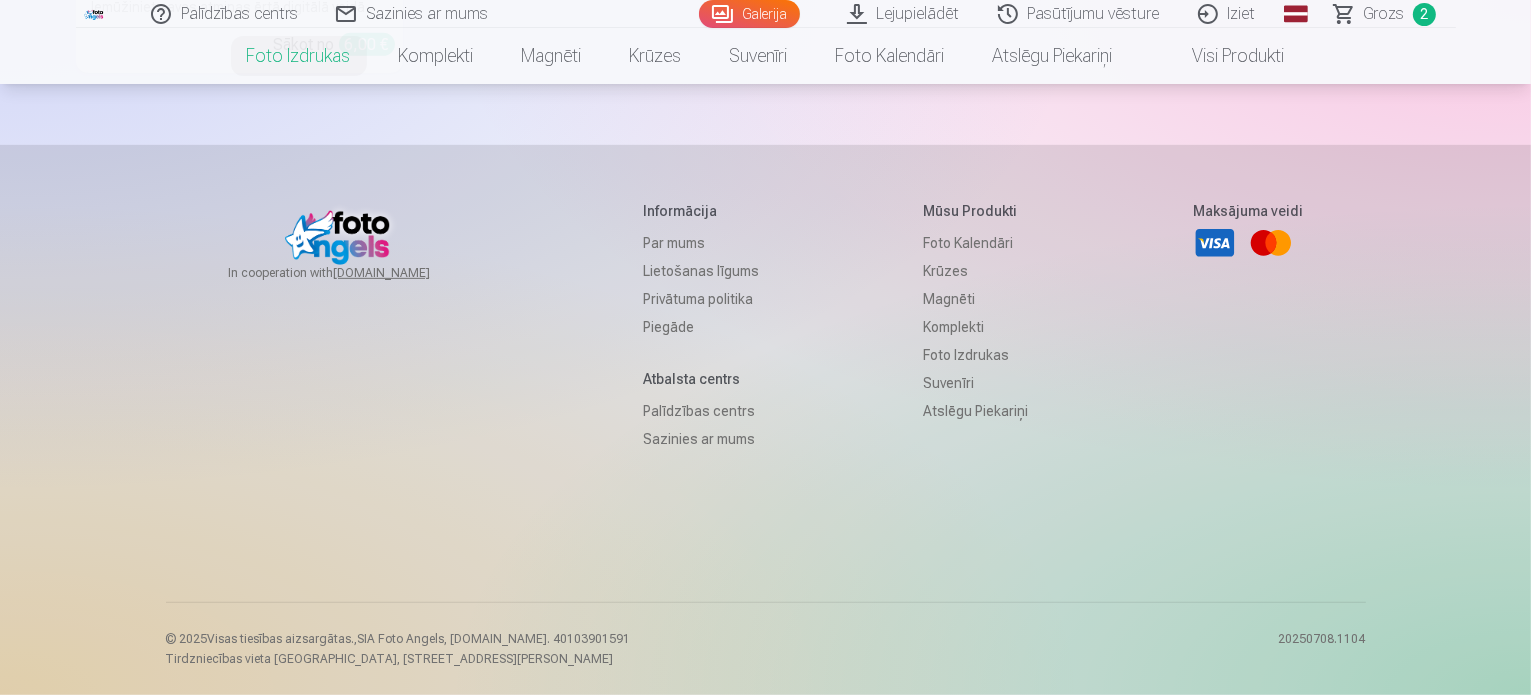 scroll, scrollTop: 0, scrollLeft: 0, axis: both 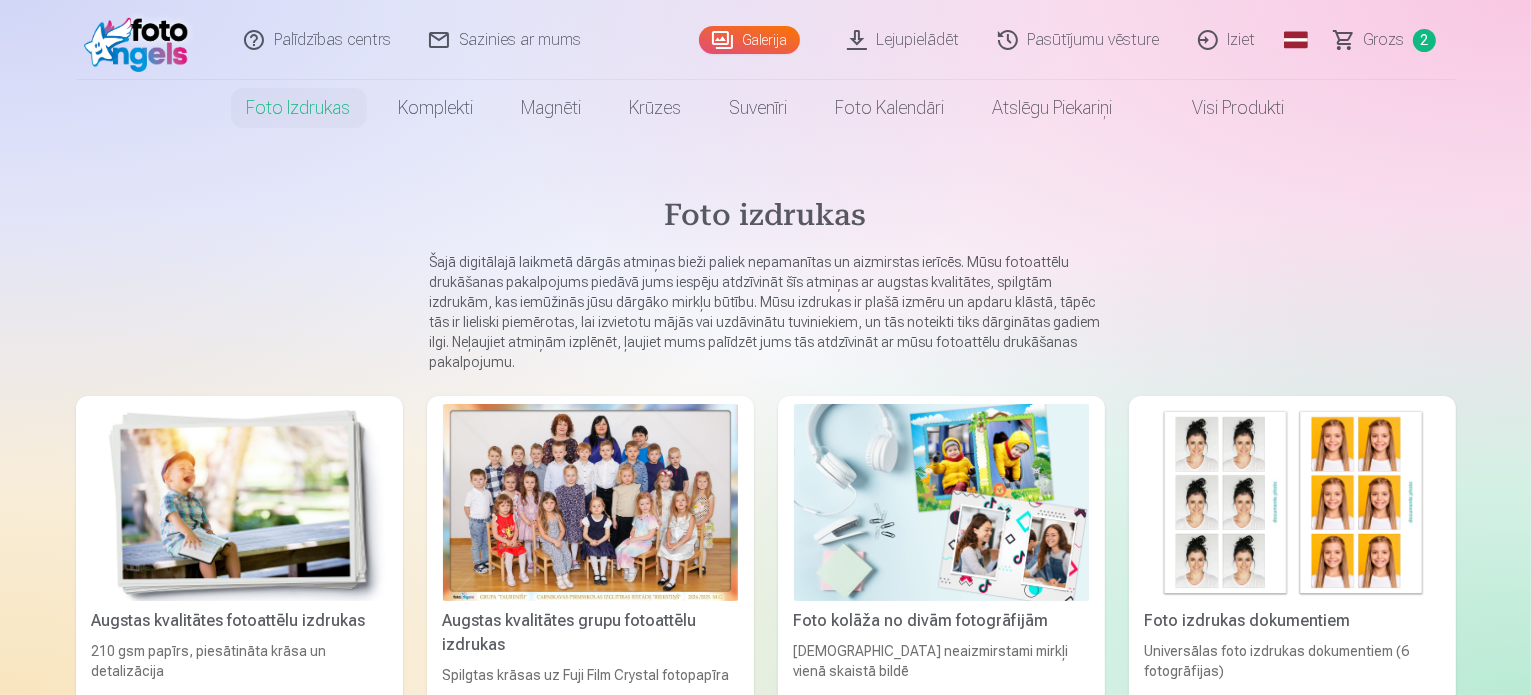 click at bounding box center (590, 502) 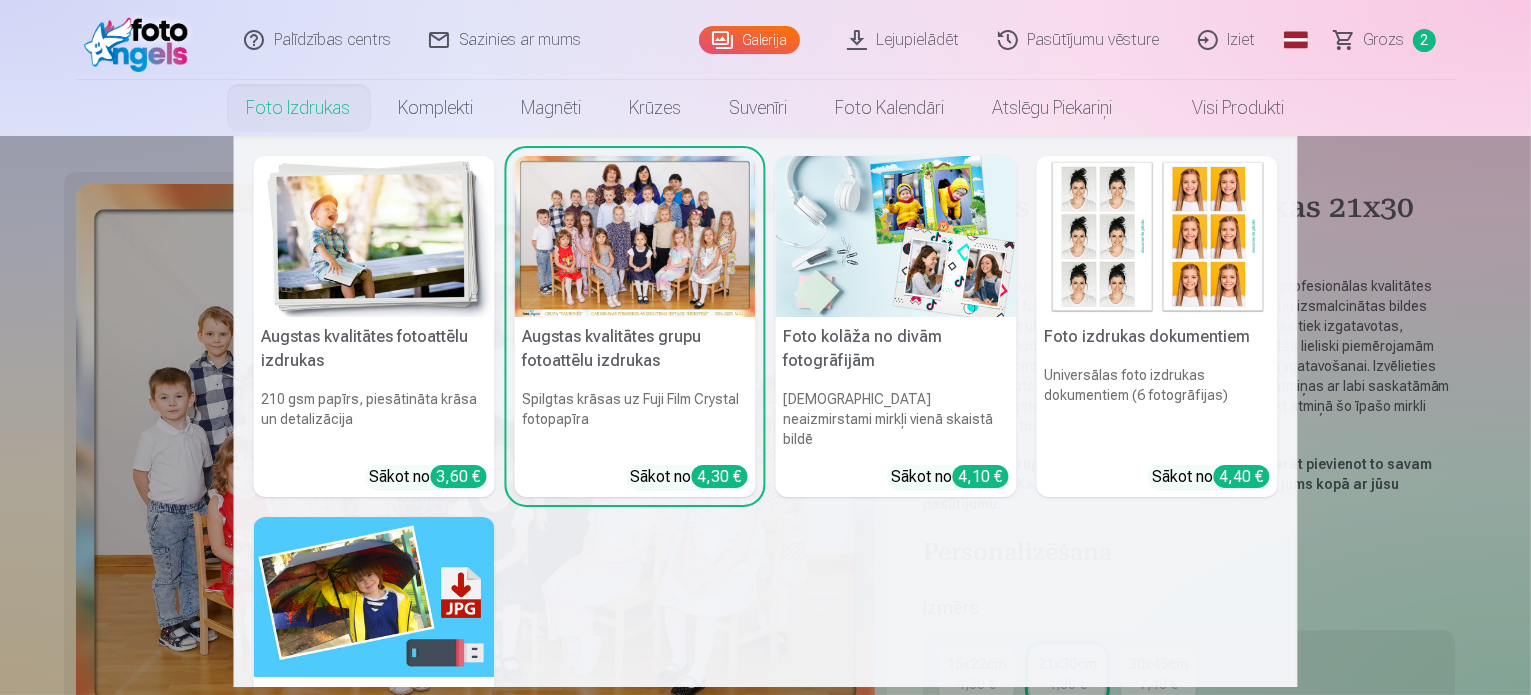 click on "Foto izdrukas" at bounding box center (299, 108) 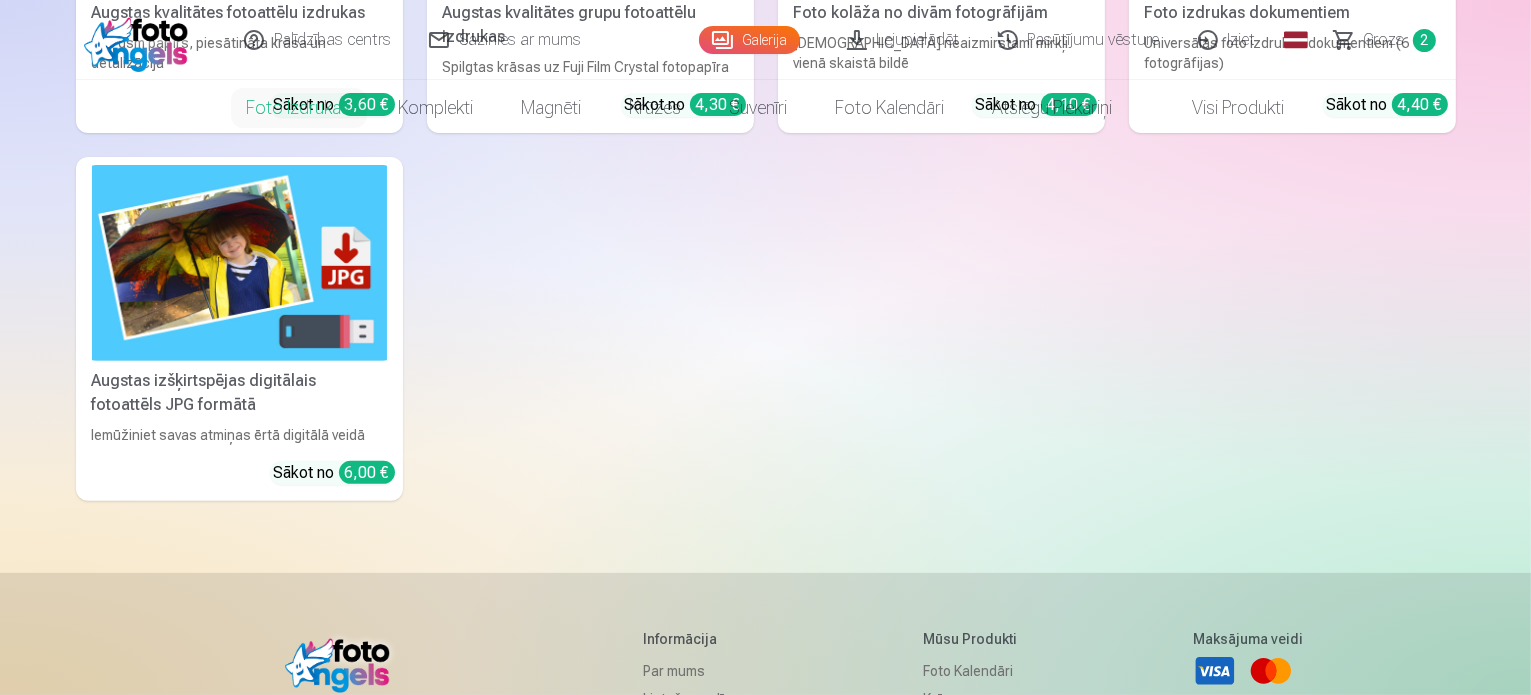 scroll, scrollTop: 0, scrollLeft: 0, axis: both 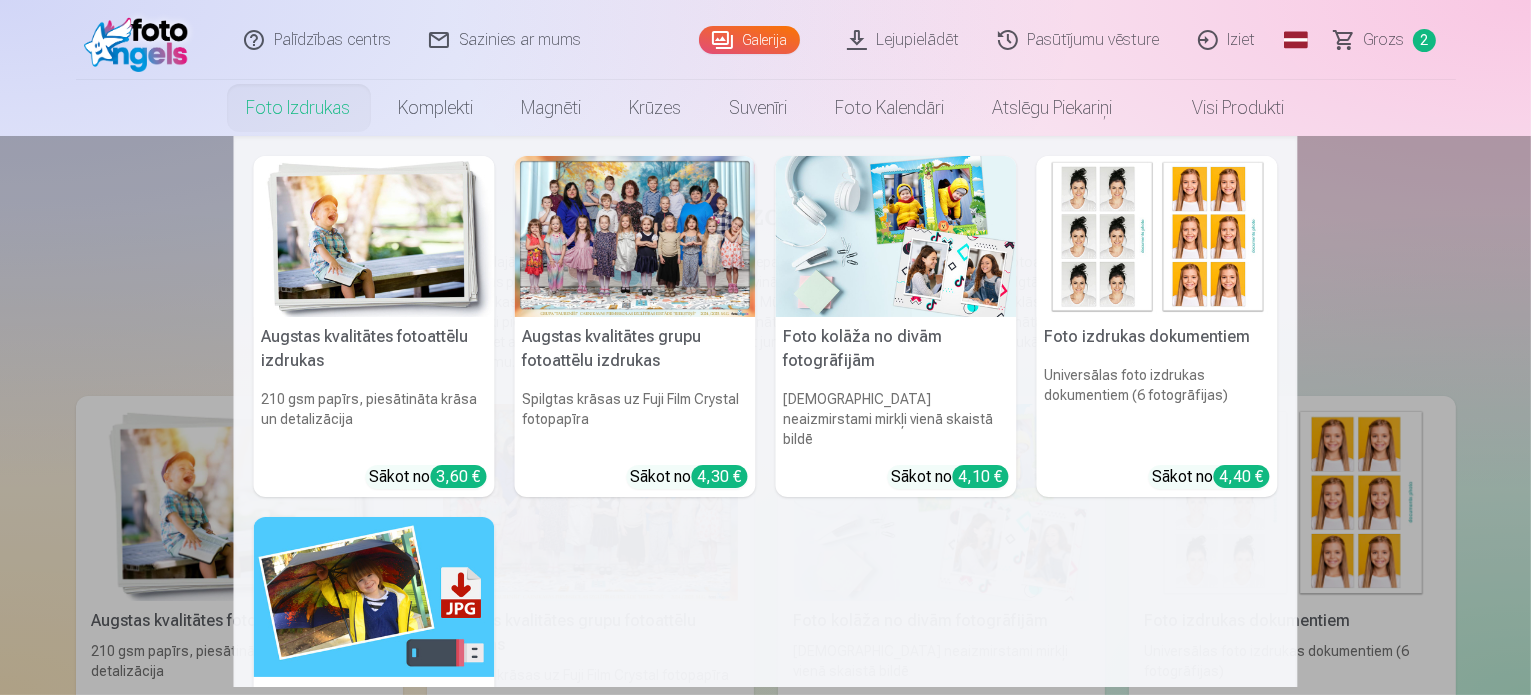 click at bounding box center (374, 236) 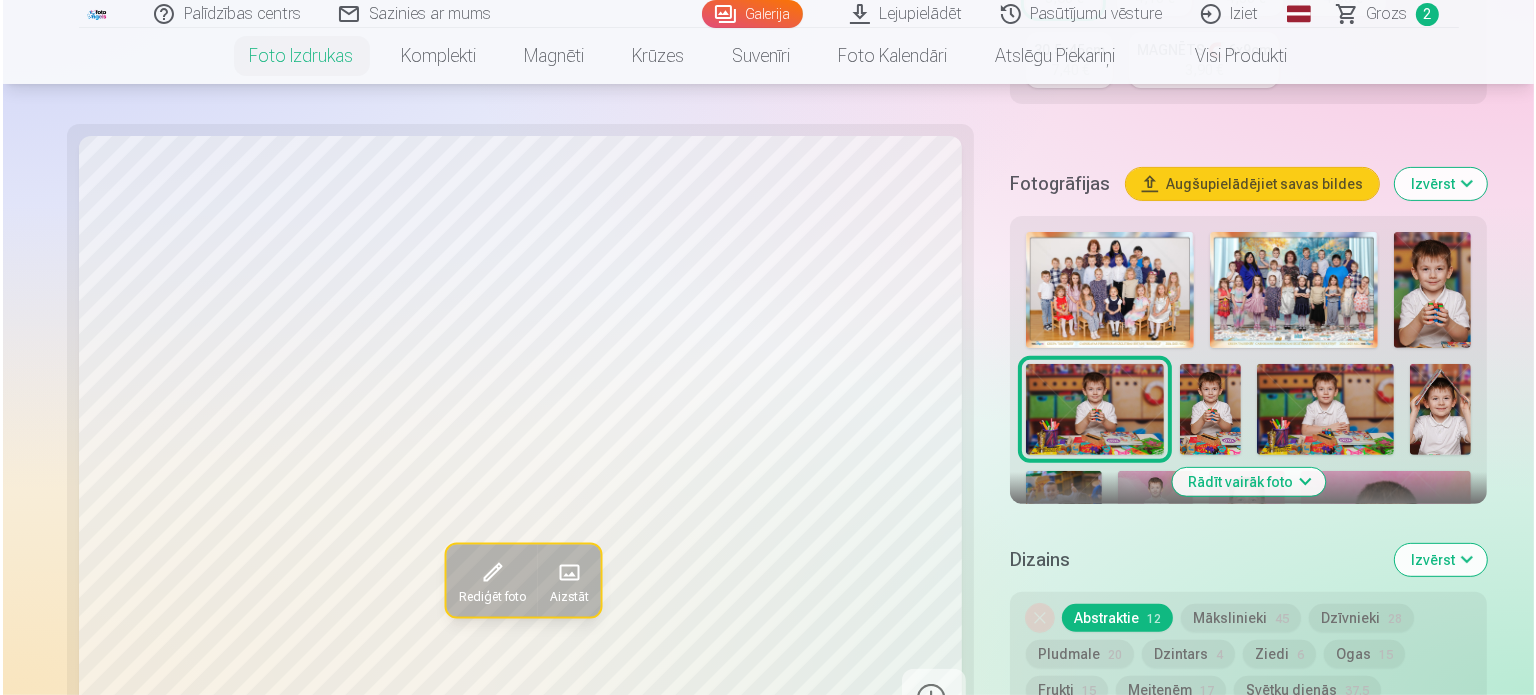 scroll, scrollTop: 1216, scrollLeft: 0, axis: vertical 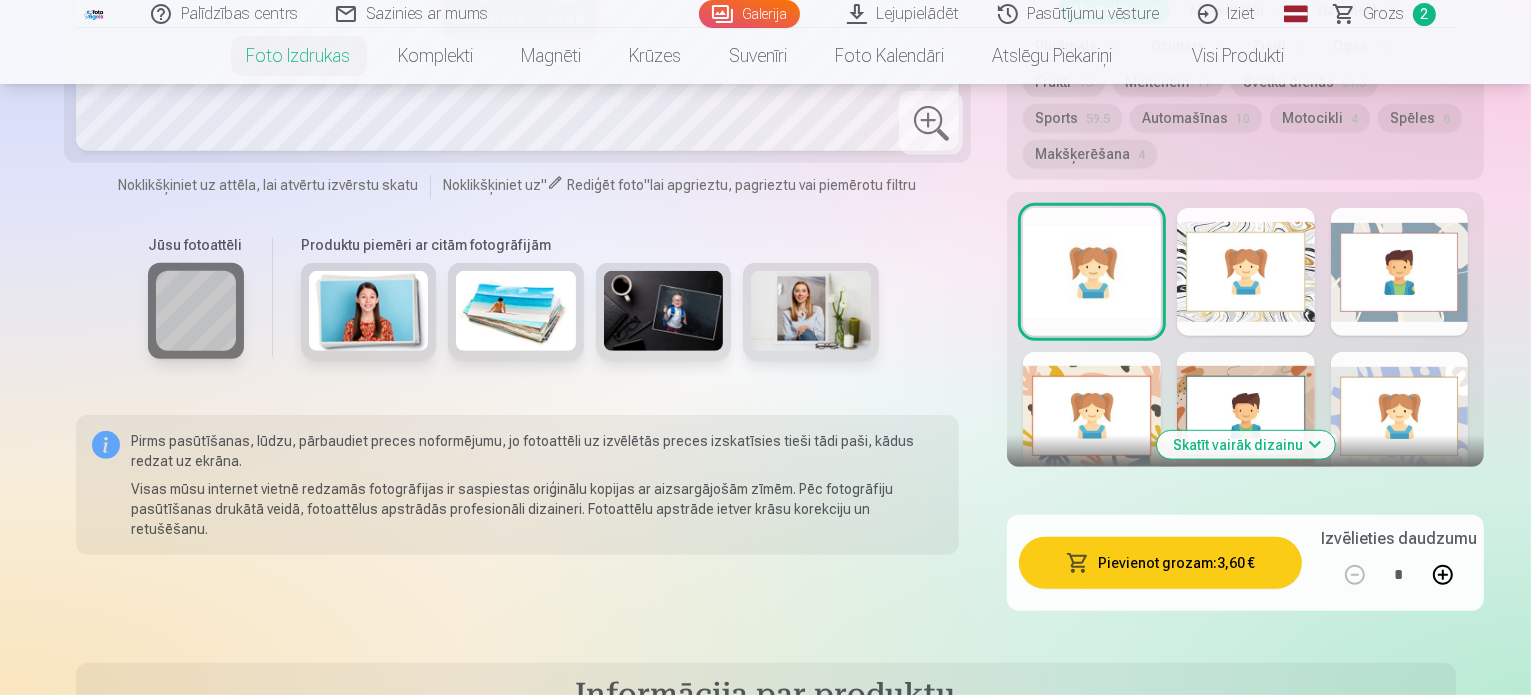 click on "Pievienot grozam :  3,60 €" at bounding box center (1160, 563) 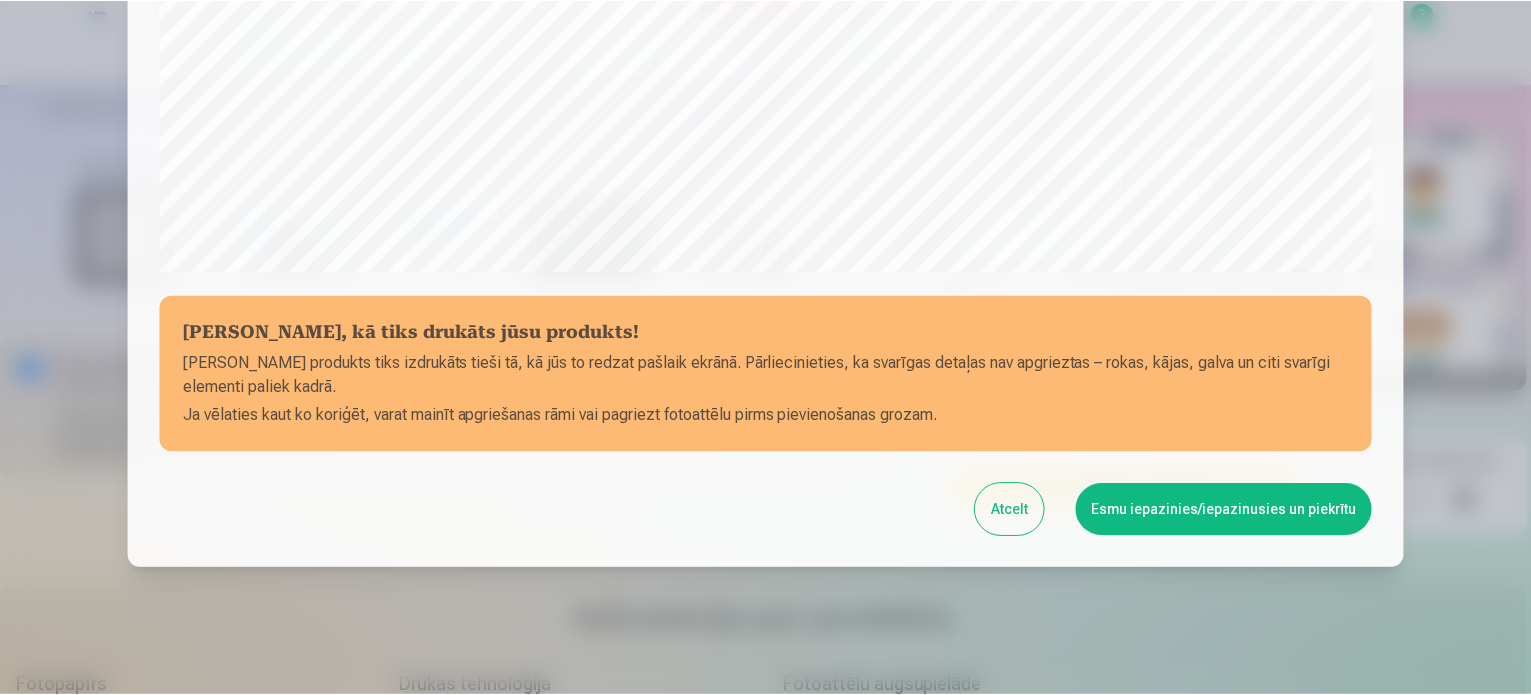 scroll, scrollTop: 744, scrollLeft: 0, axis: vertical 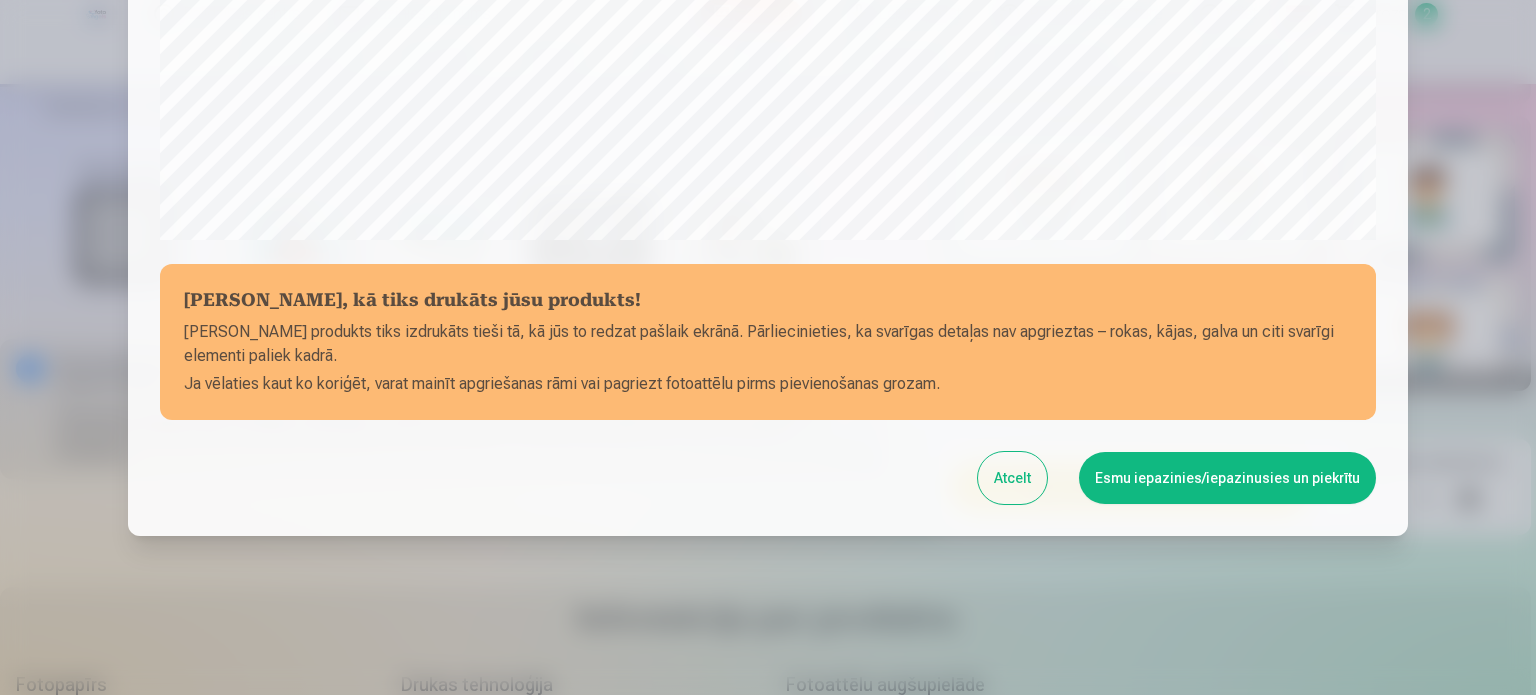 click on "Esmu iepazinies/iepazinusies un piekrītu" at bounding box center (1227, 478) 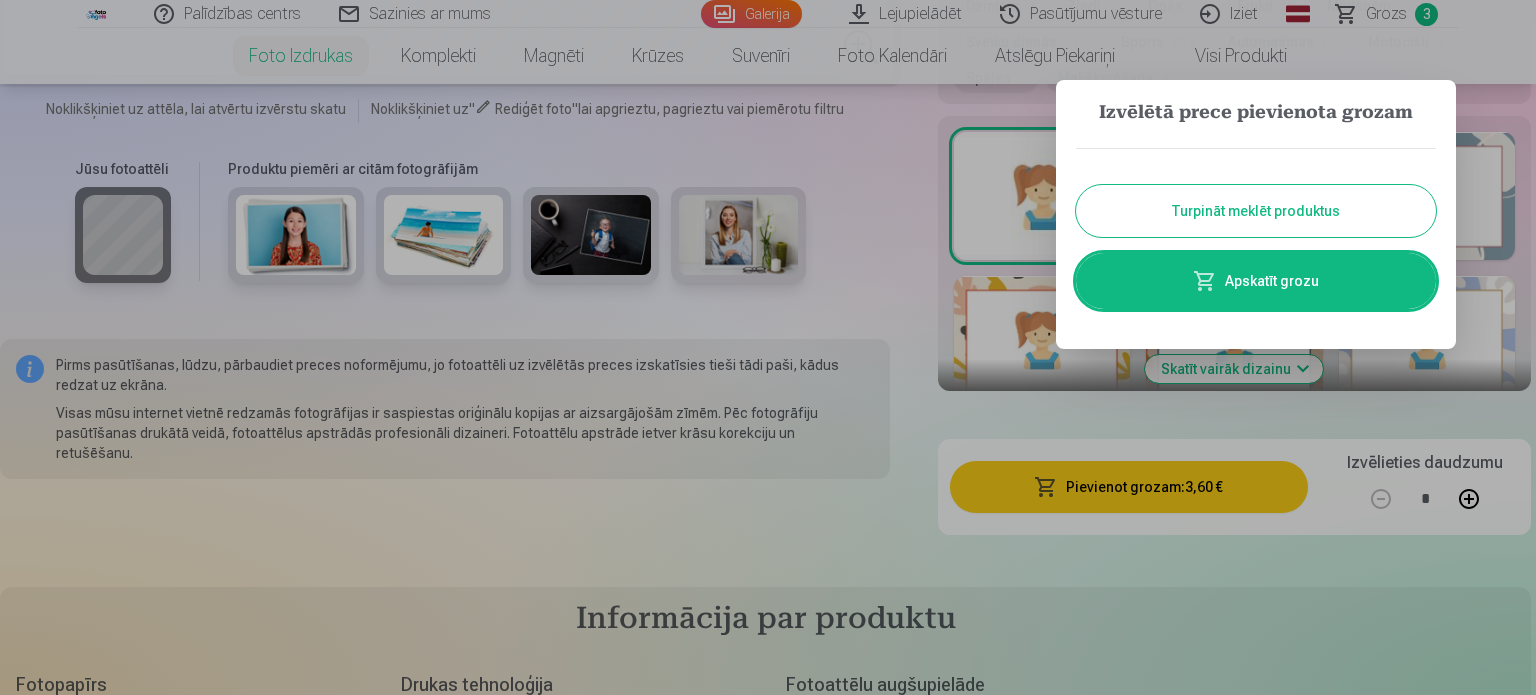 click on "Turpināt meklēt produktus" at bounding box center [1256, 211] 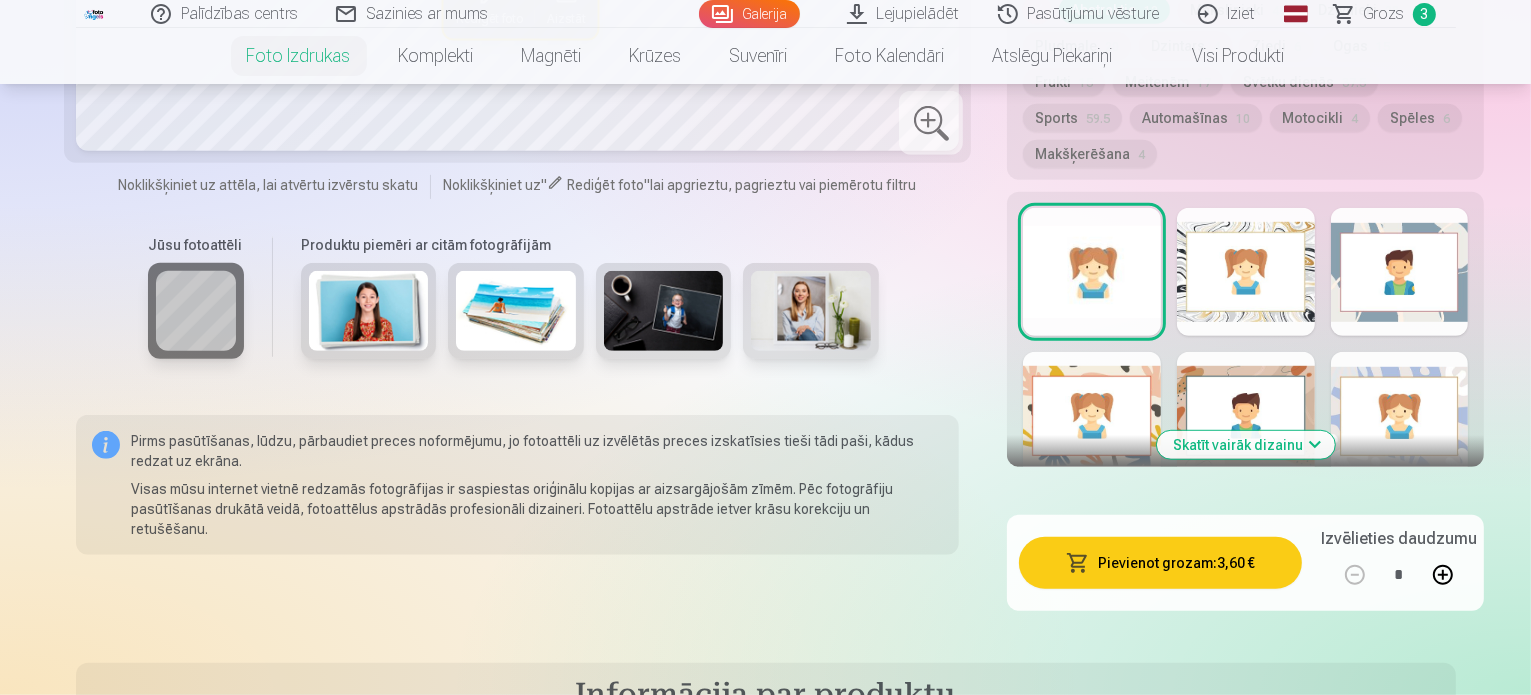 type 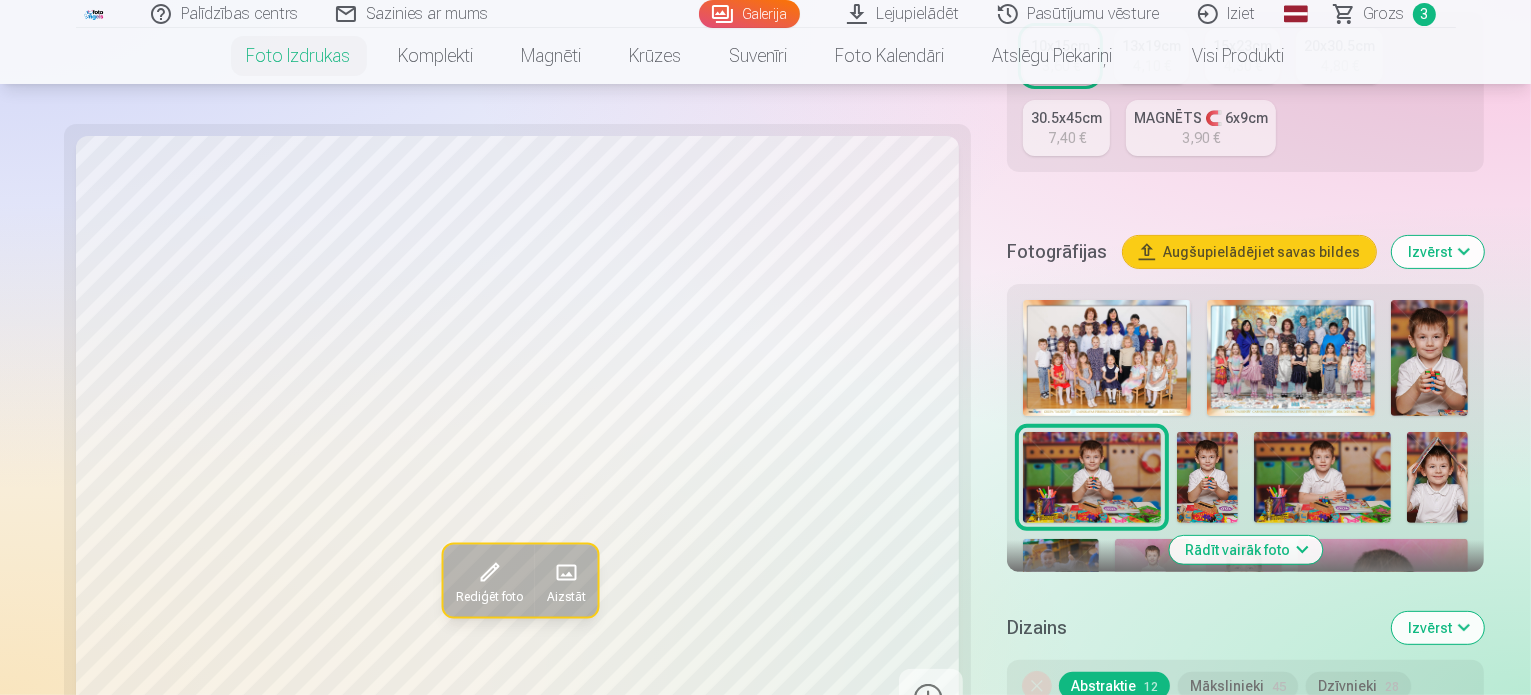 scroll, scrollTop: 496, scrollLeft: 0, axis: vertical 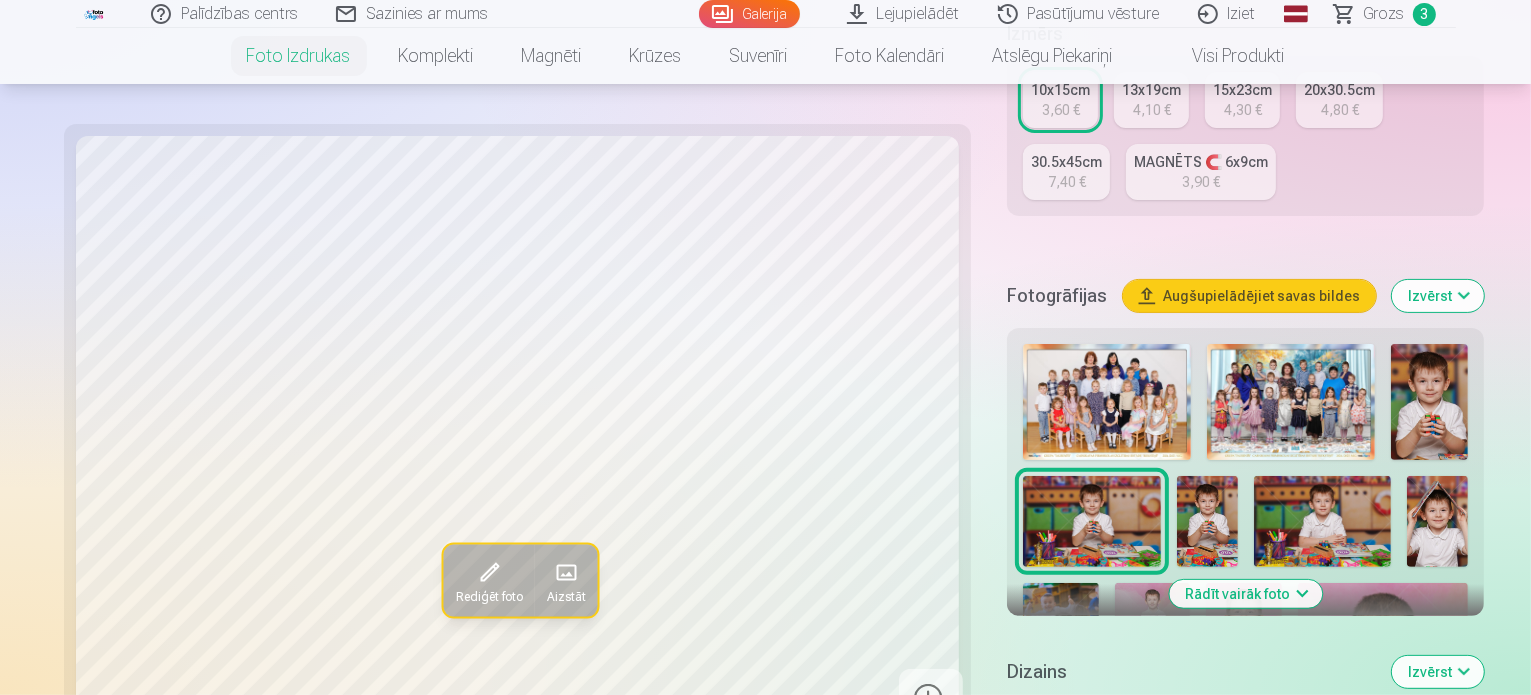click at bounding box center (1207, 522) 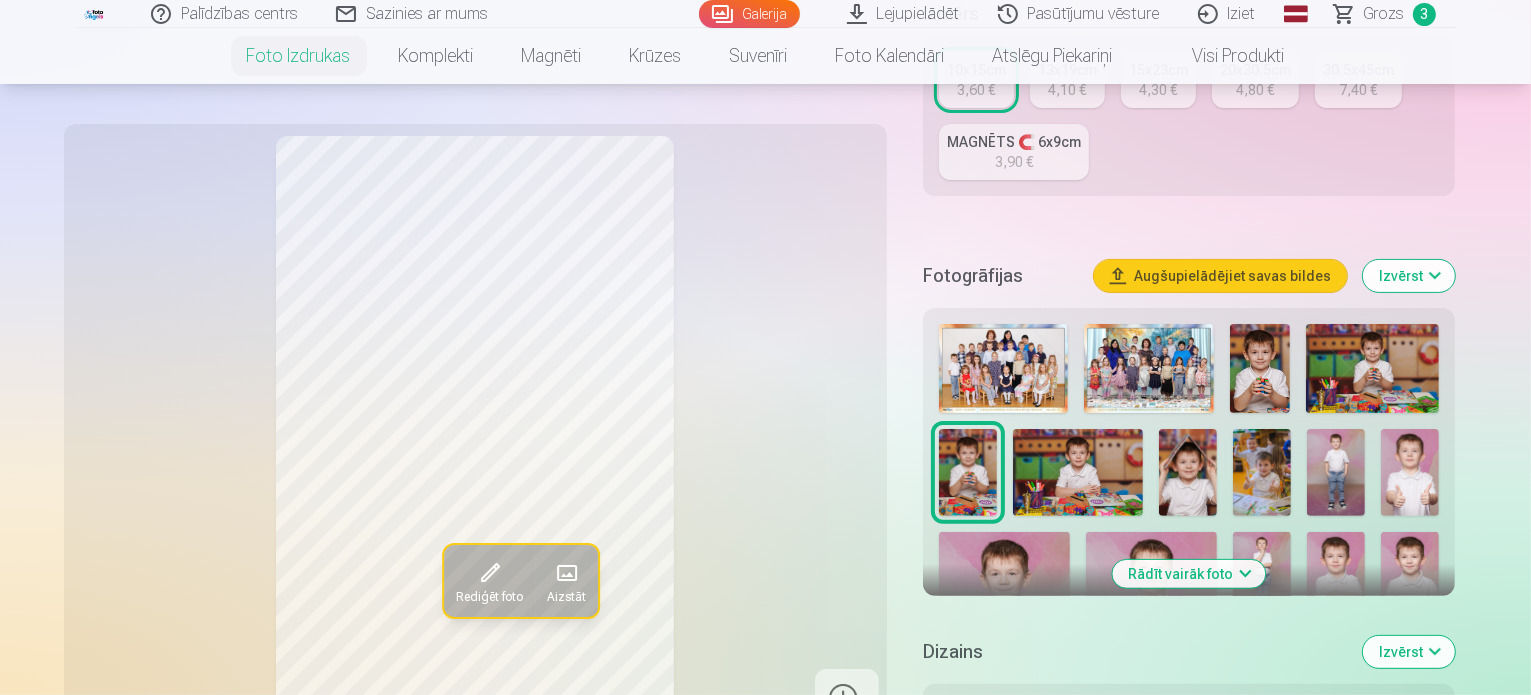 click at bounding box center (1078, 472) 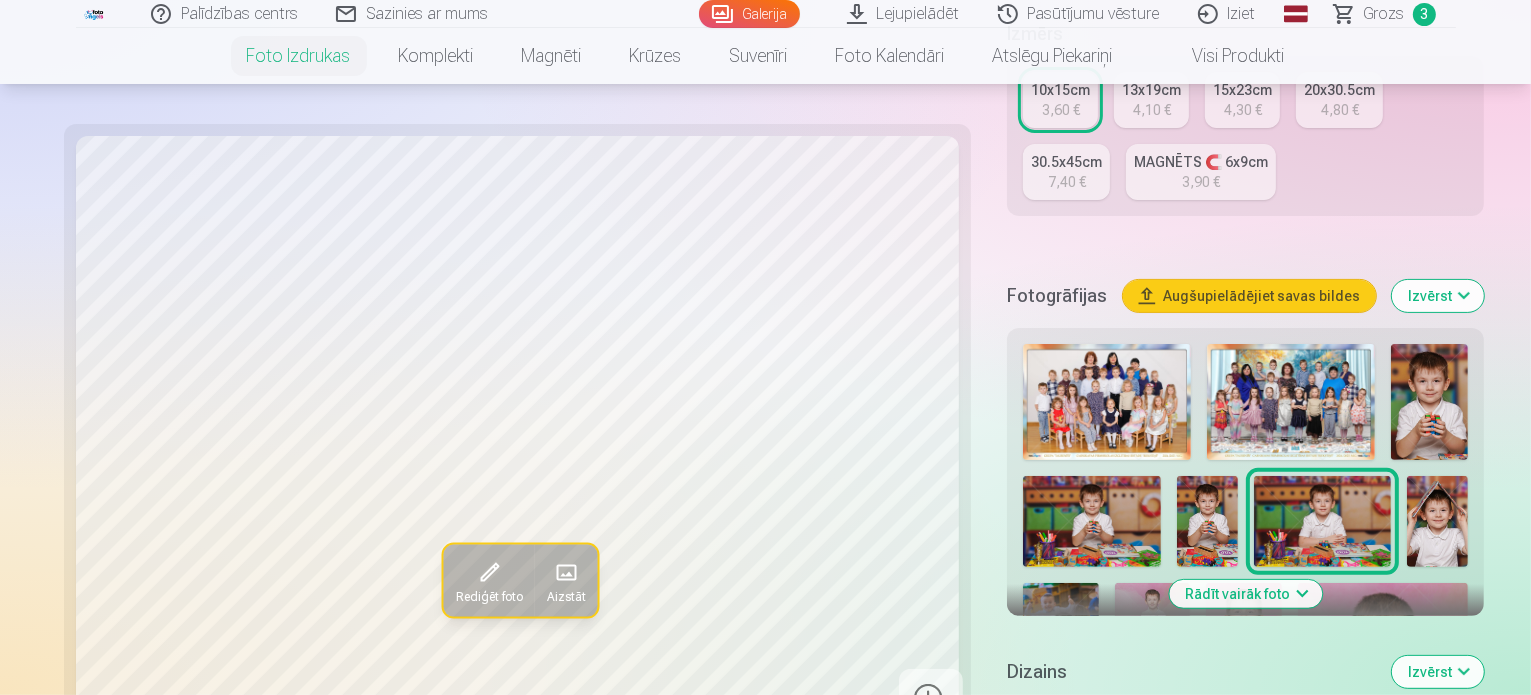 scroll, scrollTop: 1104, scrollLeft: 0, axis: vertical 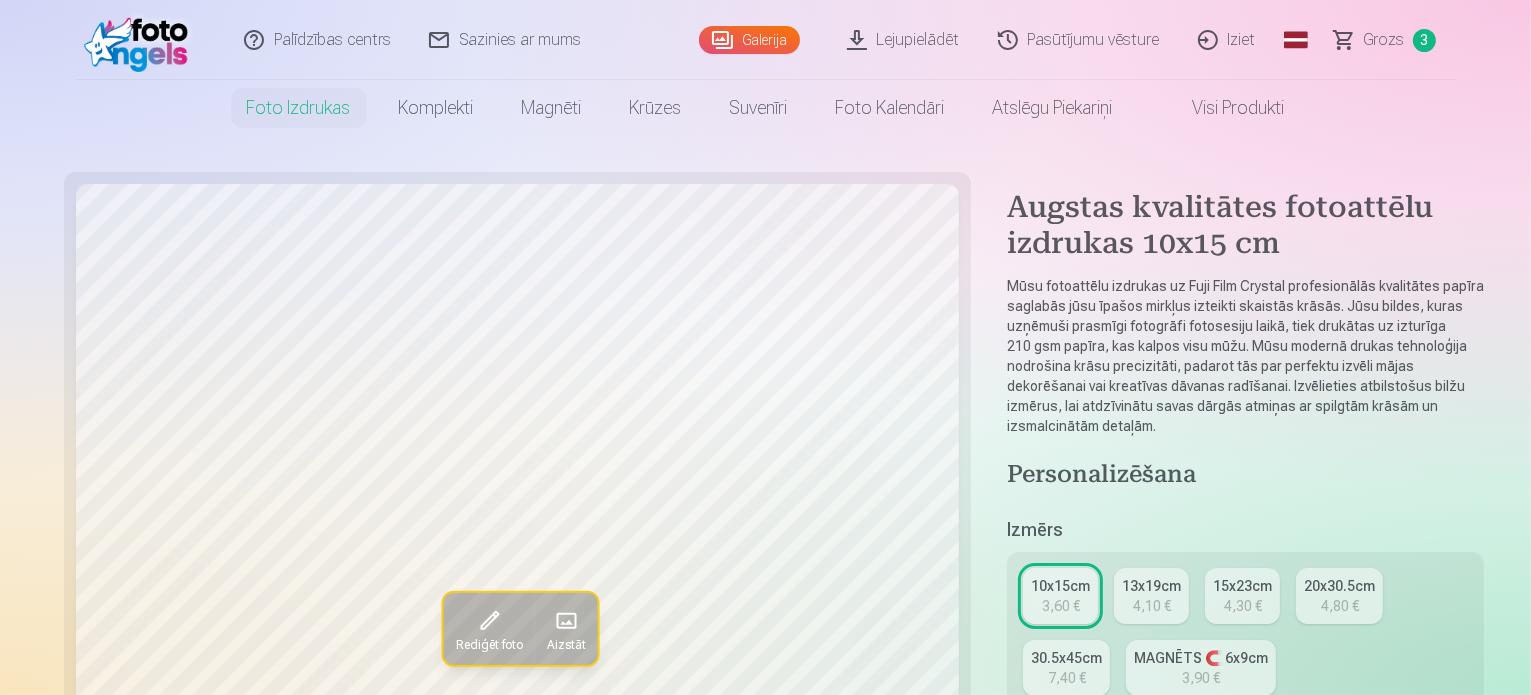 click on "10x15cm 3,60 €" at bounding box center (1060, 596) 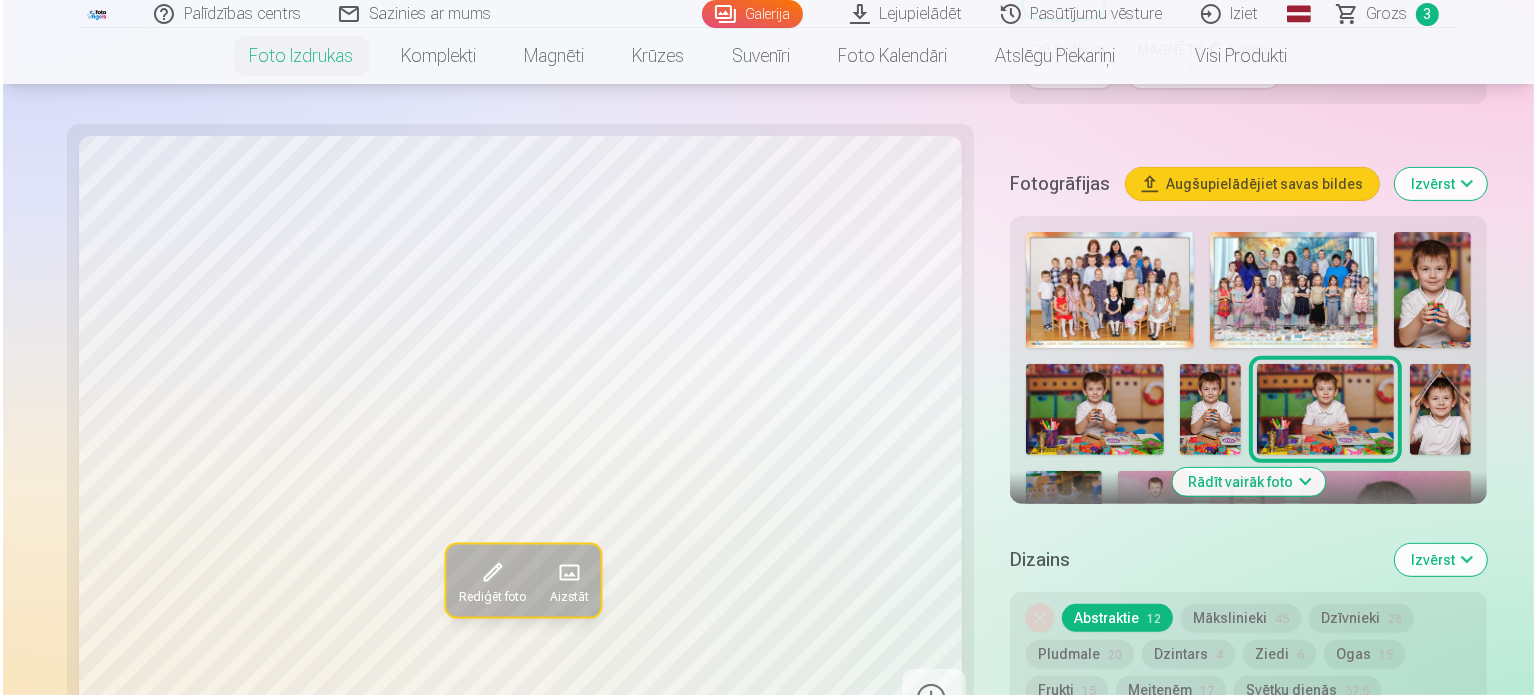 scroll, scrollTop: 1216, scrollLeft: 0, axis: vertical 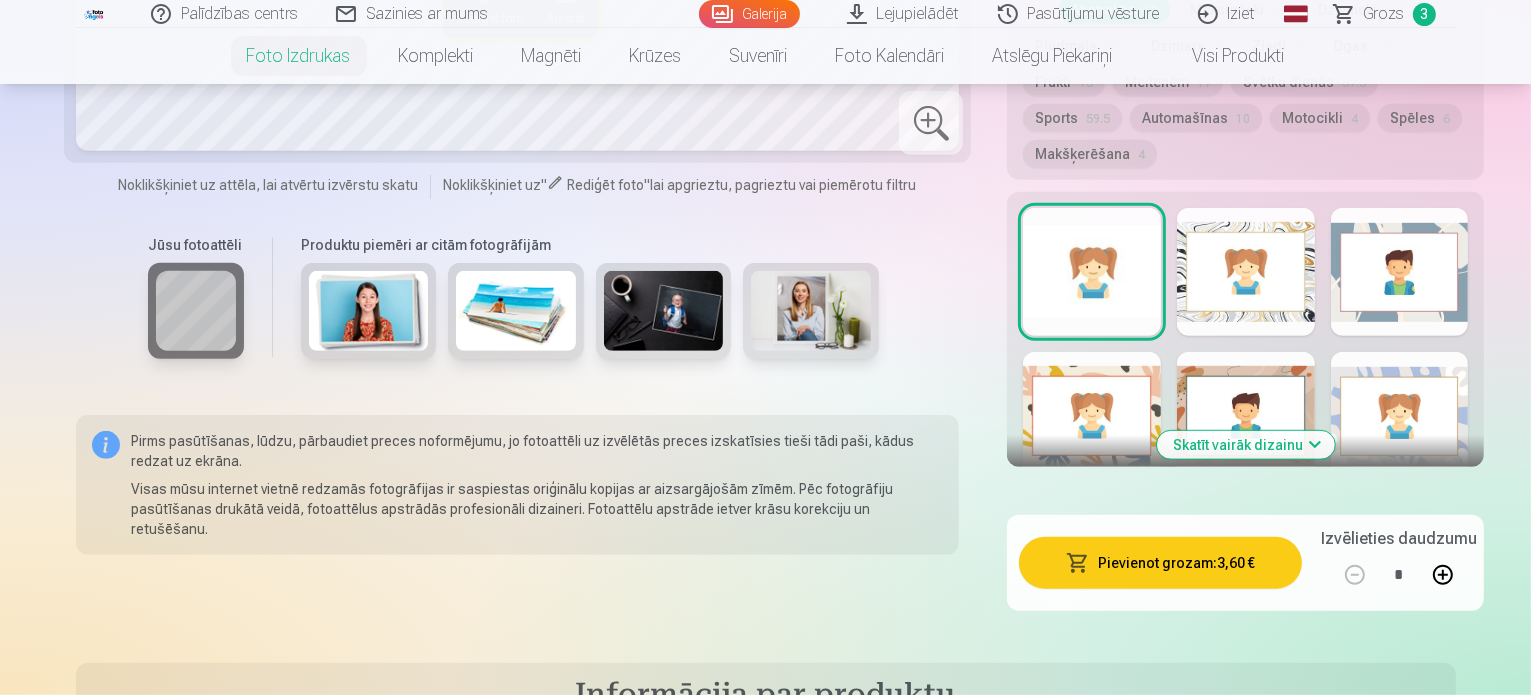 click on "Pievienot grozam :  3,60 €" at bounding box center [1160, 563] 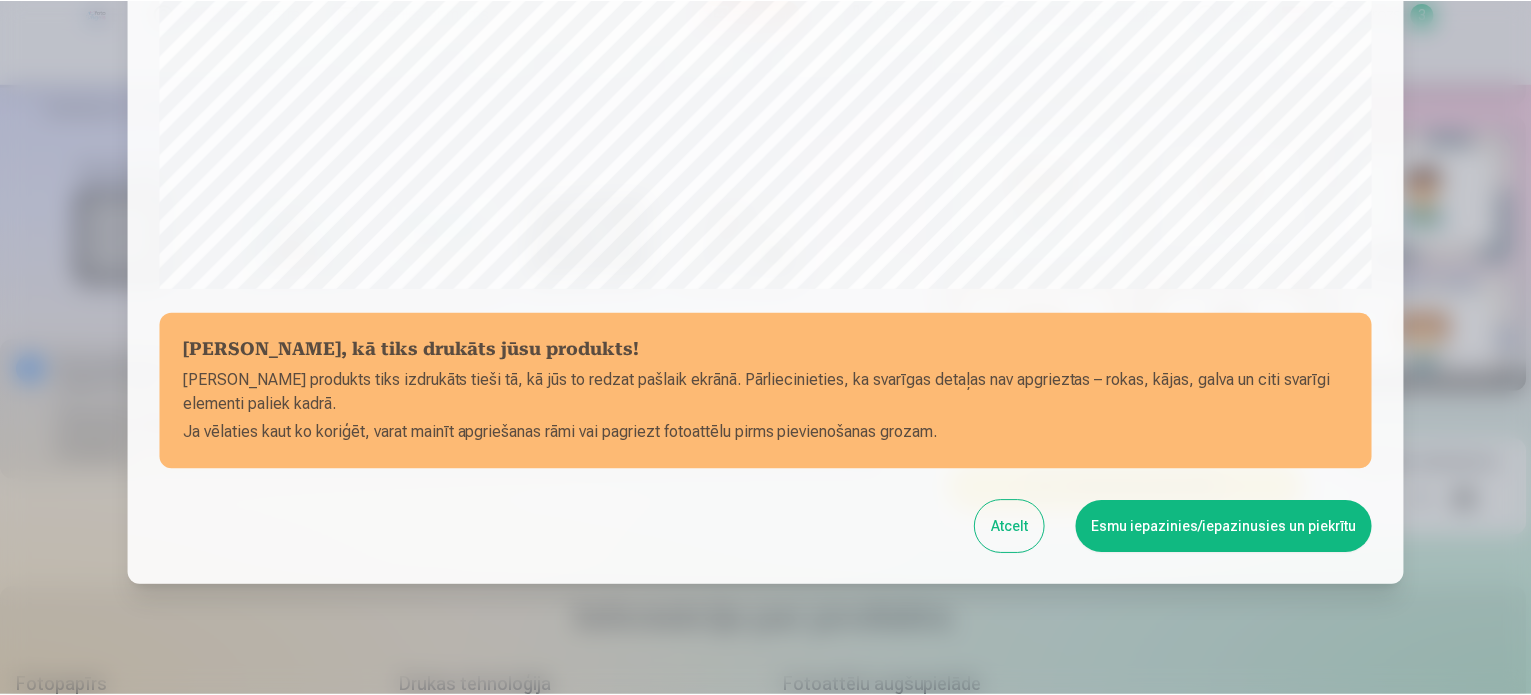 scroll, scrollTop: 744, scrollLeft: 0, axis: vertical 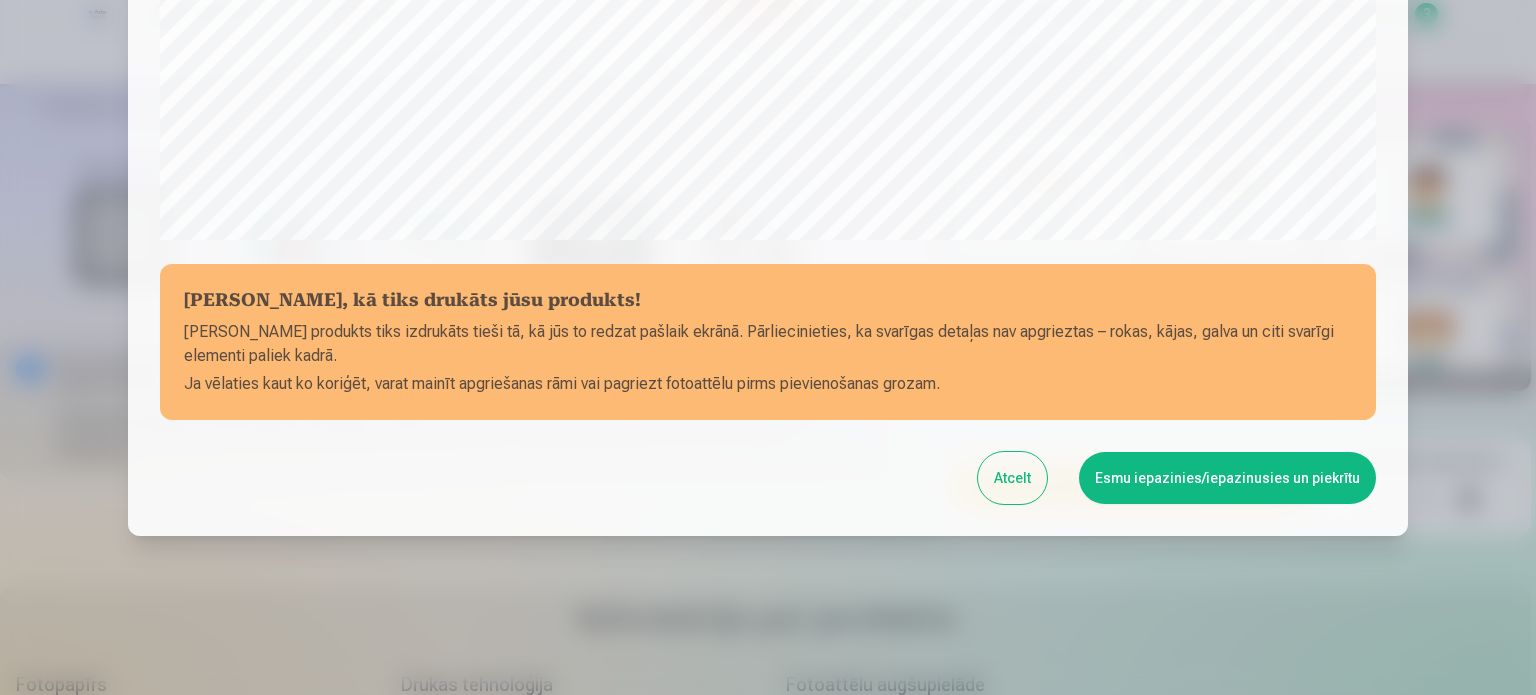 click on "Esmu iepazinies/iepazinusies un piekrītu" at bounding box center (1227, 478) 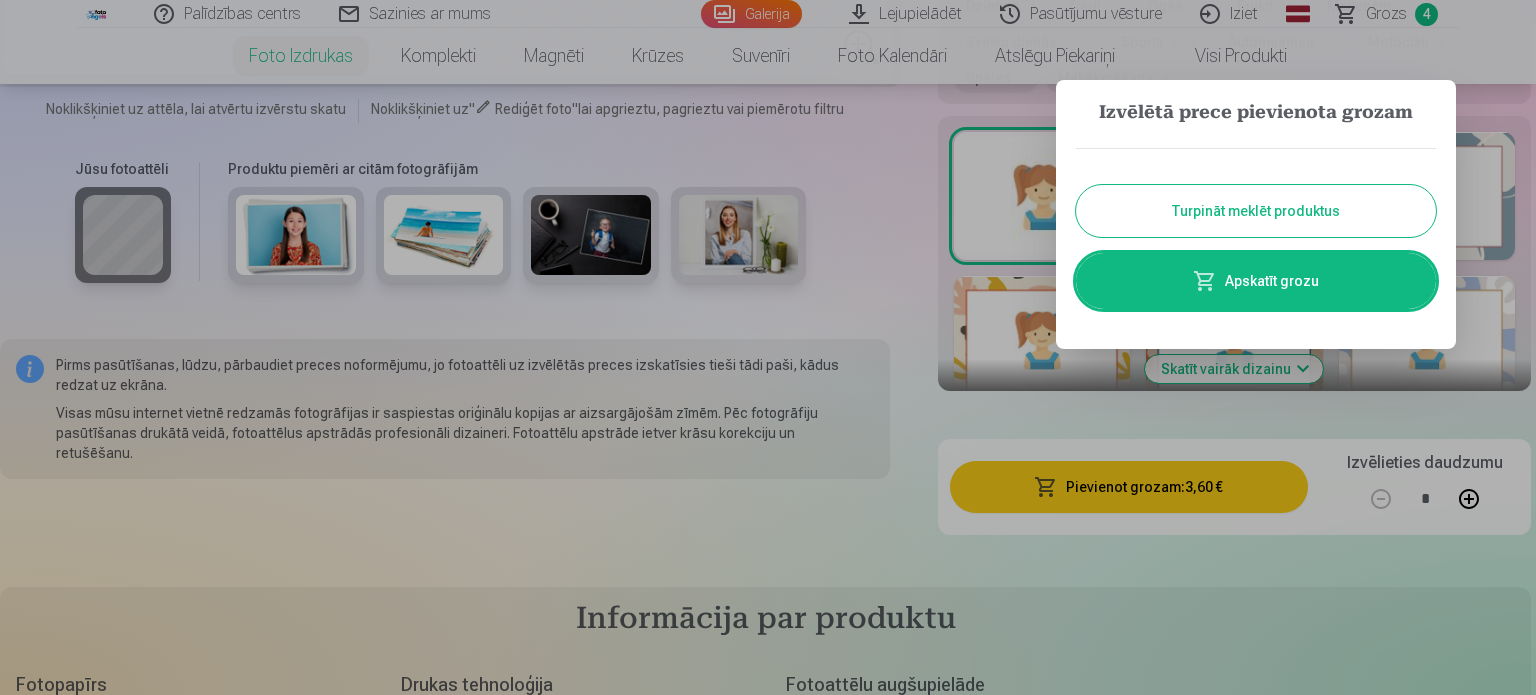click on "Turpināt meklēt produktus" at bounding box center [1256, 211] 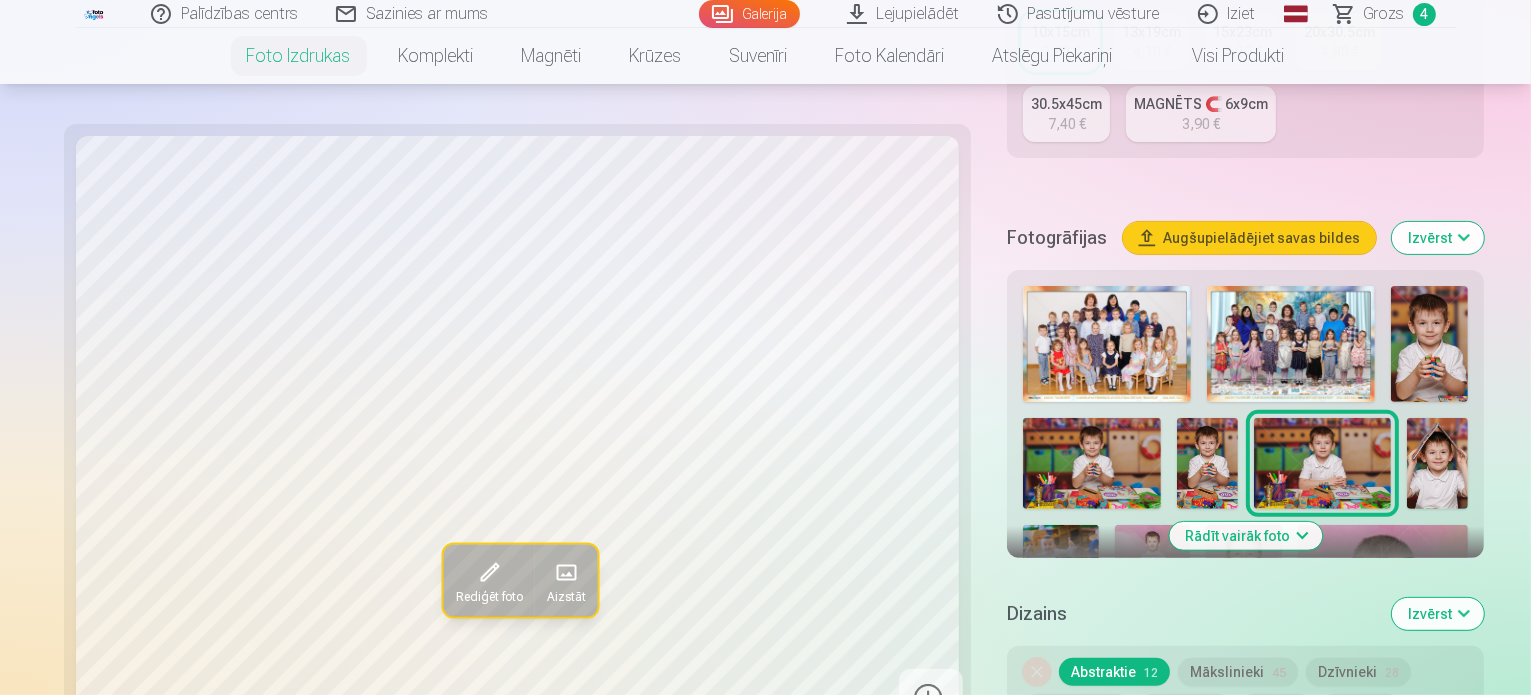 scroll, scrollTop: 536, scrollLeft: 0, axis: vertical 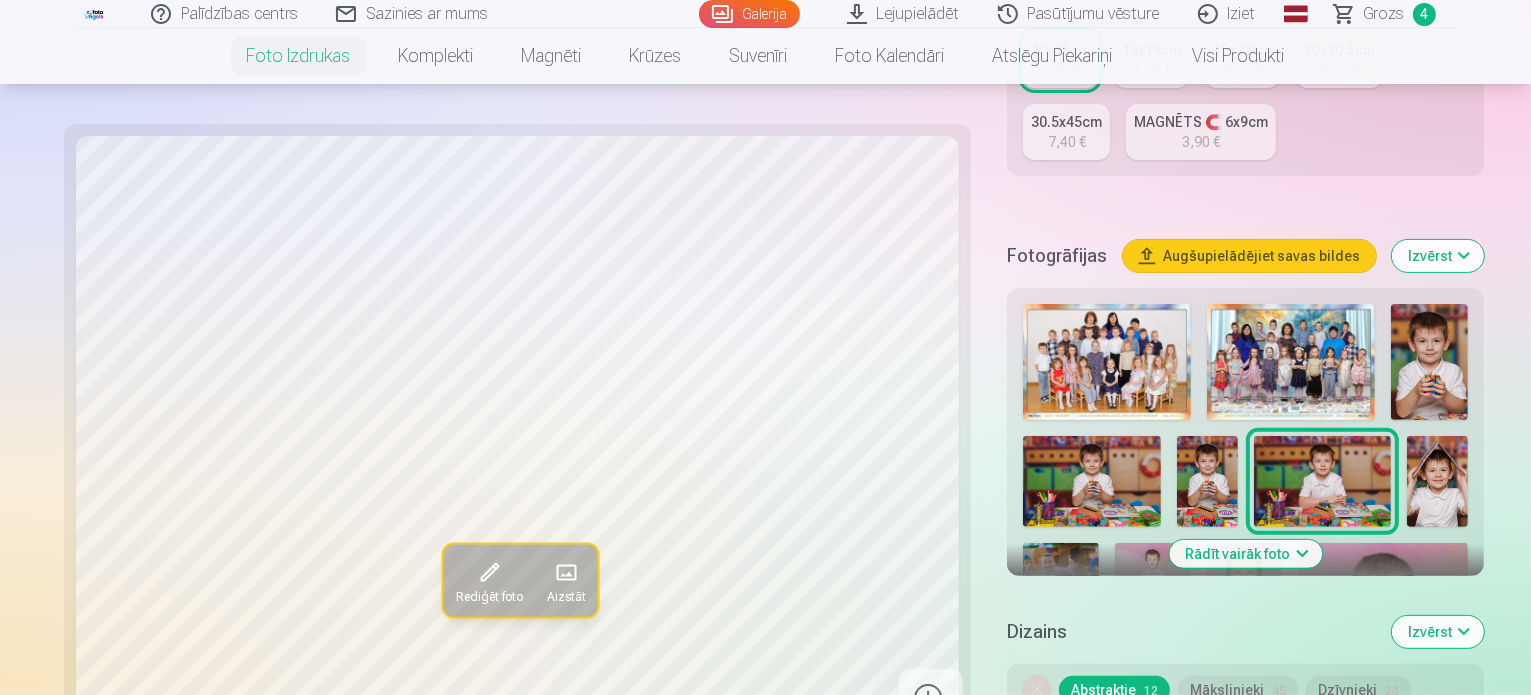 click at bounding box center [1437, 482] 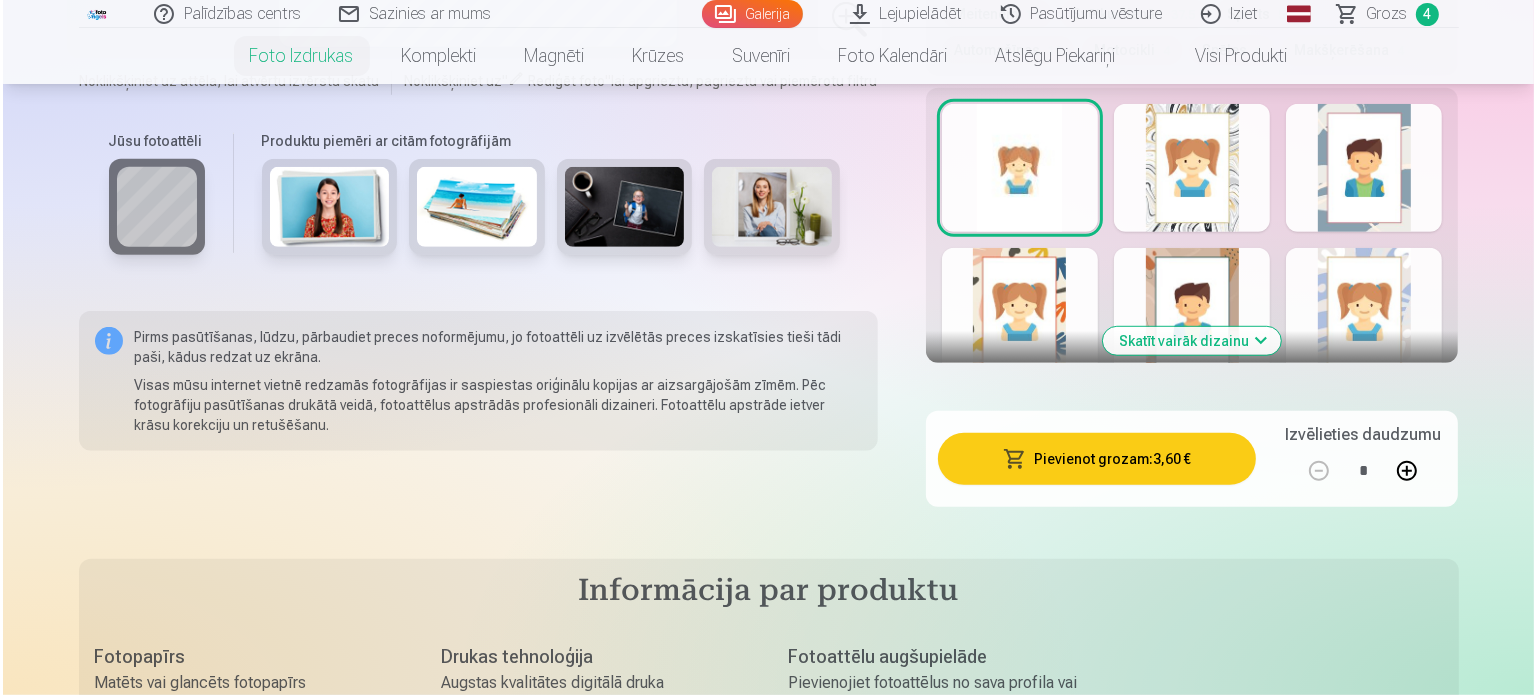 scroll, scrollTop: 1296, scrollLeft: 0, axis: vertical 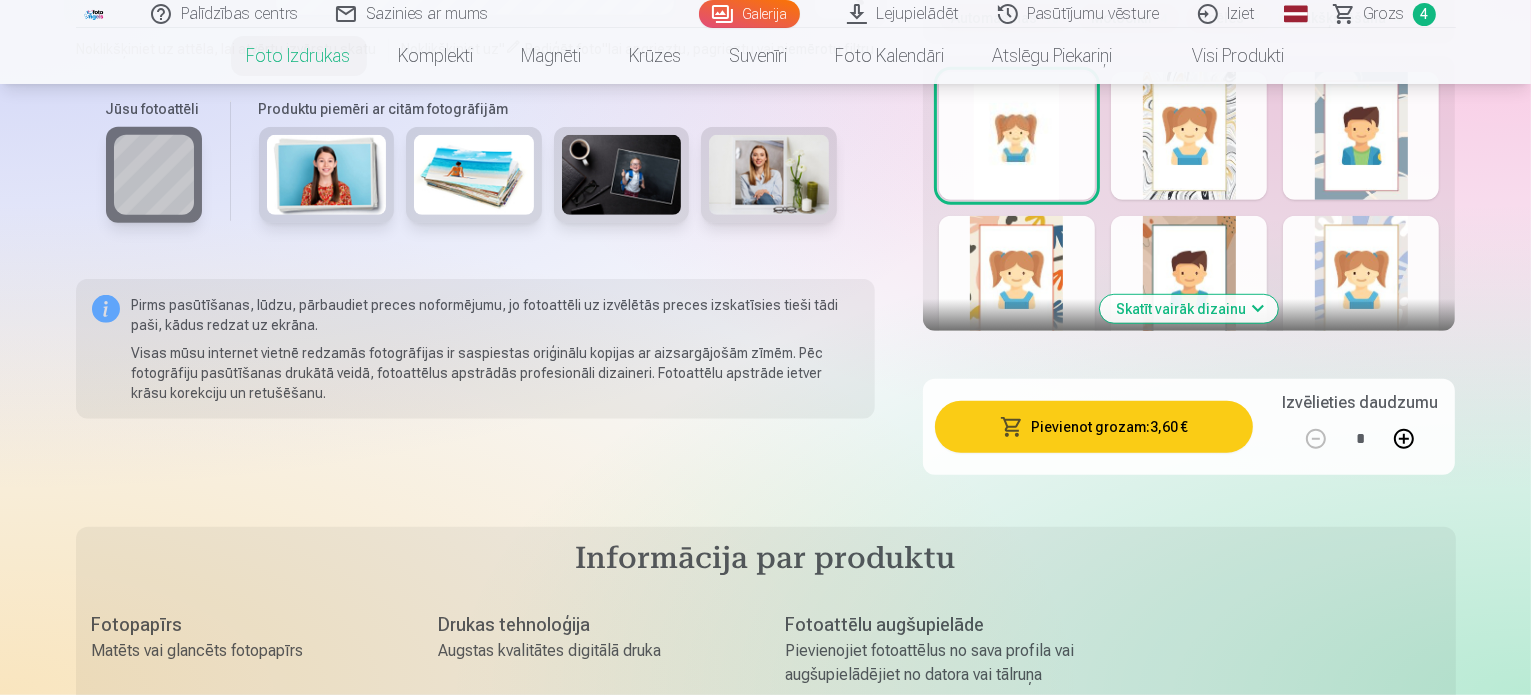 click on "Pievienot grozam :  3,60 €" at bounding box center [1094, 427] 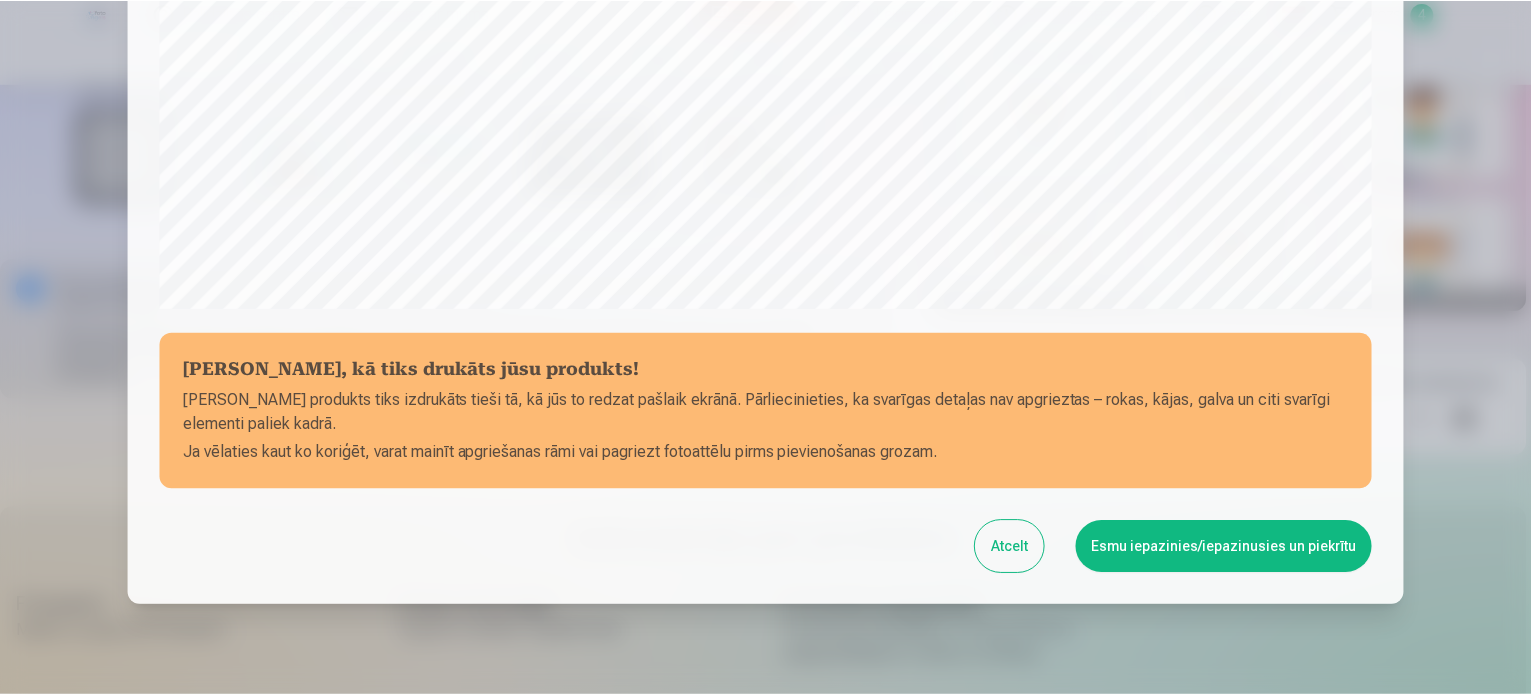 scroll, scrollTop: 744, scrollLeft: 0, axis: vertical 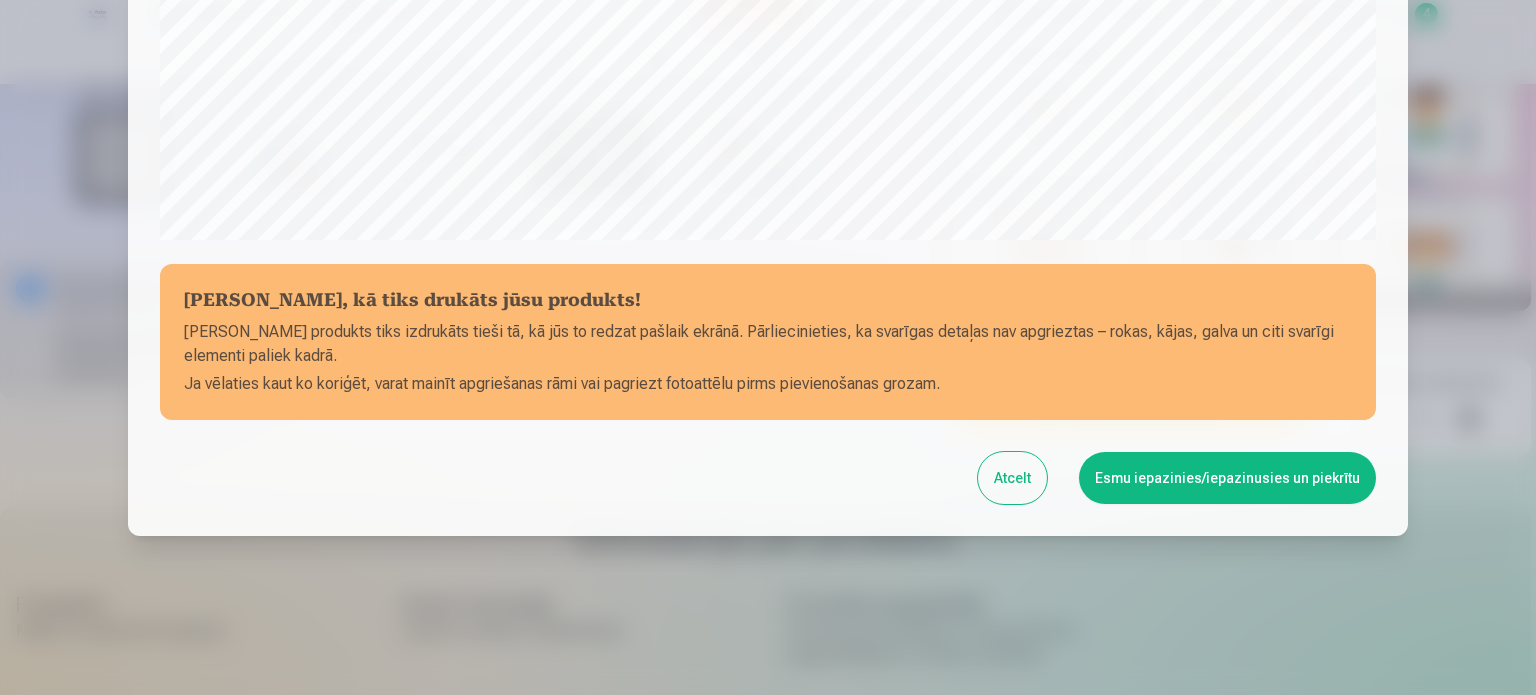 click on "Esmu iepazinies/iepazinusies un piekrītu" at bounding box center (1227, 478) 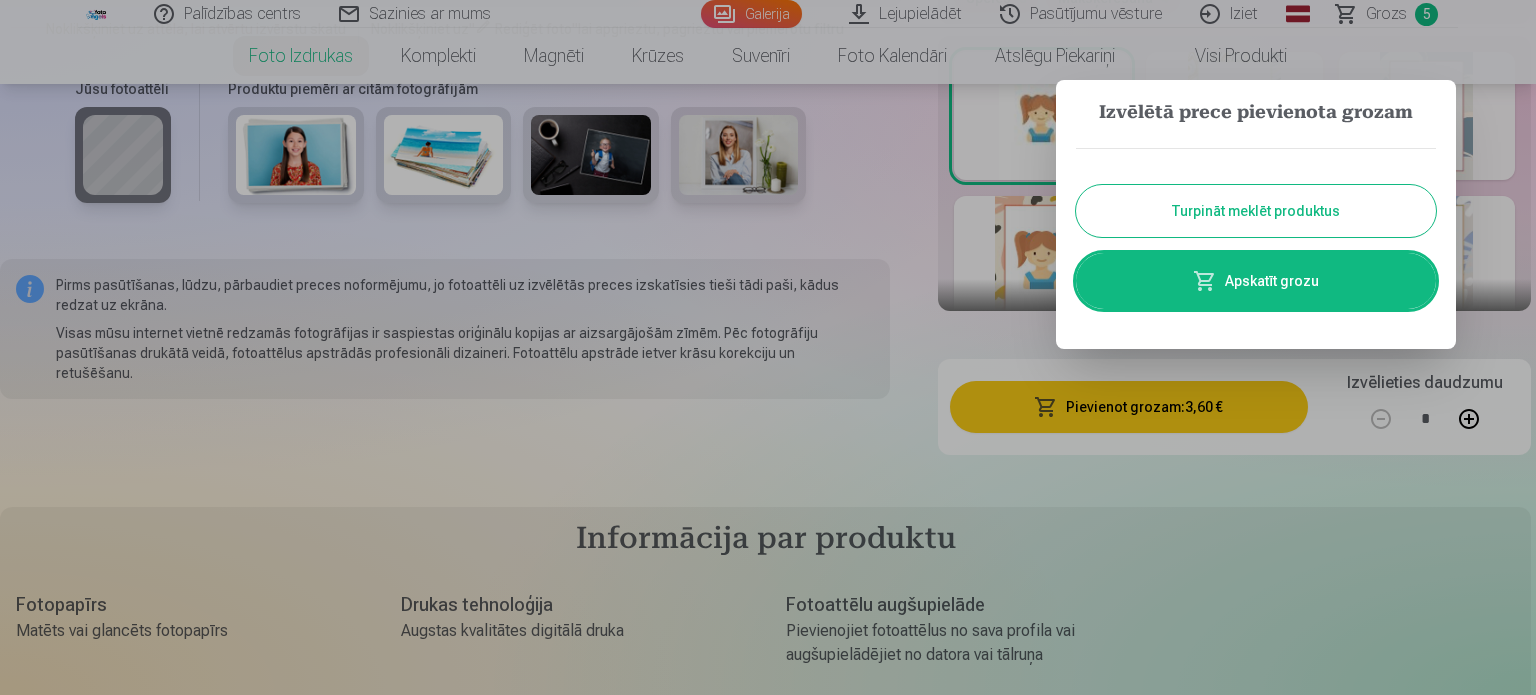 click on "Turpināt meklēt produktus" at bounding box center [1256, 211] 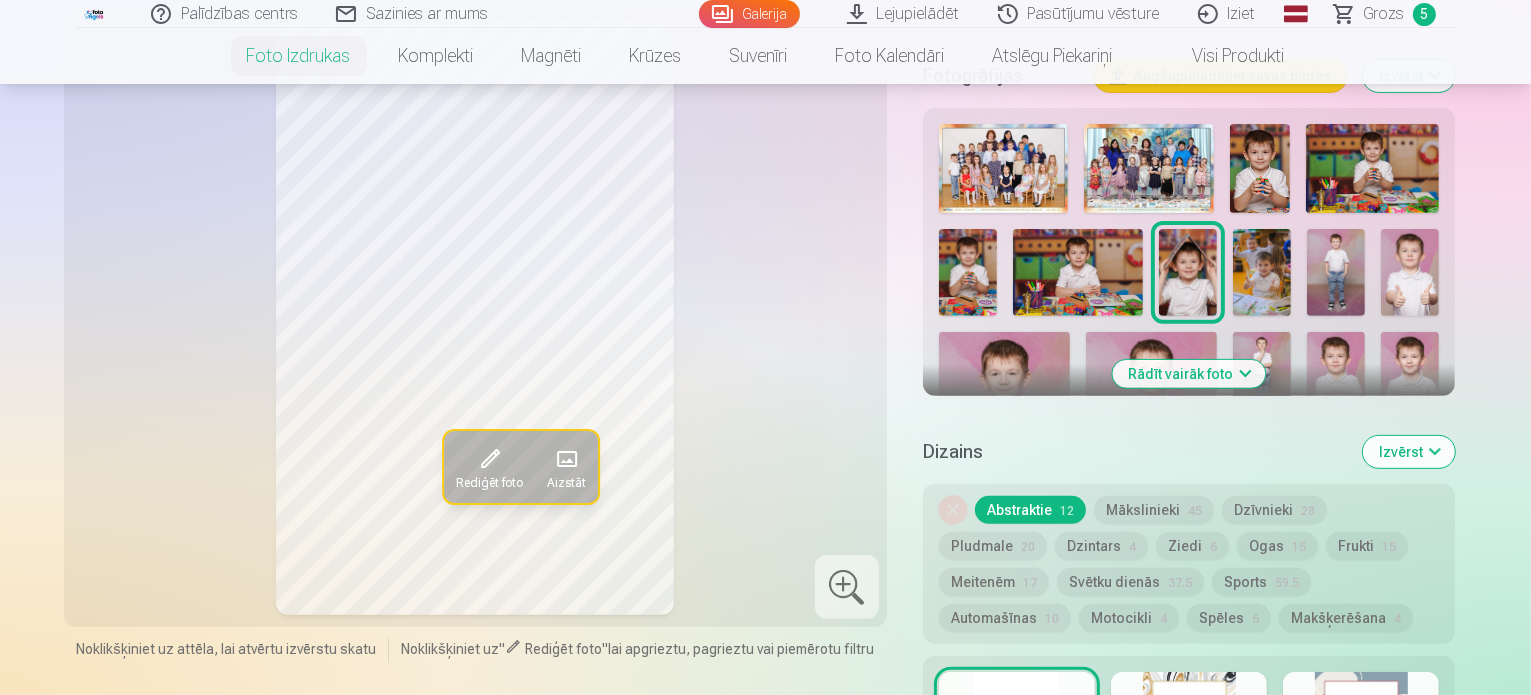 scroll, scrollTop: 656, scrollLeft: 0, axis: vertical 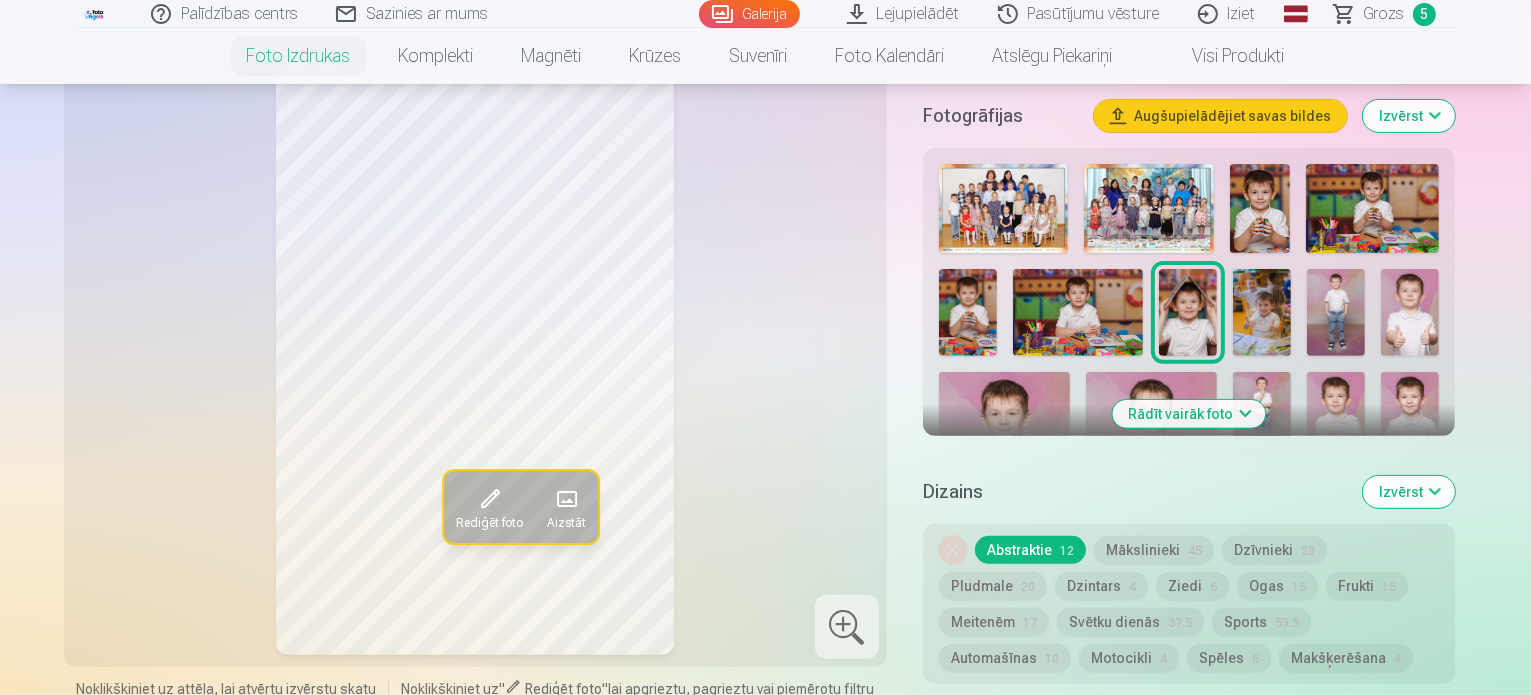 click at bounding box center [1262, 312] 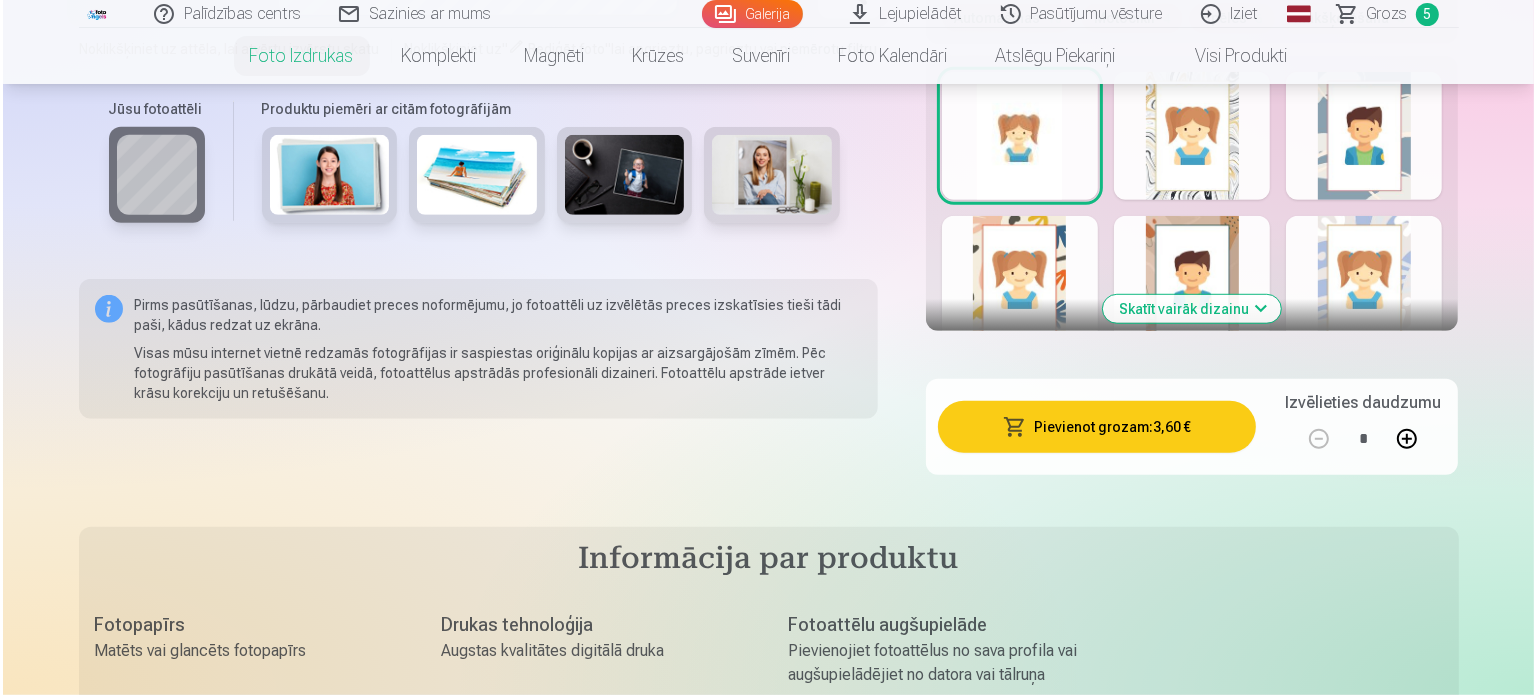 scroll, scrollTop: 1296, scrollLeft: 0, axis: vertical 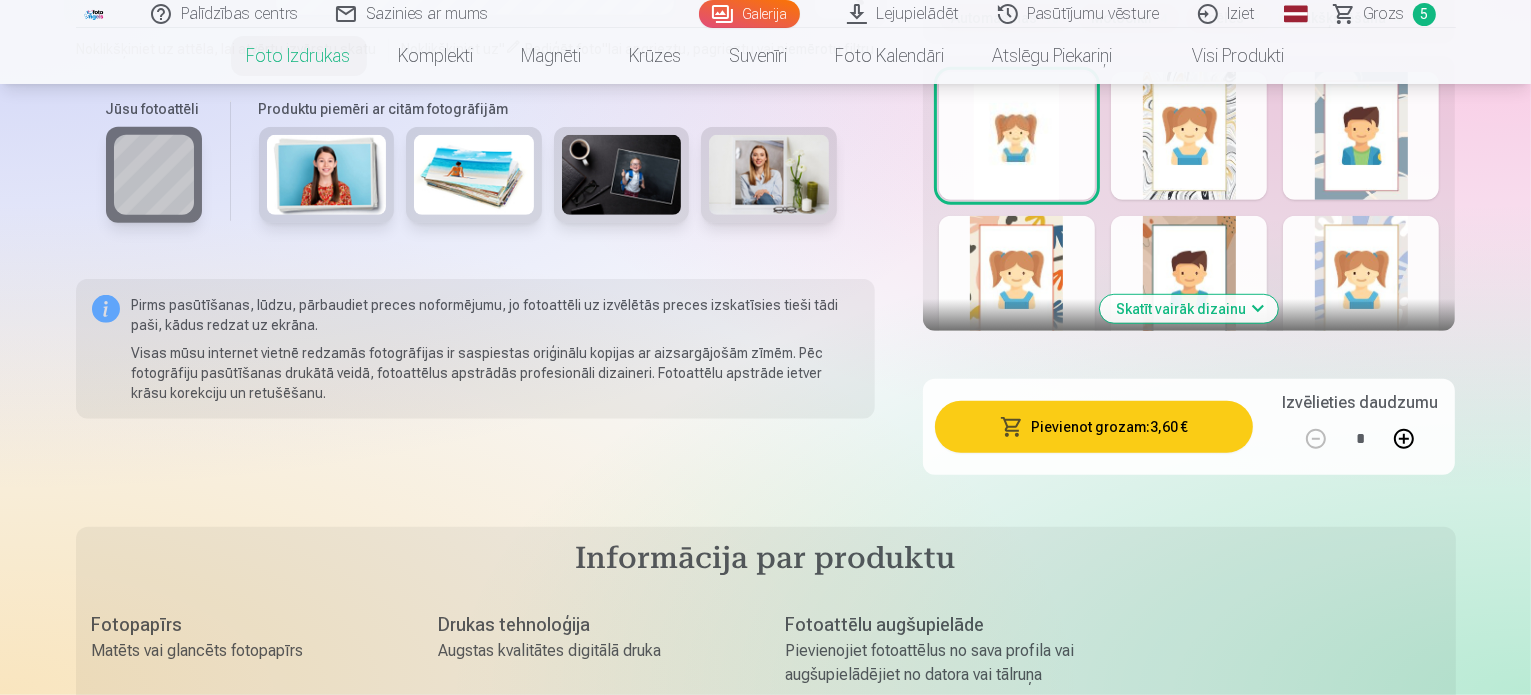 click on "Pievienot grozam :  3,60 €" at bounding box center [1094, 427] 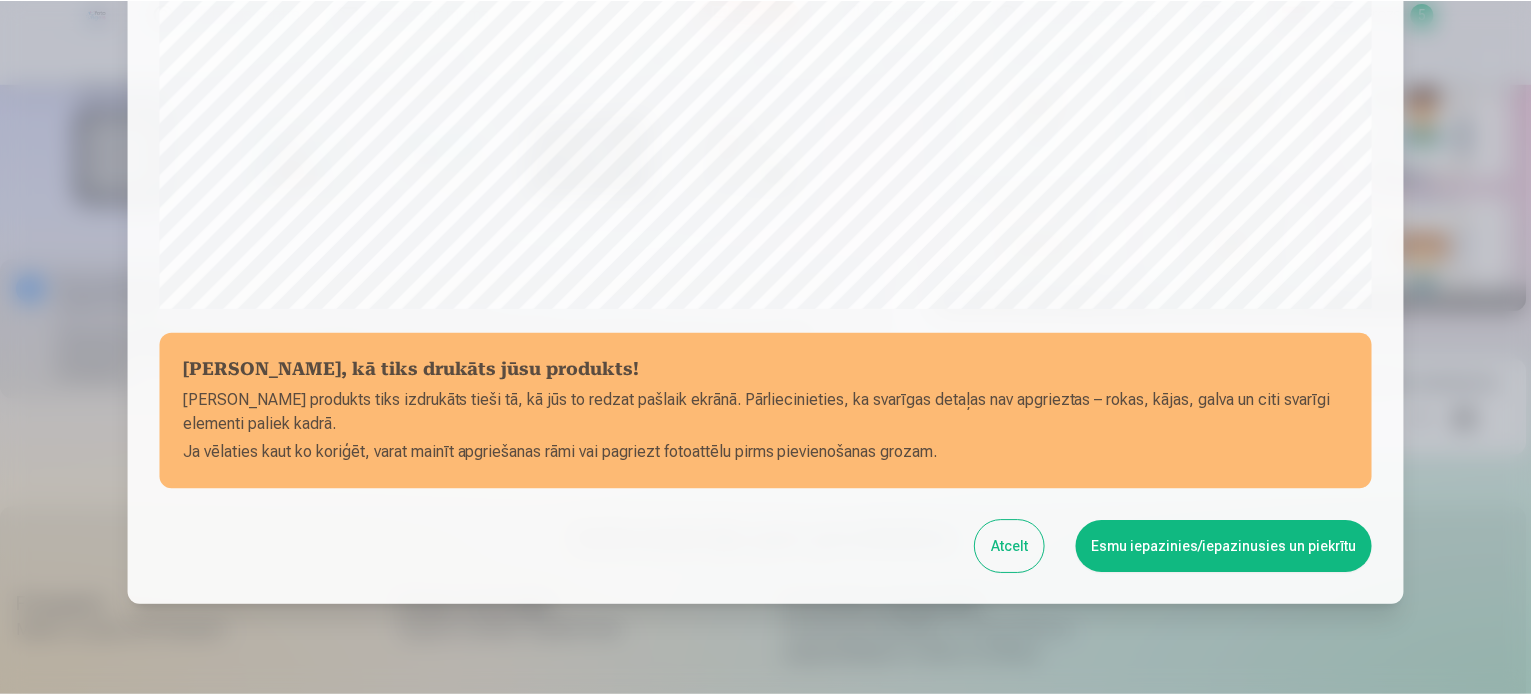 scroll, scrollTop: 744, scrollLeft: 0, axis: vertical 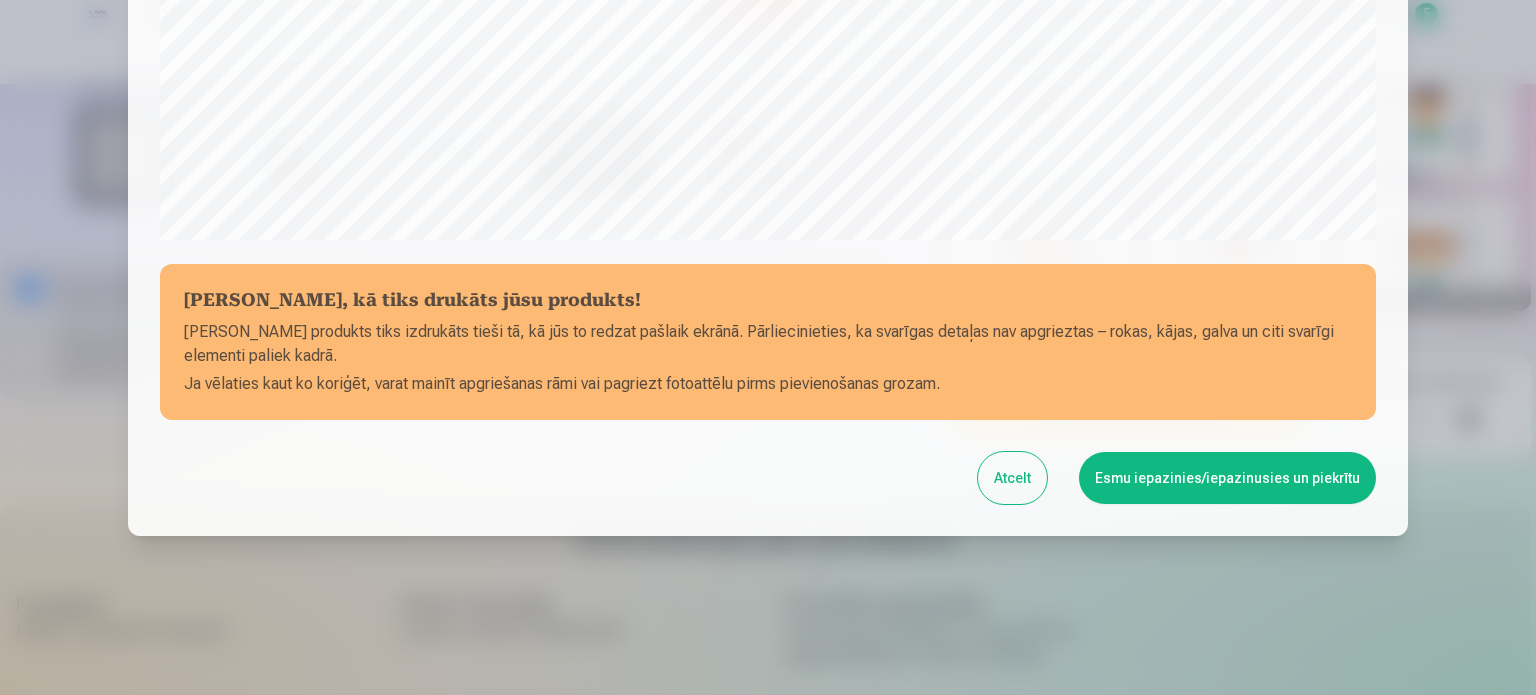 click on "Esmu iepazinies/iepazinusies un piekrītu" at bounding box center (1227, 478) 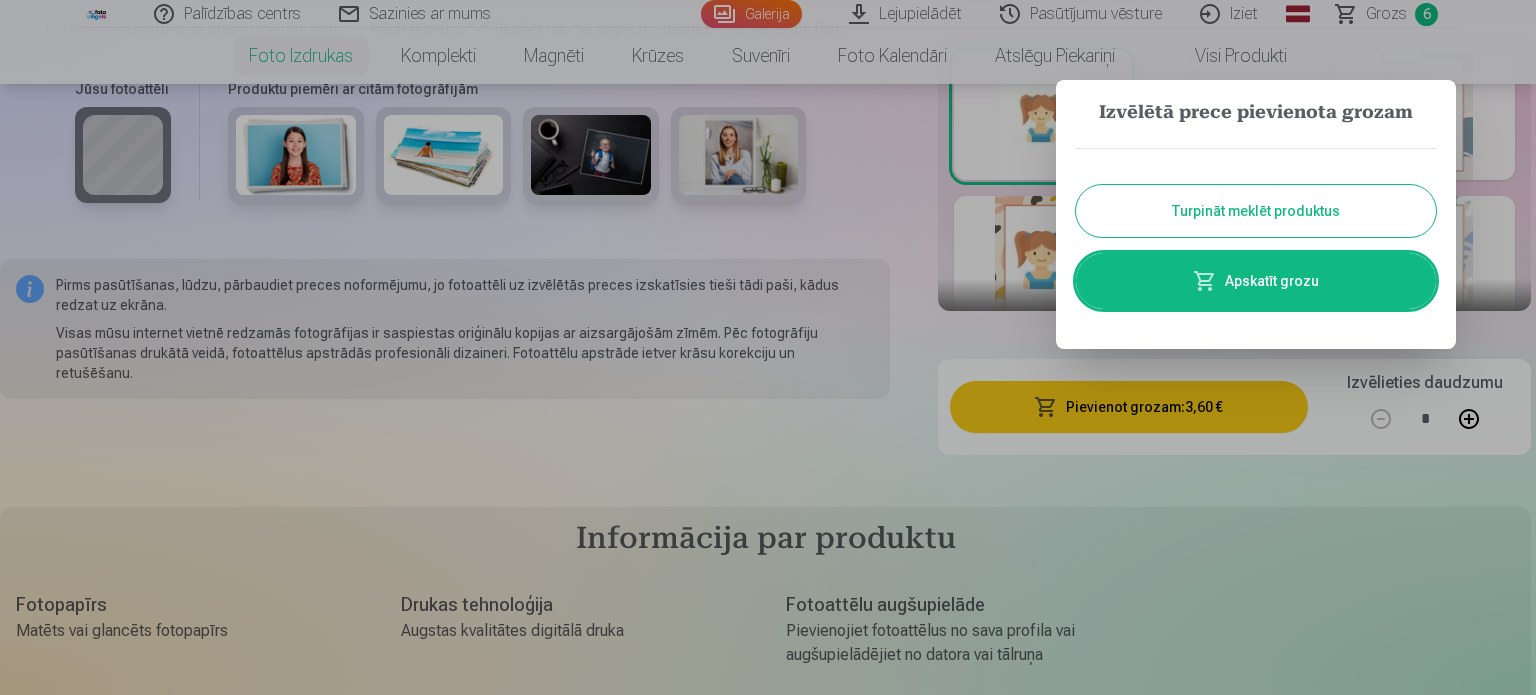 click on "Turpināt meklēt produktus" at bounding box center (1256, 211) 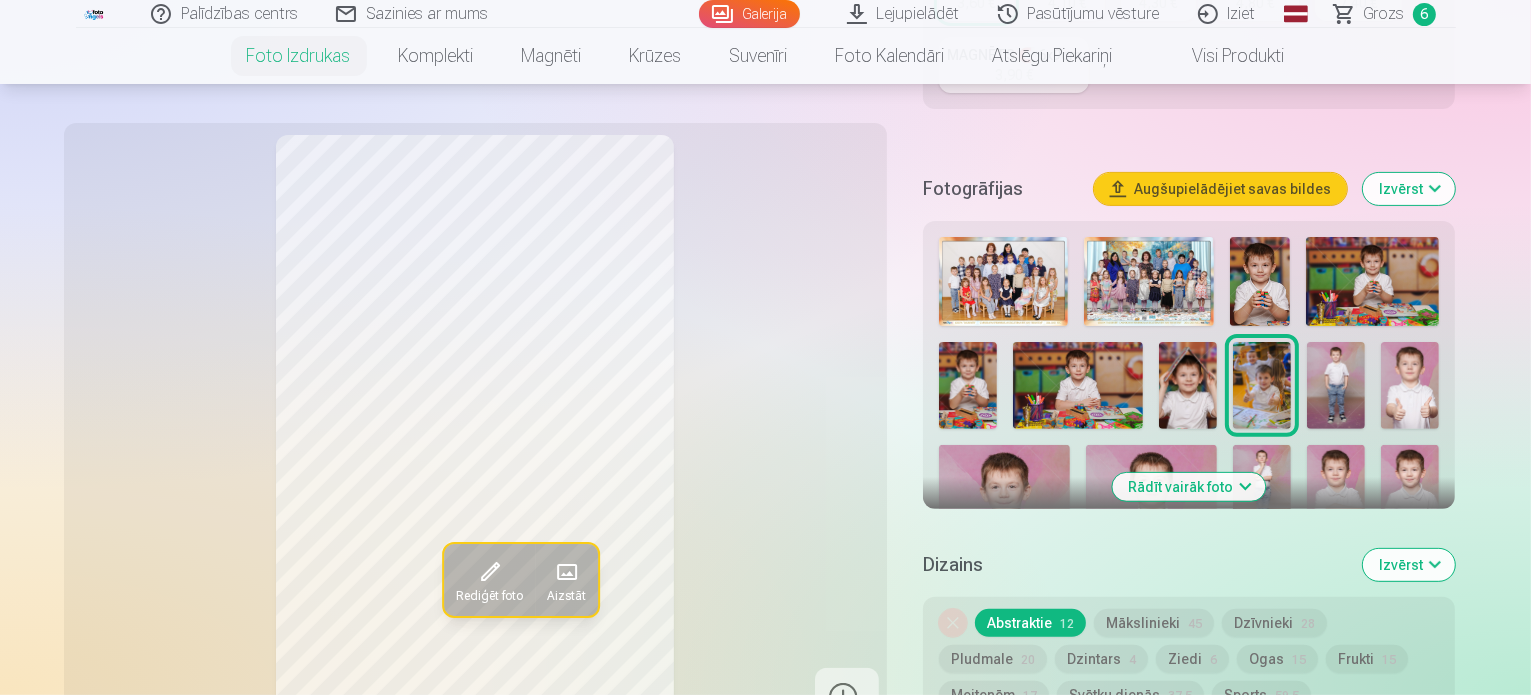 scroll, scrollTop: 576, scrollLeft: 0, axis: vertical 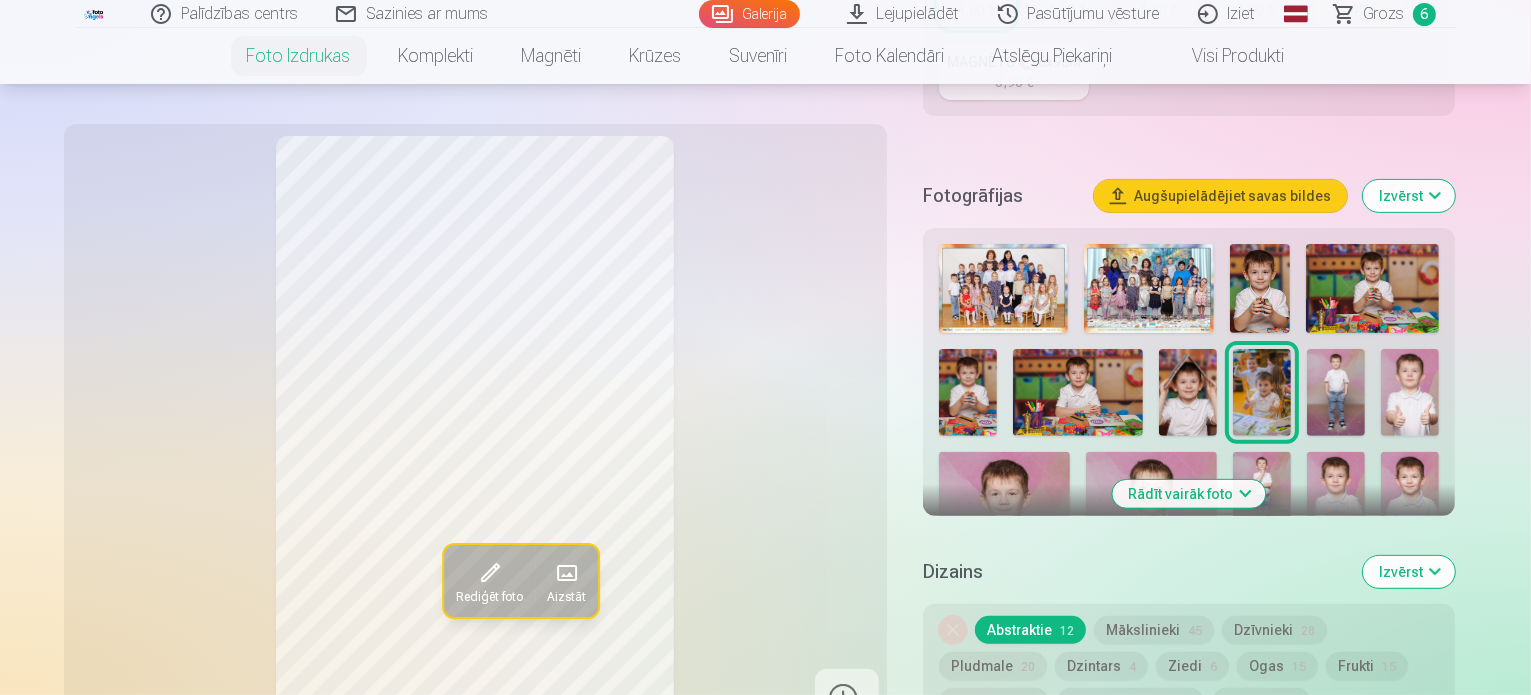 click at bounding box center [1336, 392] 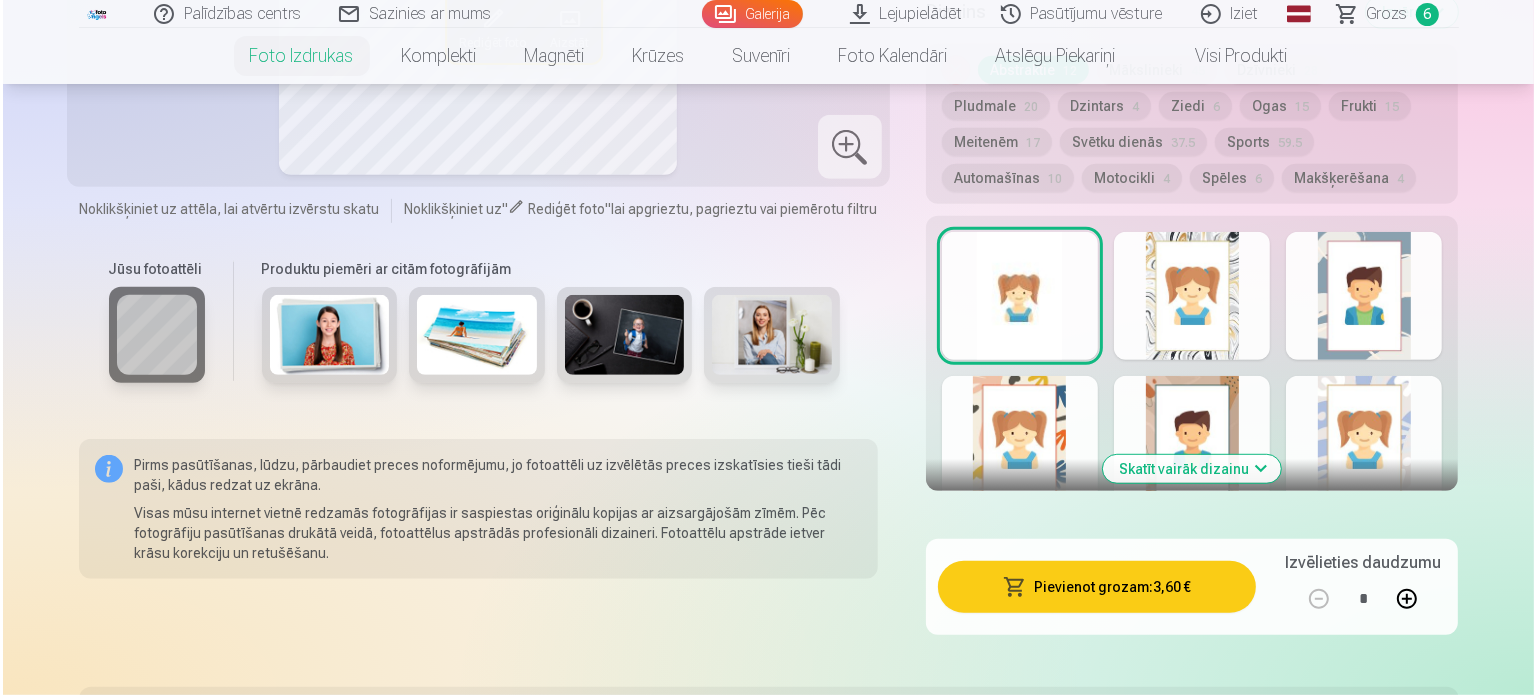 scroll, scrollTop: 1176, scrollLeft: 0, axis: vertical 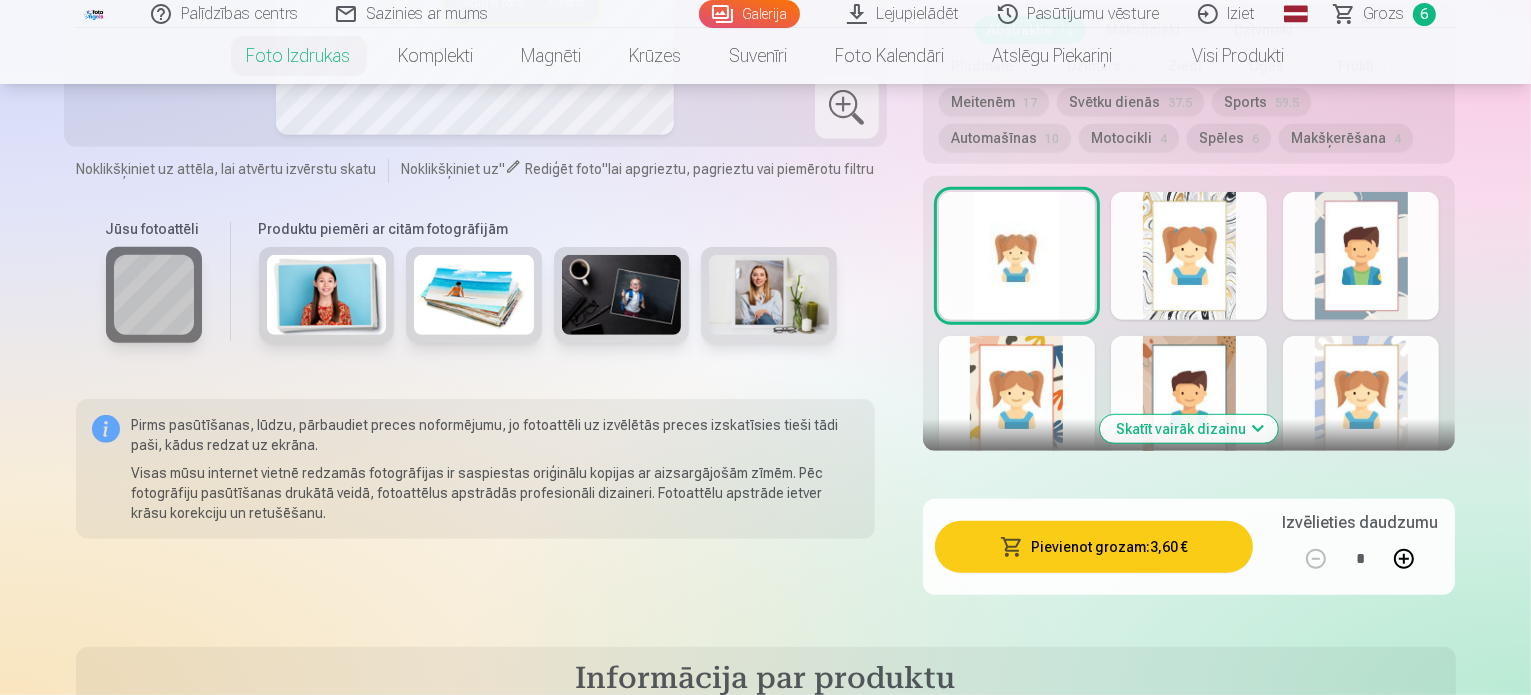 click on "Pievienot grozam :  3,60 €" at bounding box center (1094, 547) 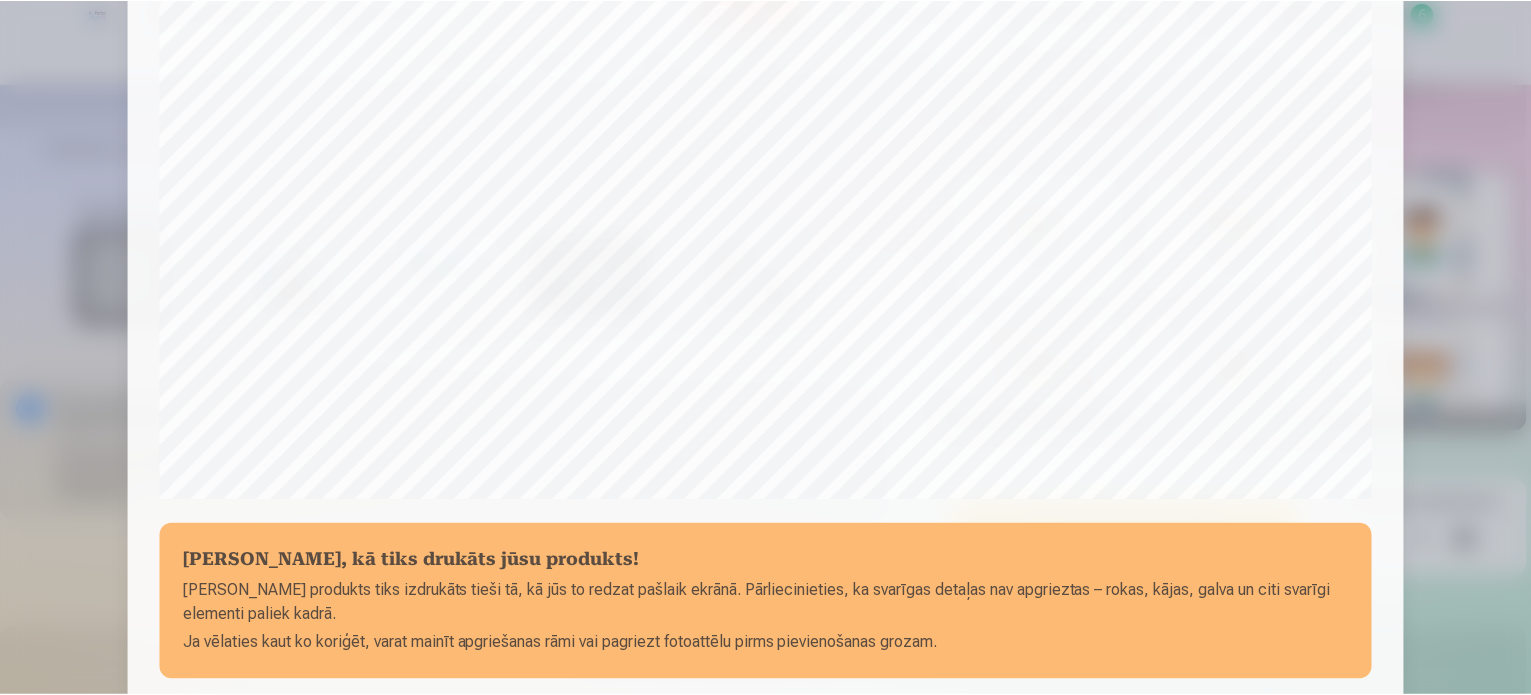 scroll, scrollTop: 744, scrollLeft: 0, axis: vertical 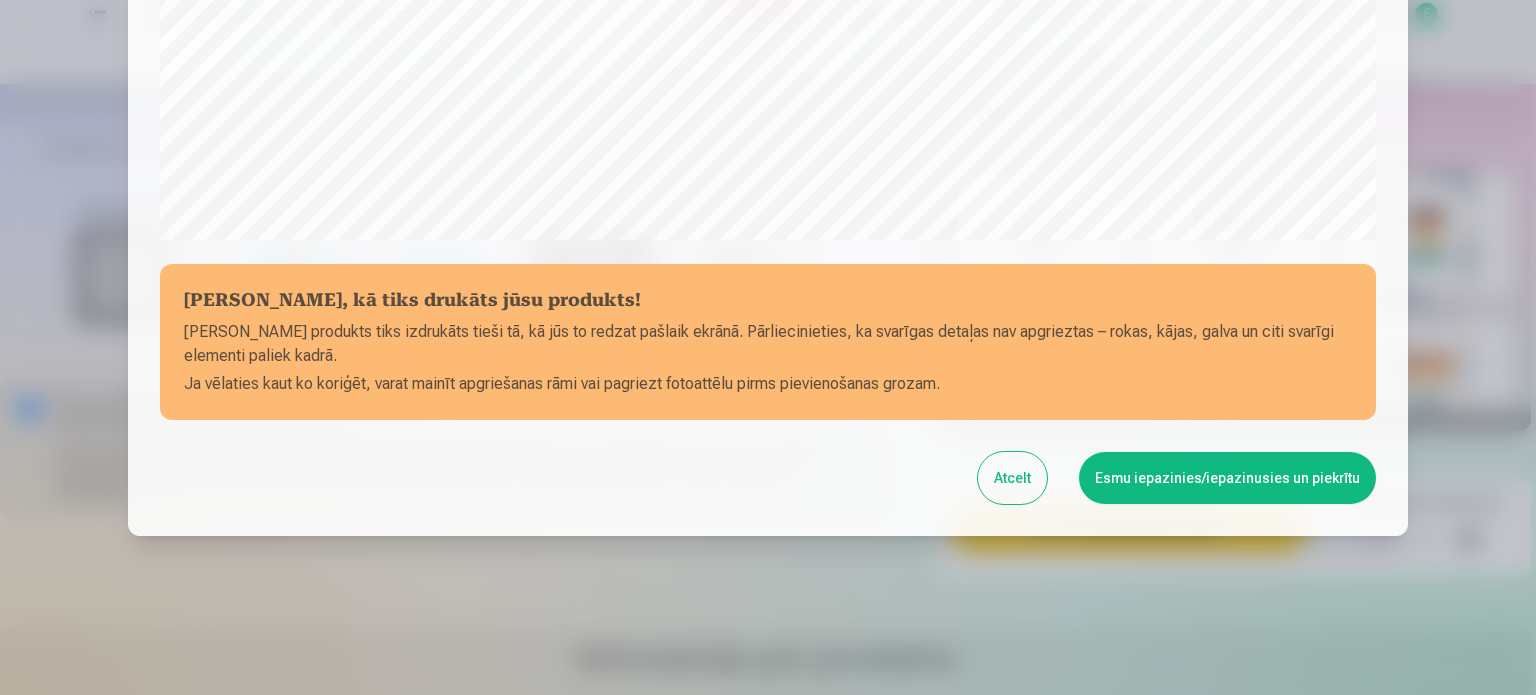 click on "Esmu iepazinies/iepazinusies un piekrītu" at bounding box center [1227, 478] 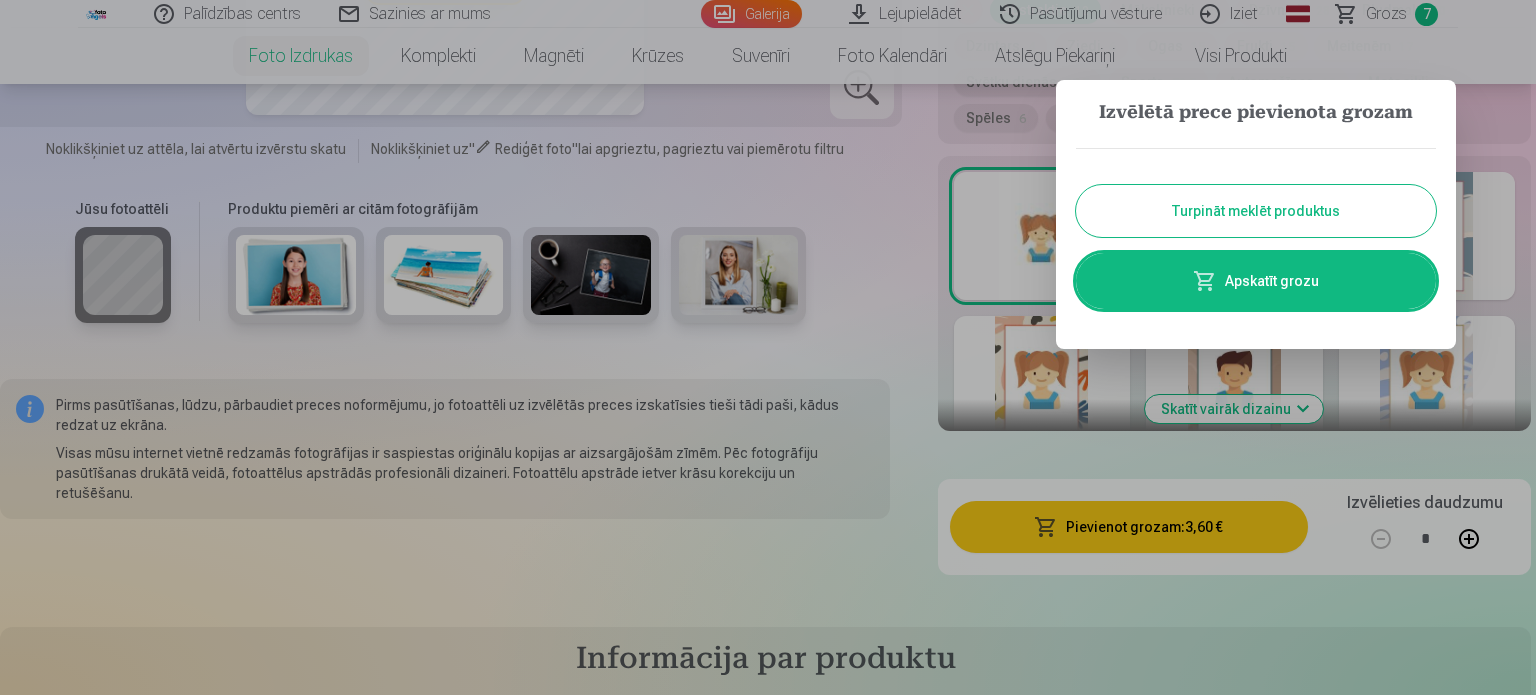 click on "Turpināt meklēt produktus" at bounding box center [1256, 211] 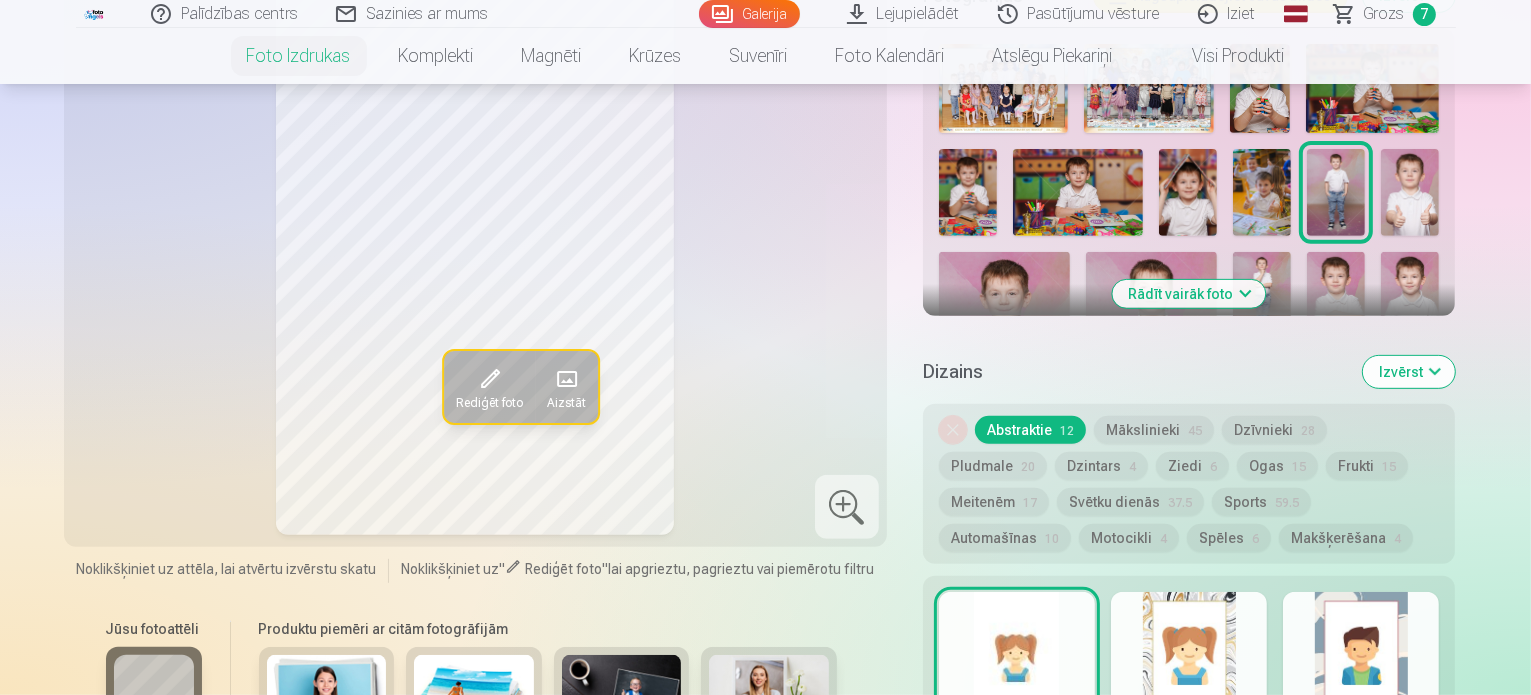 scroll, scrollTop: 736, scrollLeft: 0, axis: vertical 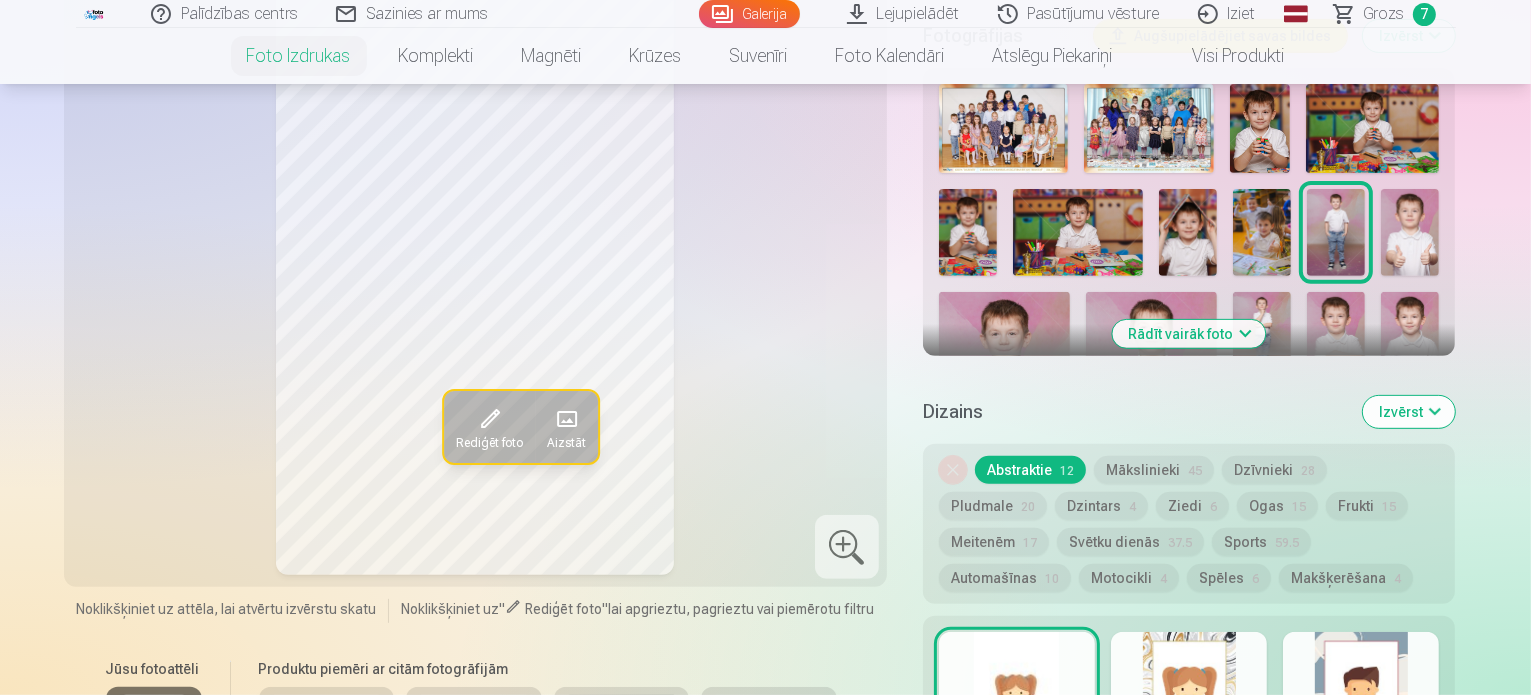 click at bounding box center (1410, 232) 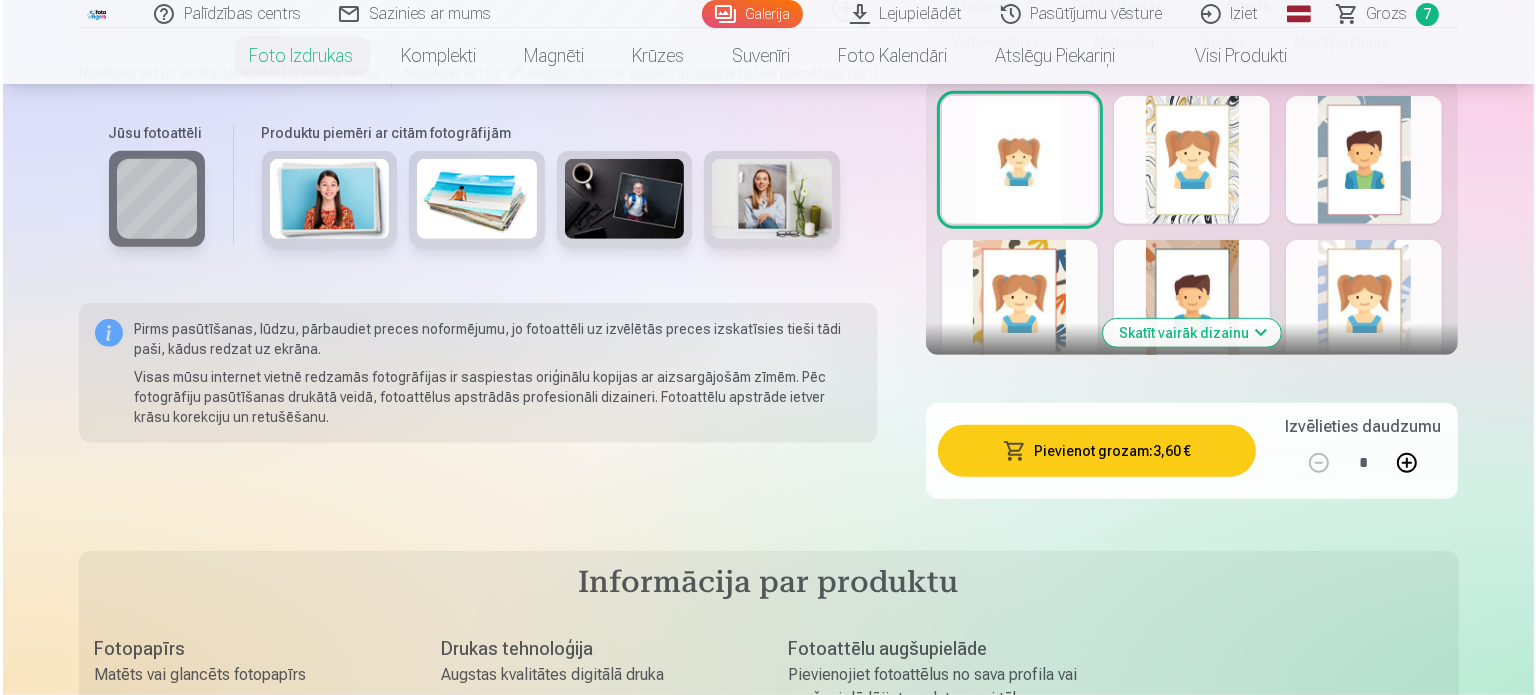 scroll, scrollTop: 1296, scrollLeft: 0, axis: vertical 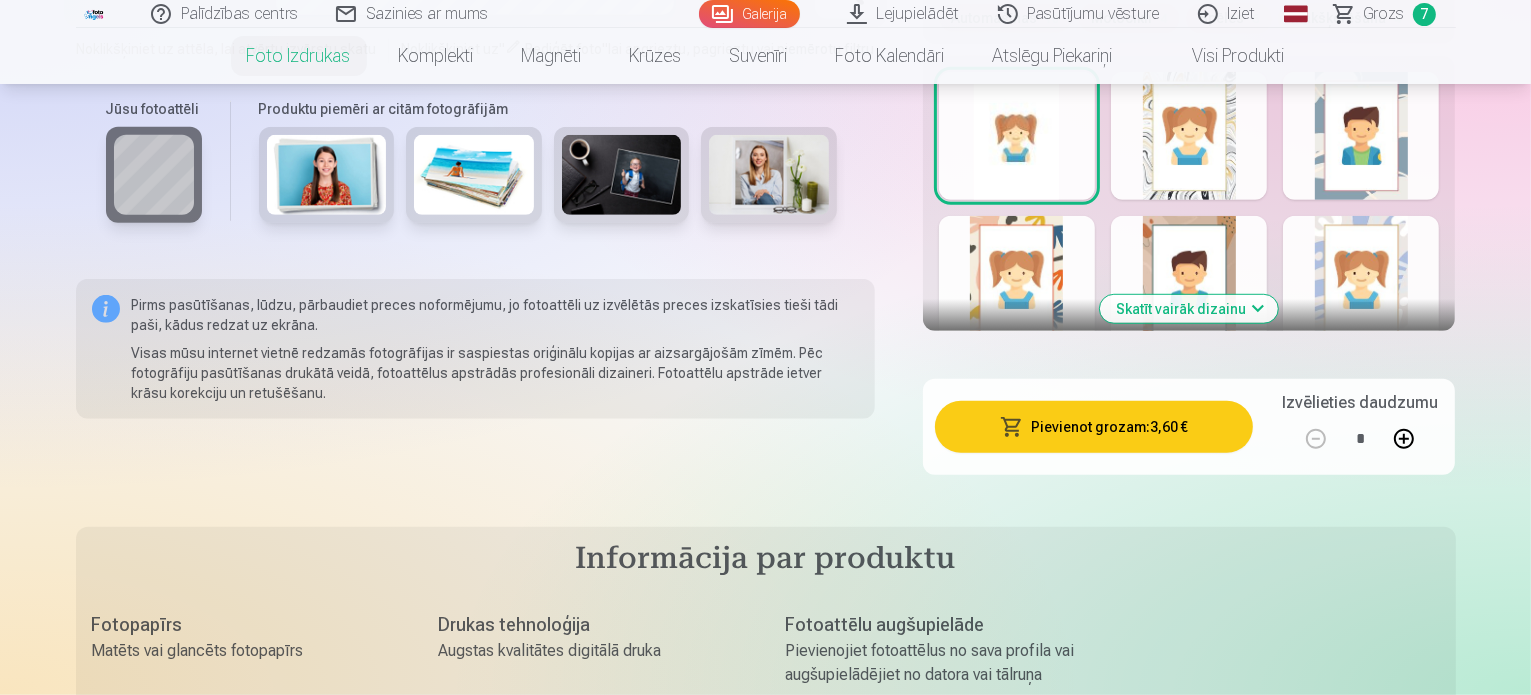 click on "Pievienot grozam :  3,60 €" at bounding box center (1094, 427) 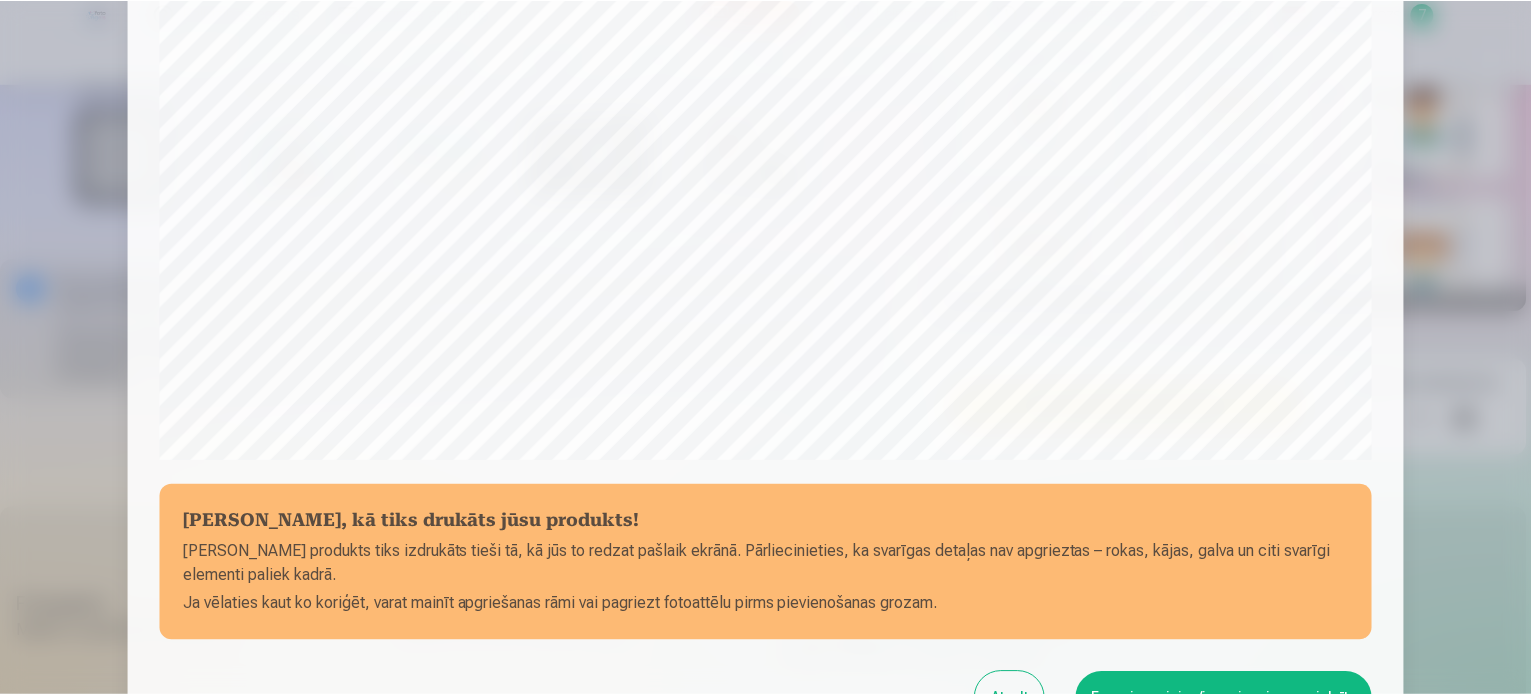 scroll, scrollTop: 744, scrollLeft: 0, axis: vertical 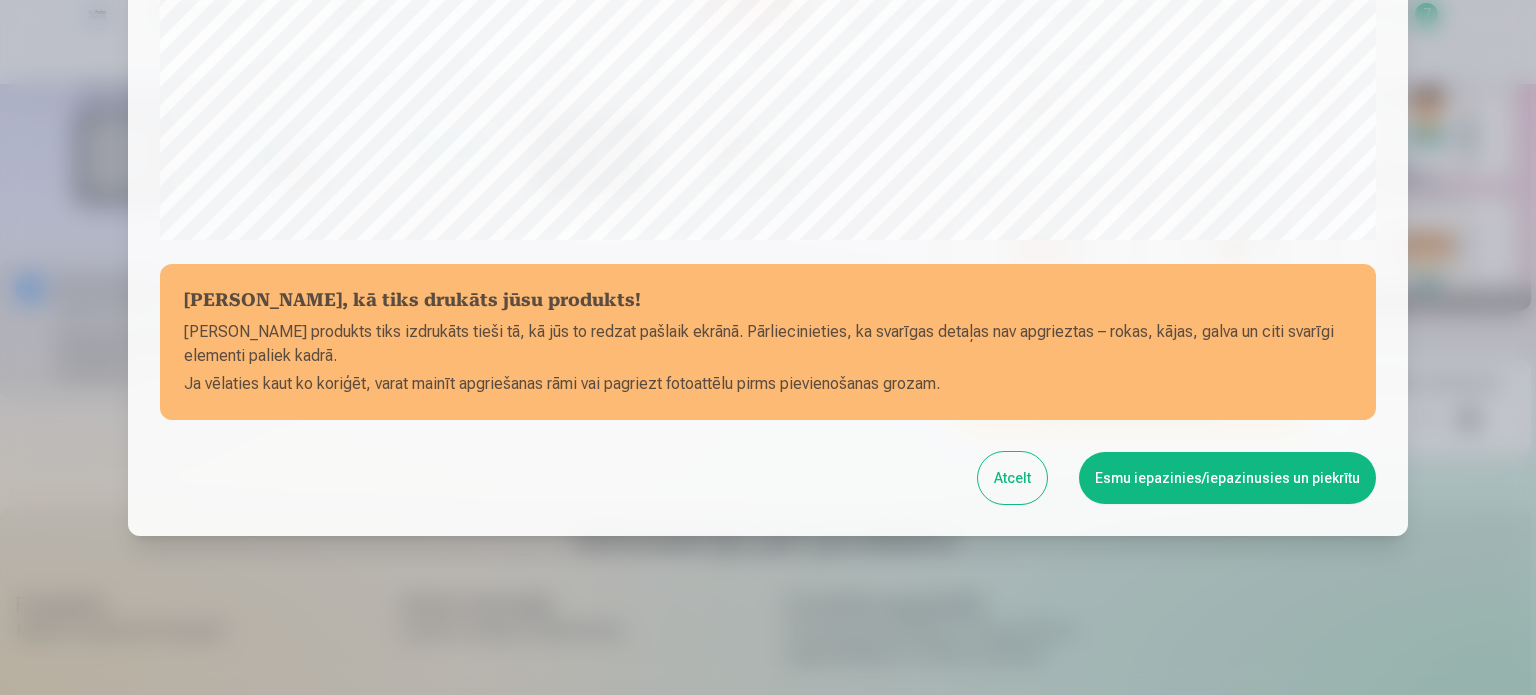 click on "Esmu iepazinies/iepazinusies un piekrītu" at bounding box center (1227, 478) 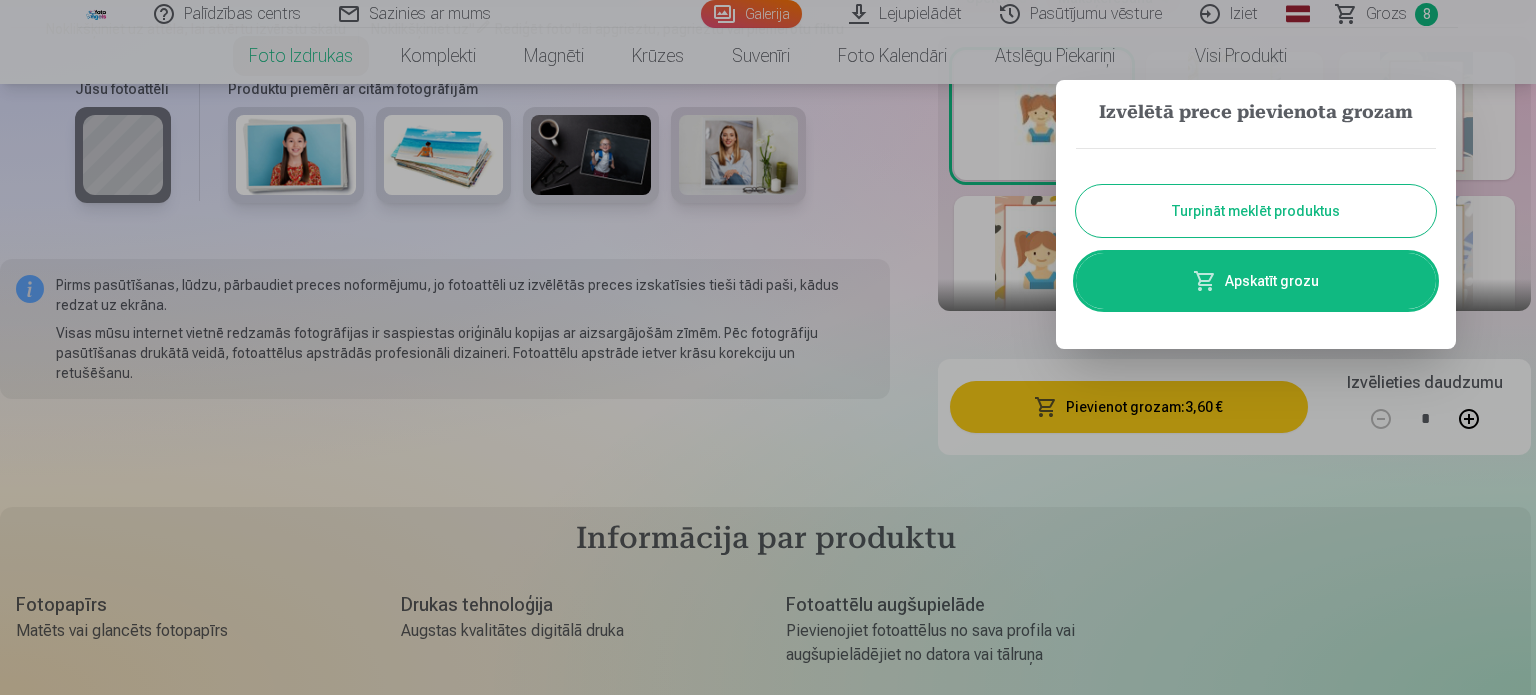 click on "Turpināt meklēt produktus" at bounding box center [1256, 211] 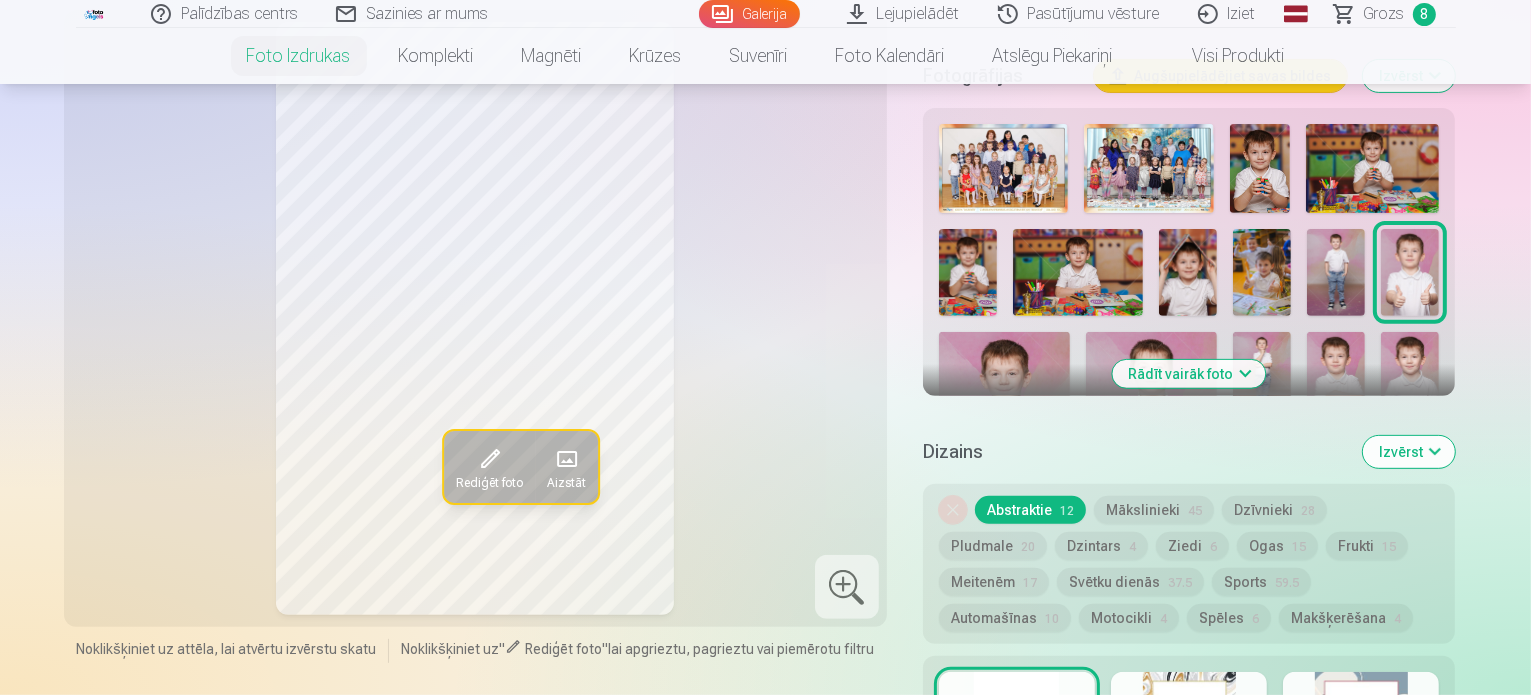 scroll, scrollTop: 656, scrollLeft: 0, axis: vertical 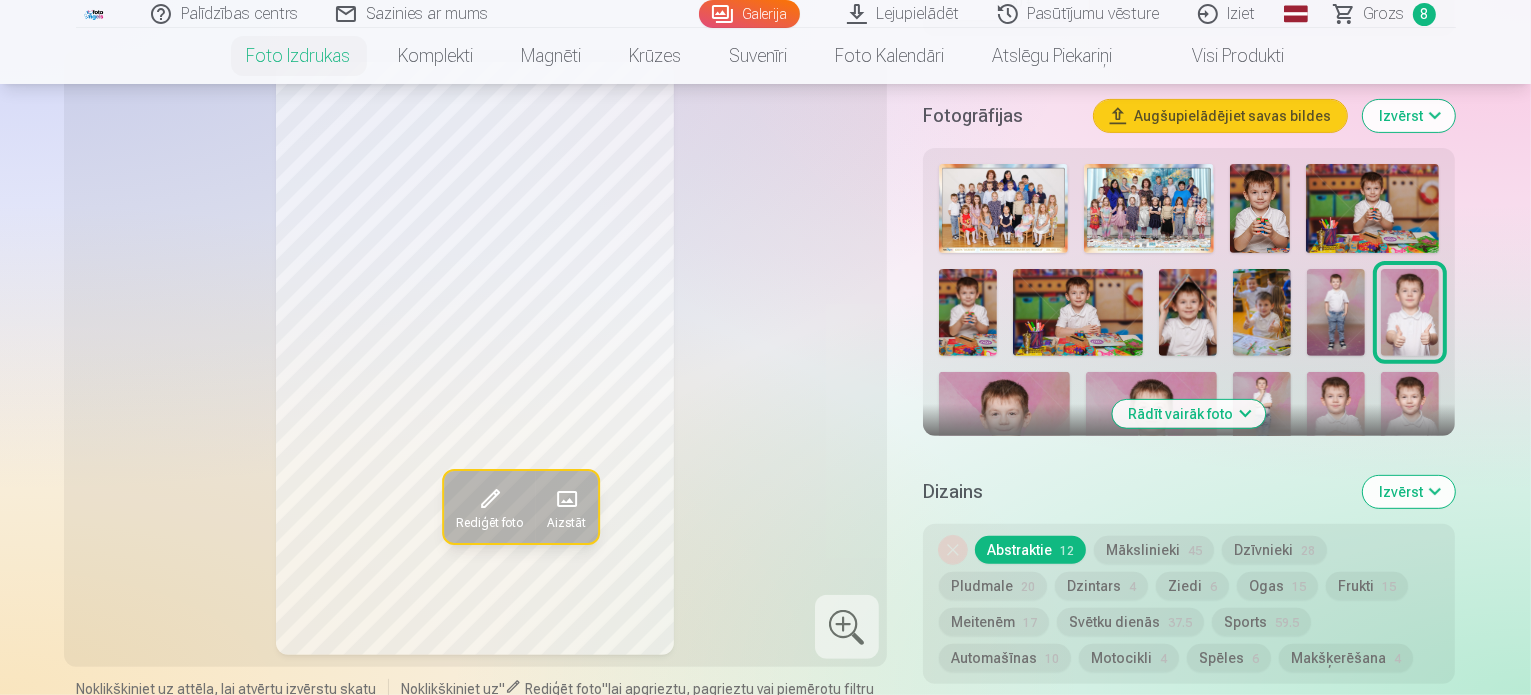 click at bounding box center (1004, 415) 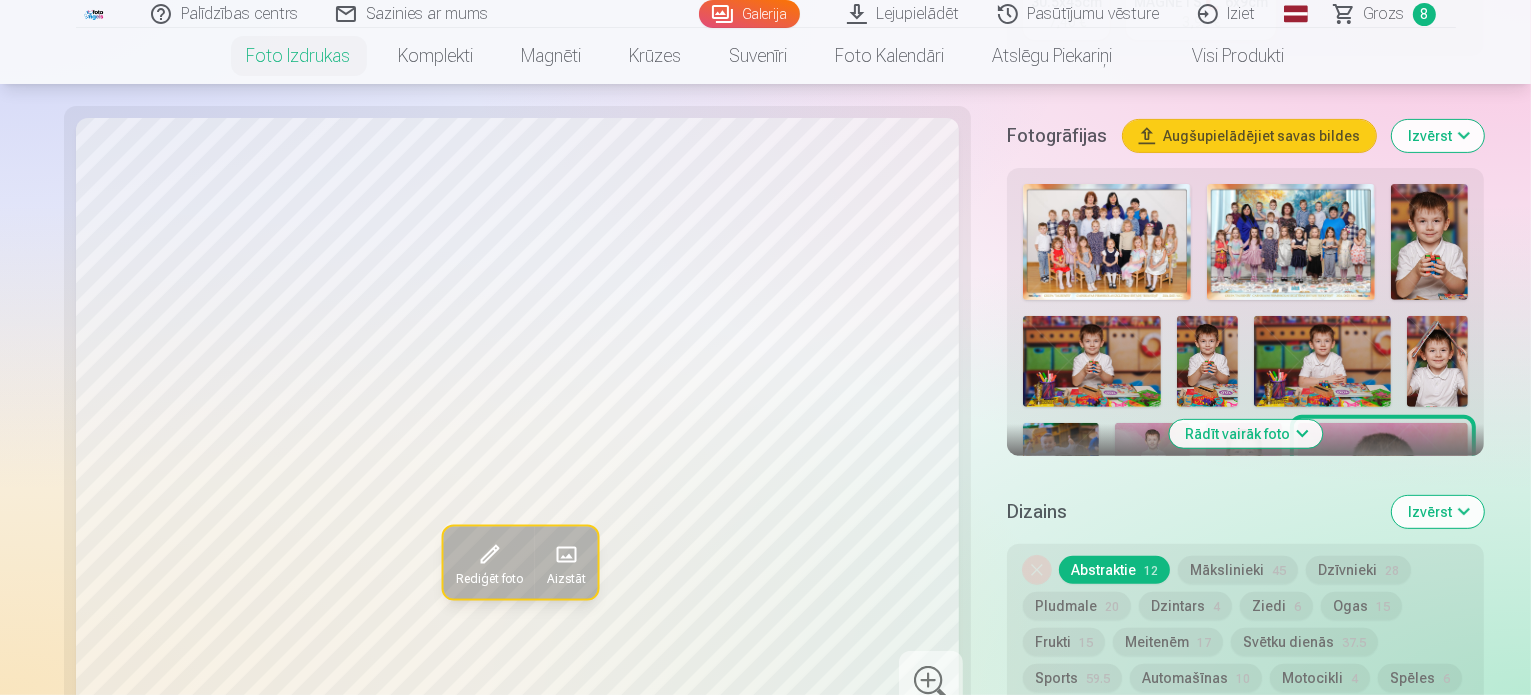 click at bounding box center (1091, 598) 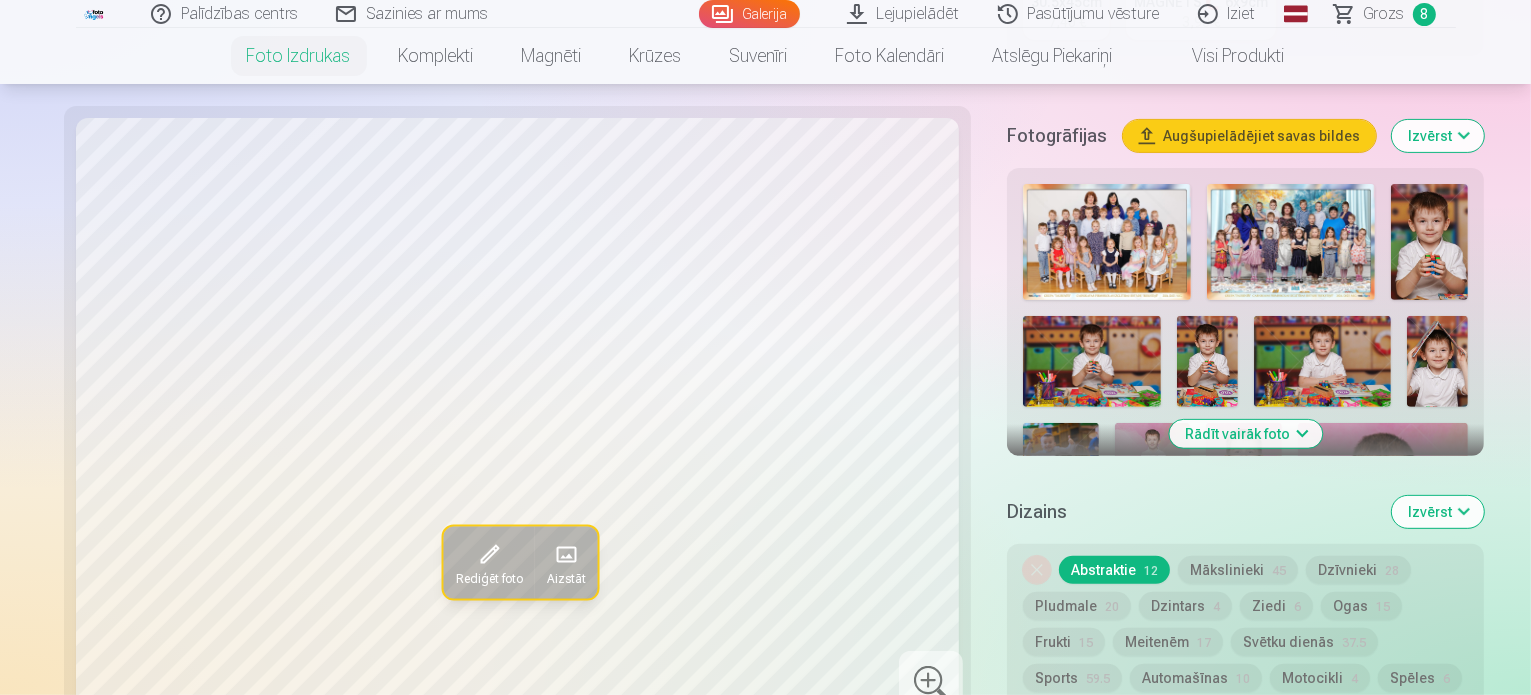 click at bounding box center [1206, 598] 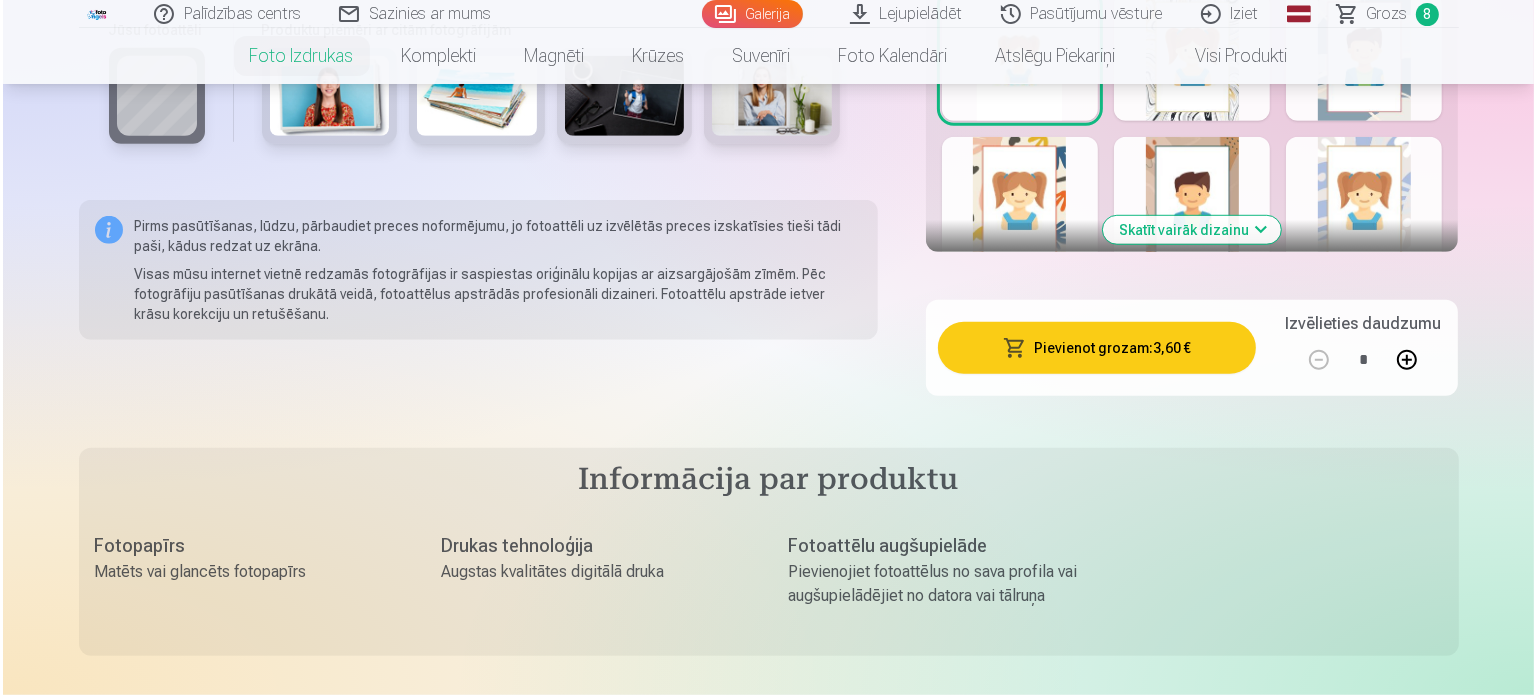 scroll, scrollTop: 1376, scrollLeft: 0, axis: vertical 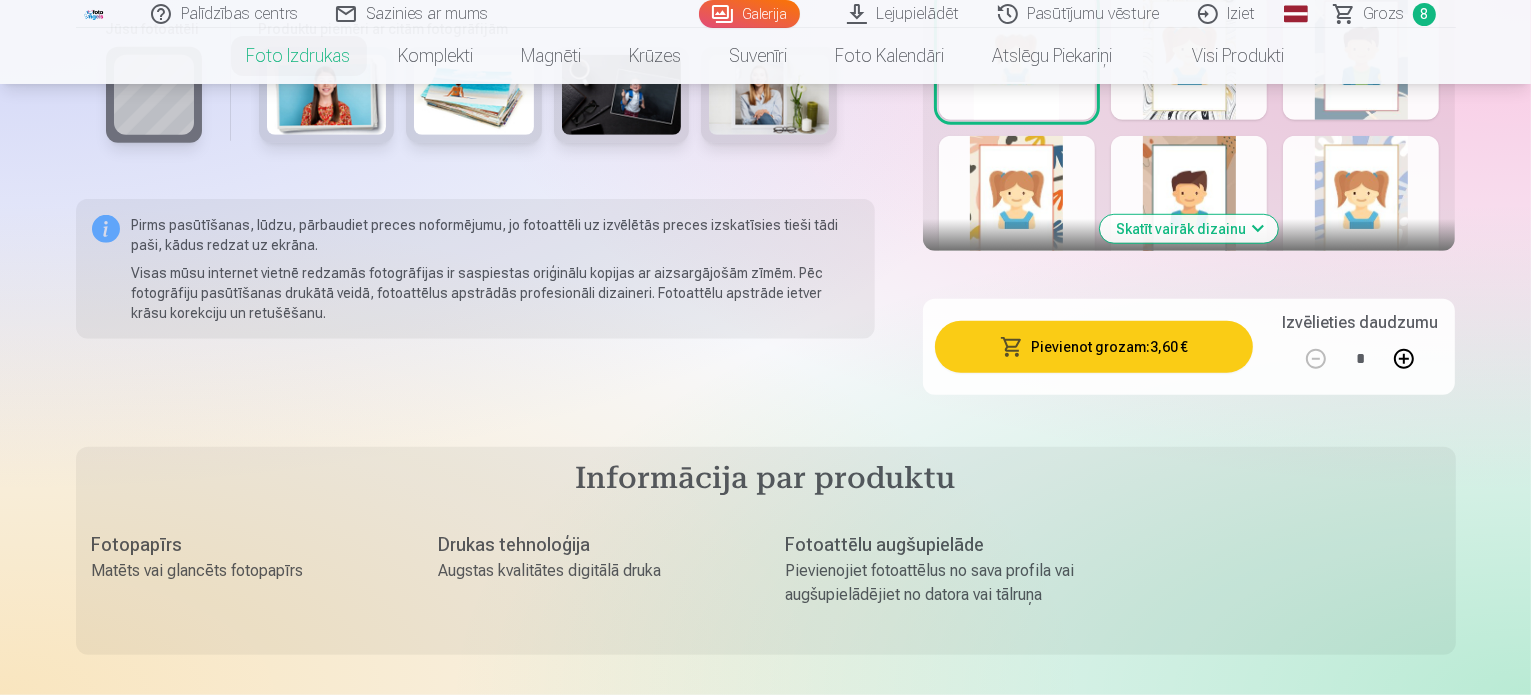 click on "Pievienot grozam :  3,60 €" at bounding box center (1094, 347) 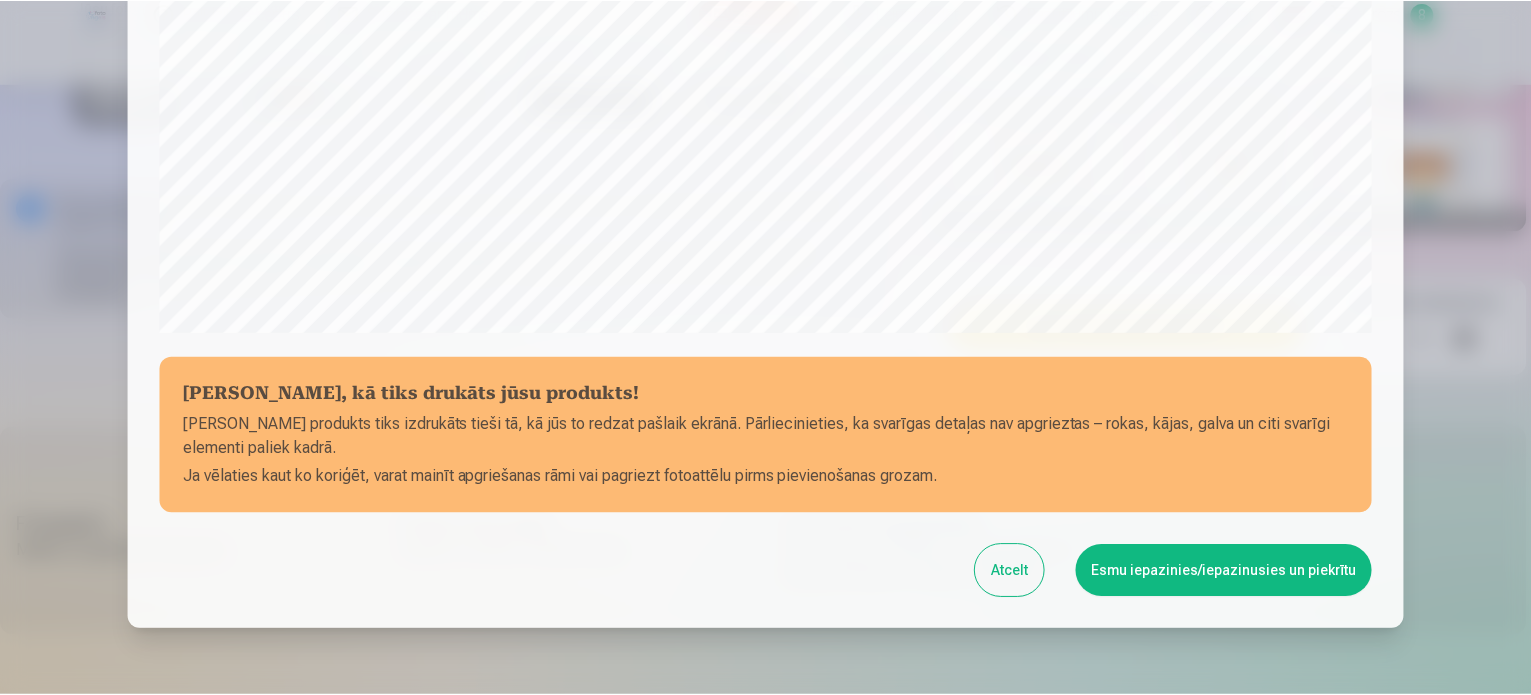 scroll, scrollTop: 744, scrollLeft: 0, axis: vertical 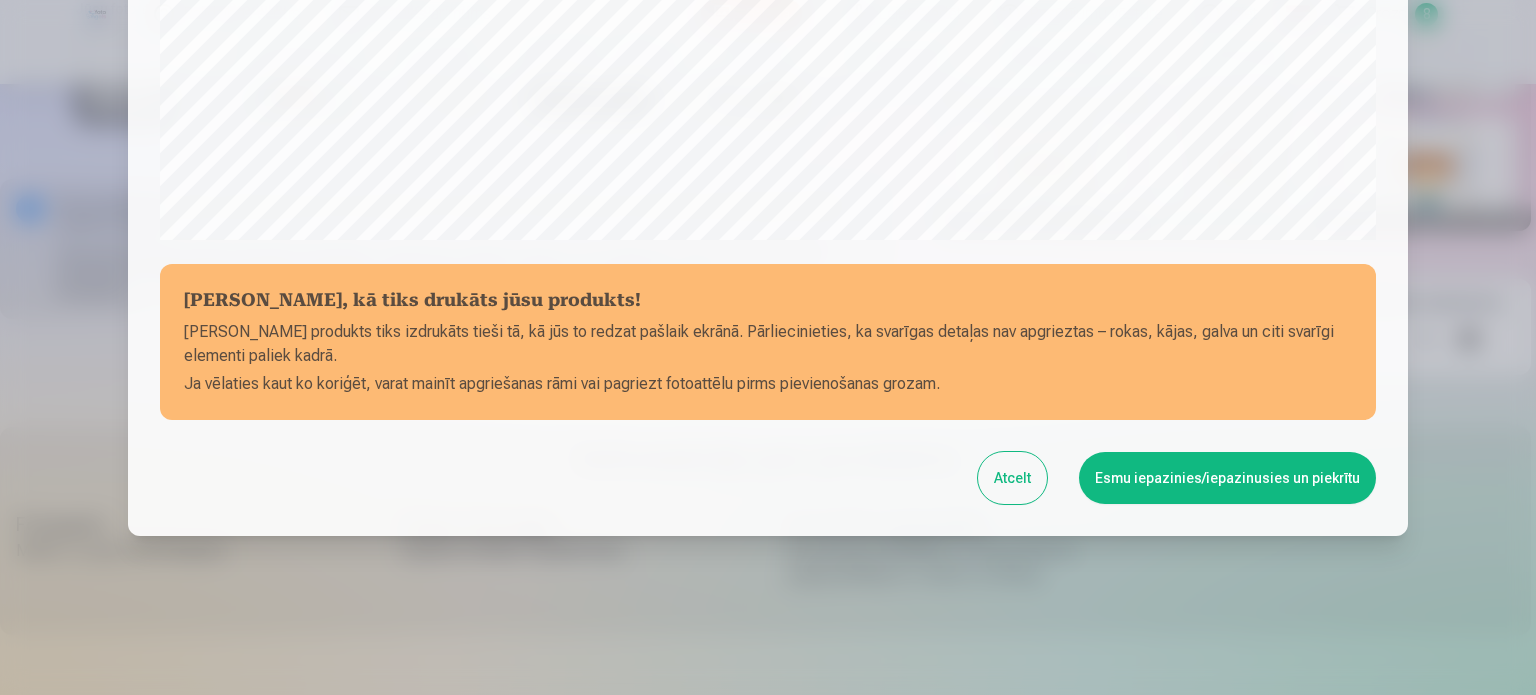 click on "Esmu iepazinies/iepazinusies un piekrītu" at bounding box center [1227, 478] 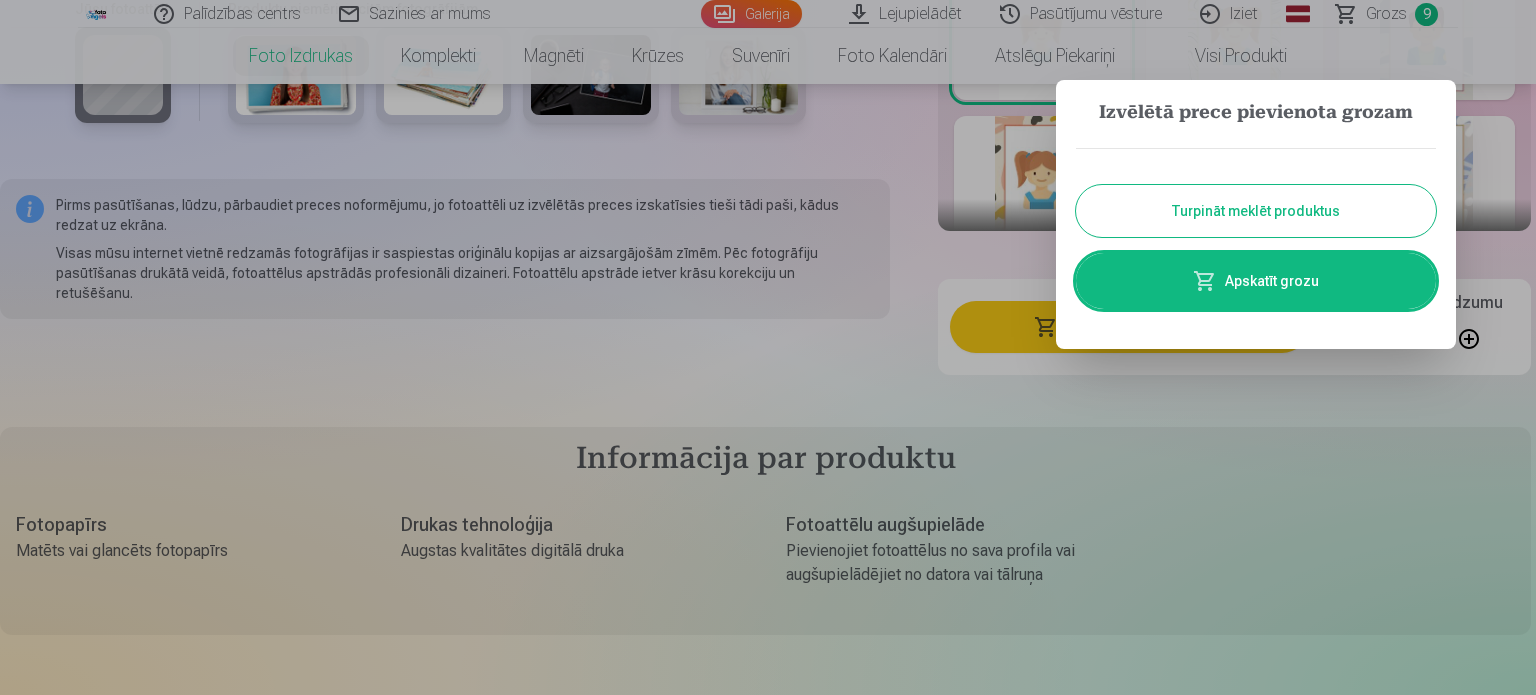click on "Turpināt meklēt produktus" at bounding box center (1256, 211) 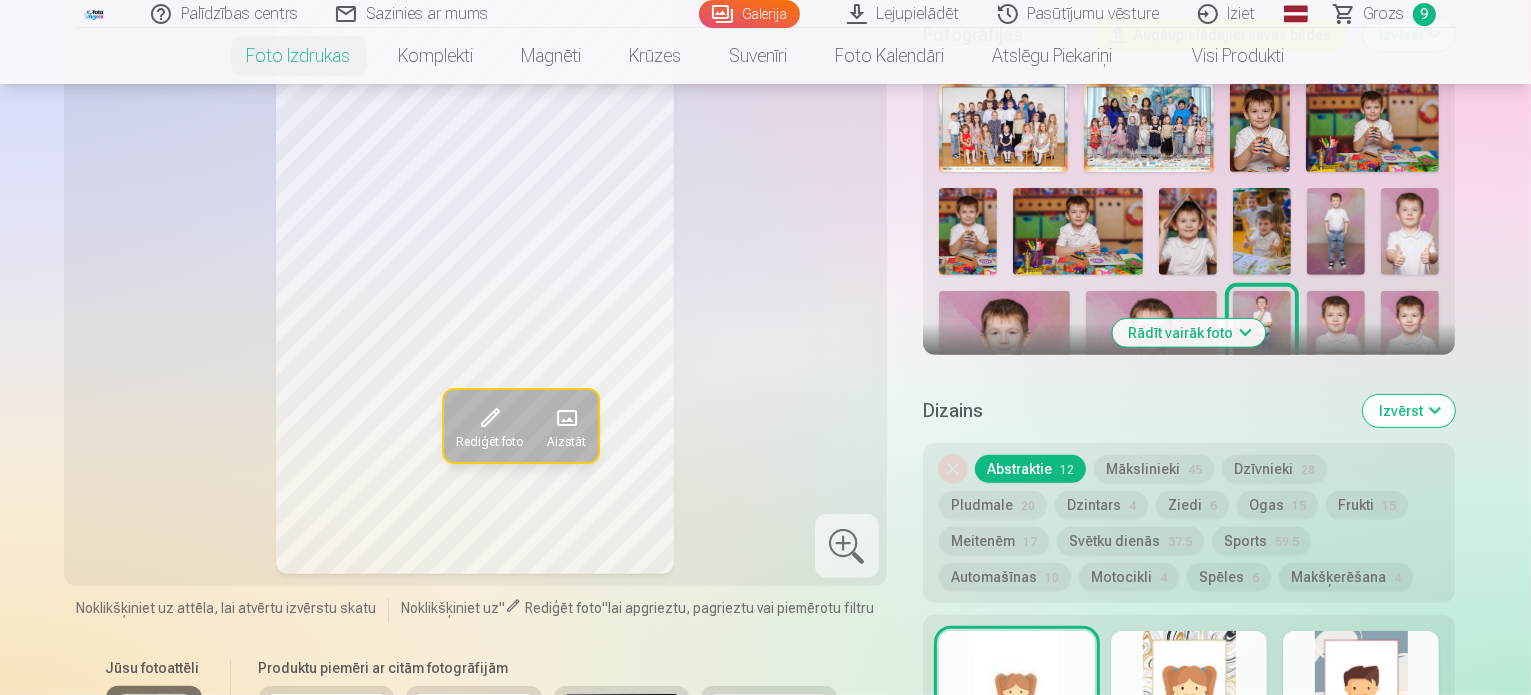 scroll, scrollTop: 736, scrollLeft: 0, axis: vertical 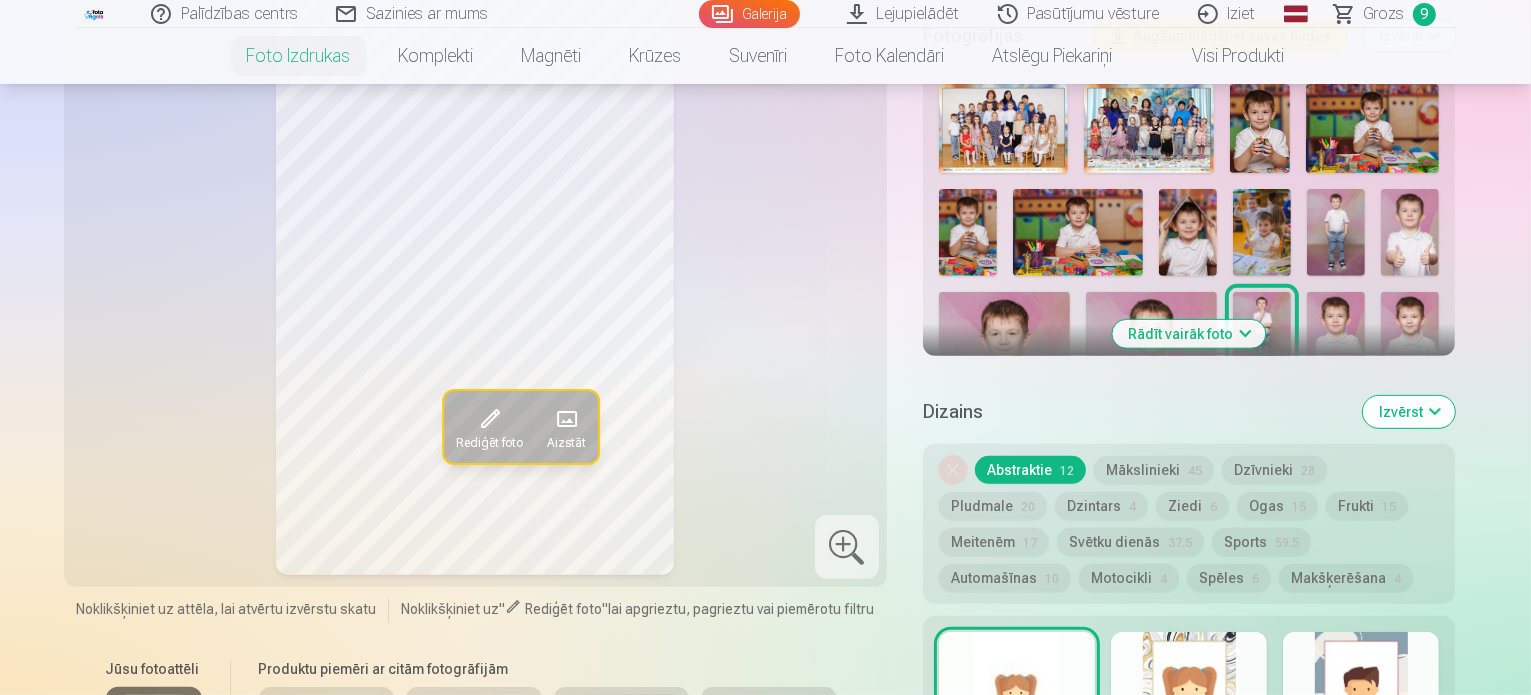 click at bounding box center [1004, 335] 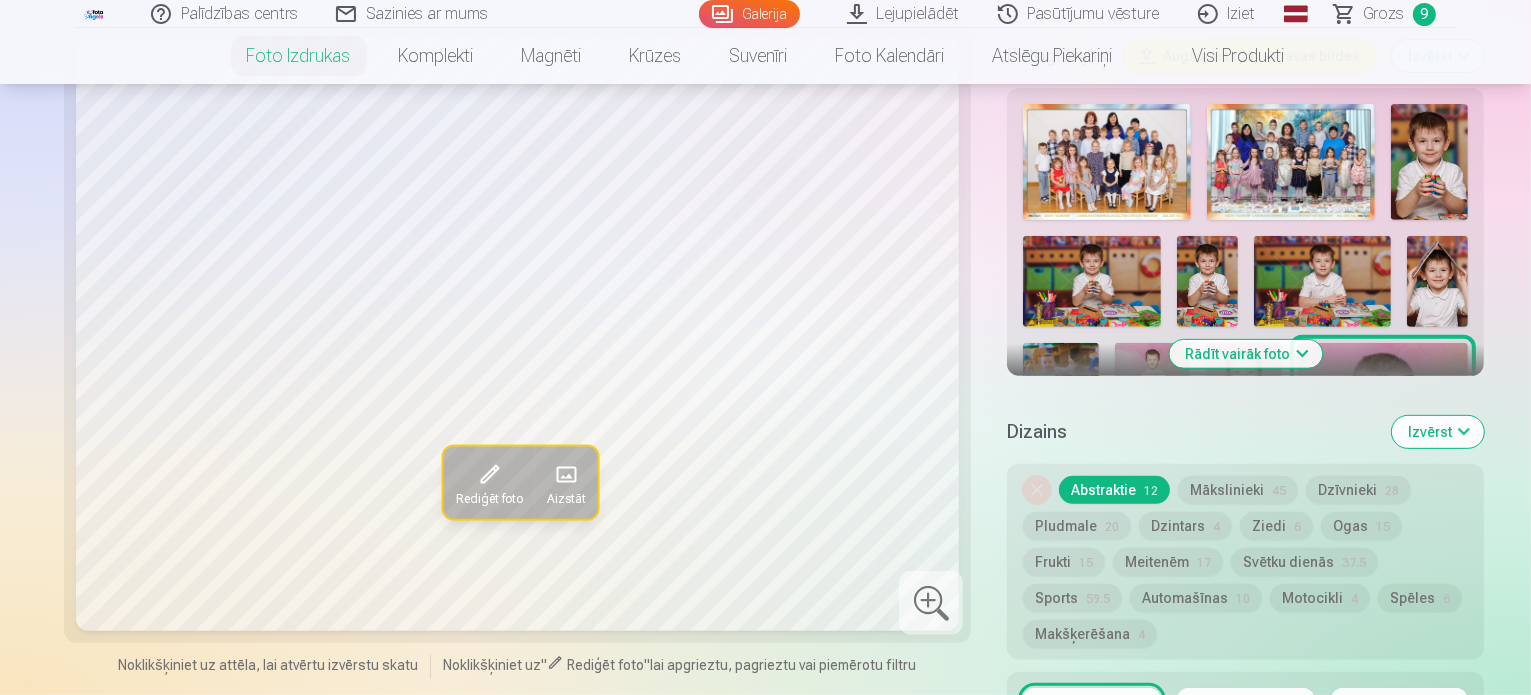 click at bounding box center [1091, 518] 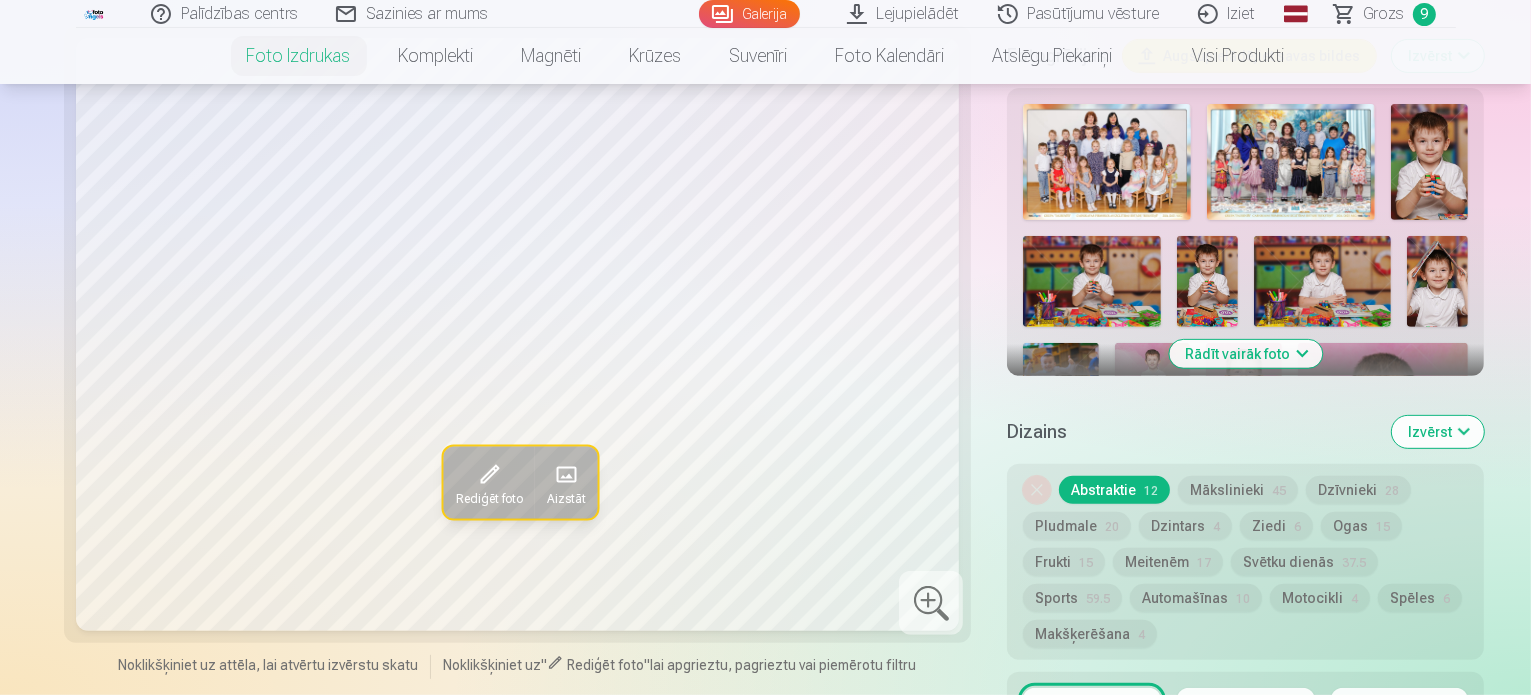 click at bounding box center (1283, 518) 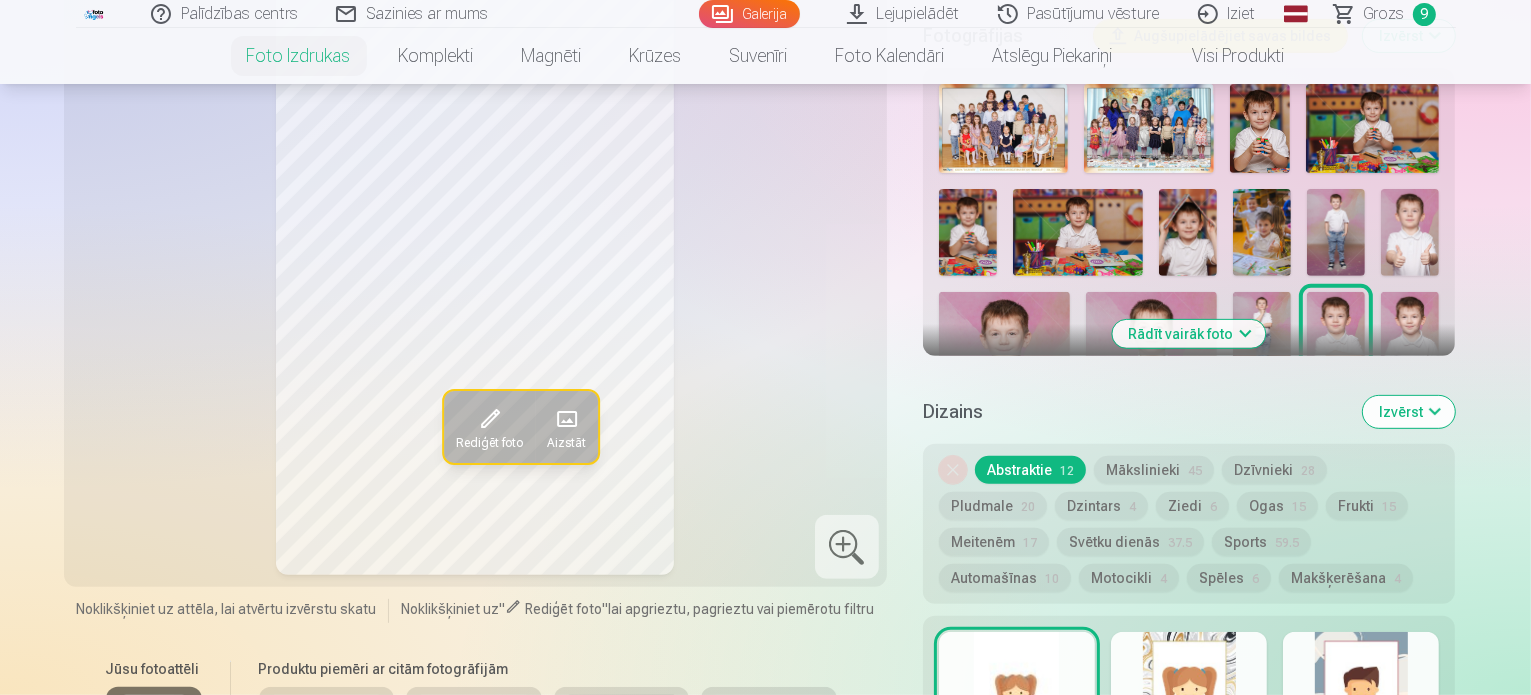 click at bounding box center (1410, 335) 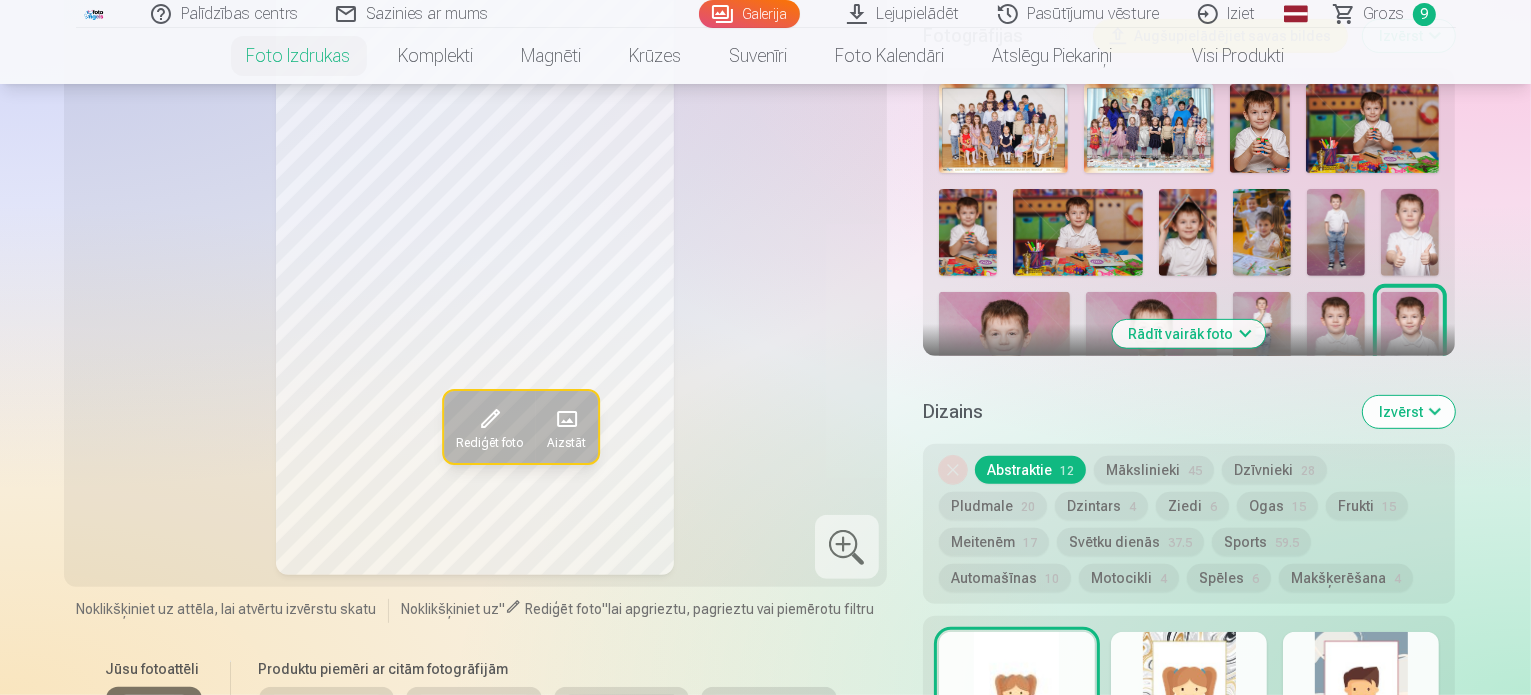 click at bounding box center (974, 448) 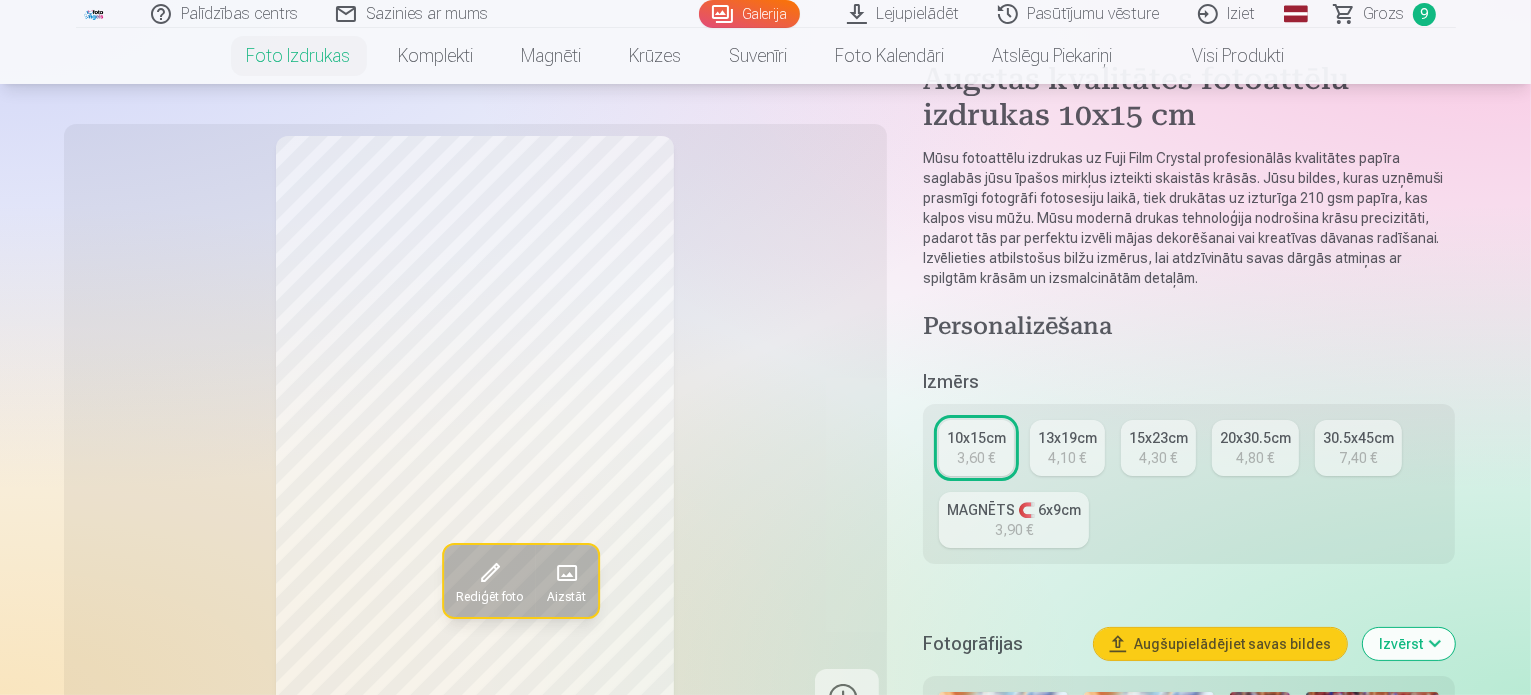 scroll, scrollTop: 736, scrollLeft: 0, axis: vertical 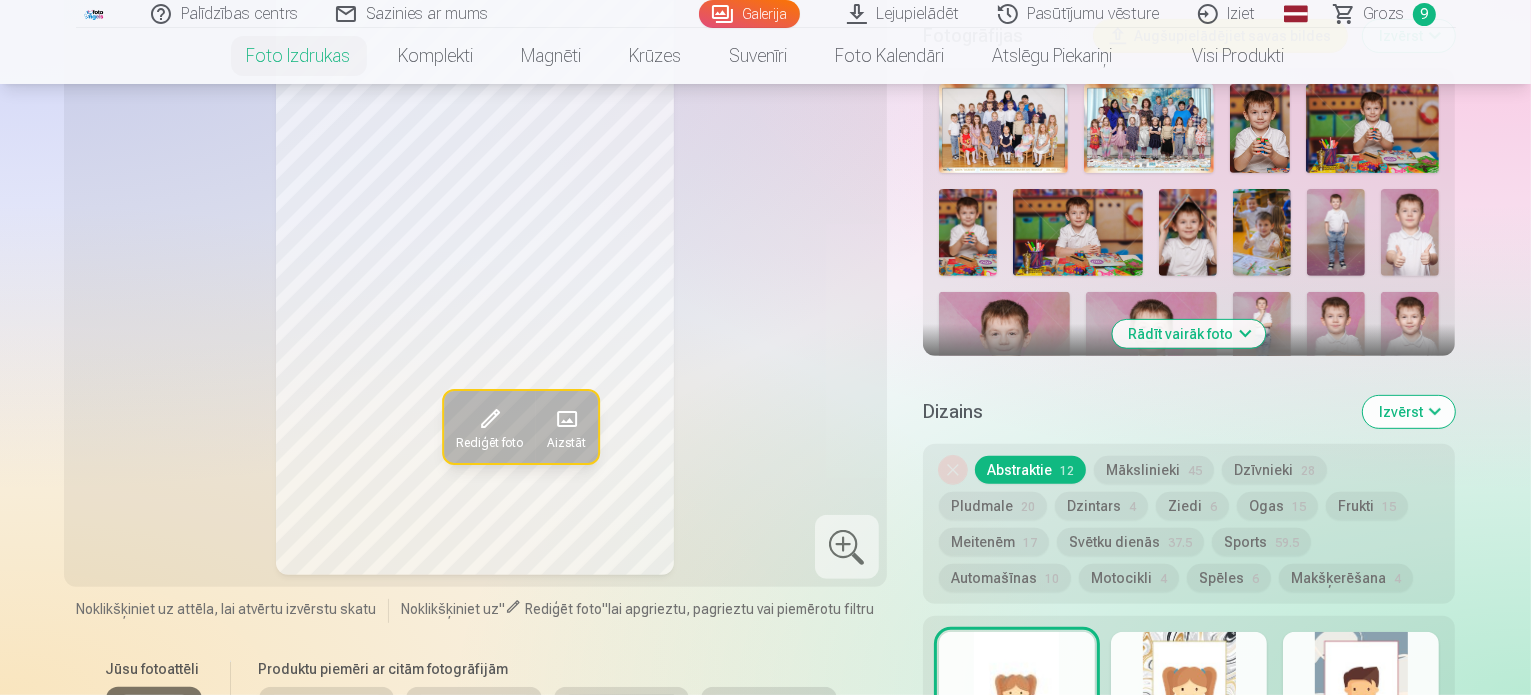 click at bounding box center (974, 448) 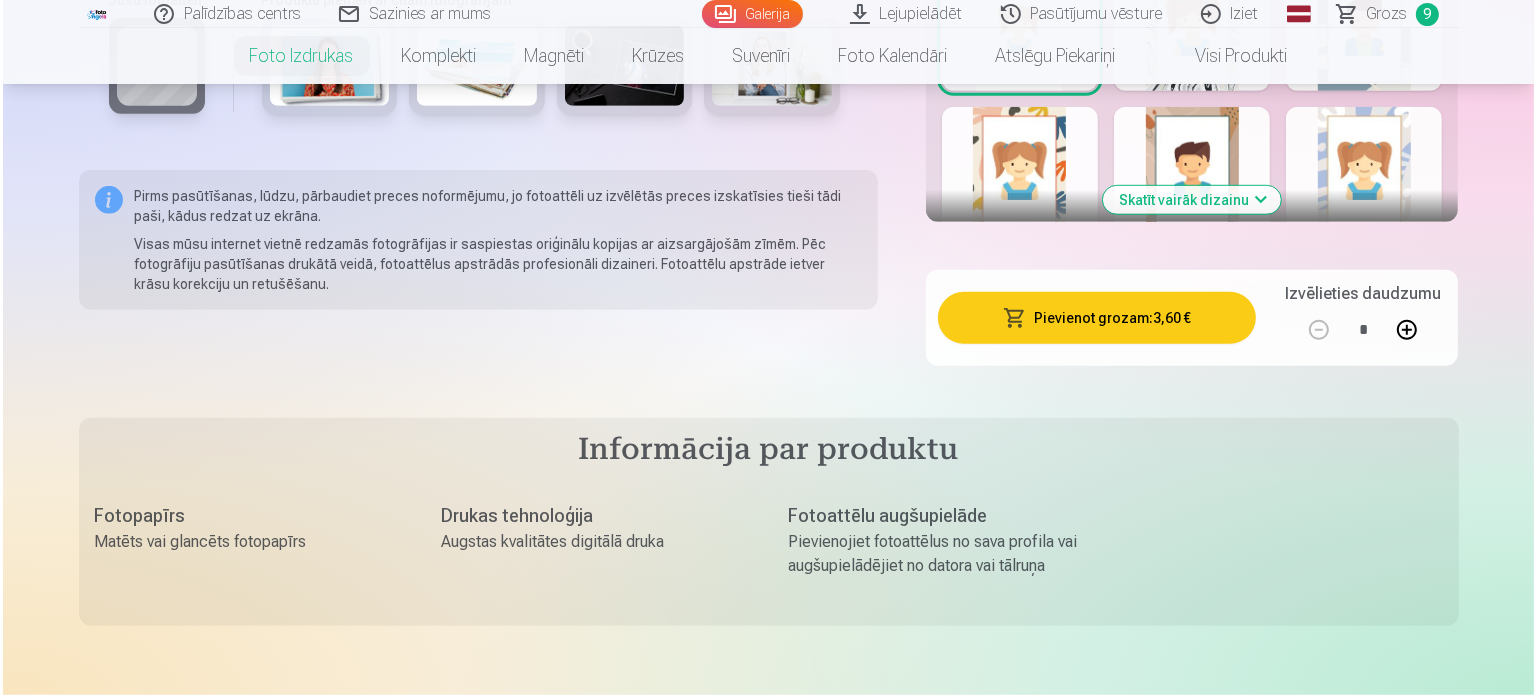 scroll, scrollTop: 1393, scrollLeft: 0, axis: vertical 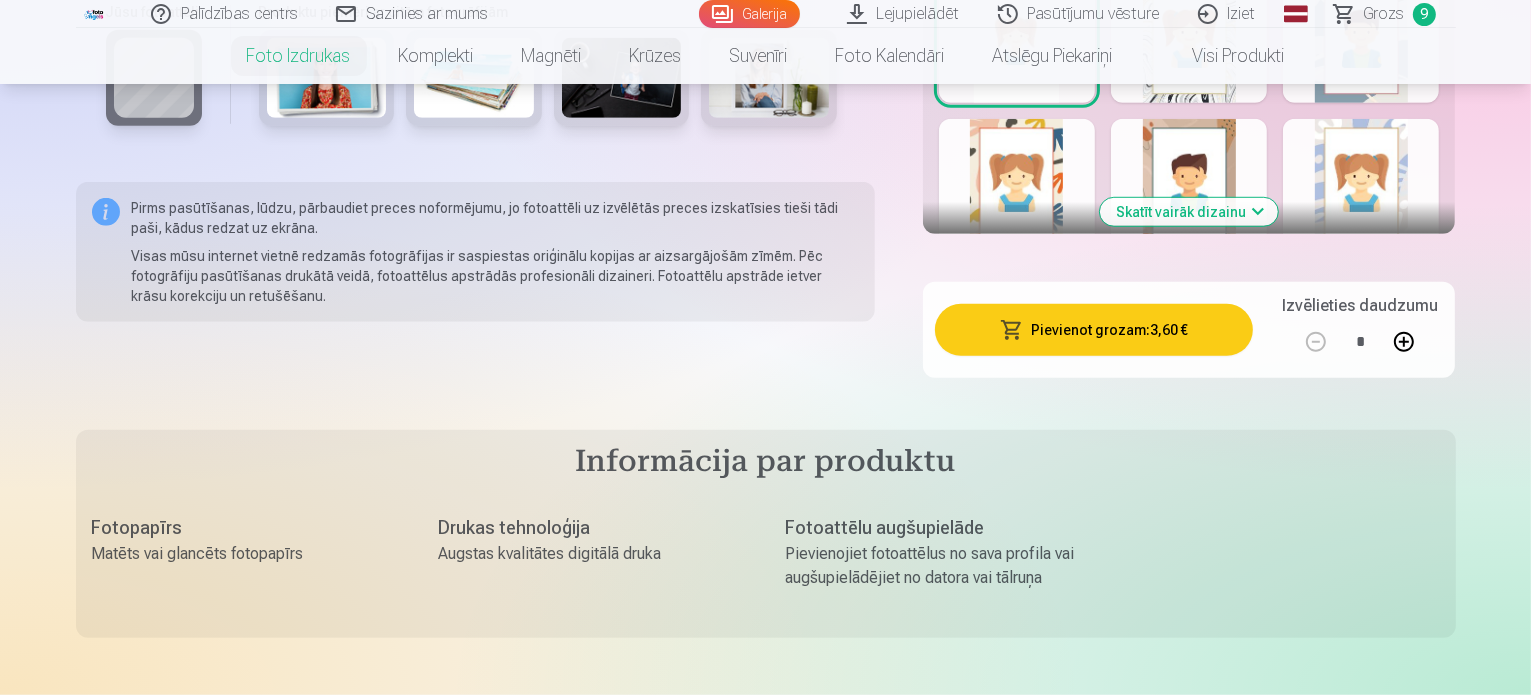 click on "Pievienot grozam :  3,60 €" at bounding box center [1094, 330] 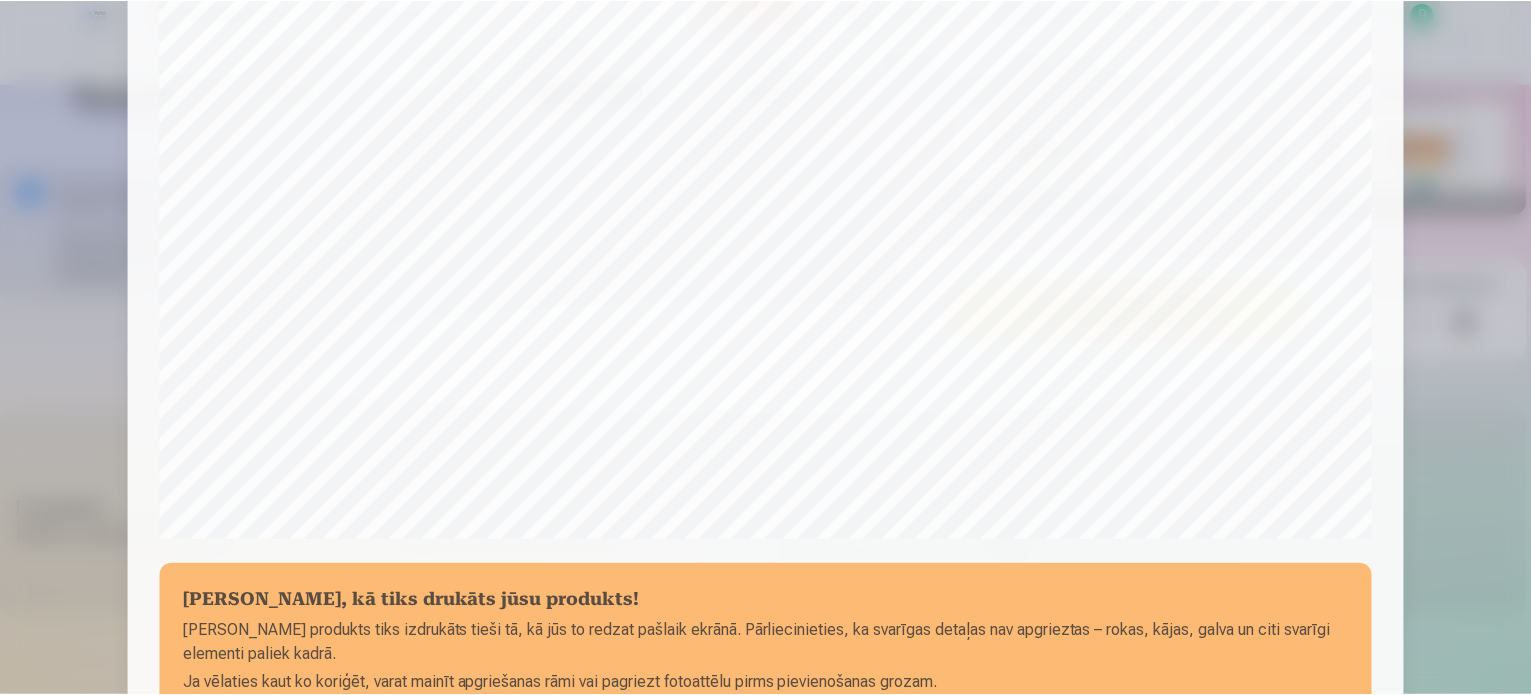 scroll, scrollTop: 744, scrollLeft: 0, axis: vertical 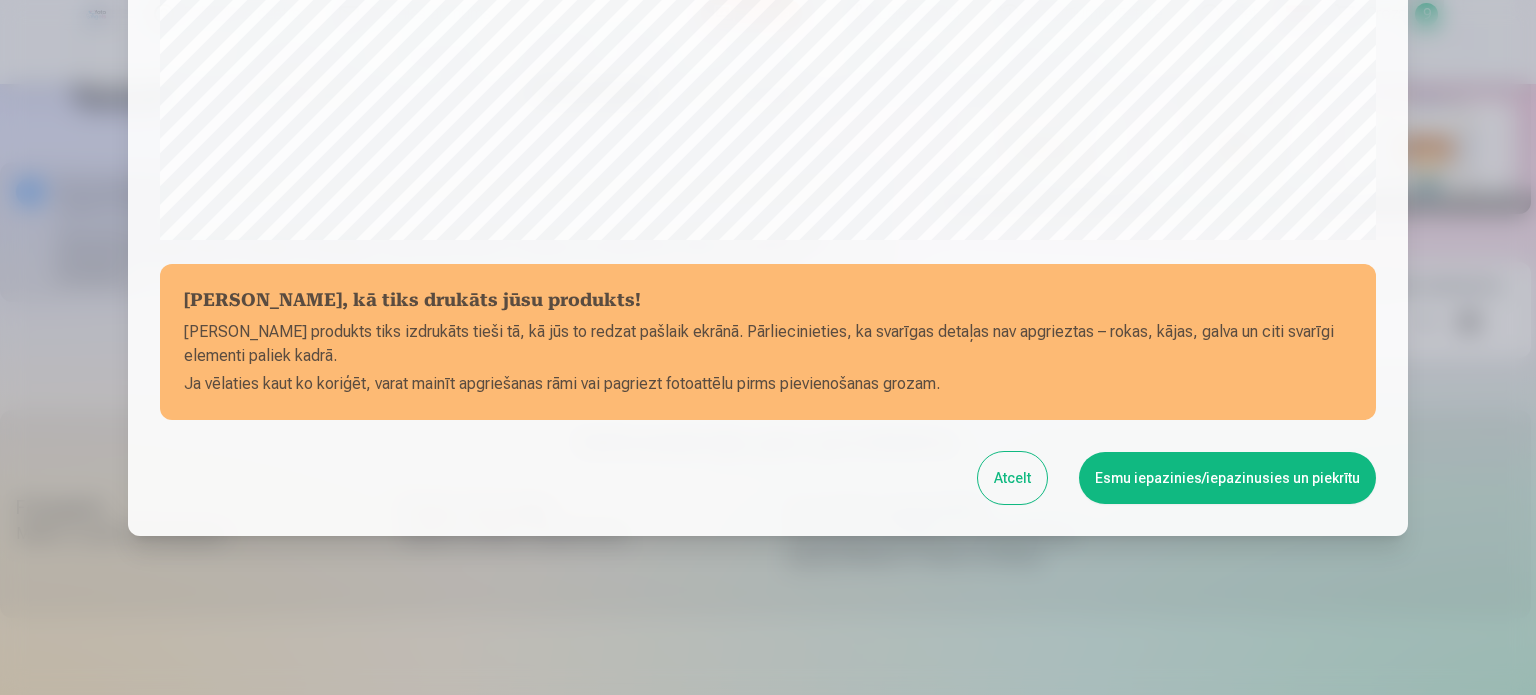 click on "Esmu iepazinies/iepazinusies un piekrītu" at bounding box center (1227, 478) 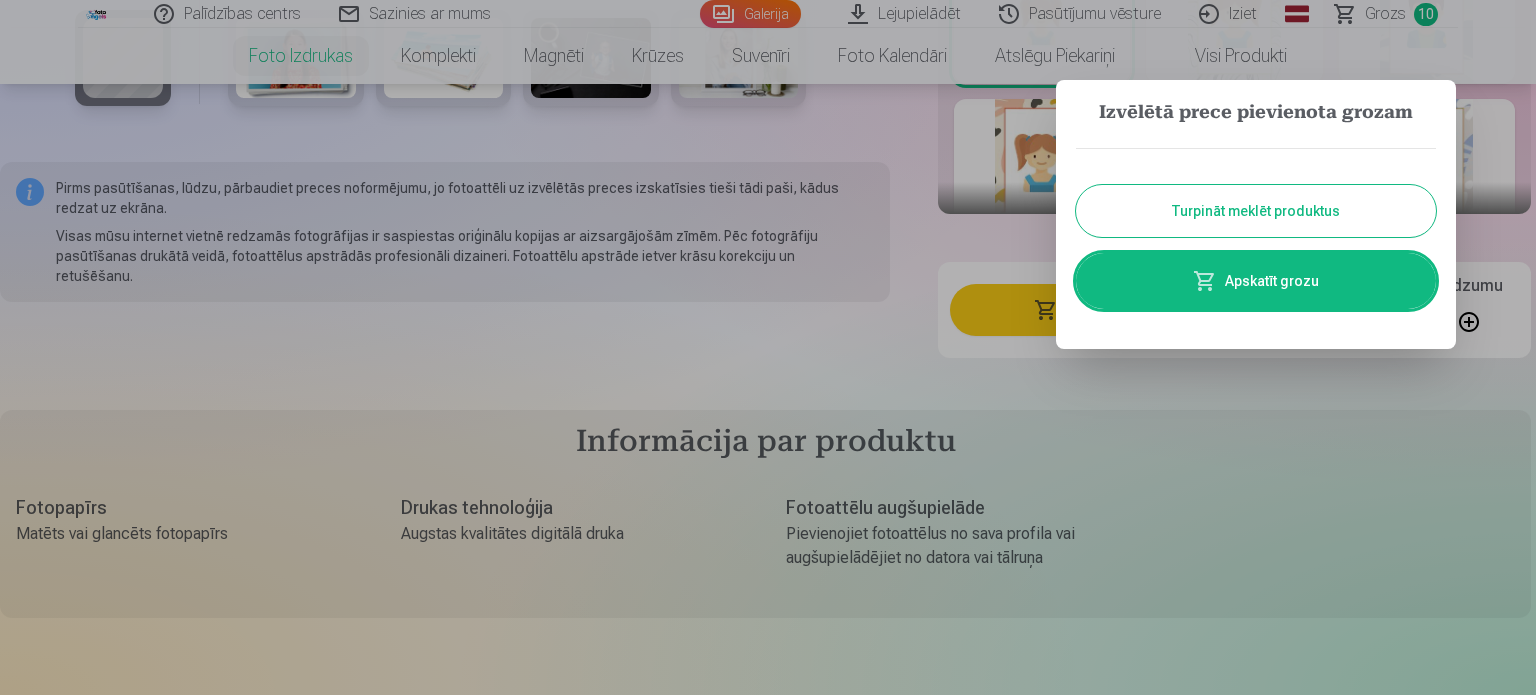 click on "Turpināt meklēt produktus" at bounding box center (1256, 211) 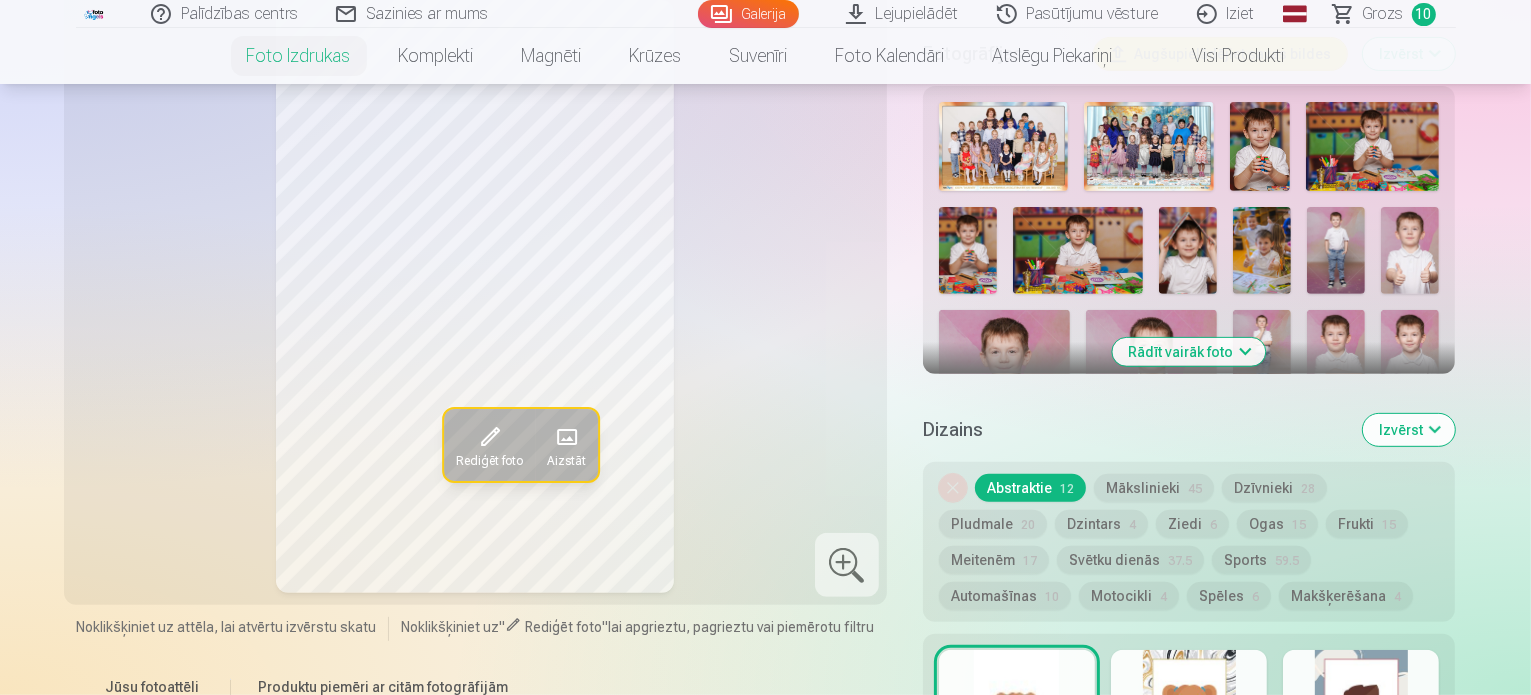 scroll, scrollTop: 673, scrollLeft: 0, axis: vertical 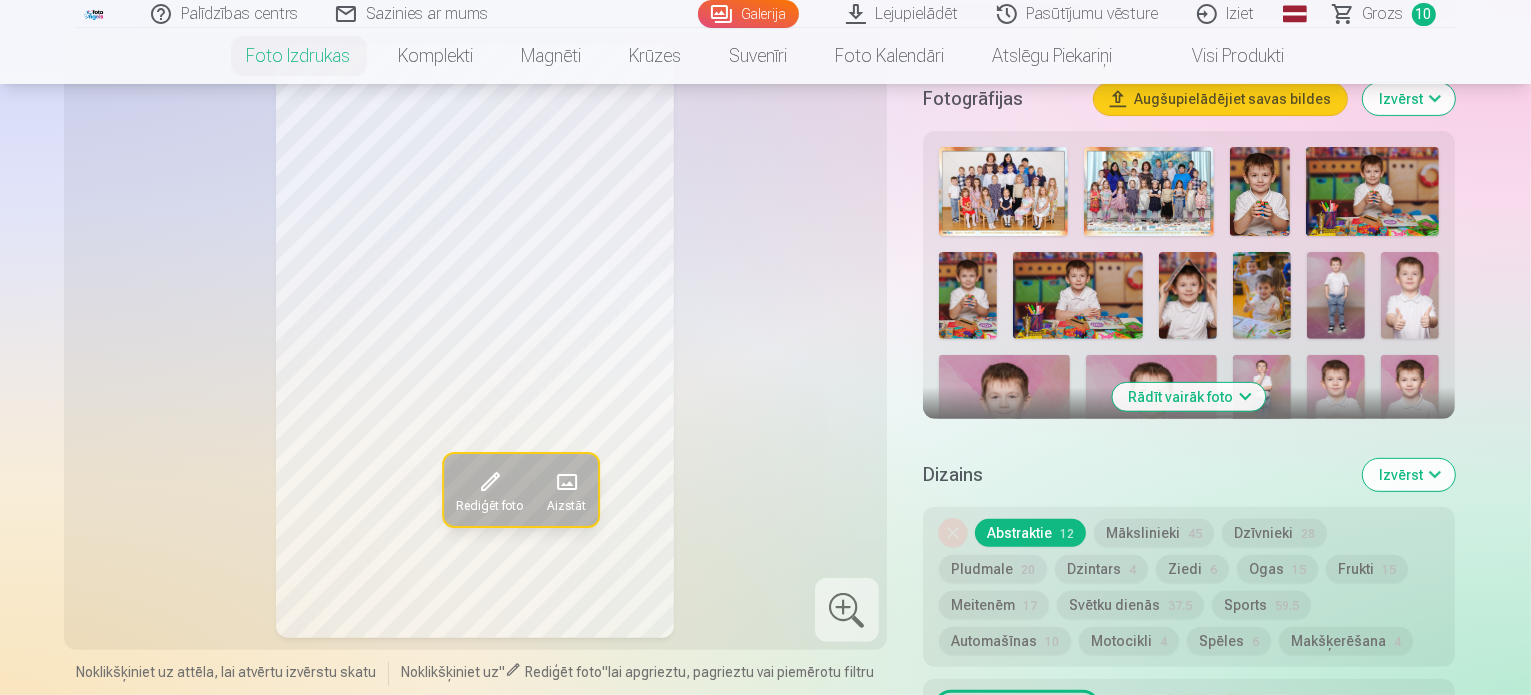 click on "Rādīt vairāk foto" at bounding box center [1189, 397] 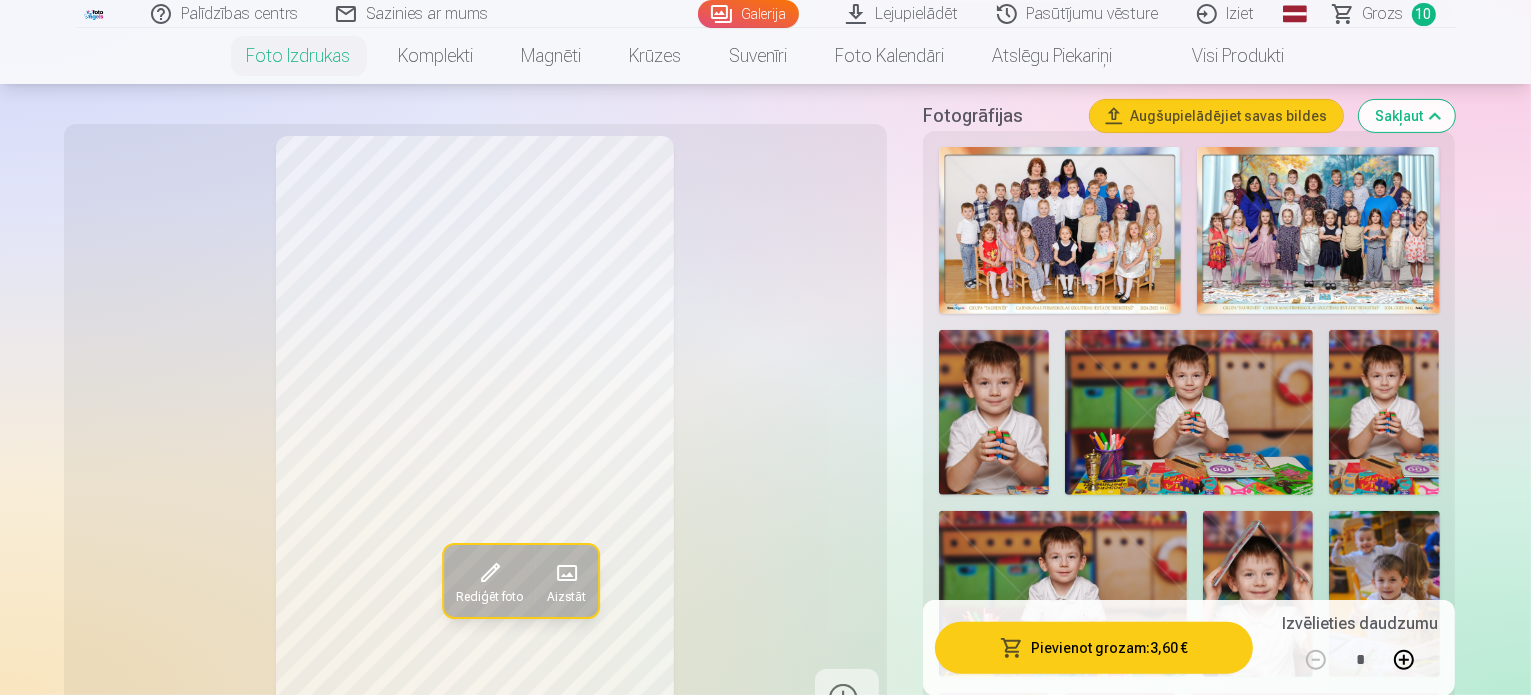 type 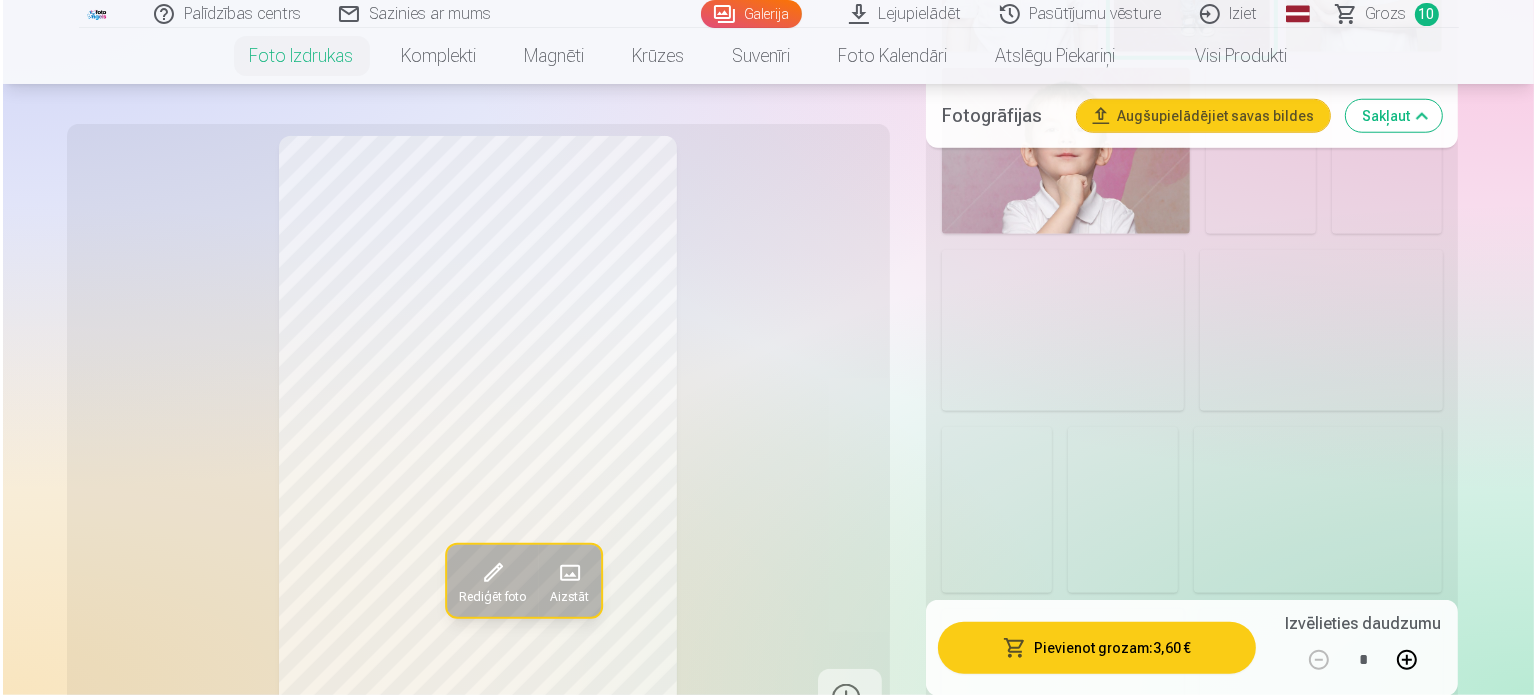 scroll, scrollTop: 1913, scrollLeft: 0, axis: vertical 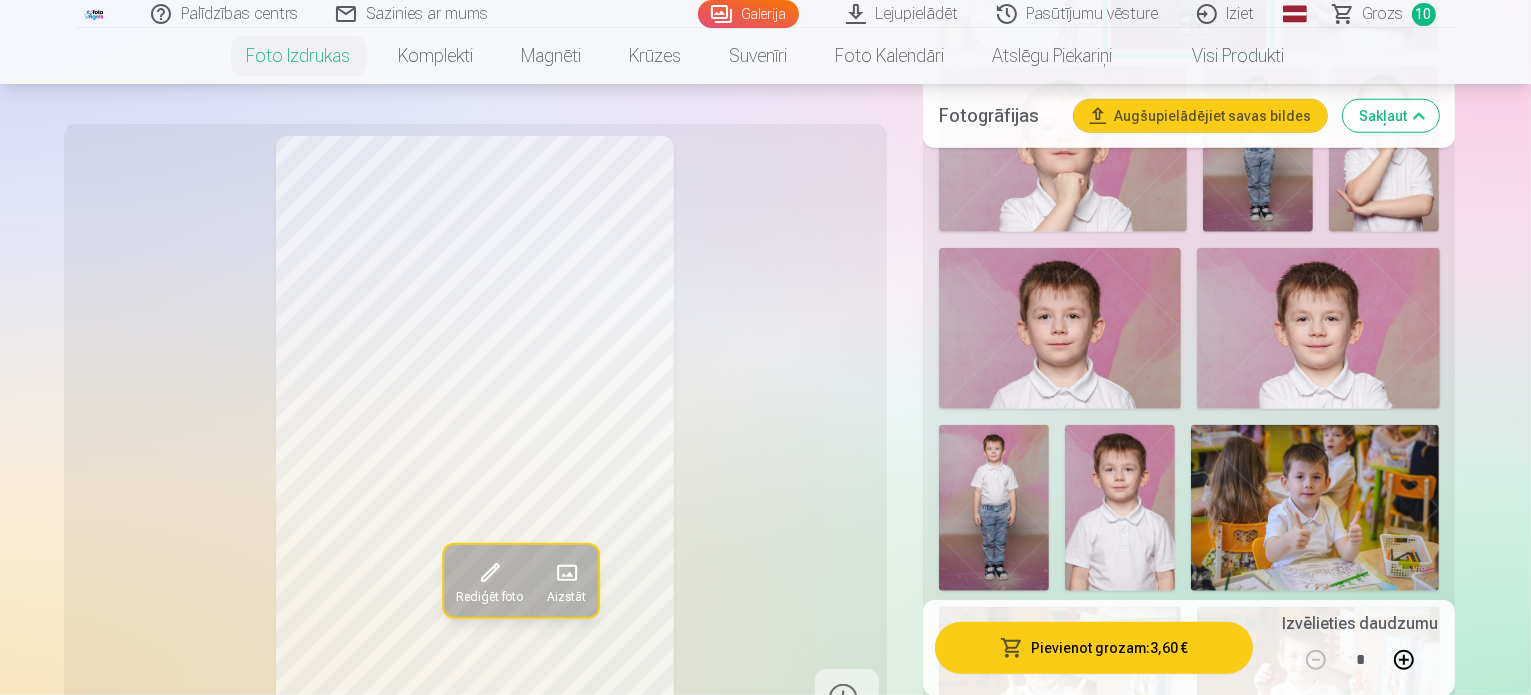 click at bounding box center [1318, 688] 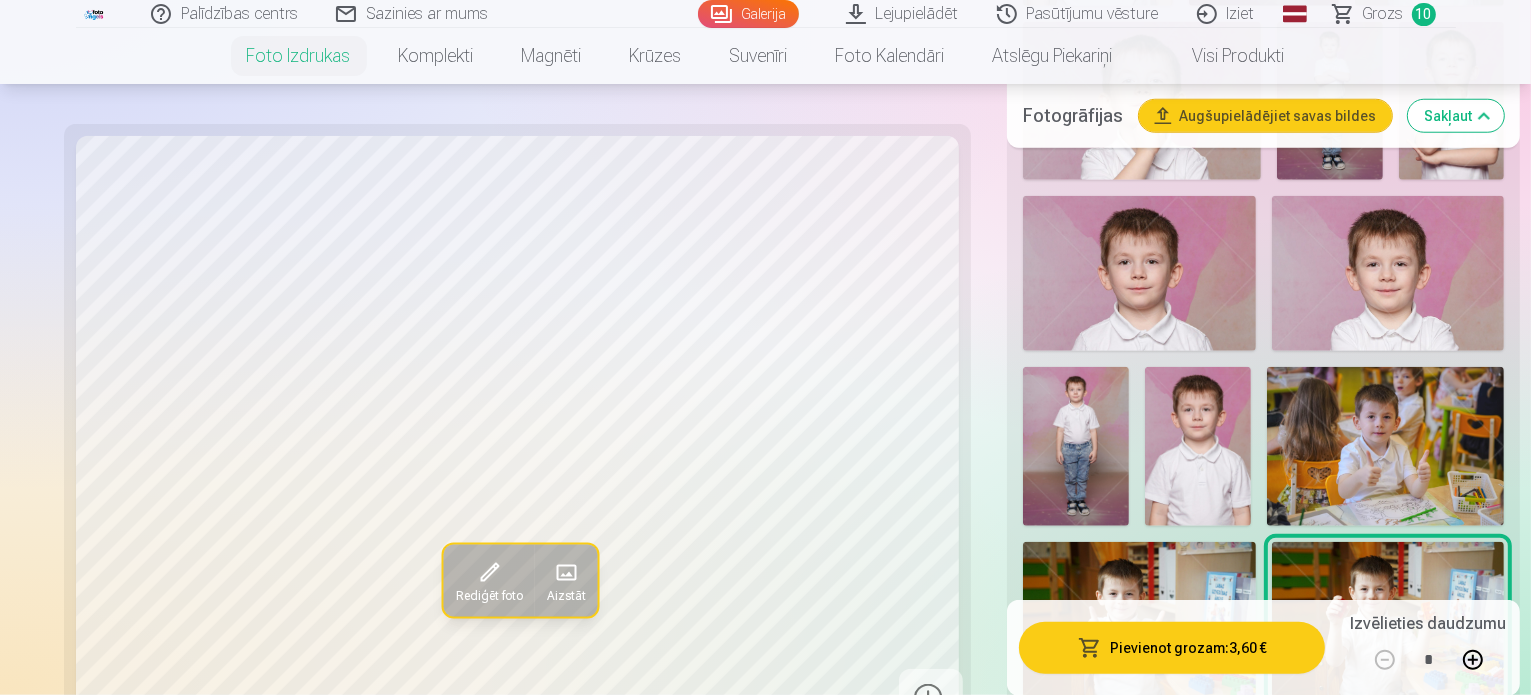 click on "Pievienot grozam :  3,60 €" at bounding box center (1172, 647) 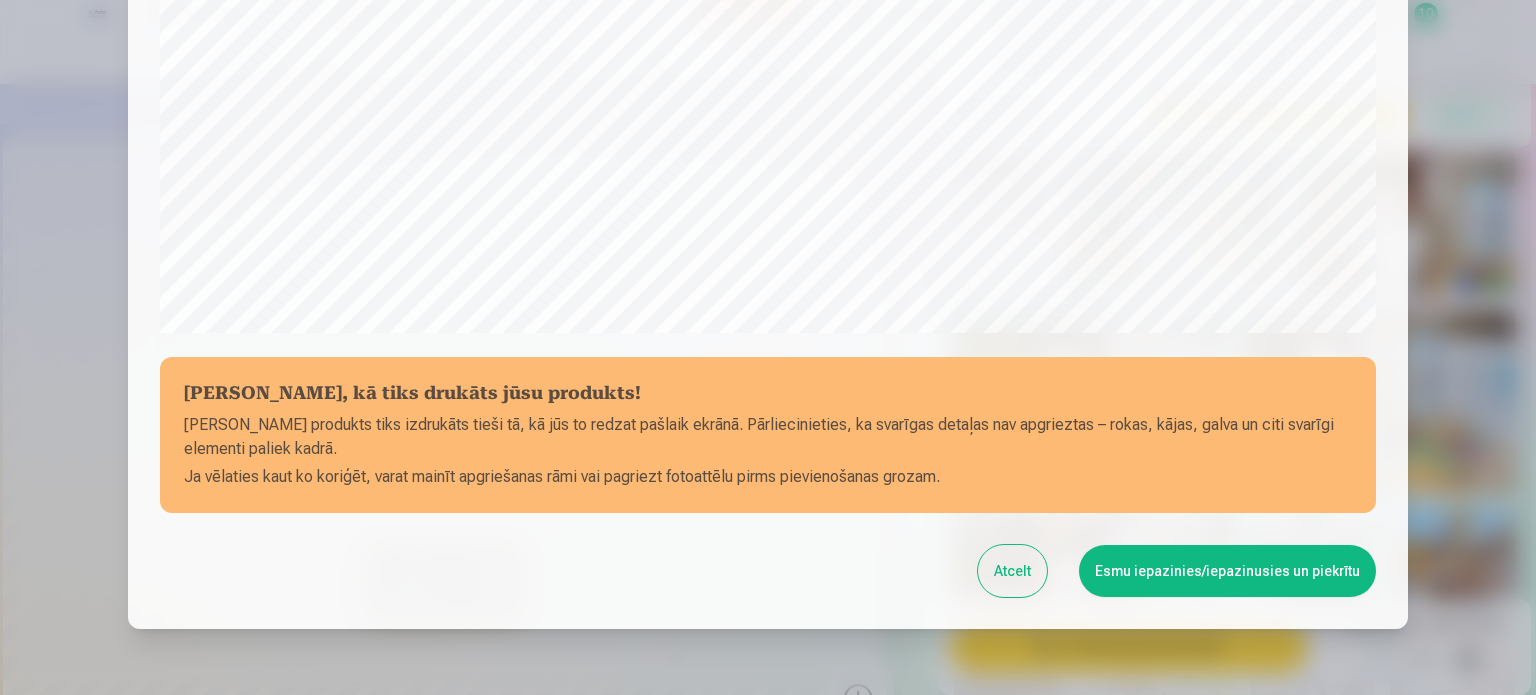 scroll, scrollTop: 744, scrollLeft: 0, axis: vertical 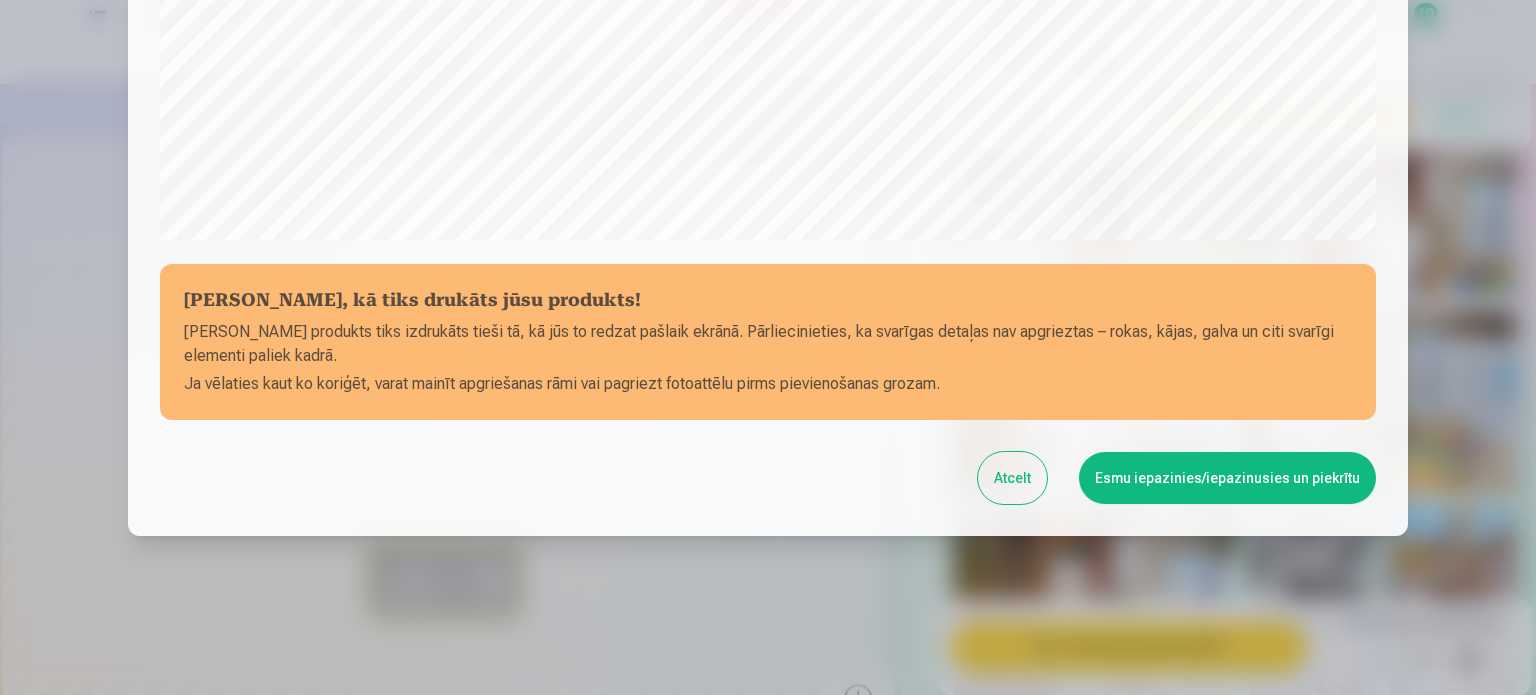 click on "Esmu iepazinies/iepazinusies un piekrītu" at bounding box center [1227, 478] 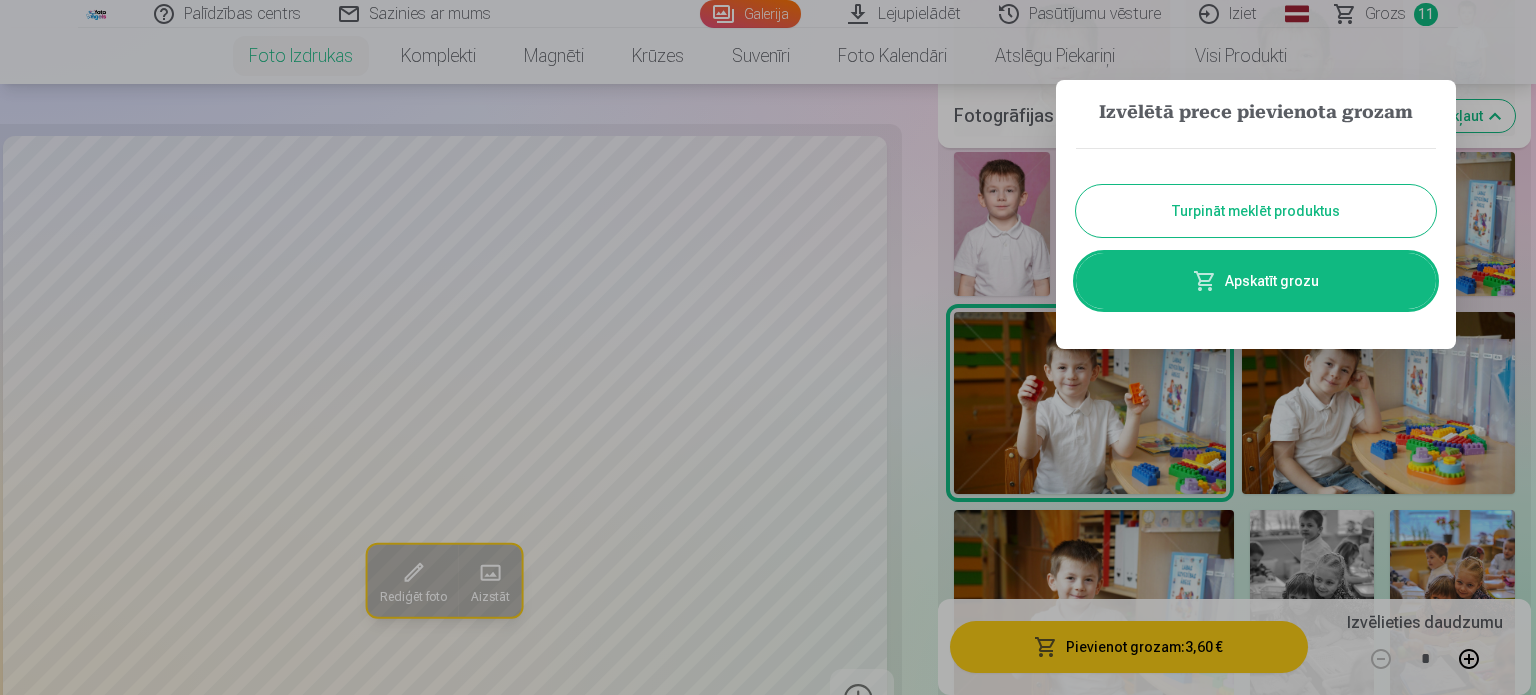 click on "Turpināt meklēt produktus" at bounding box center (1256, 211) 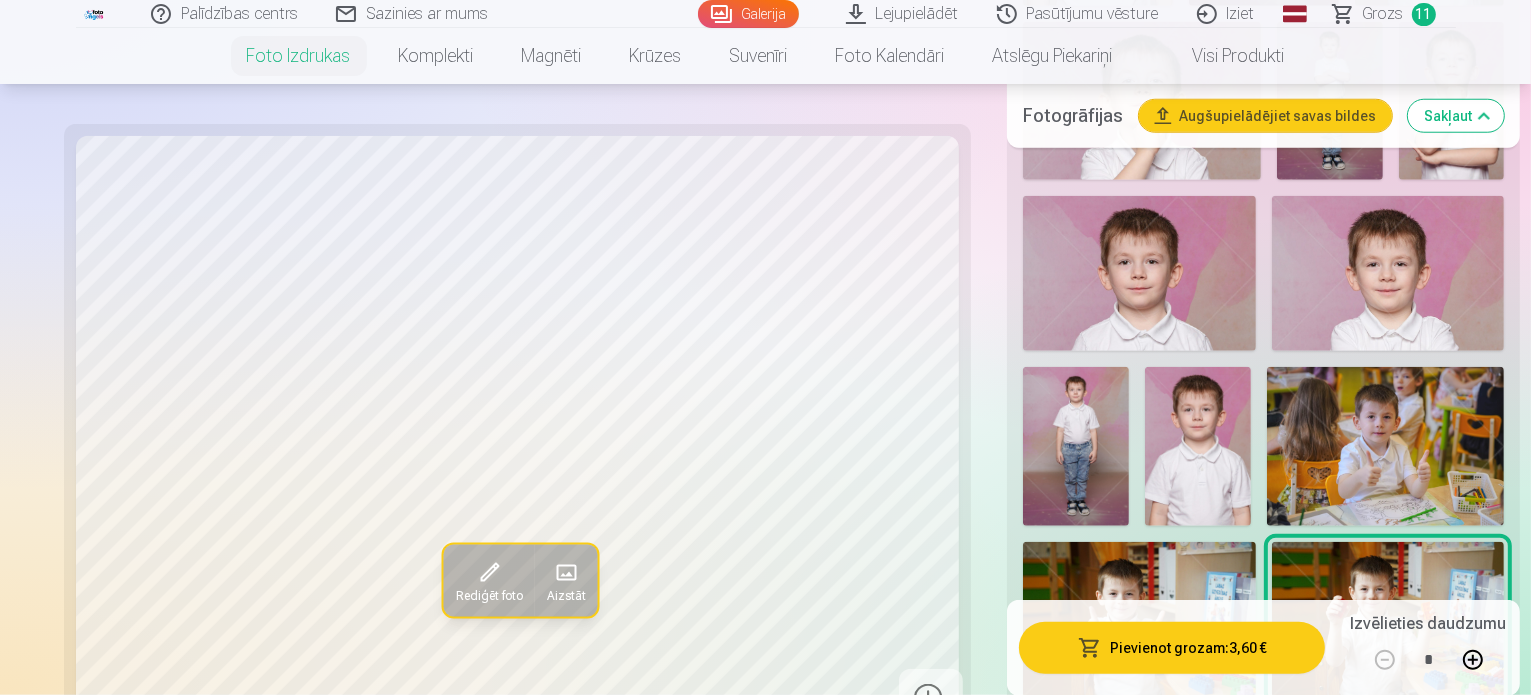 click at bounding box center [1139, 790] 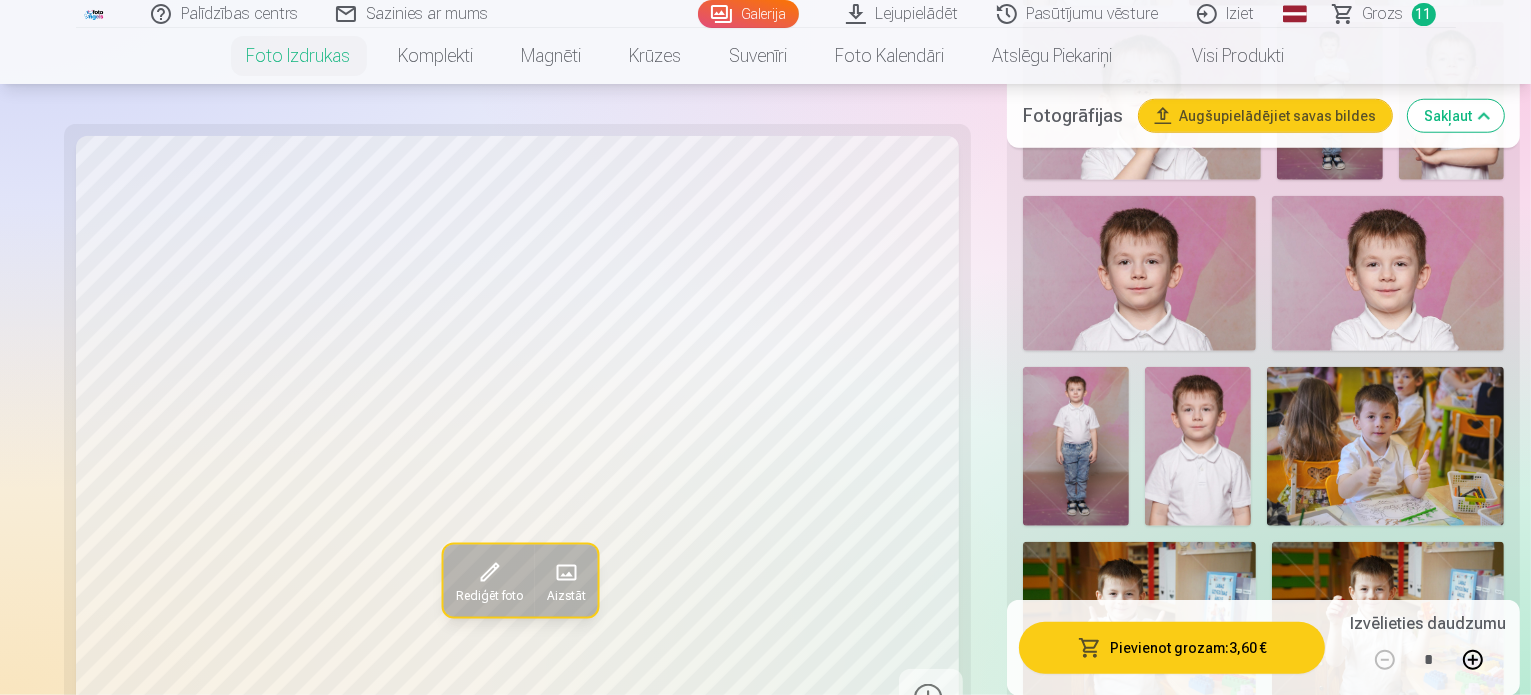 click on "Pievienot grozam :  3,60 €" at bounding box center (1172, 647) 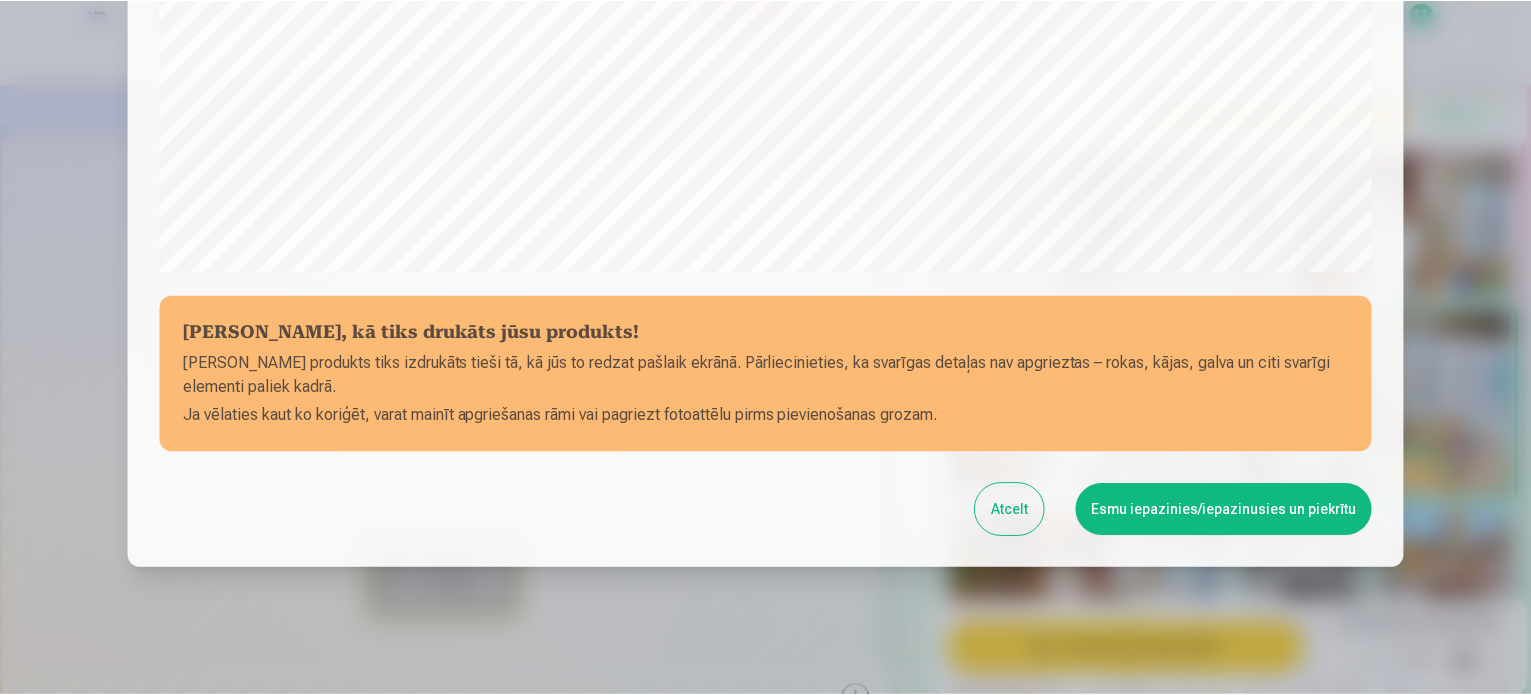 scroll, scrollTop: 744, scrollLeft: 0, axis: vertical 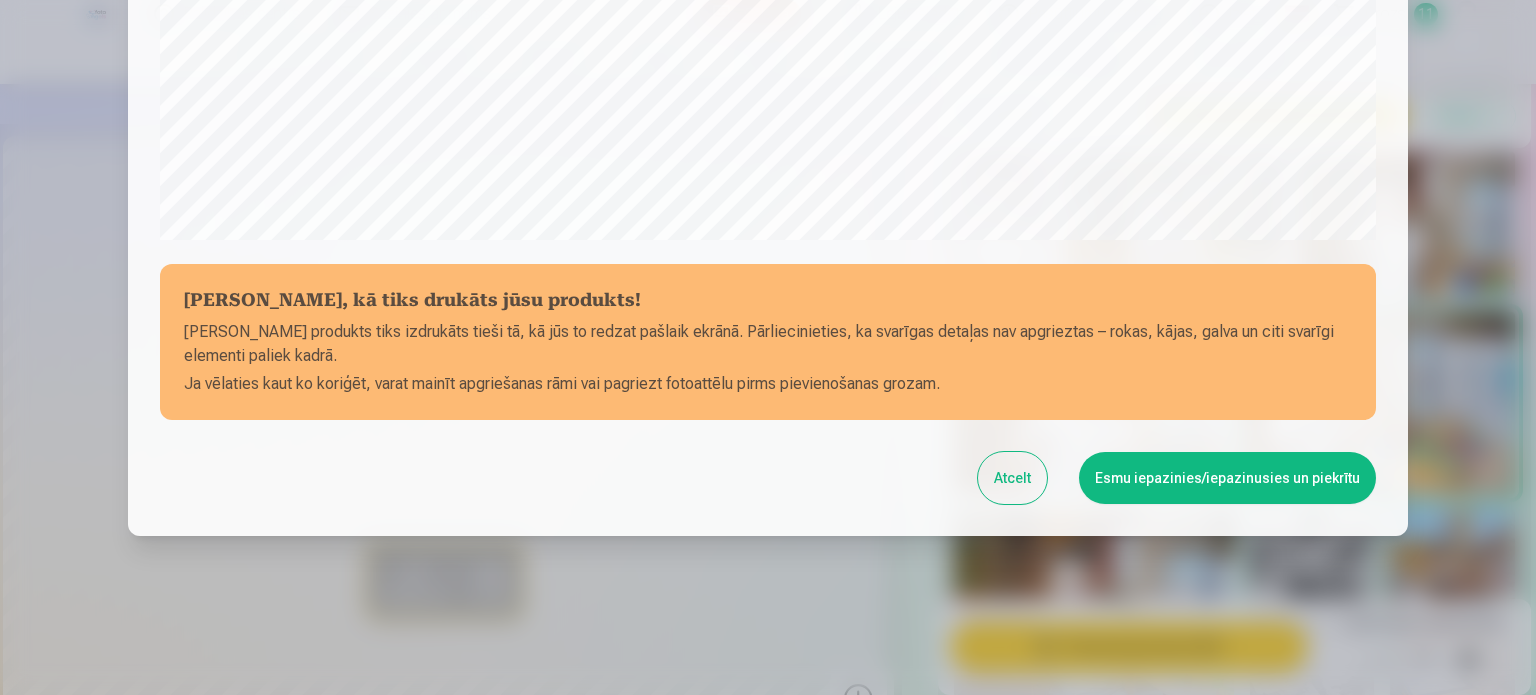 click on "Esmu iepazinies/iepazinusies un piekrītu" at bounding box center (1227, 478) 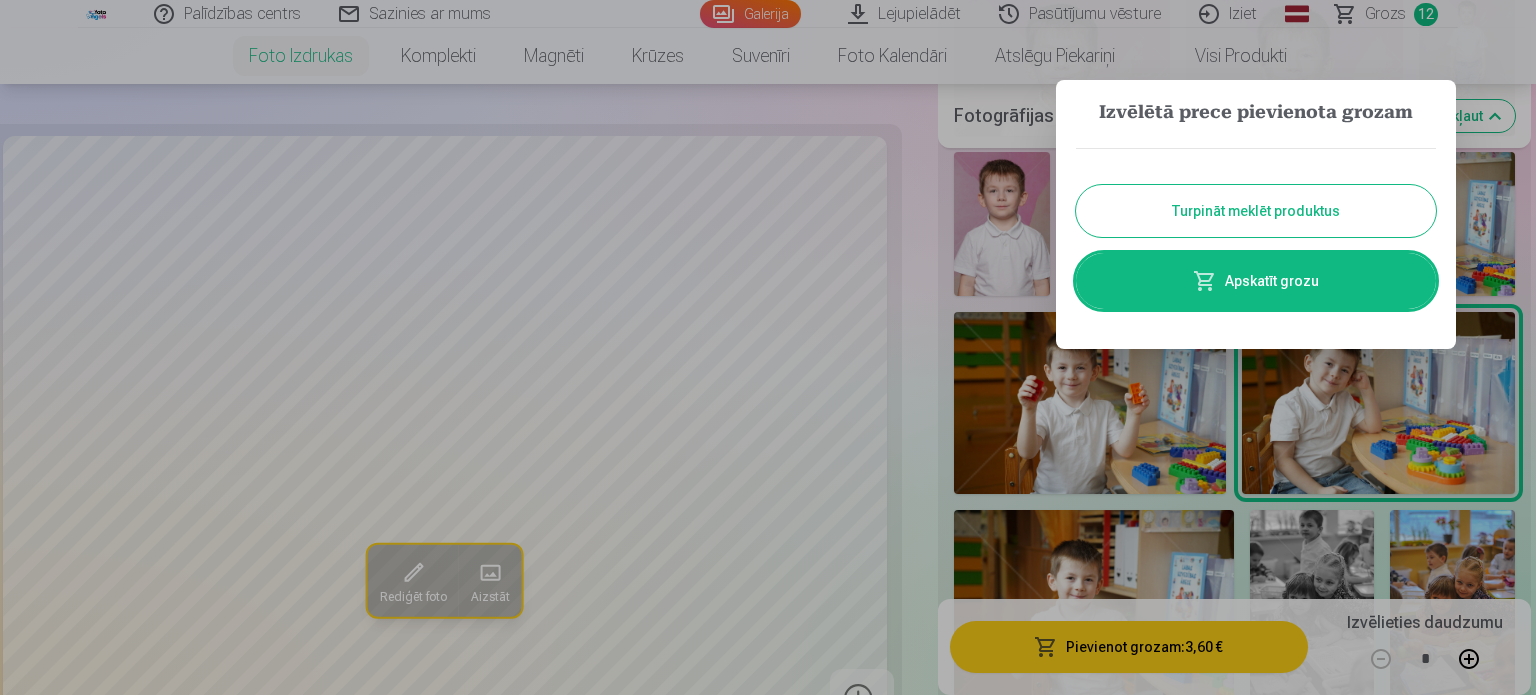 click on "Turpināt meklēt produktus" at bounding box center (1256, 211) 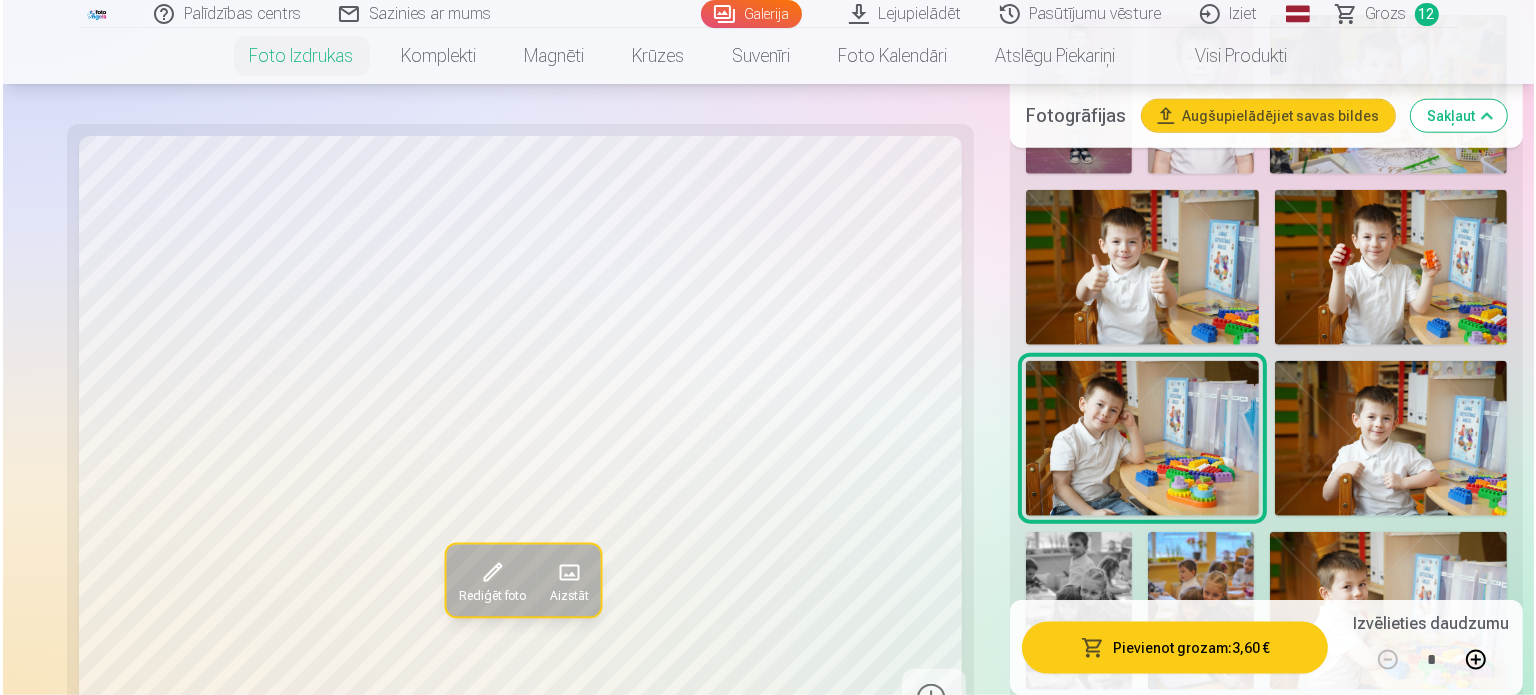 scroll, scrollTop: 2273, scrollLeft: 0, axis: vertical 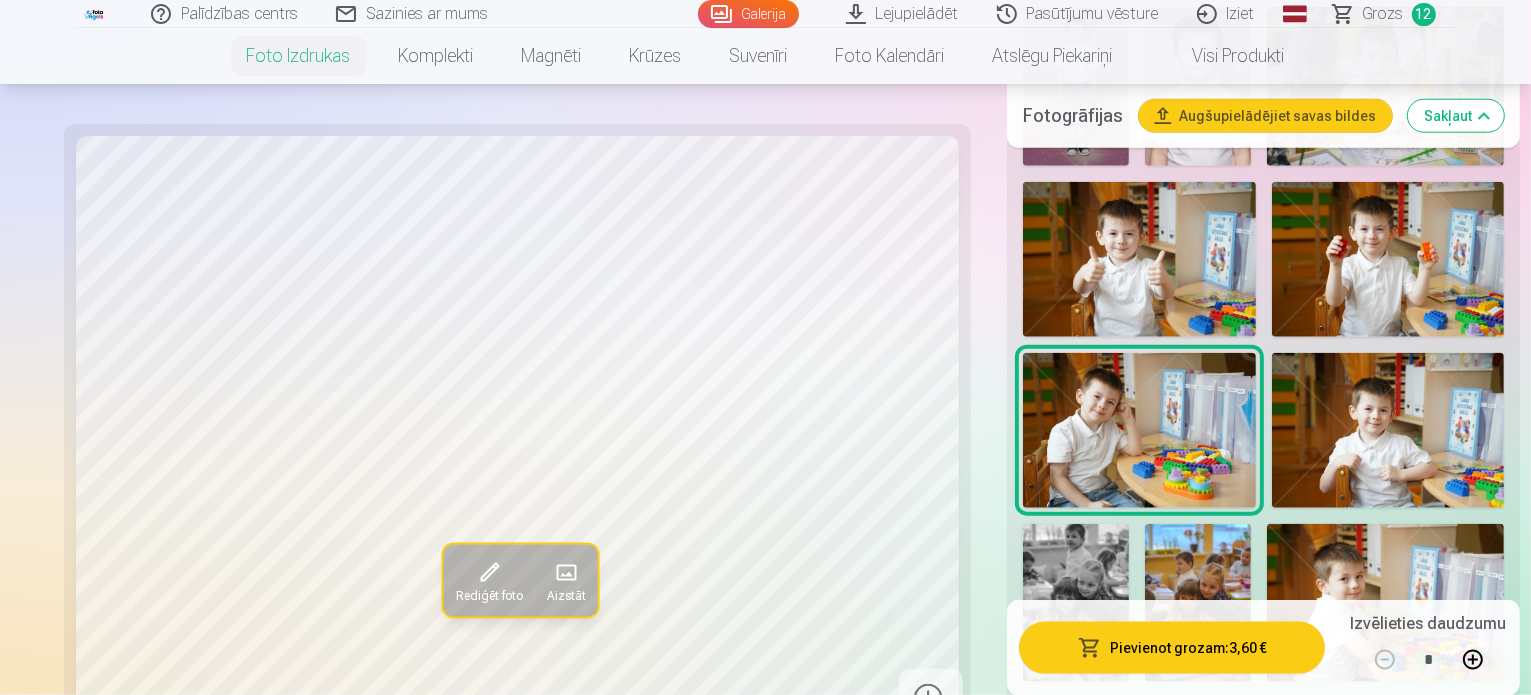 click at bounding box center (1388, 430) 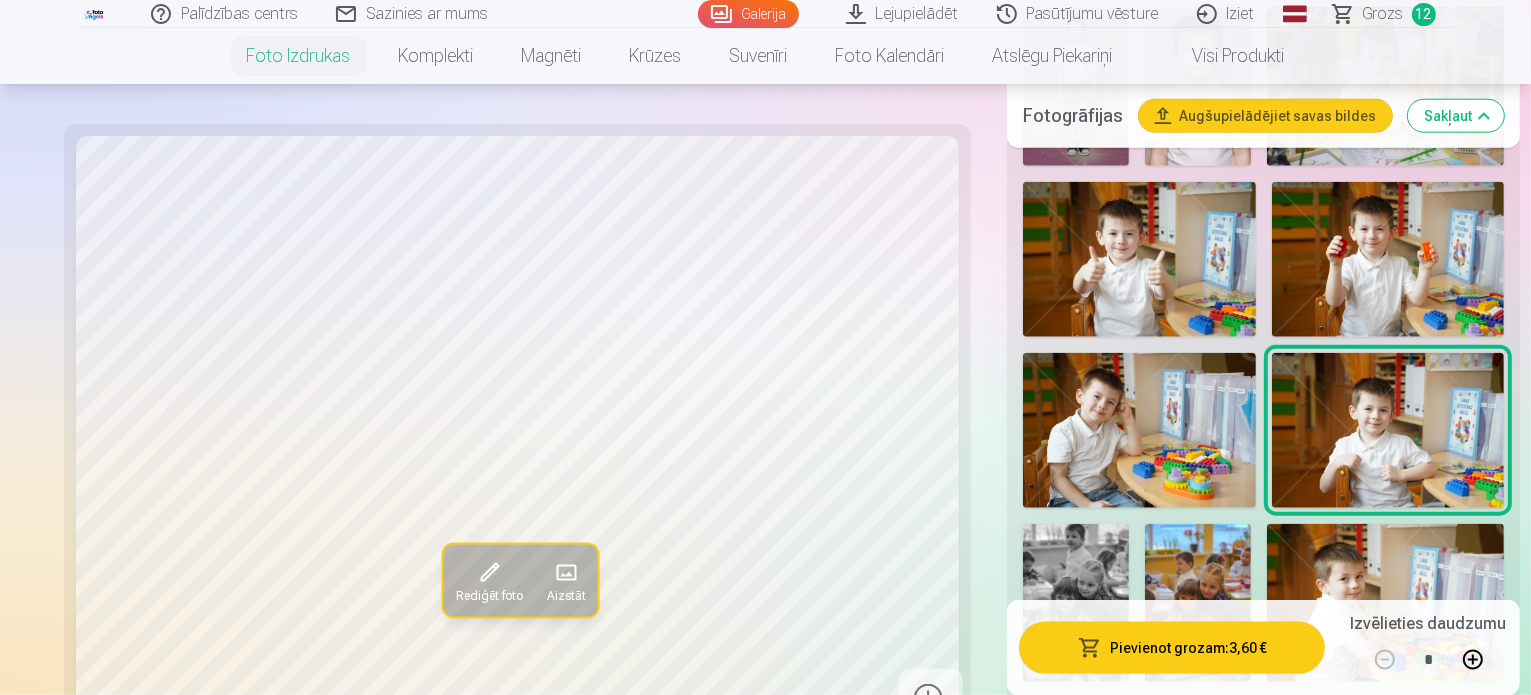 click on "Pievienot grozam :  3,60 €" at bounding box center (1172, 647) 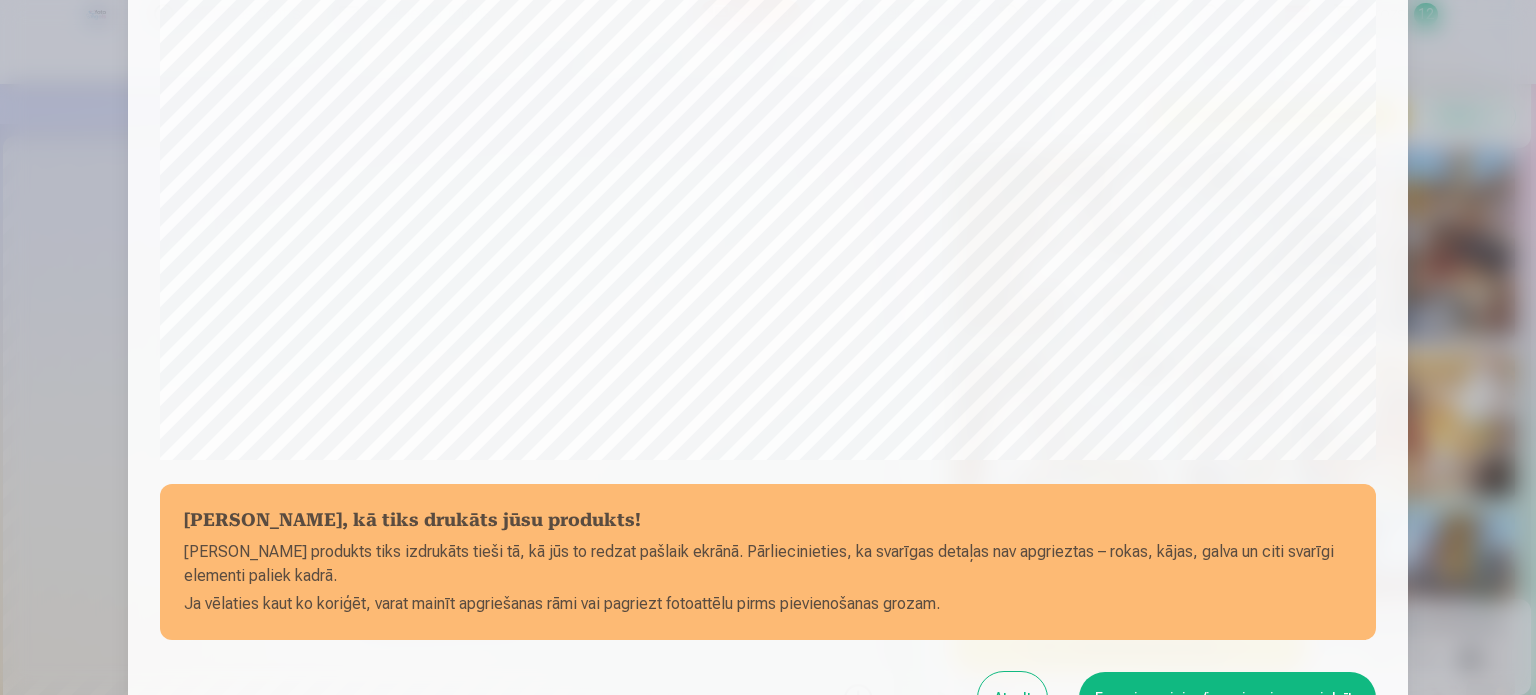 scroll, scrollTop: 744, scrollLeft: 0, axis: vertical 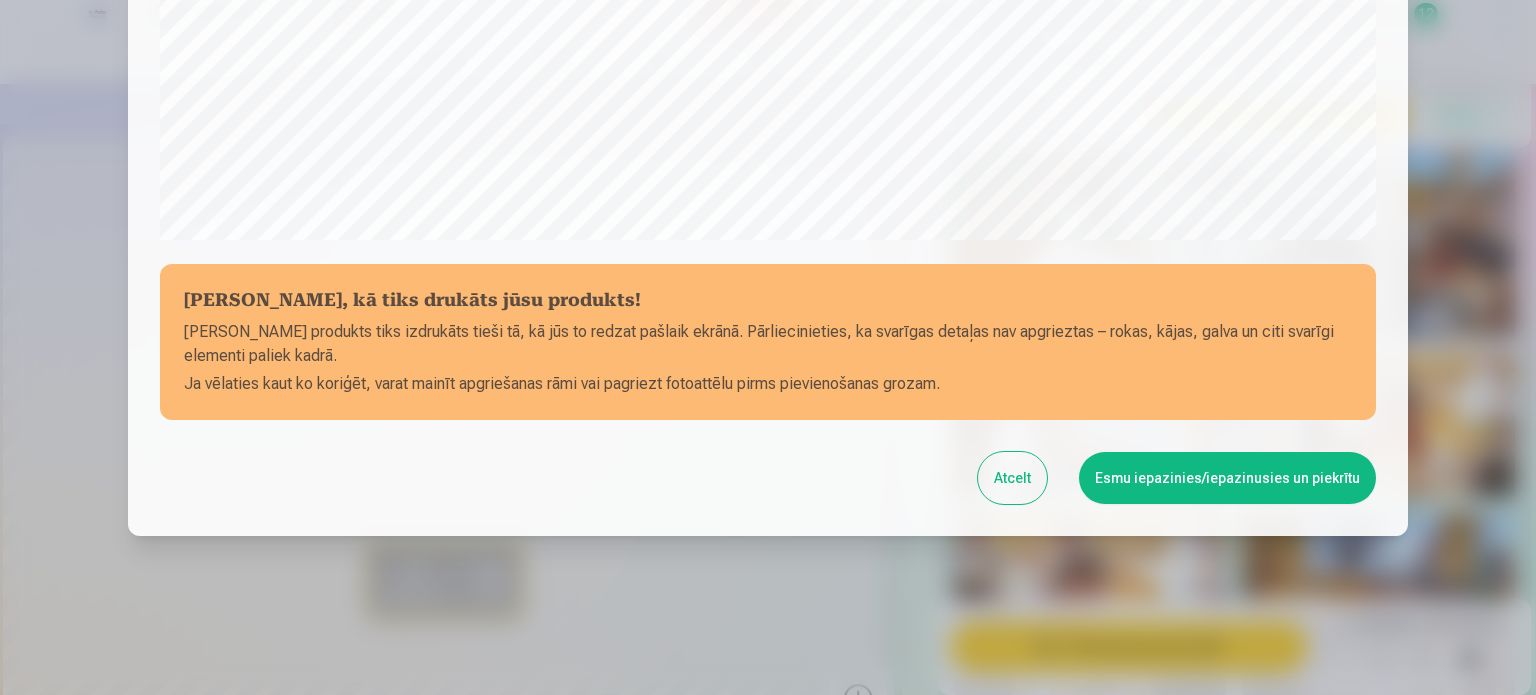 click on "Esmu iepazinies/iepazinusies un piekrītu" at bounding box center (1227, 478) 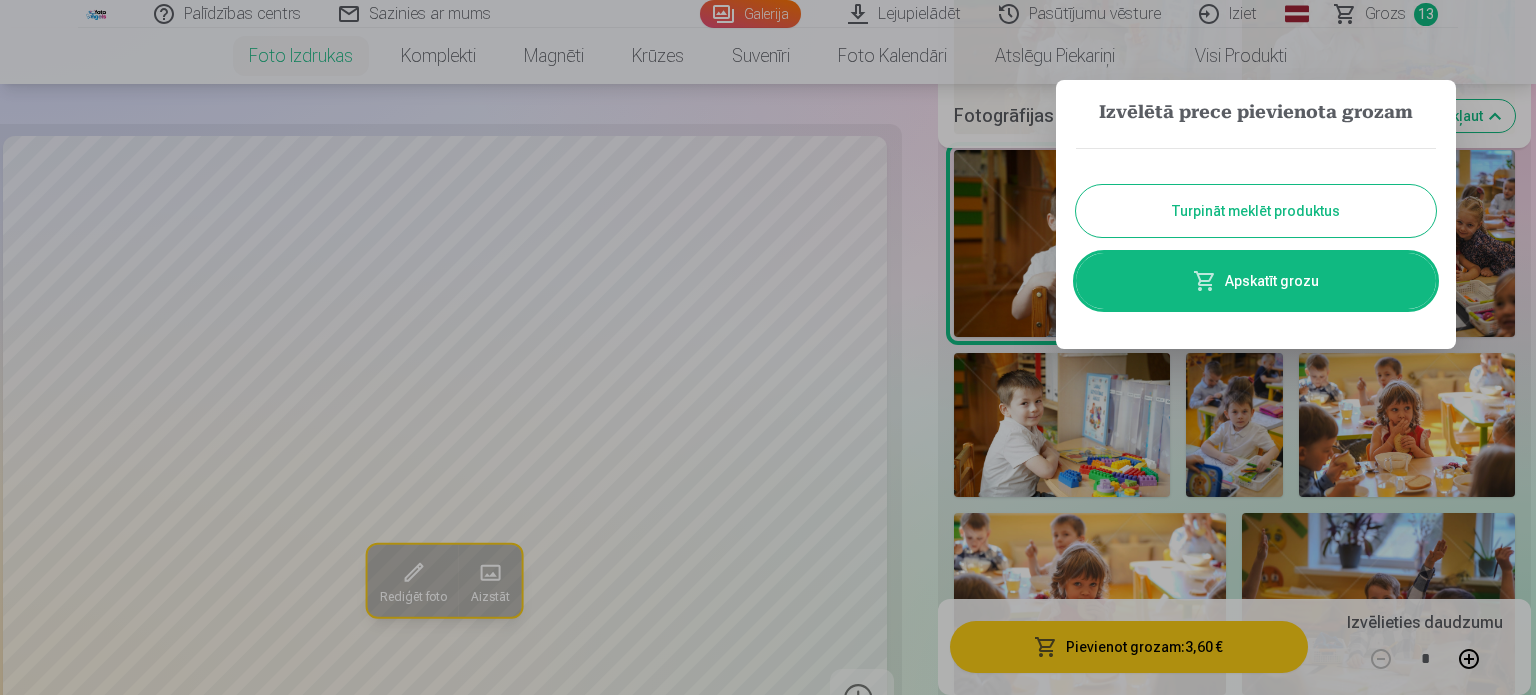 click on "Turpināt meklēt produktus" at bounding box center [1256, 211] 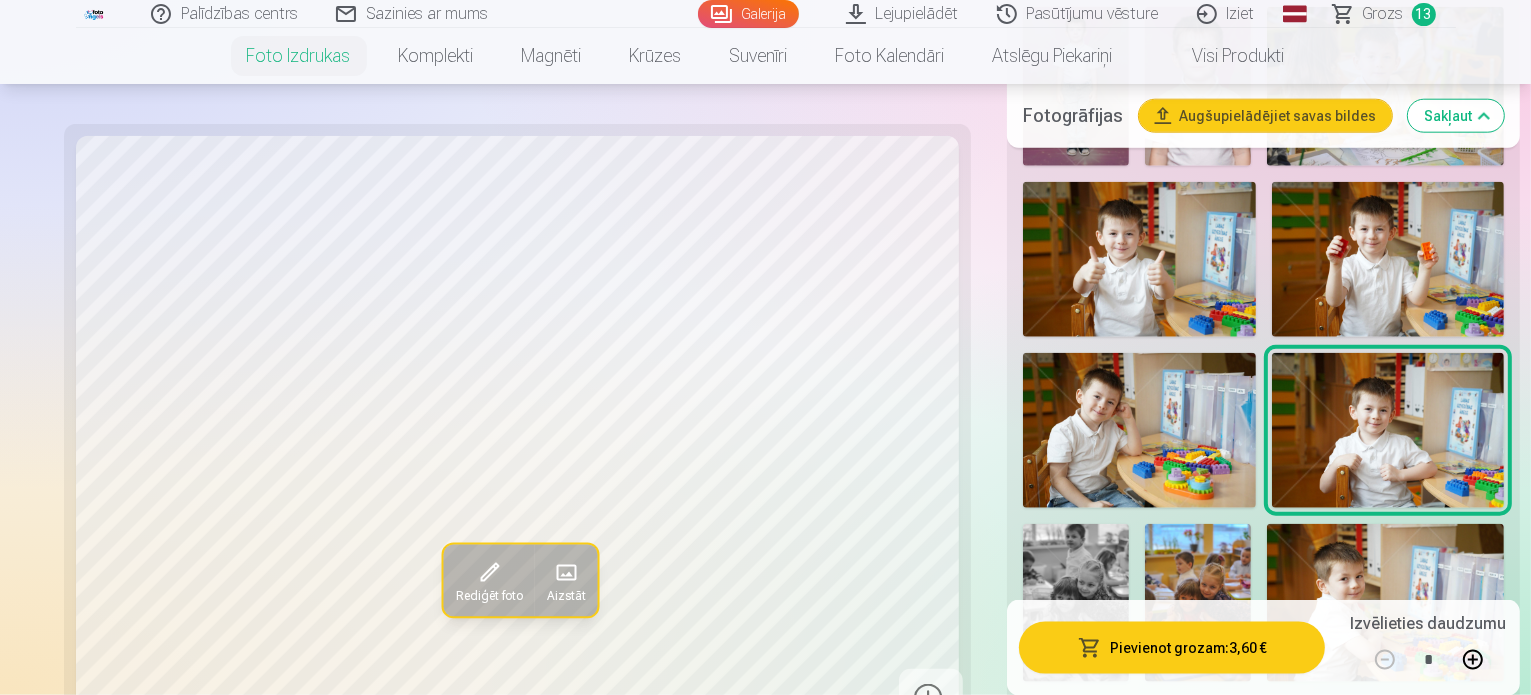 click at bounding box center [1386, 603] 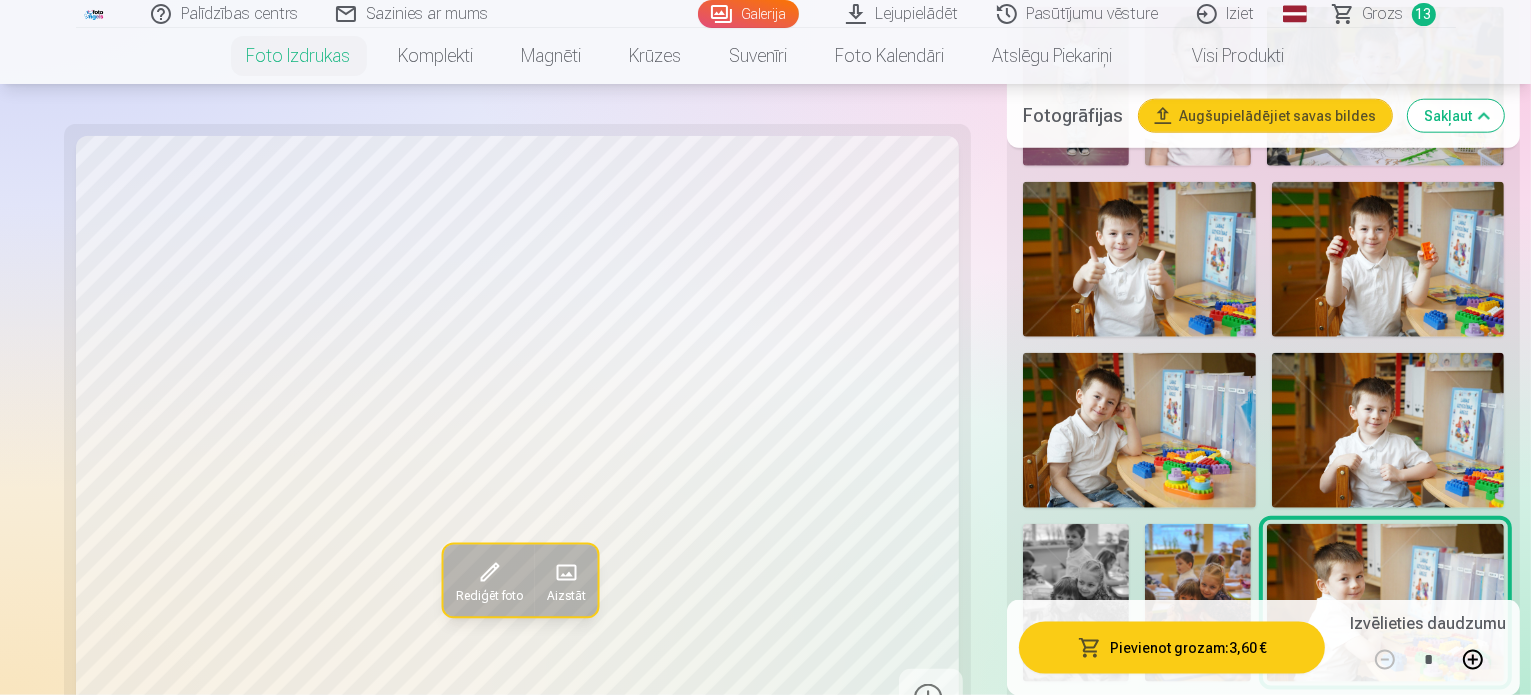click on "Pievienot grozam :  3,60 €" at bounding box center [1172, 647] 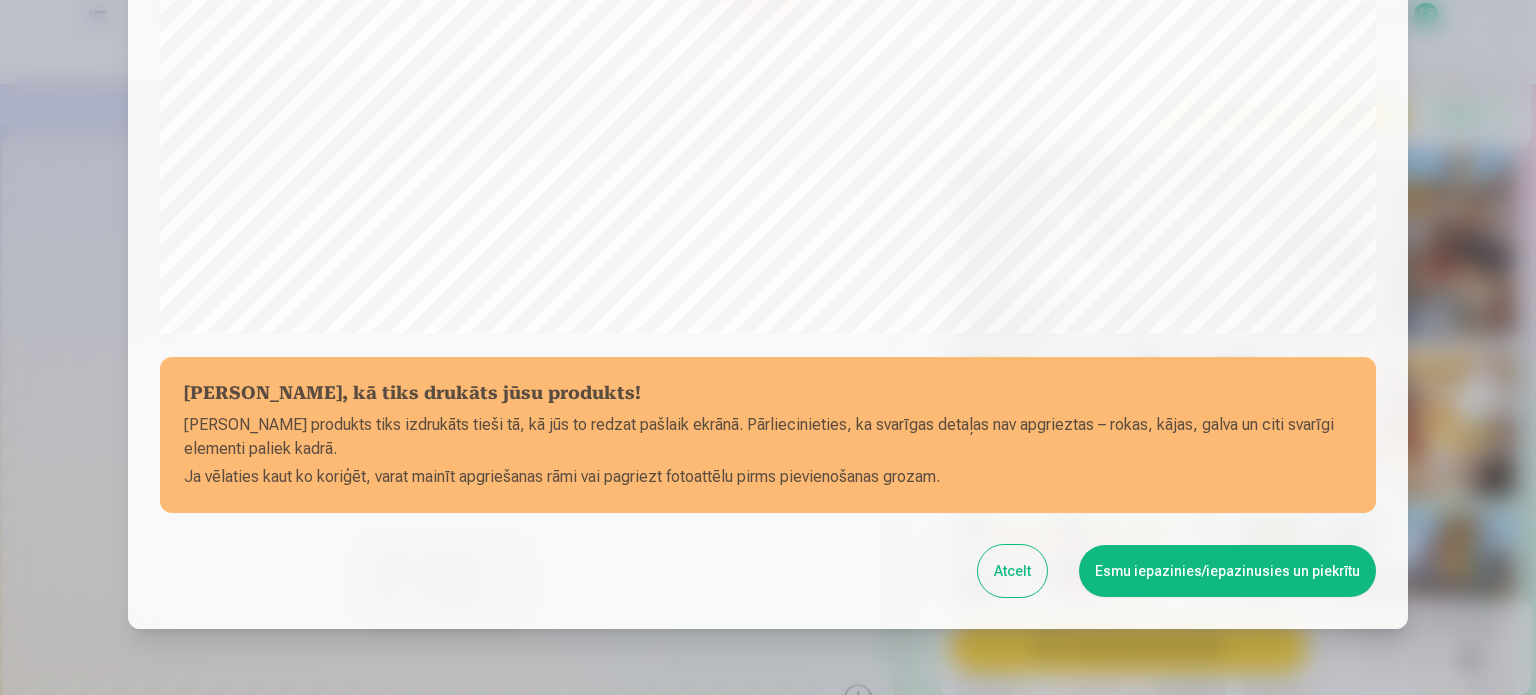 scroll, scrollTop: 744, scrollLeft: 0, axis: vertical 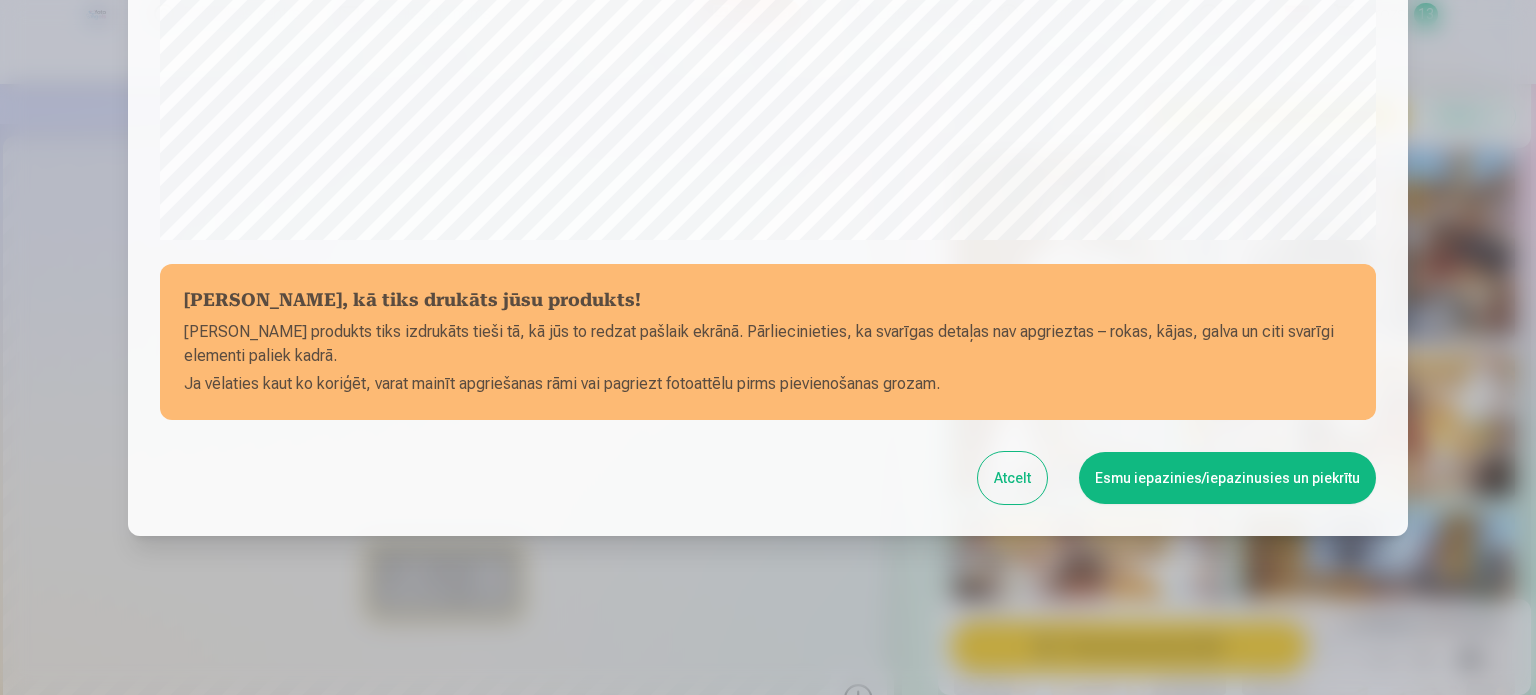 click on "Esmu iepazinies/iepazinusies un piekrītu" at bounding box center [1227, 478] 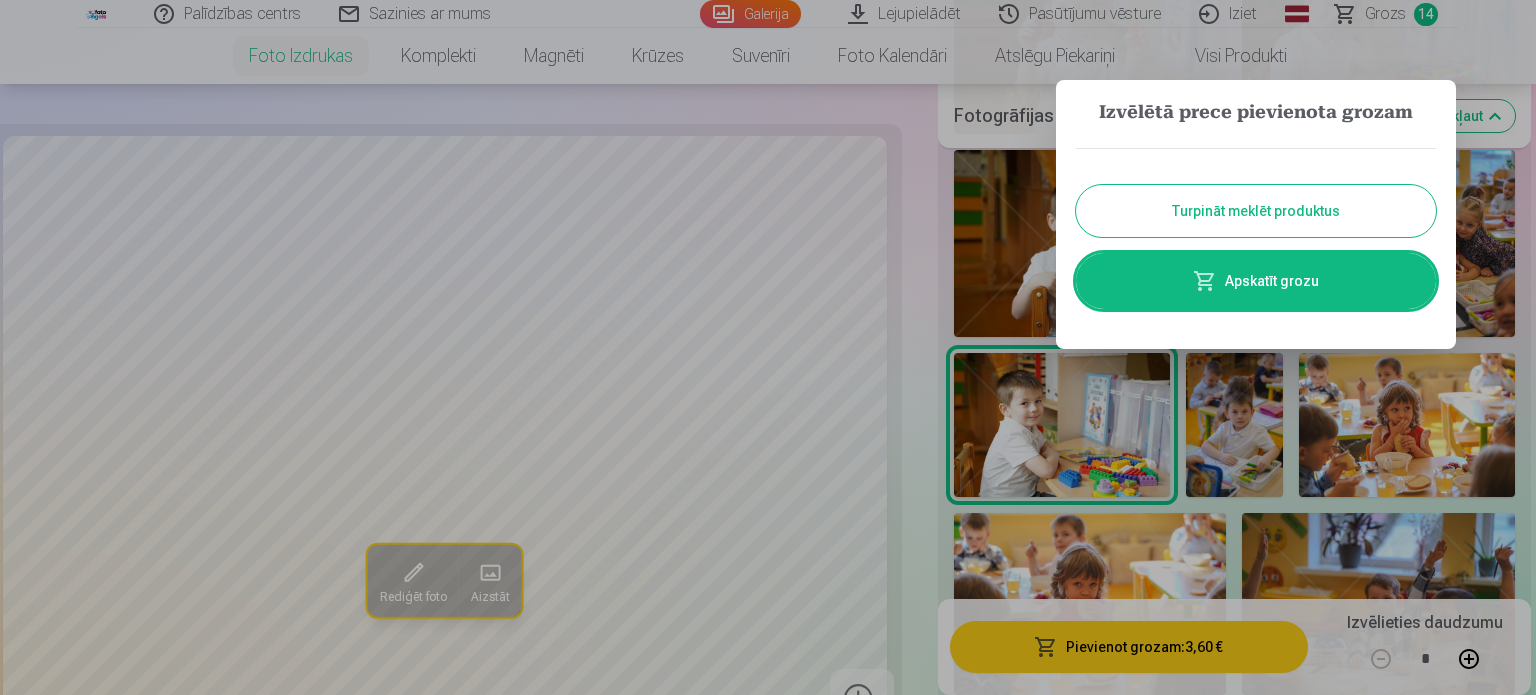 click on "Turpināt meklēt produktus" at bounding box center [1256, 211] 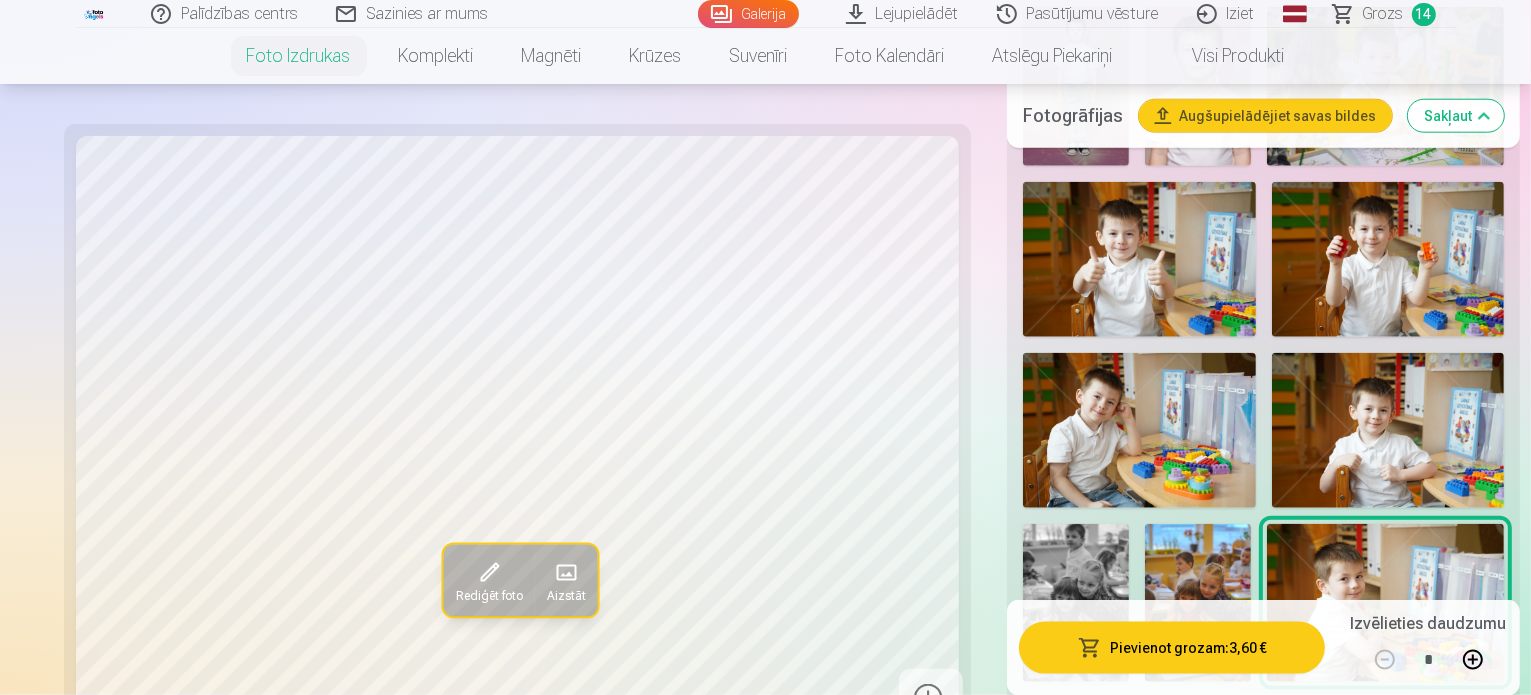 click at bounding box center (1094, 805) 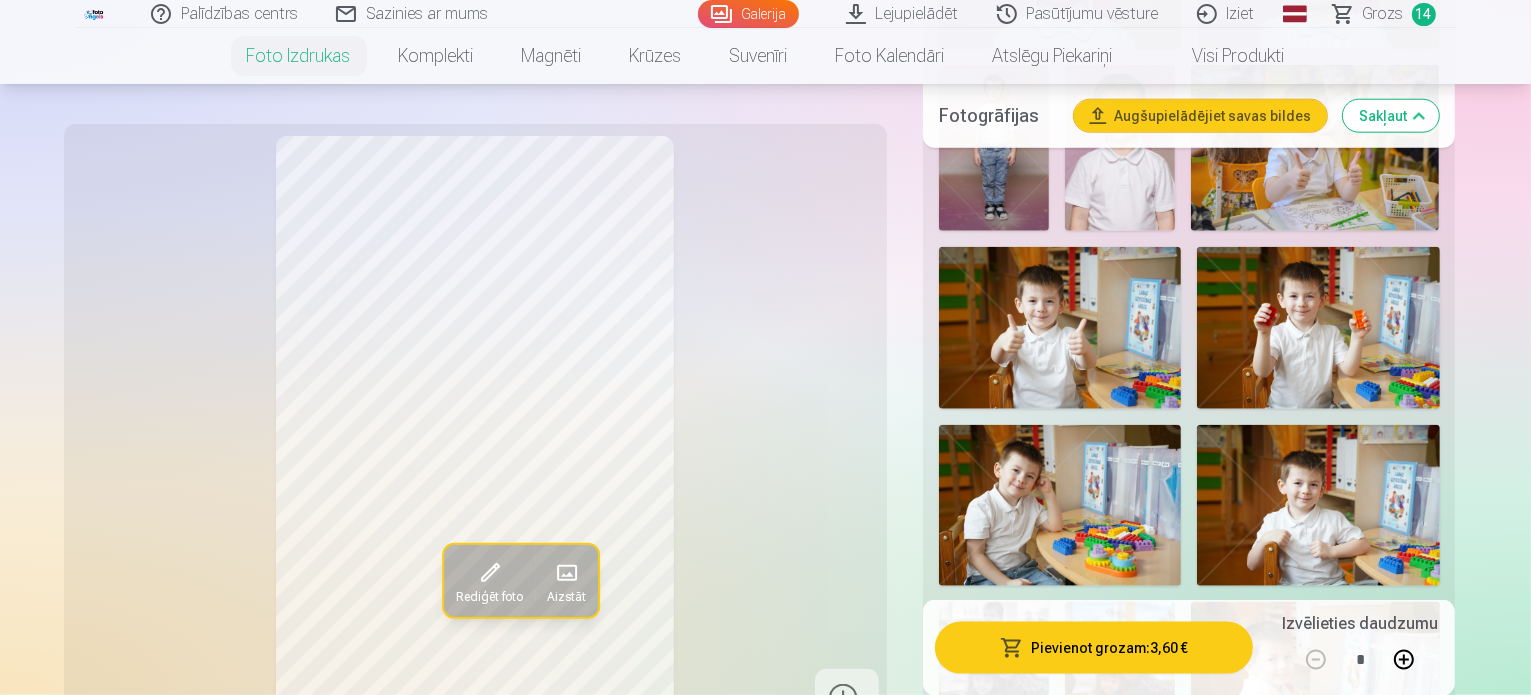 click on "Pievienot grozam :  3,60 €" at bounding box center (1094, 647) 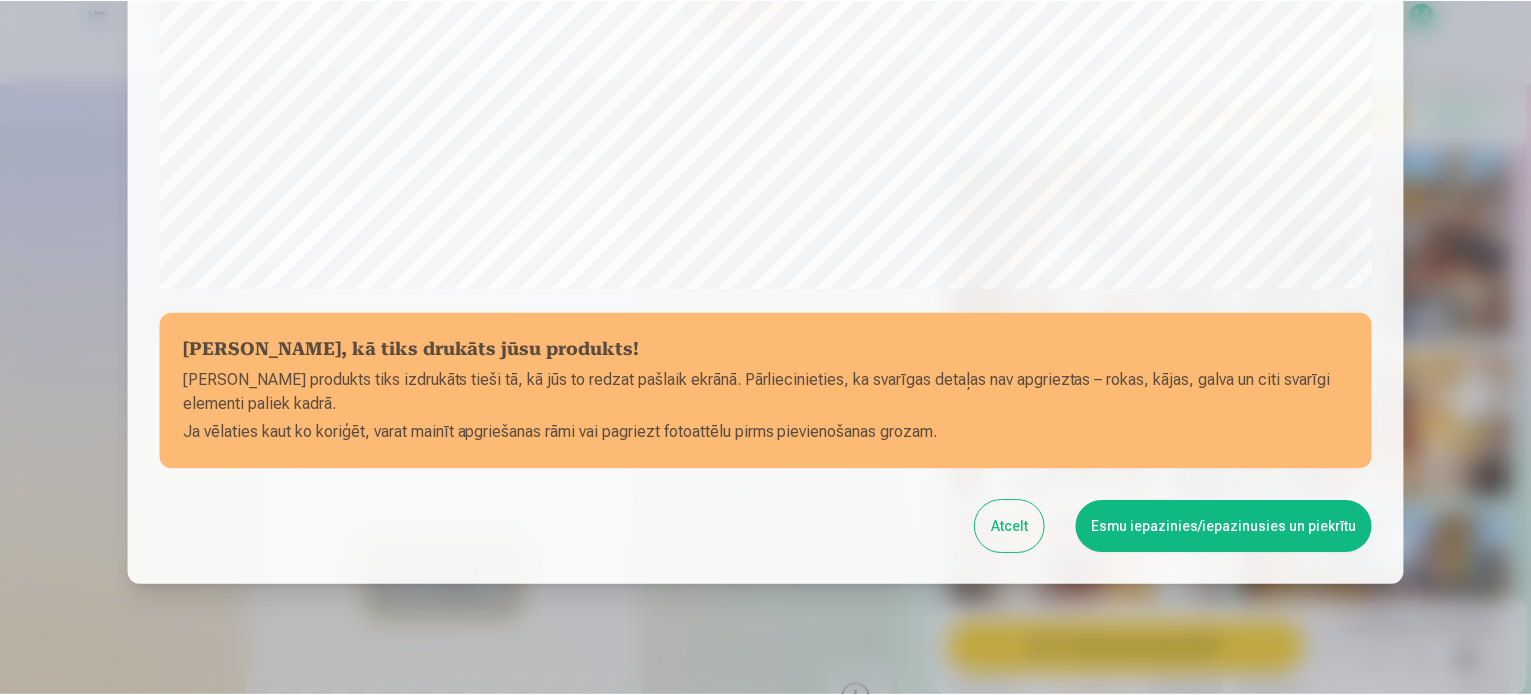 scroll, scrollTop: 744, scrollLeft: 0, axis: vertical 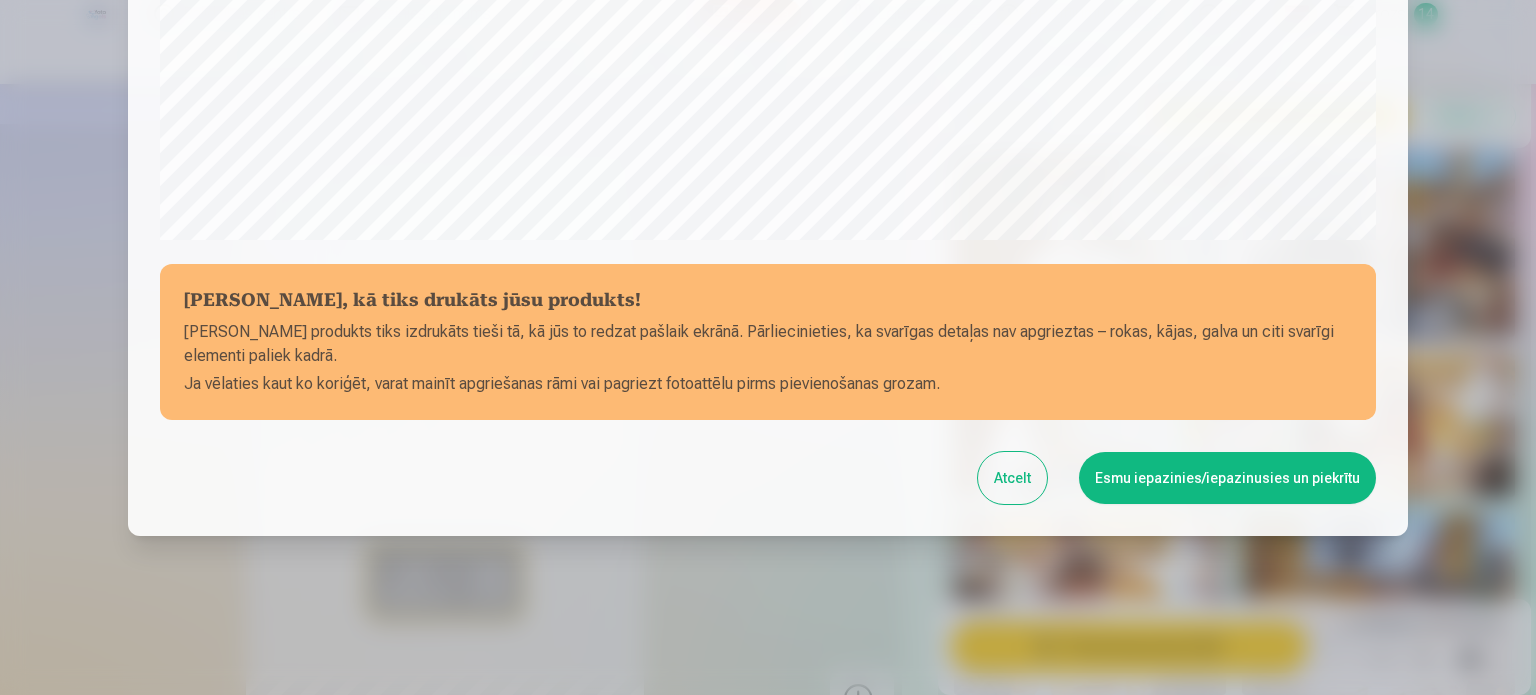 click on "Esmu iepazinies/iepazinusies un piekrītu" at bounding box center (1227, 478) 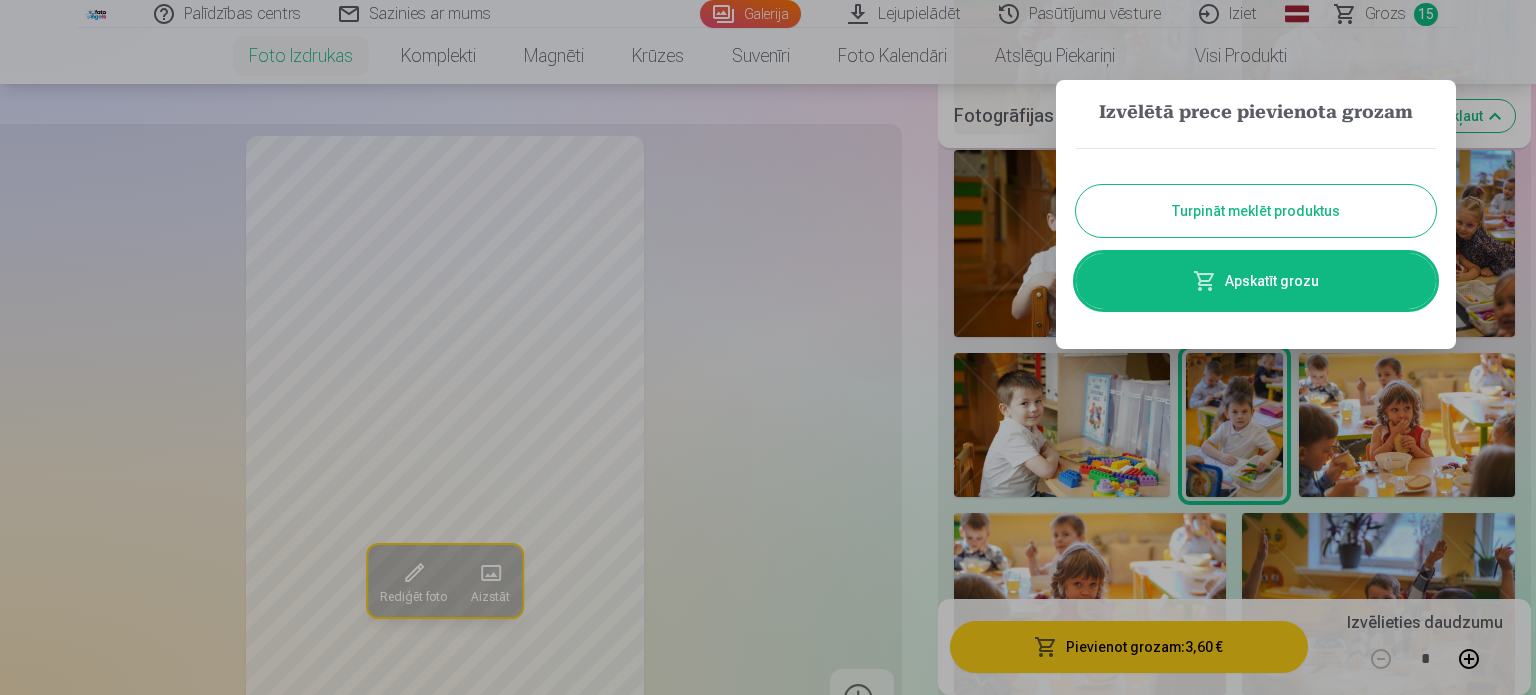 click on "Turpināt meklēt produktus" at bounding box center (1256, 211) 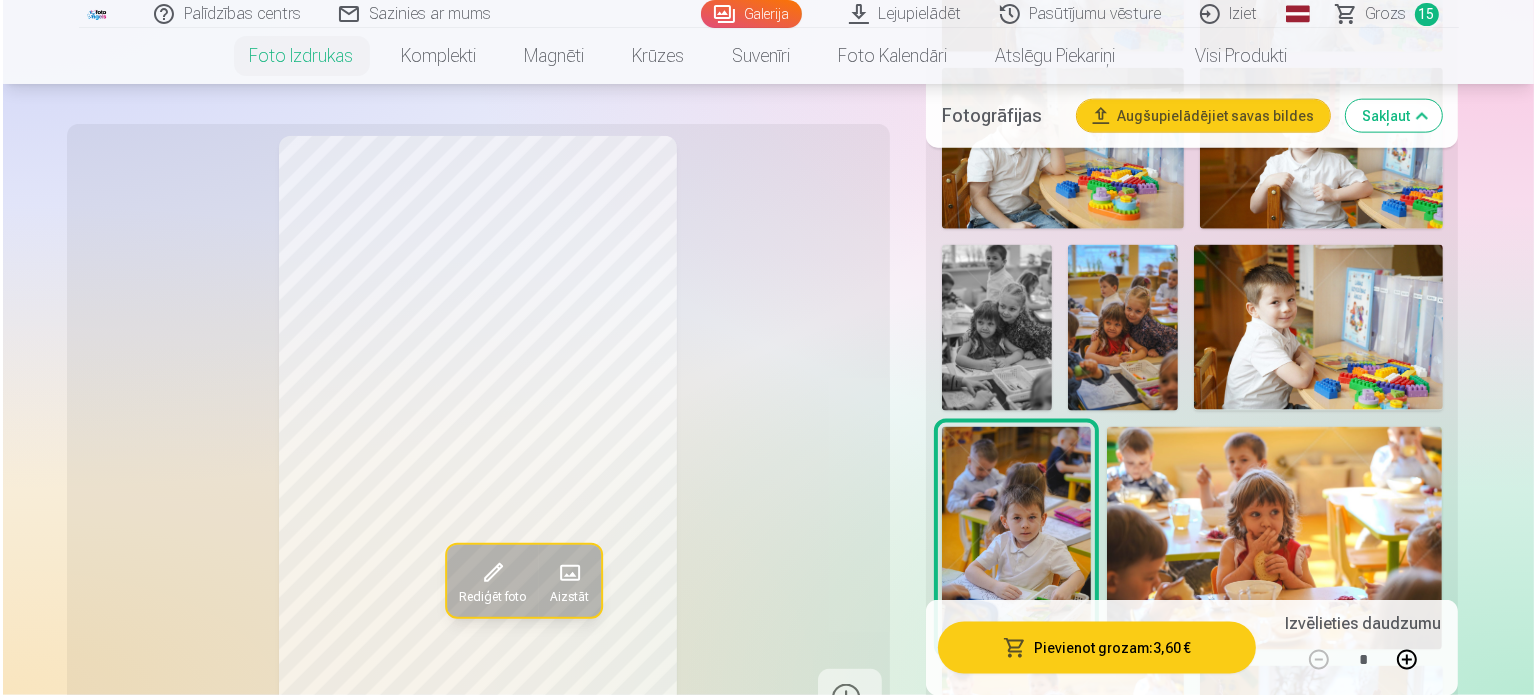 scroll, scrollTop: 2633, scrollLeft: 0, axis: vertical 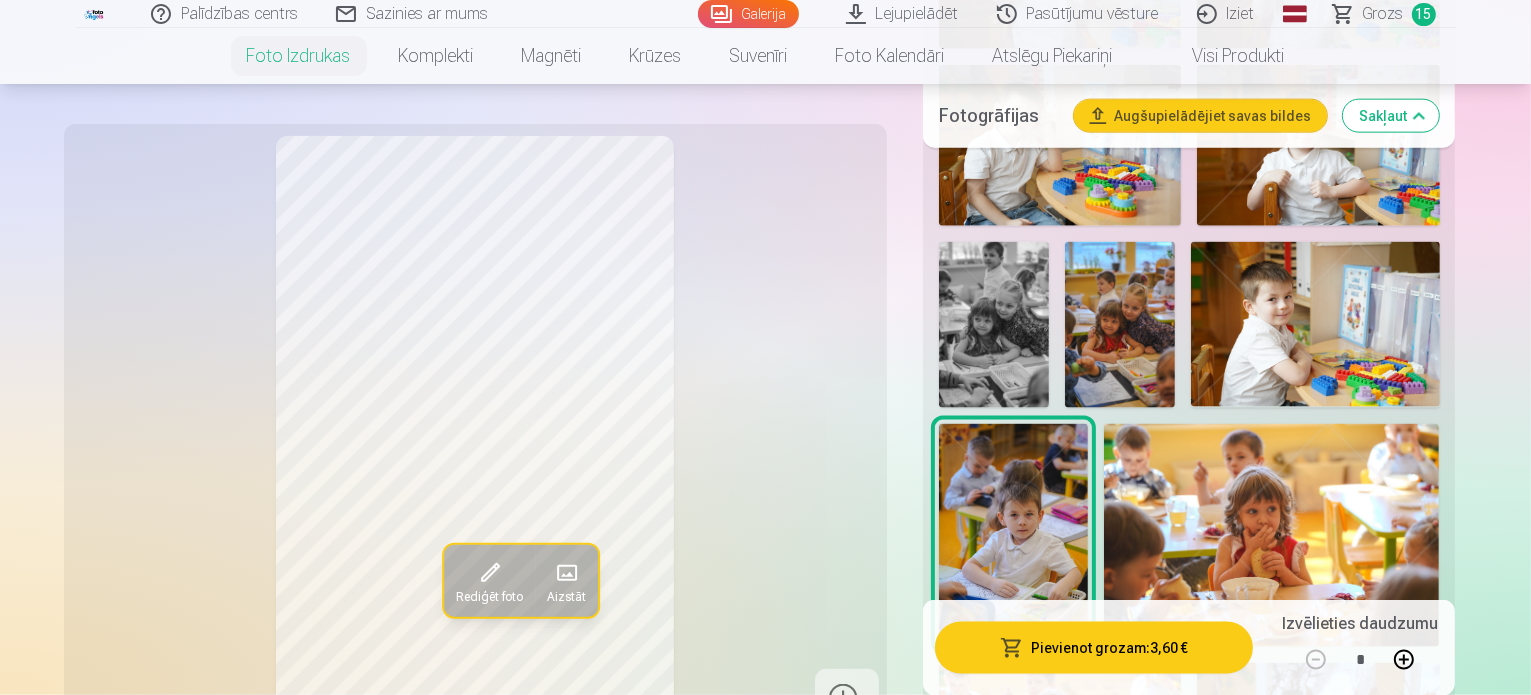click at bounding box center [1060, 922] 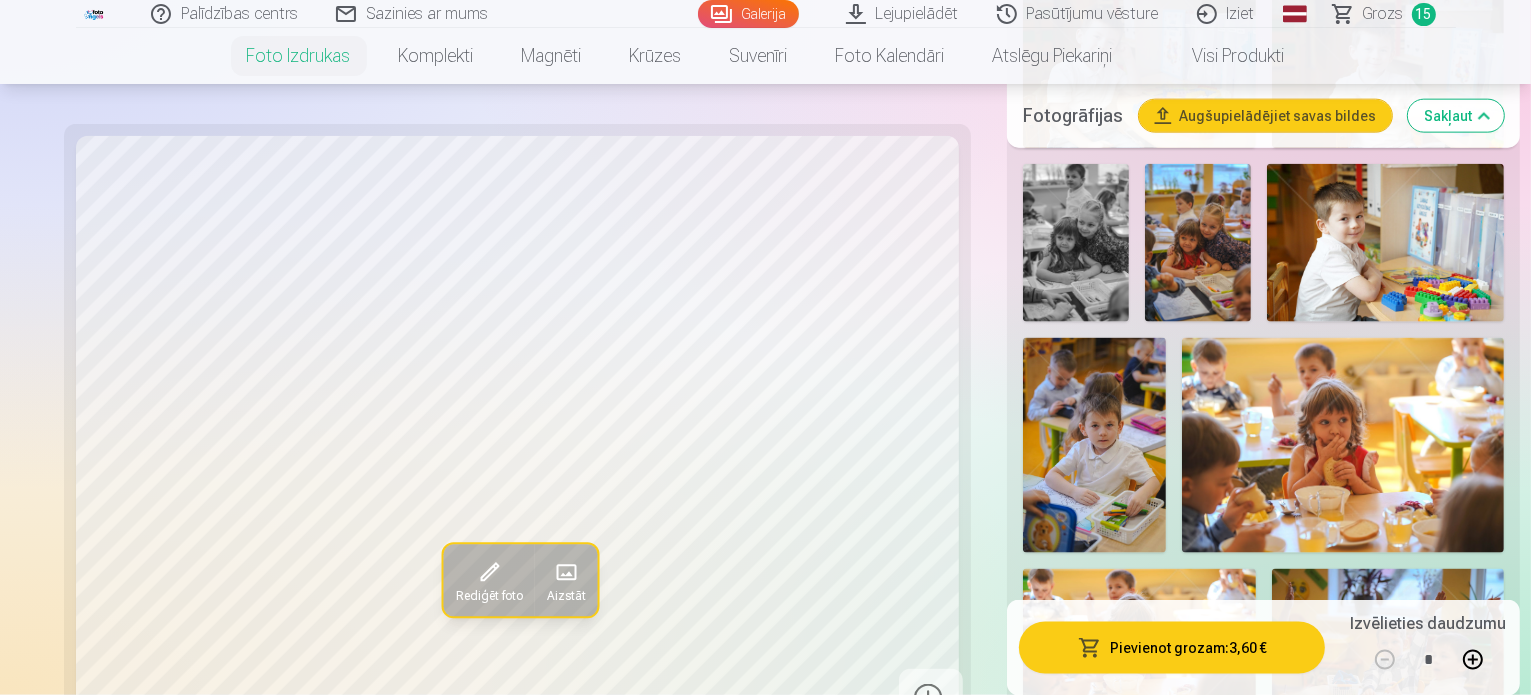 click on "Pievienot grozam :  3,60 €" at bounding box center (1172, 647) 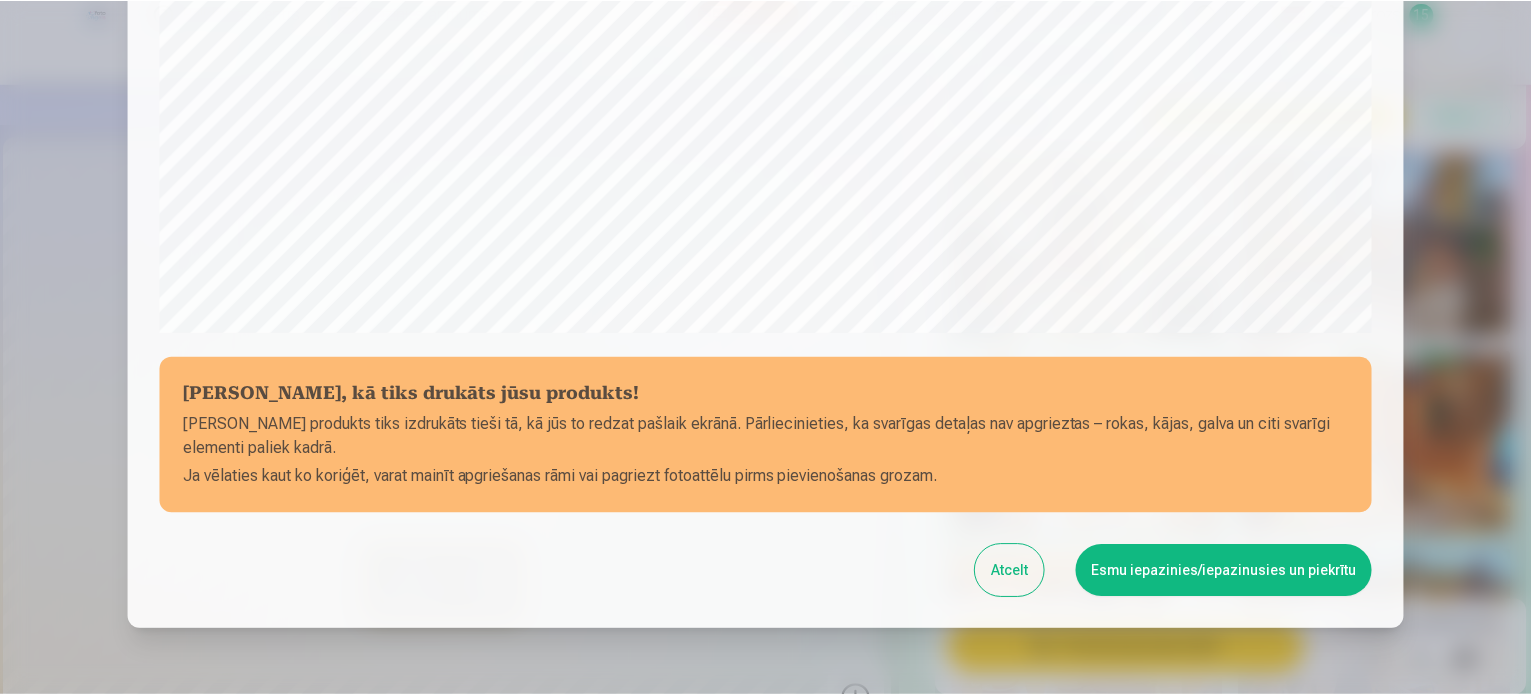 scroll, scrollTop: 744, scrollLeft: 0, axis: vertical 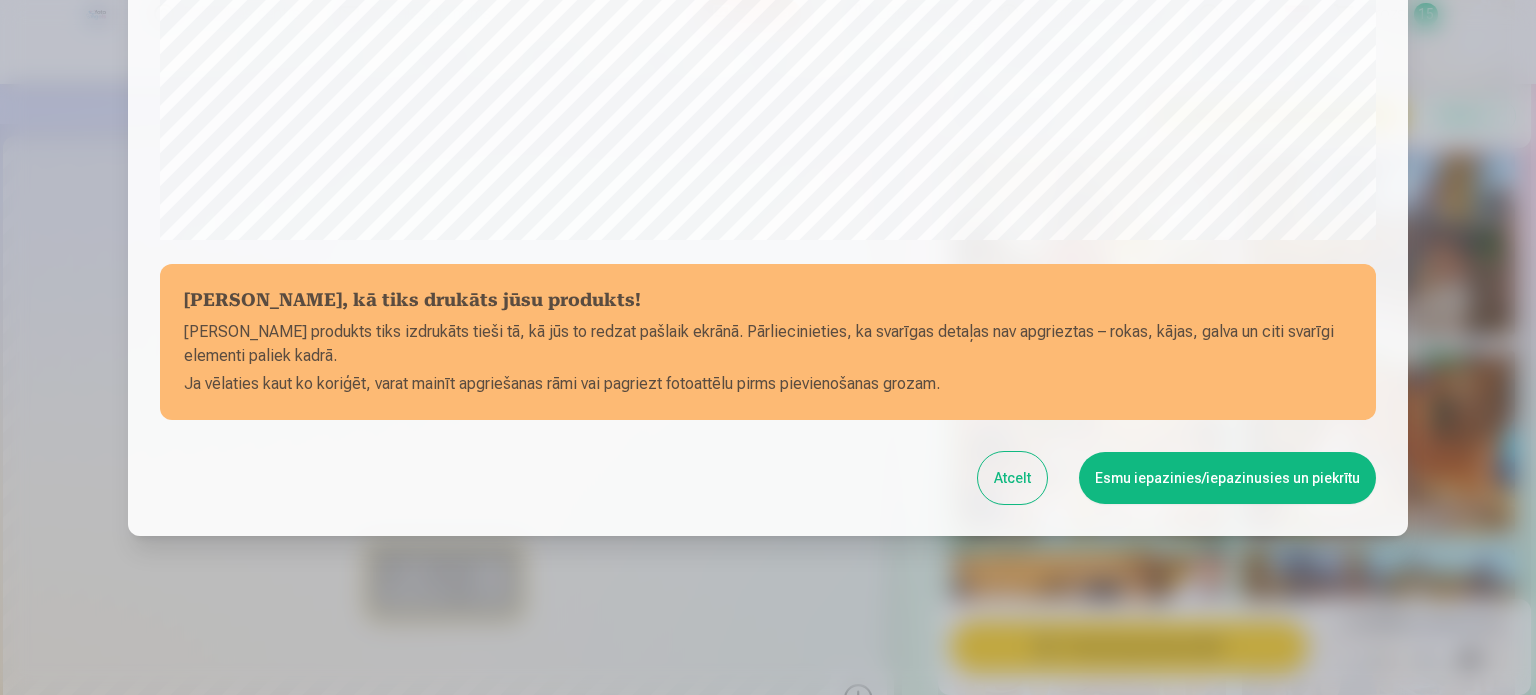click on "Esmu iepazinies/iepazinusies un piekrītu" at bounding box center [1227, 478] 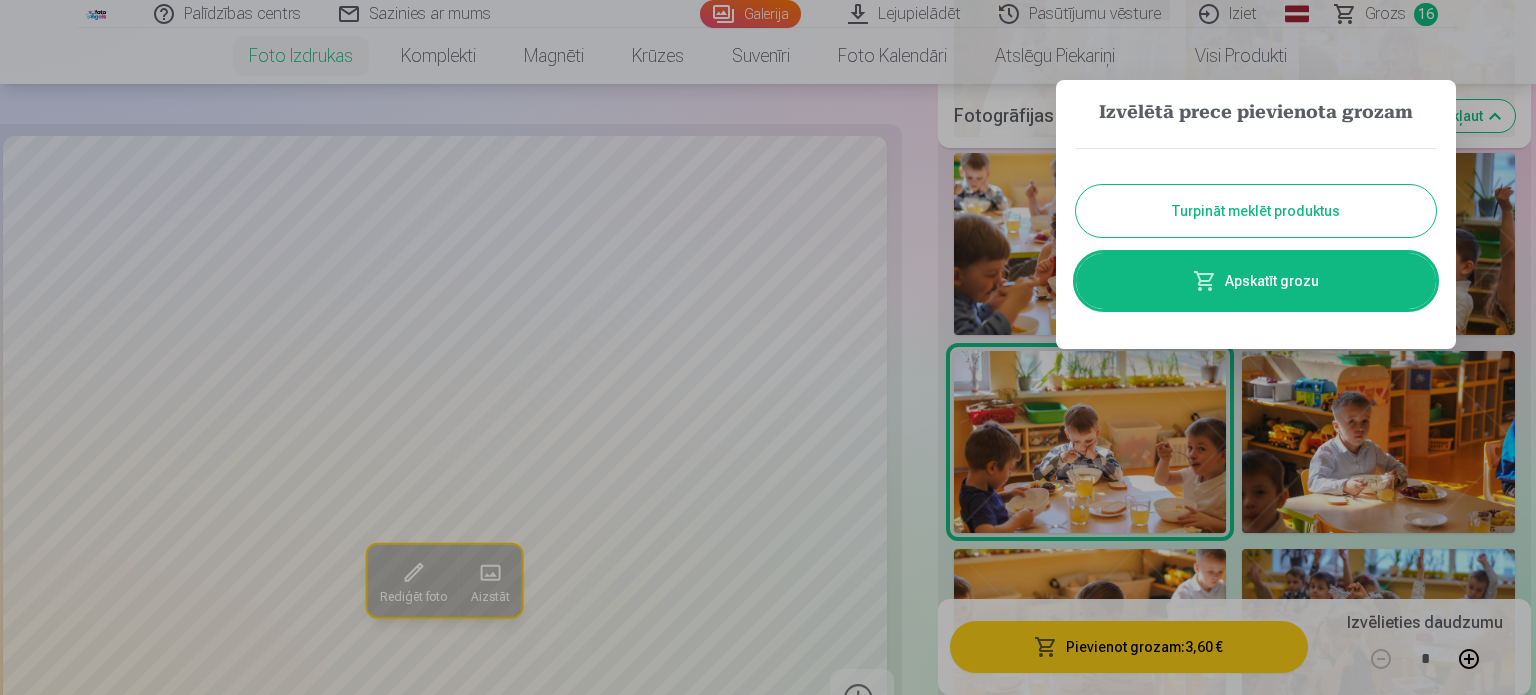 click on "Turpināt meklēt produktus" at bounding box center (1256, 211) 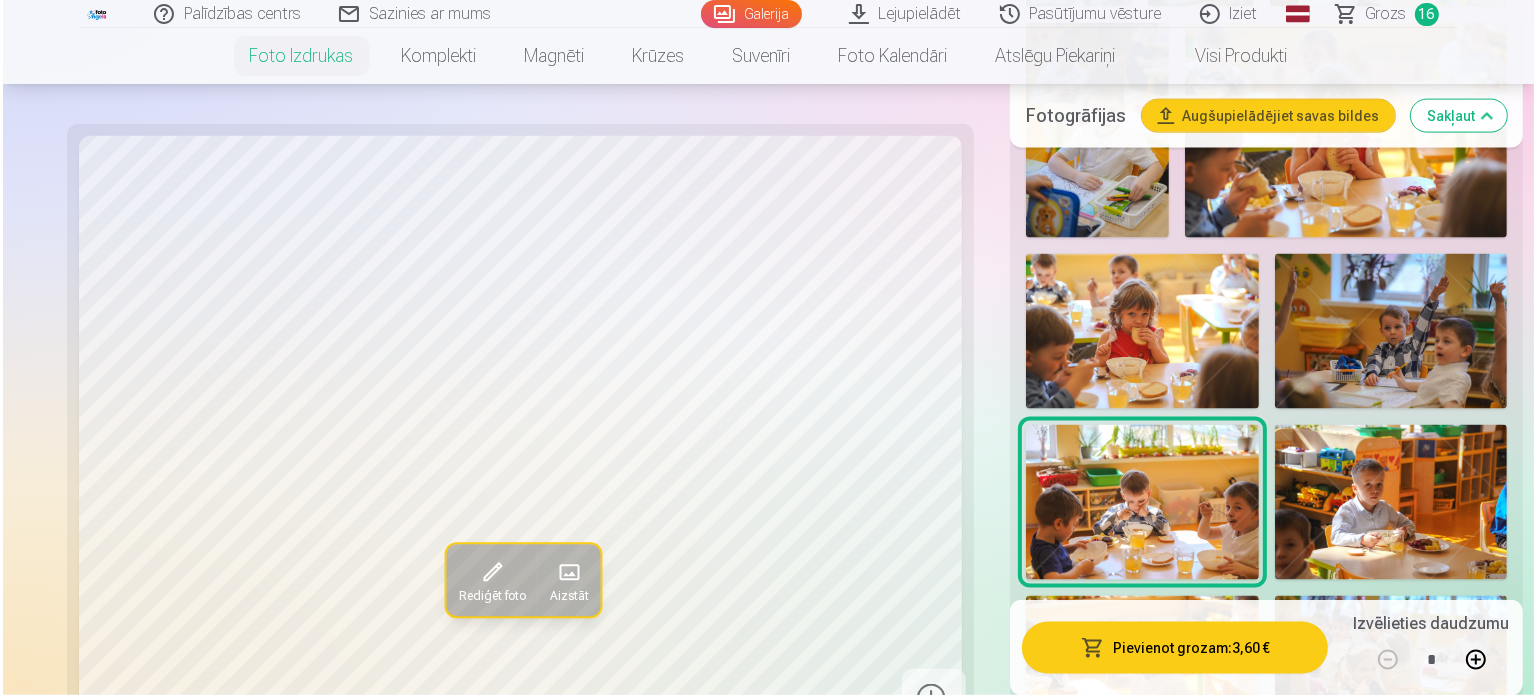 scroll, scrollTop: 2953, scrollLeft: 0, axis: vertical 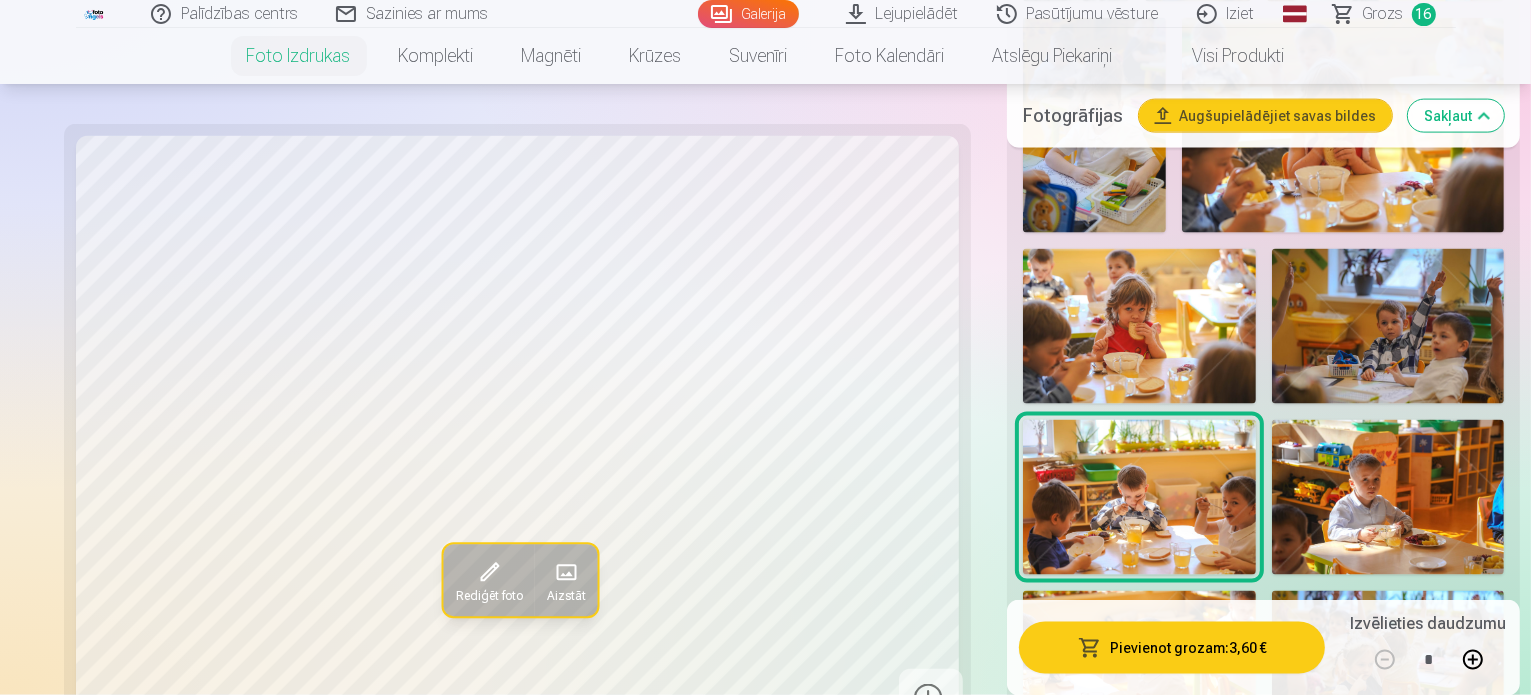click at bounding box center (1139, 668) 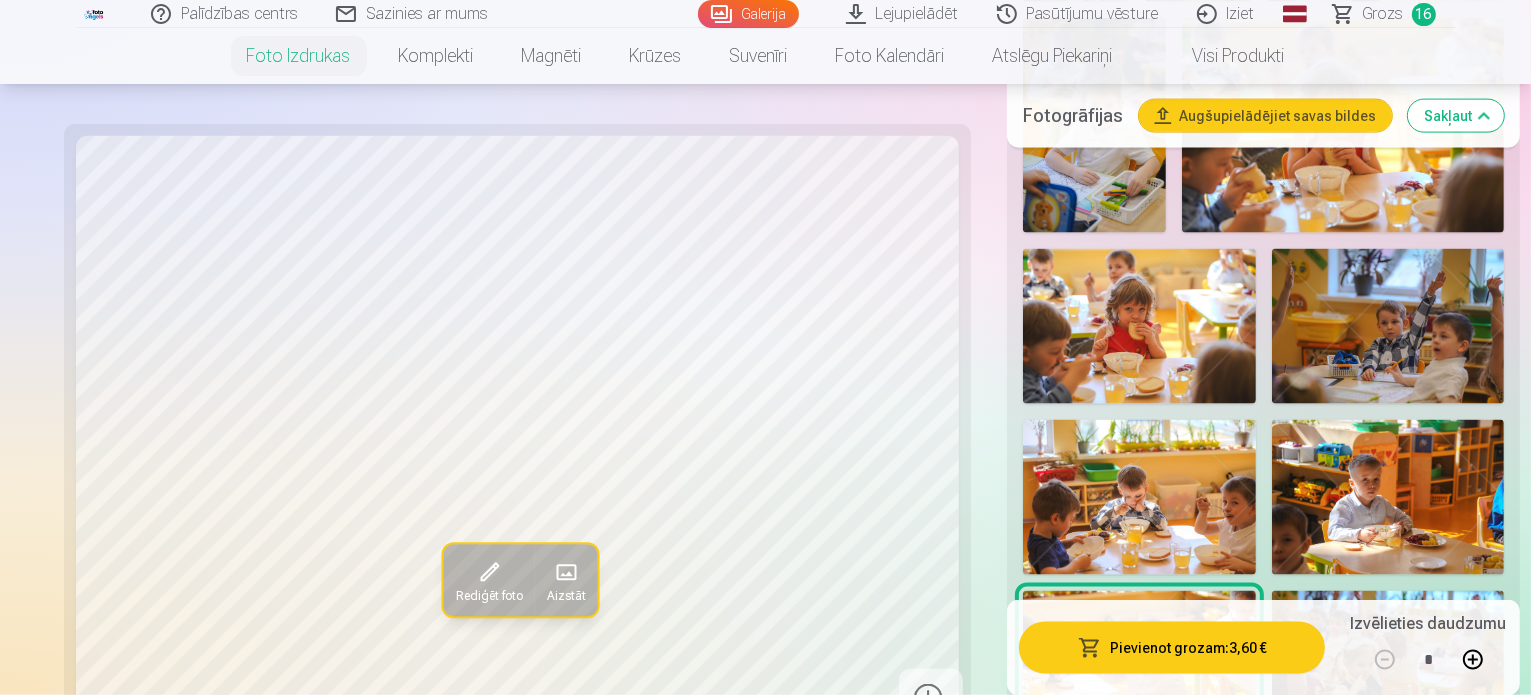 click on "Pievienot grozam :  3,60 €" at bounding box center (1172, 647) 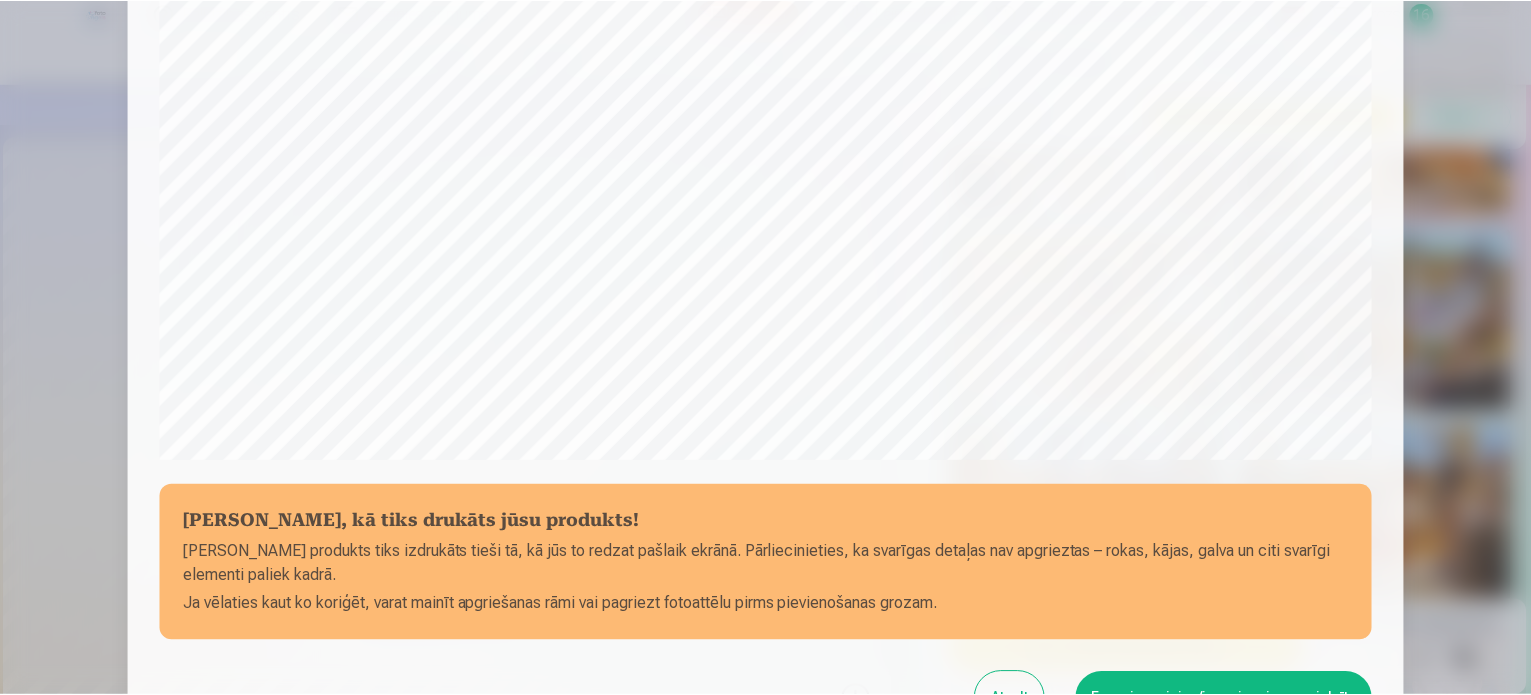 scroll, scrollTop: 744, scrollLeft: 0, axis: vertical 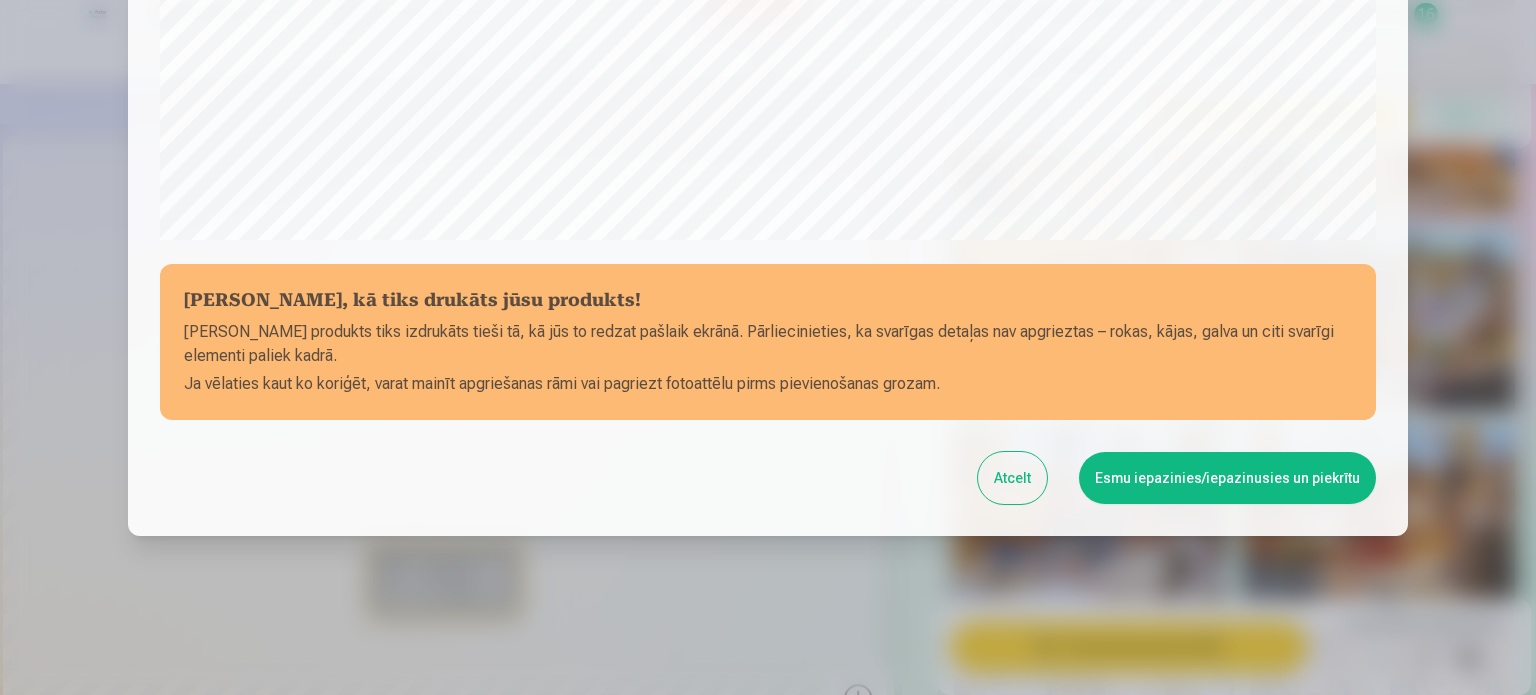 click on "Esmu iepazinies/iepazinusies un piekrītu" at bounding box center (1227, 478) 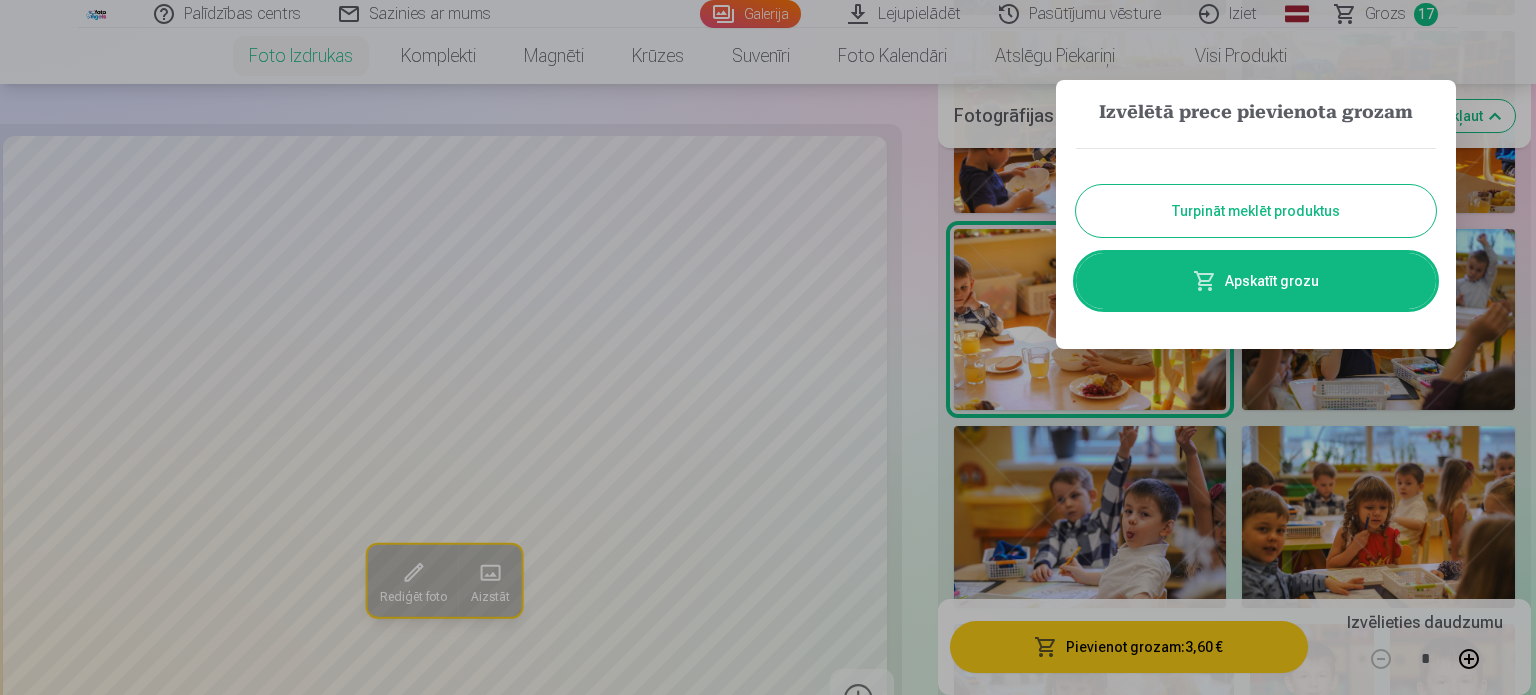 click on "Turpināt meklēt produktus" at bounding box center [1256, 211] 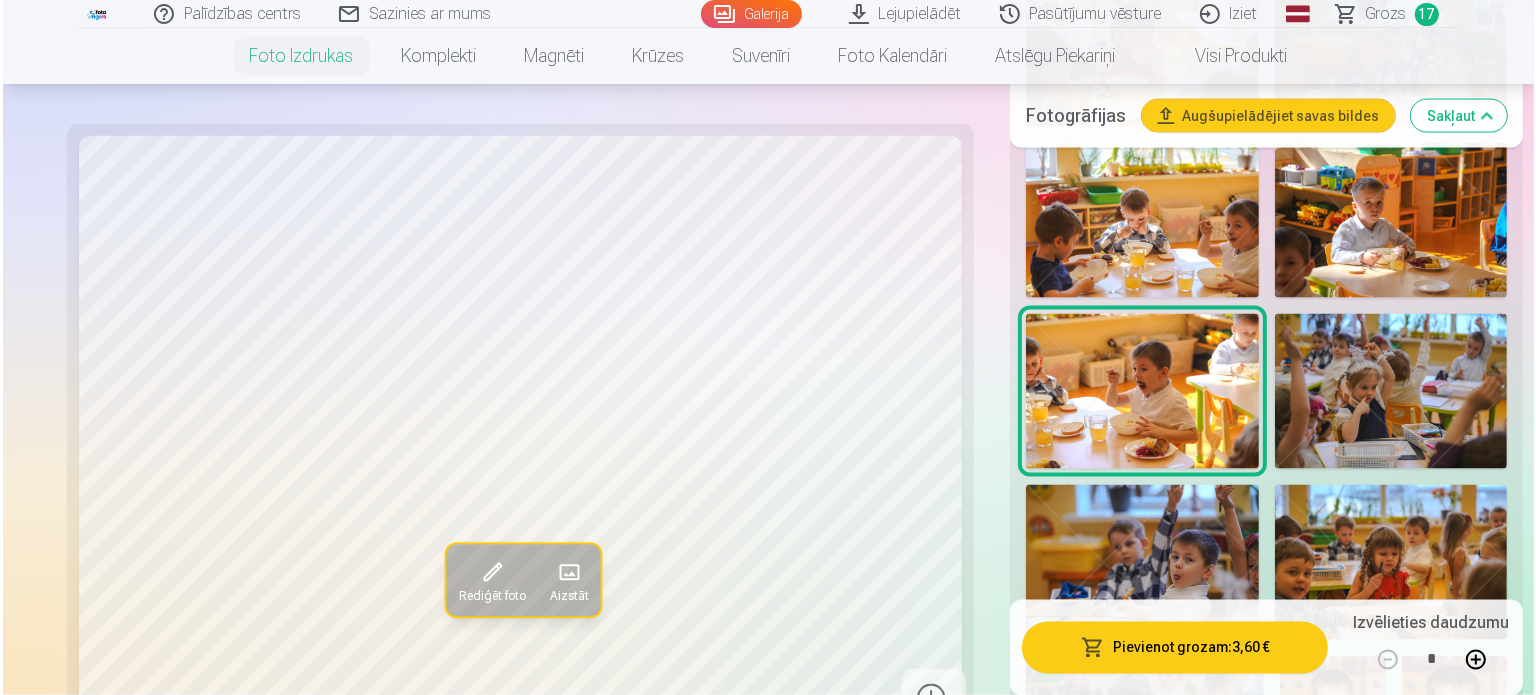 scroll, scrollTop: 3233, scrollLeft: 0, axis: vertical 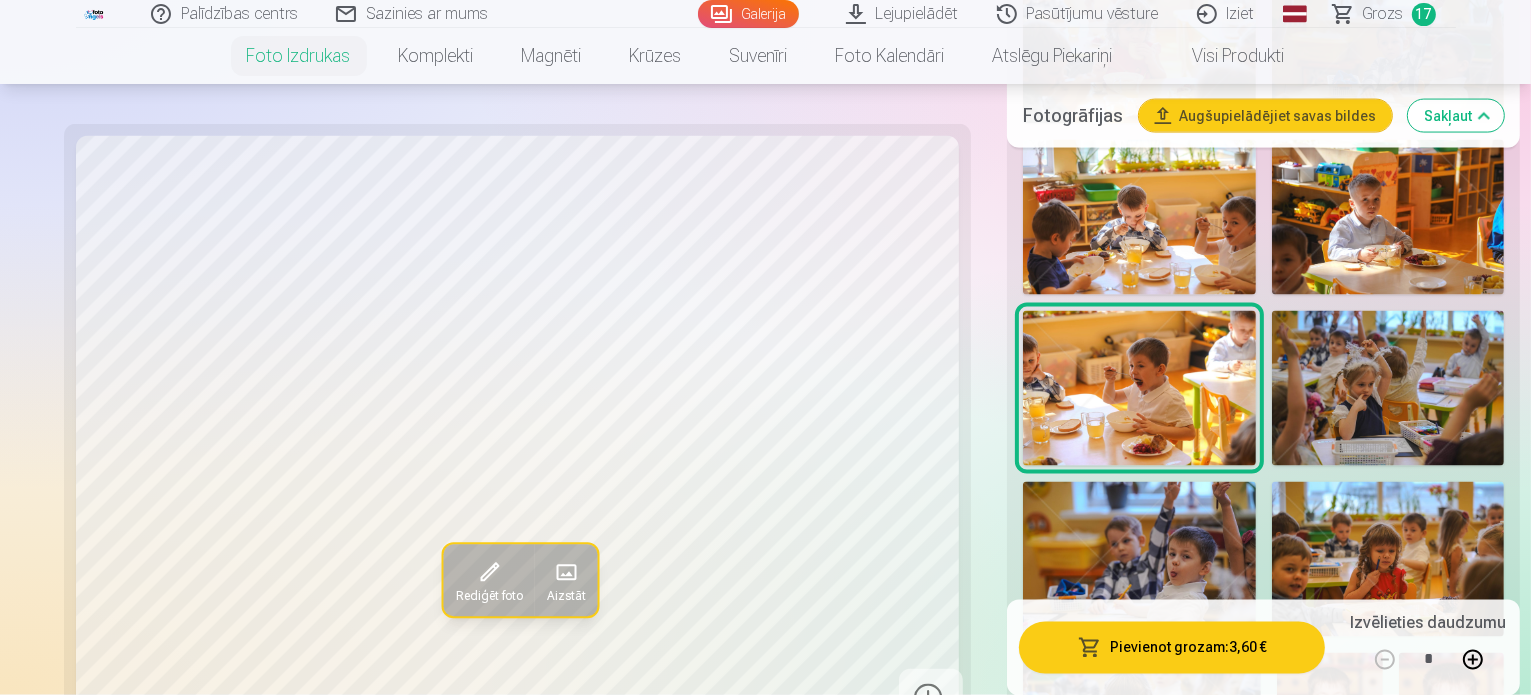 click at bounding box center (1139, 559) 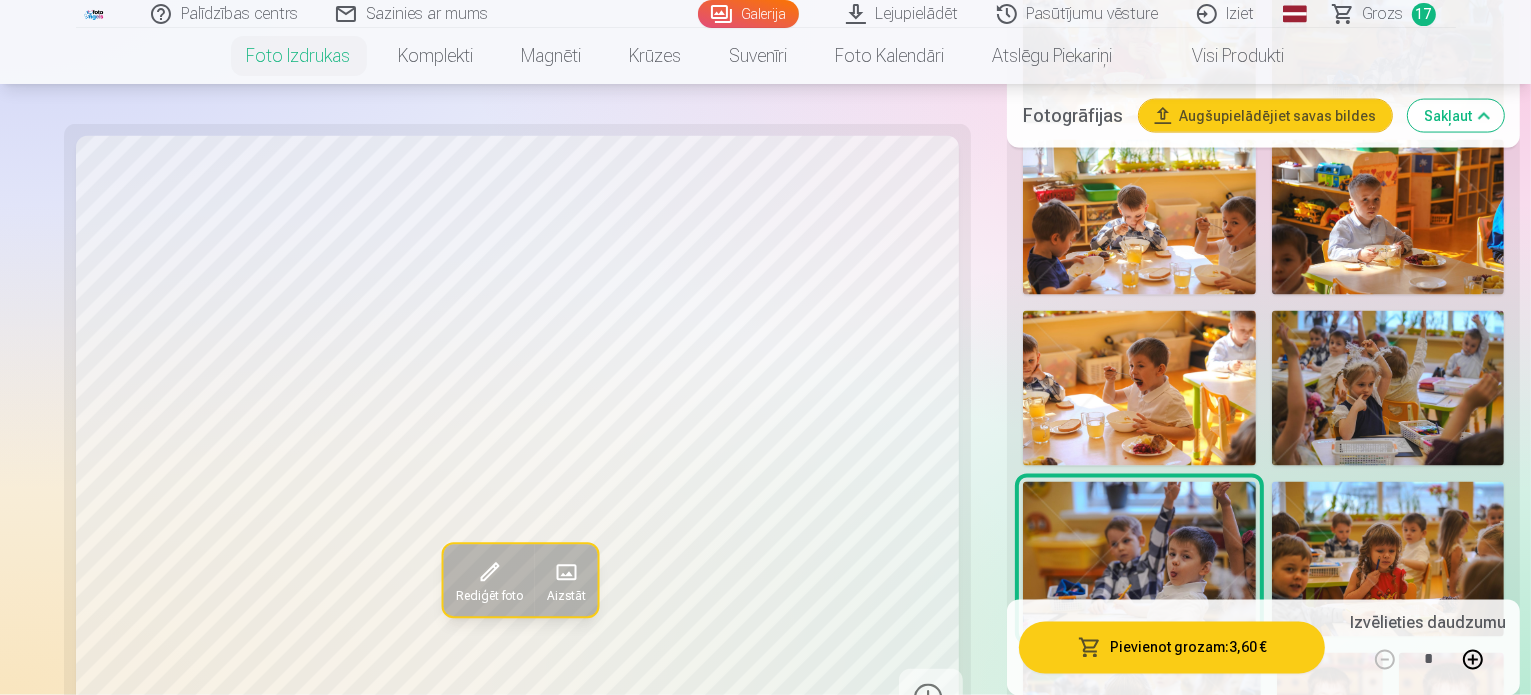 click on "Pievienot grozam :  3,60 €" at bounding box center [1172, 647] 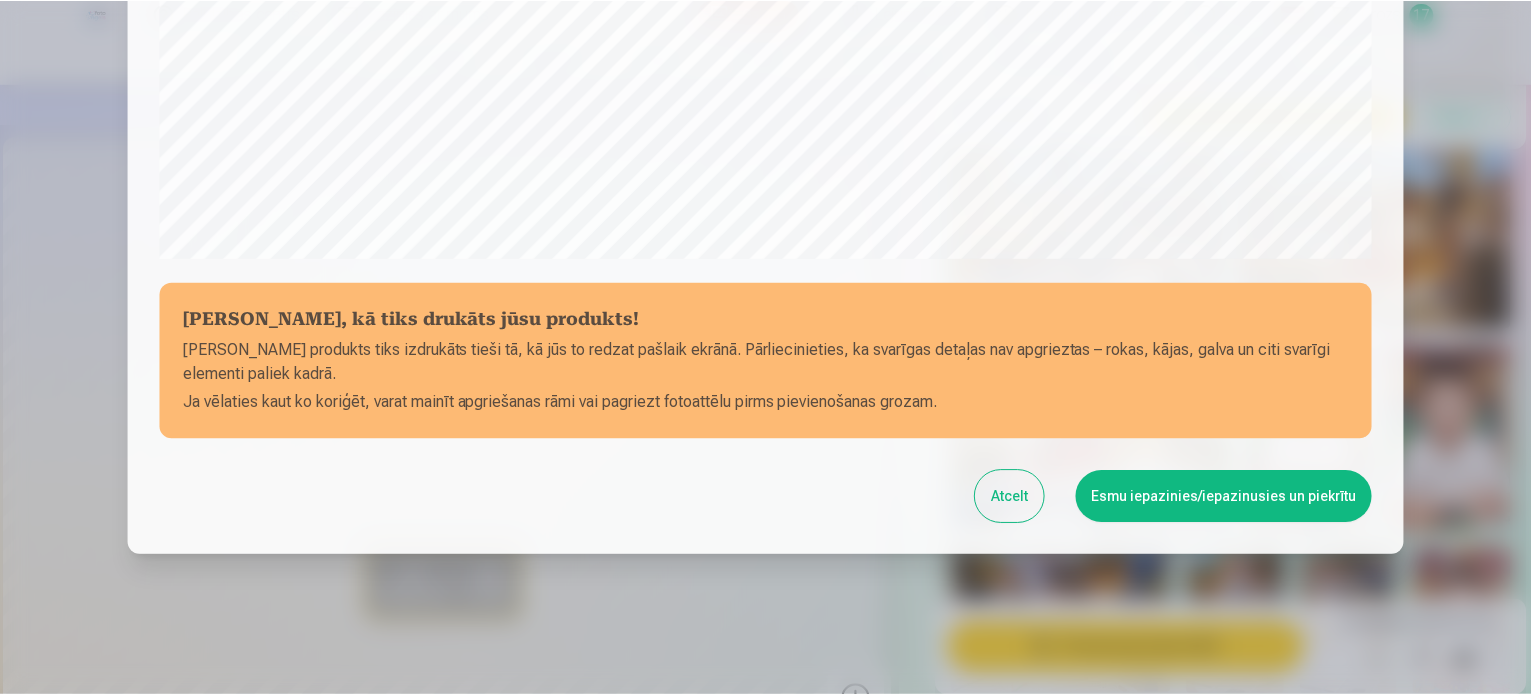 scroll, scrollTop: 744, scrollLeft: 0, axis: vertical 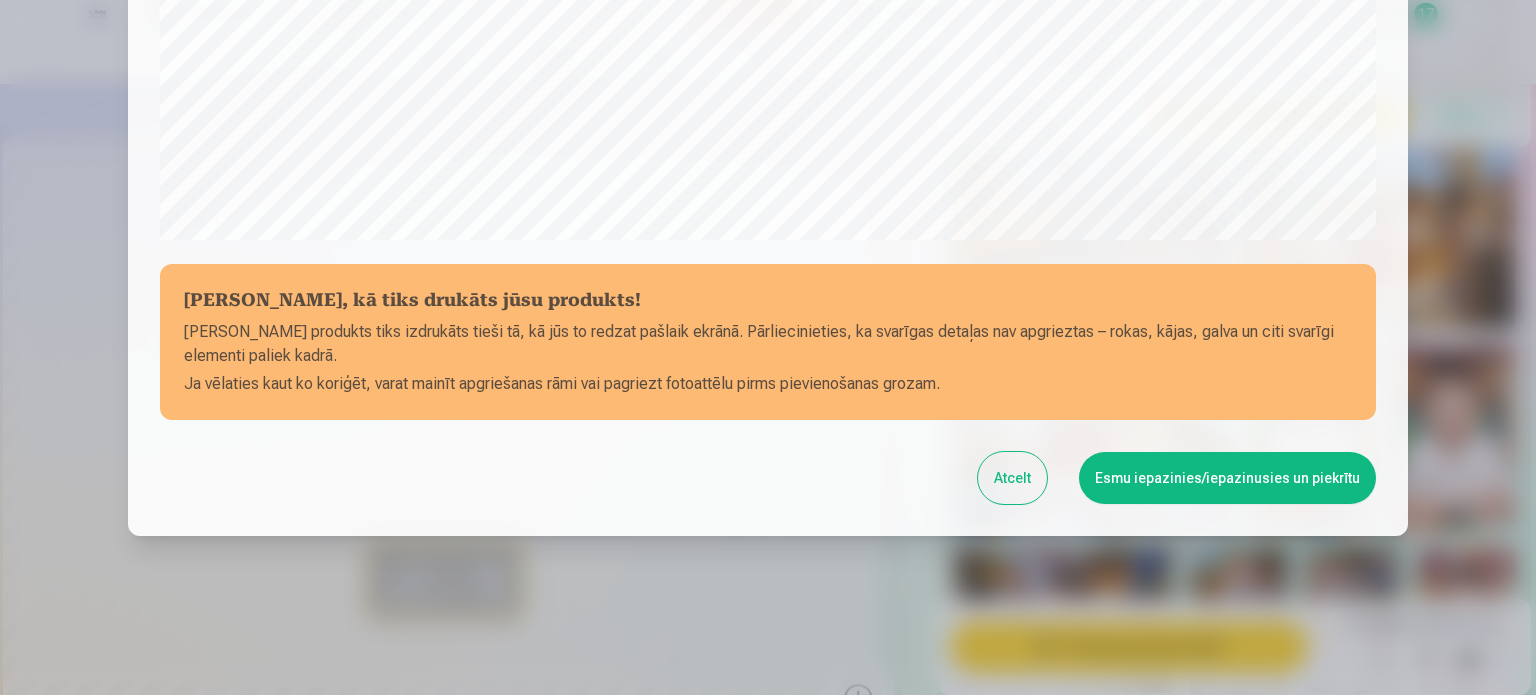 click on "Esmu iepazinies/iepazinusies un piekrītu" at bounding box center (1227, 478) 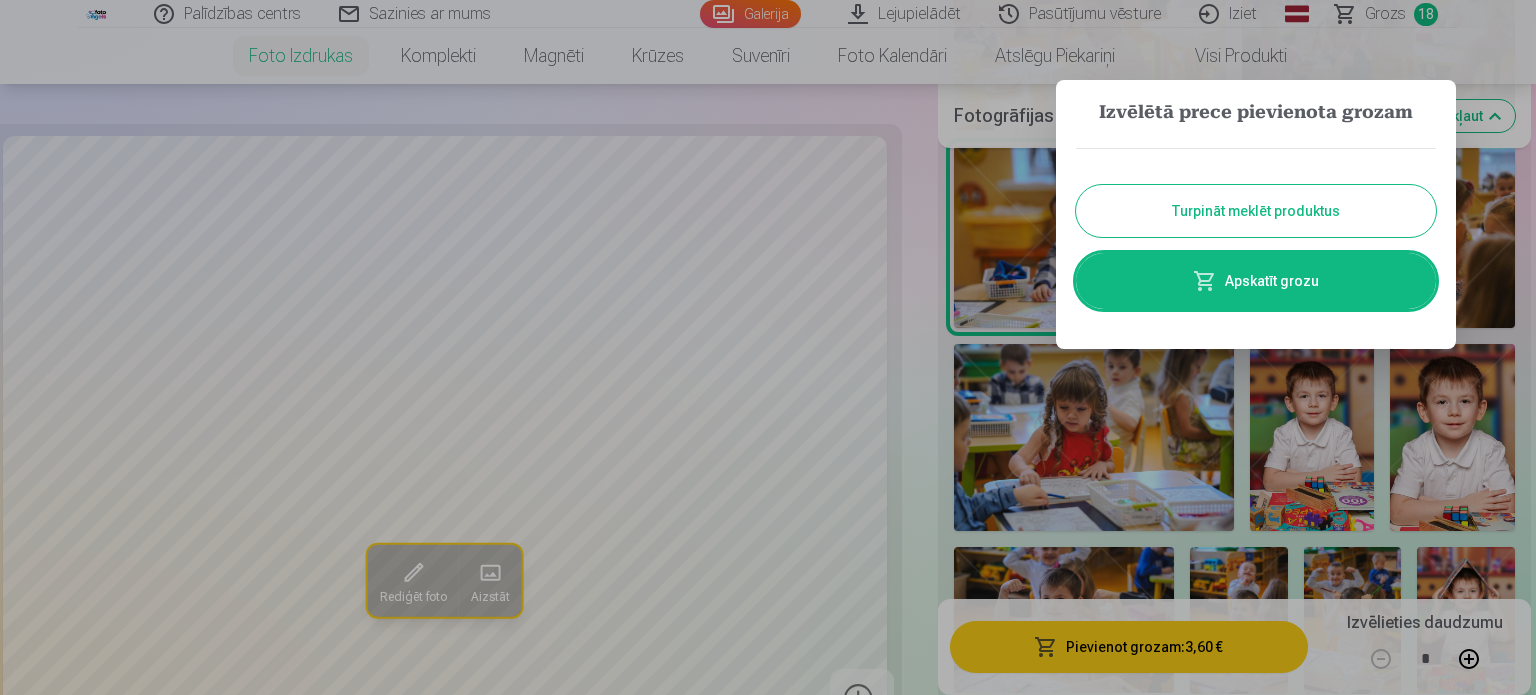 click on "Turpināt meklēt produktus" at bounding box center [1256, 211] 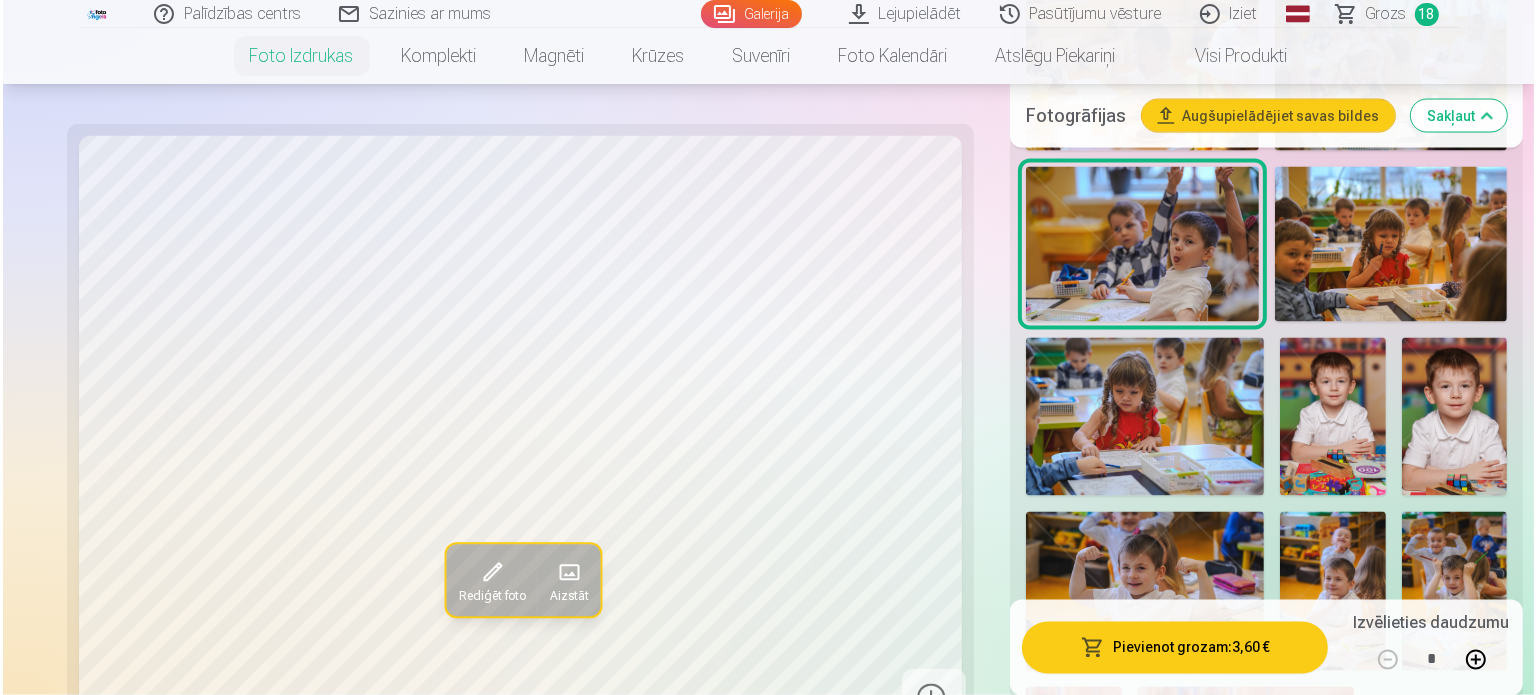 scroll, scrollTop: 3553, scrollLeft: 0, axis: vertical 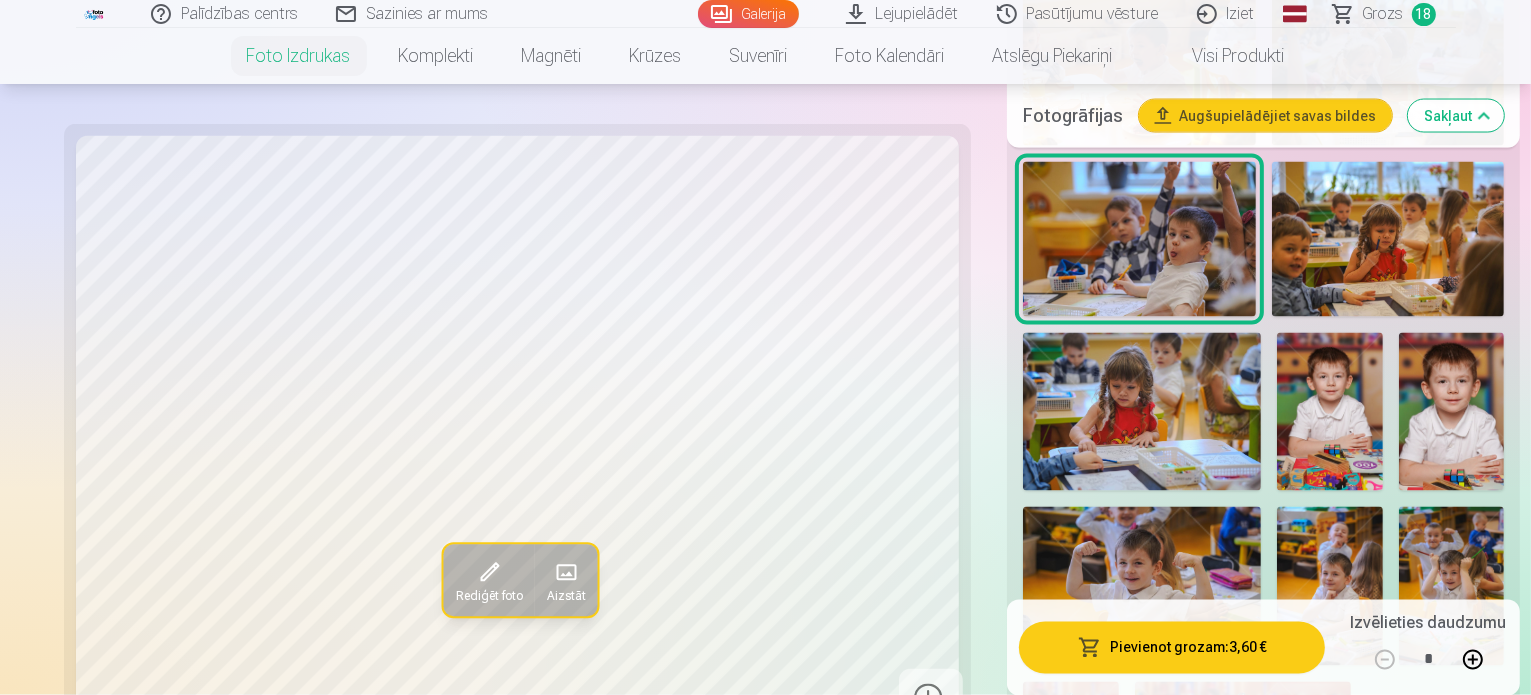 click at bounding box center [1142, 586] 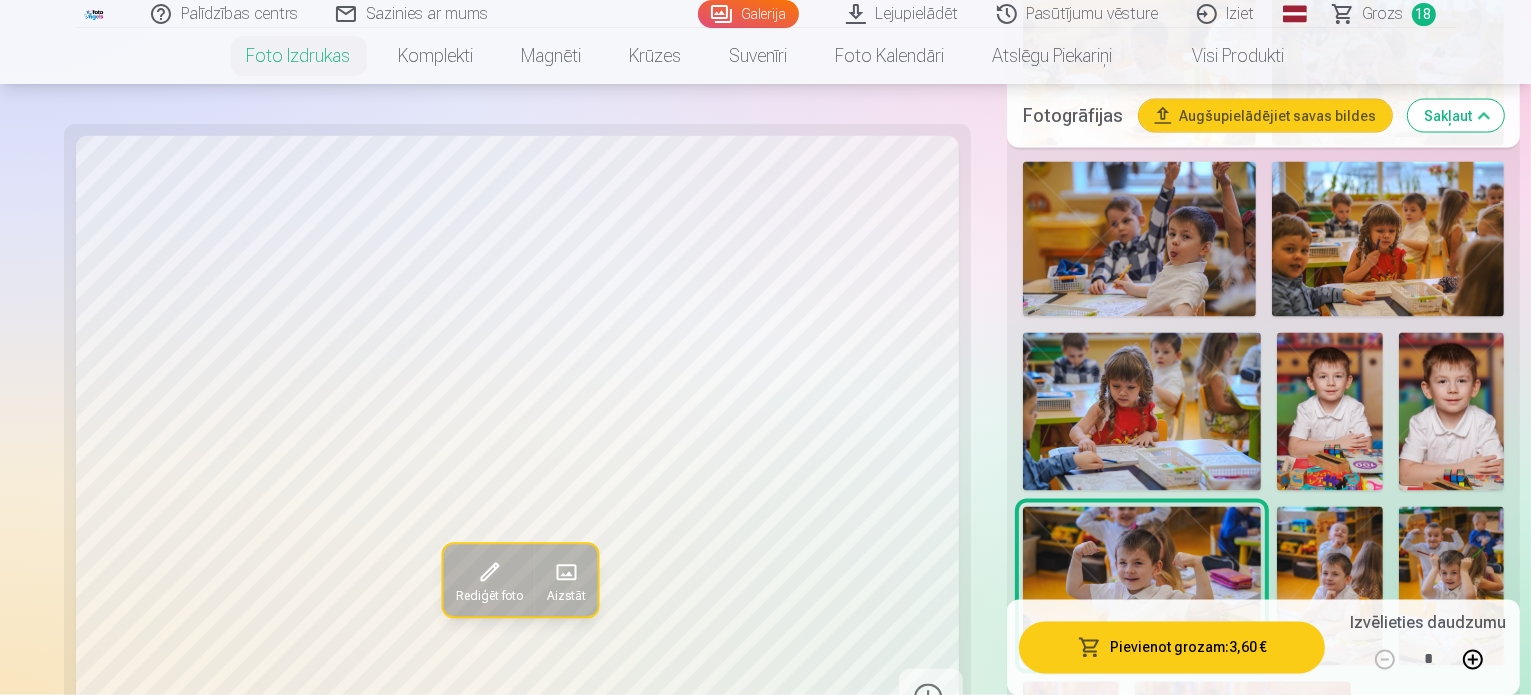 click on "Pievienot grozam :  3,60 €" at bounding box center (1172, 647) 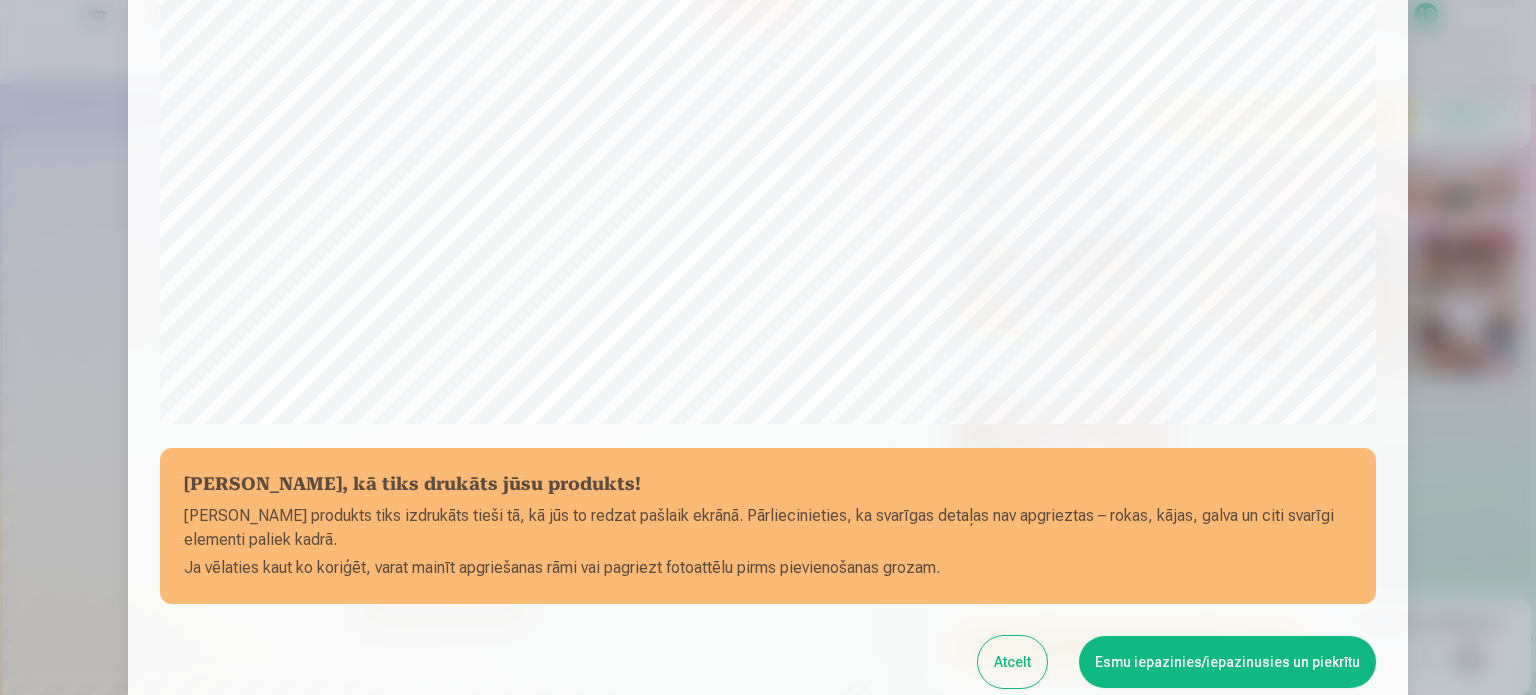 scroll, scrollTop: 744, scrollLeft: 0, axis: vertical 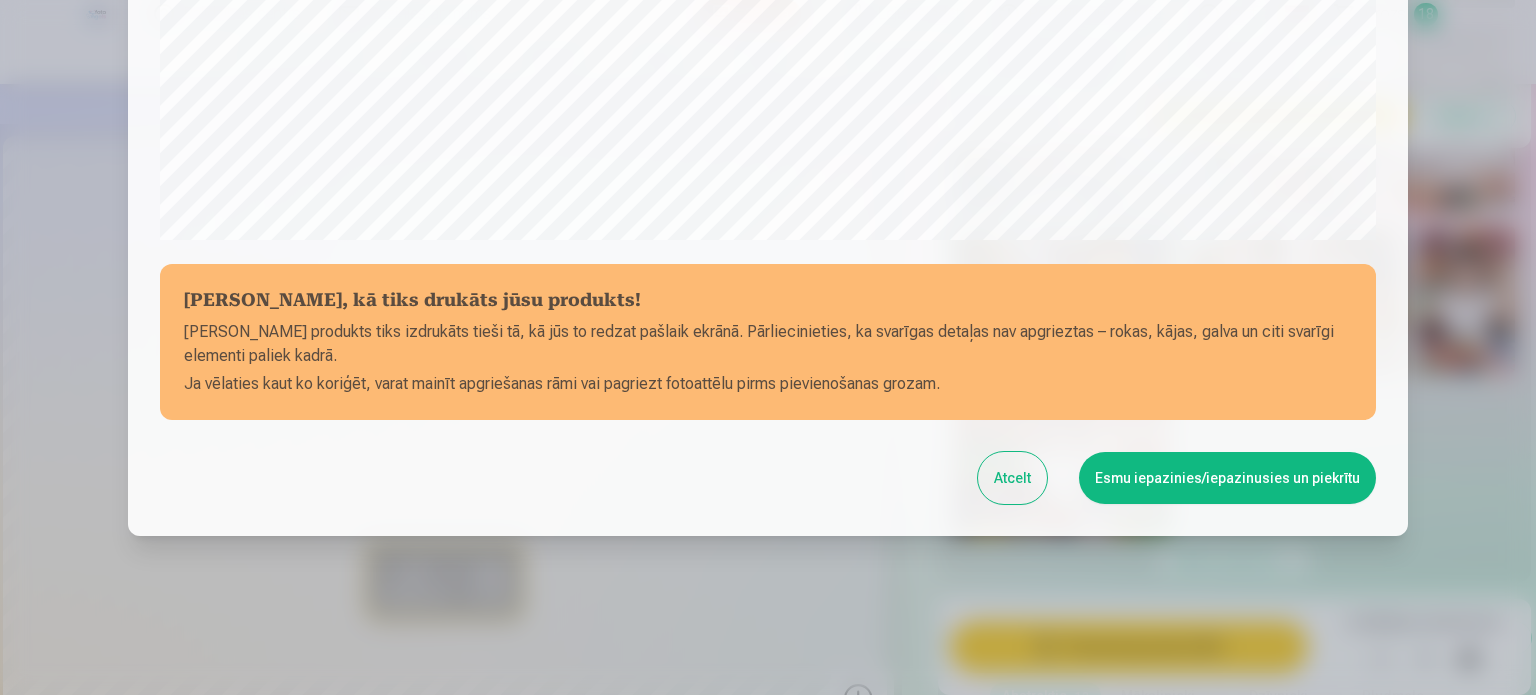 click on "Esmu iepazinies/iepazinusies un piekrītu" at bounding box center (1227, 478) 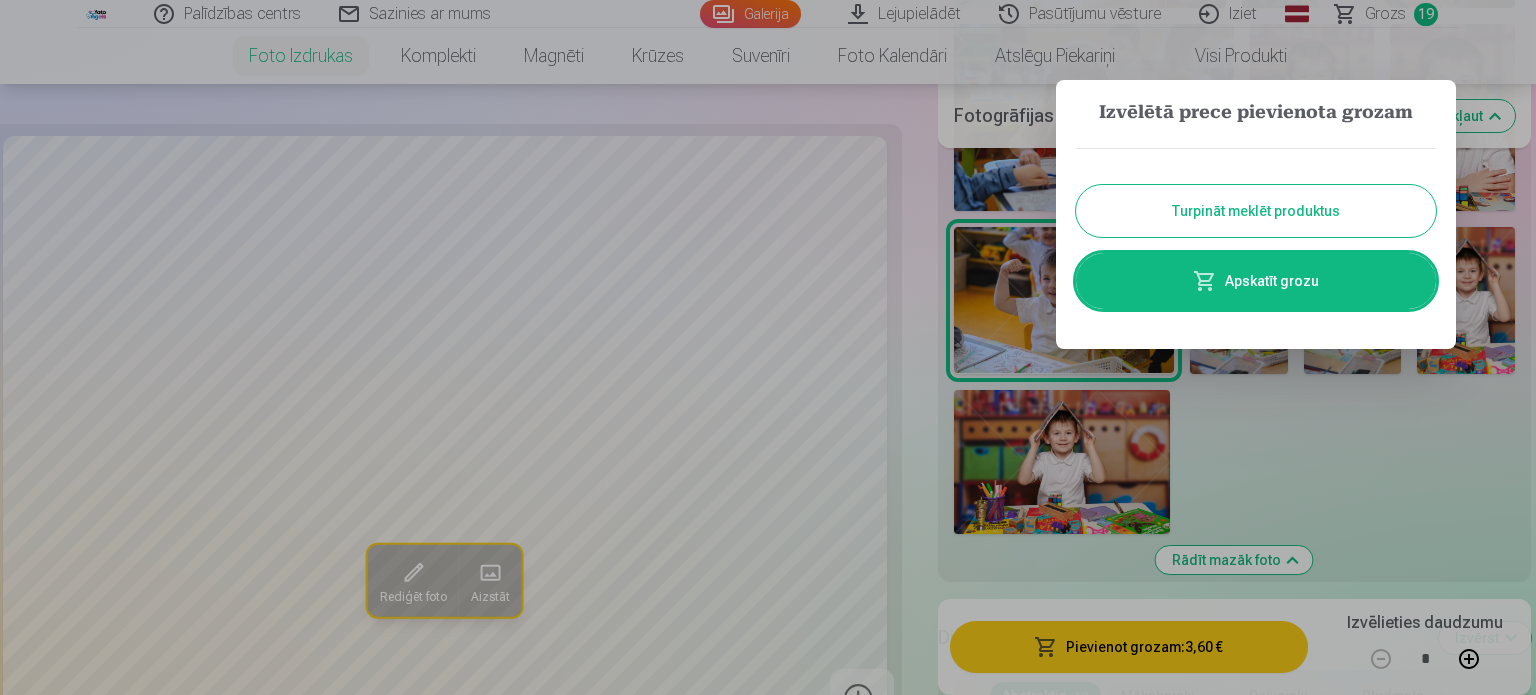 click on "Turpināt meklēt produktus Apskatīt grozu" at bounding box center [1256, 228] 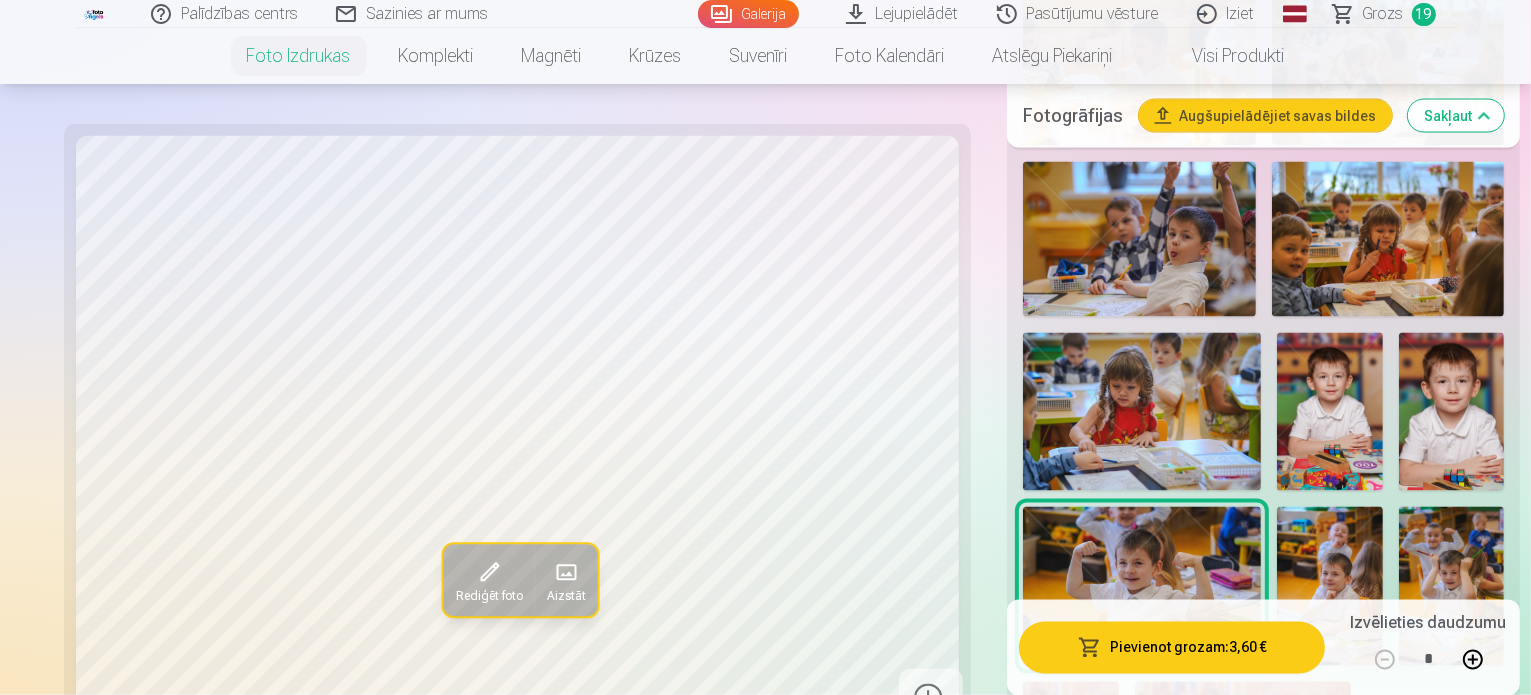 click at bounding box center (1330, 586) 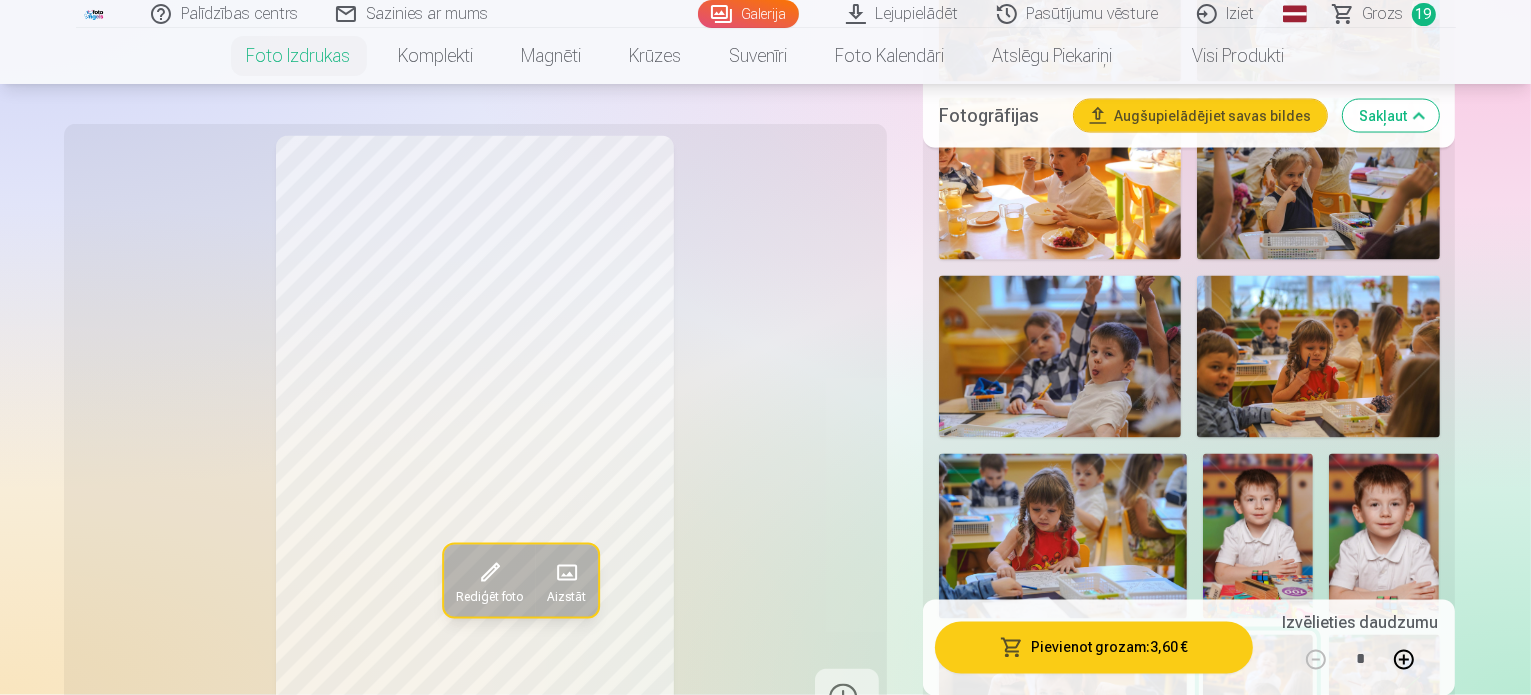 click at bounding box center [1384, 718] 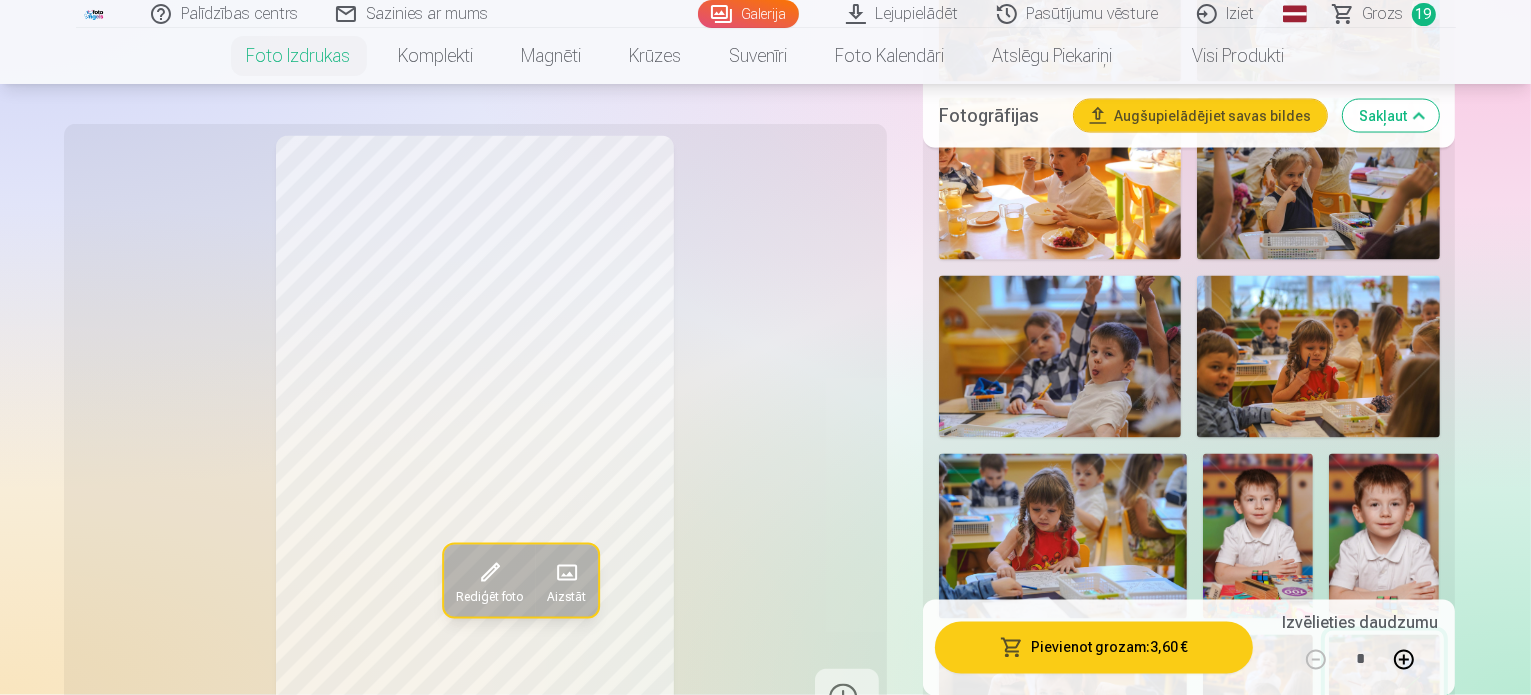 click at bounding box center (1258, 718) 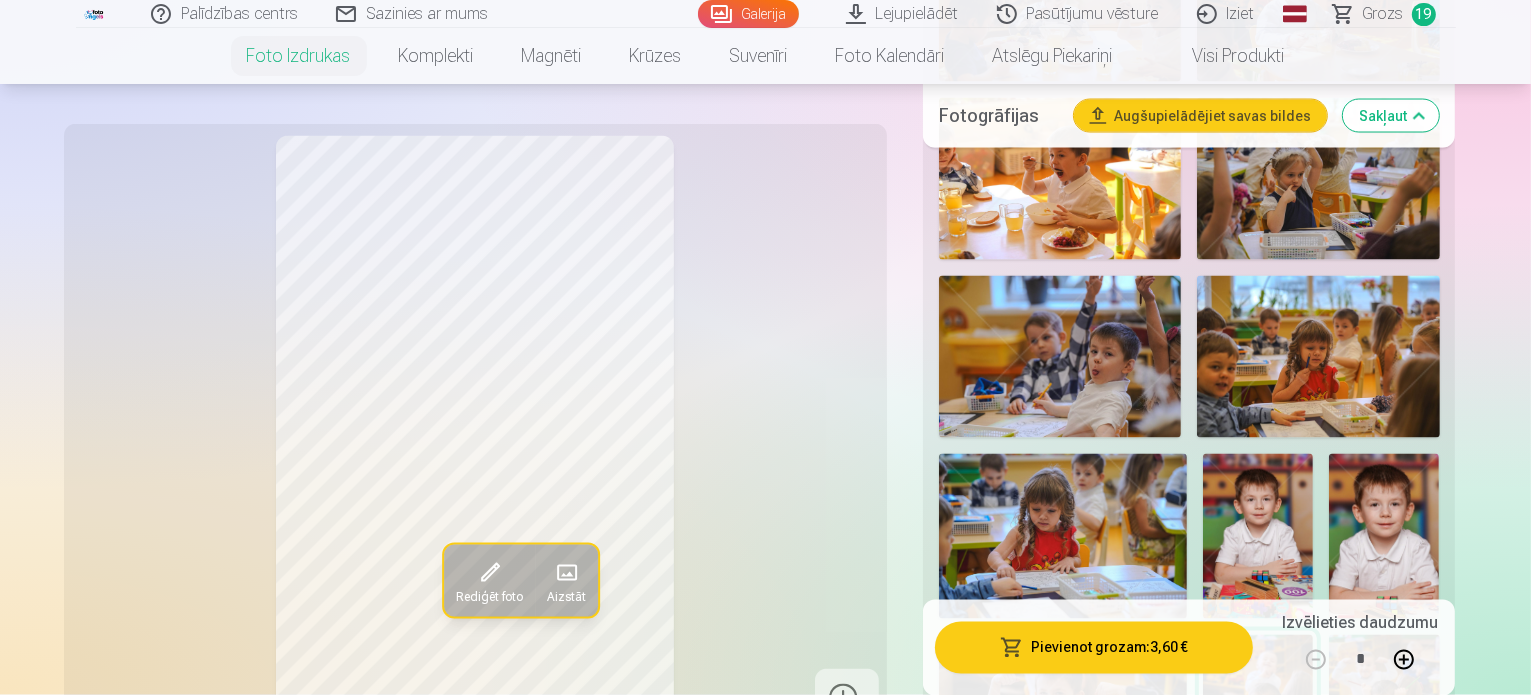 click on "Pievienot grozam :  3,60 €" at bounding box center [1094, 647] 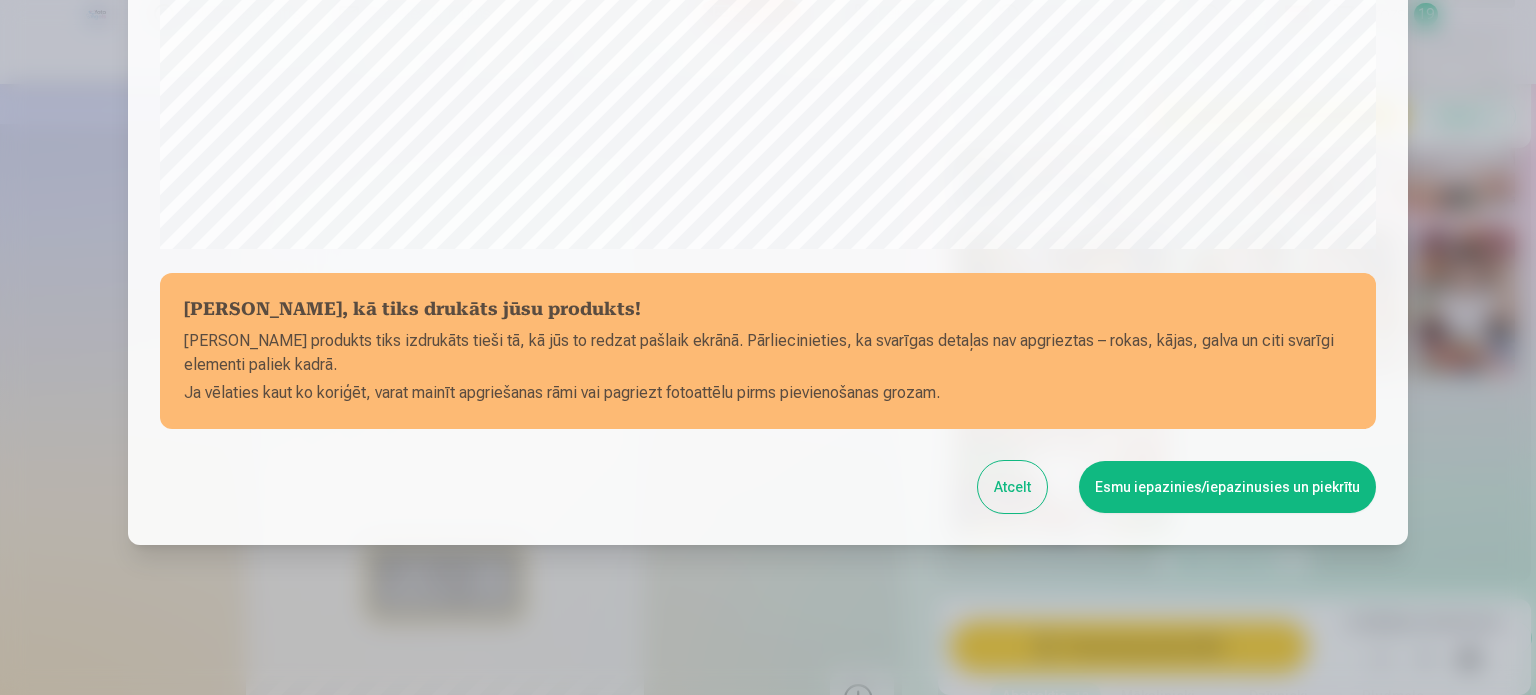 scroll, scrollTop: 744, scrollLeft: 0, axis: vertical 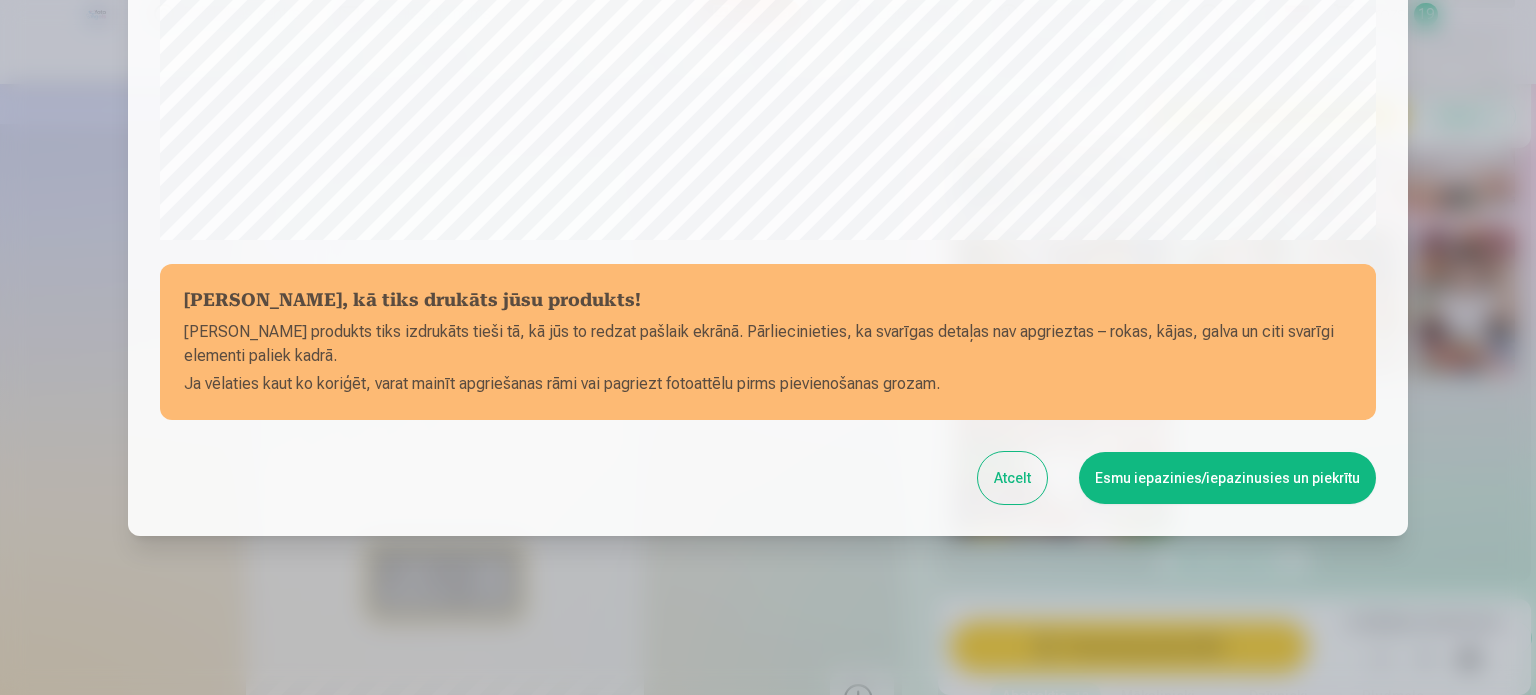 click on "Esmu iepazinies/iepazinusies un piekrītu" at bounding box center (1227, 478) 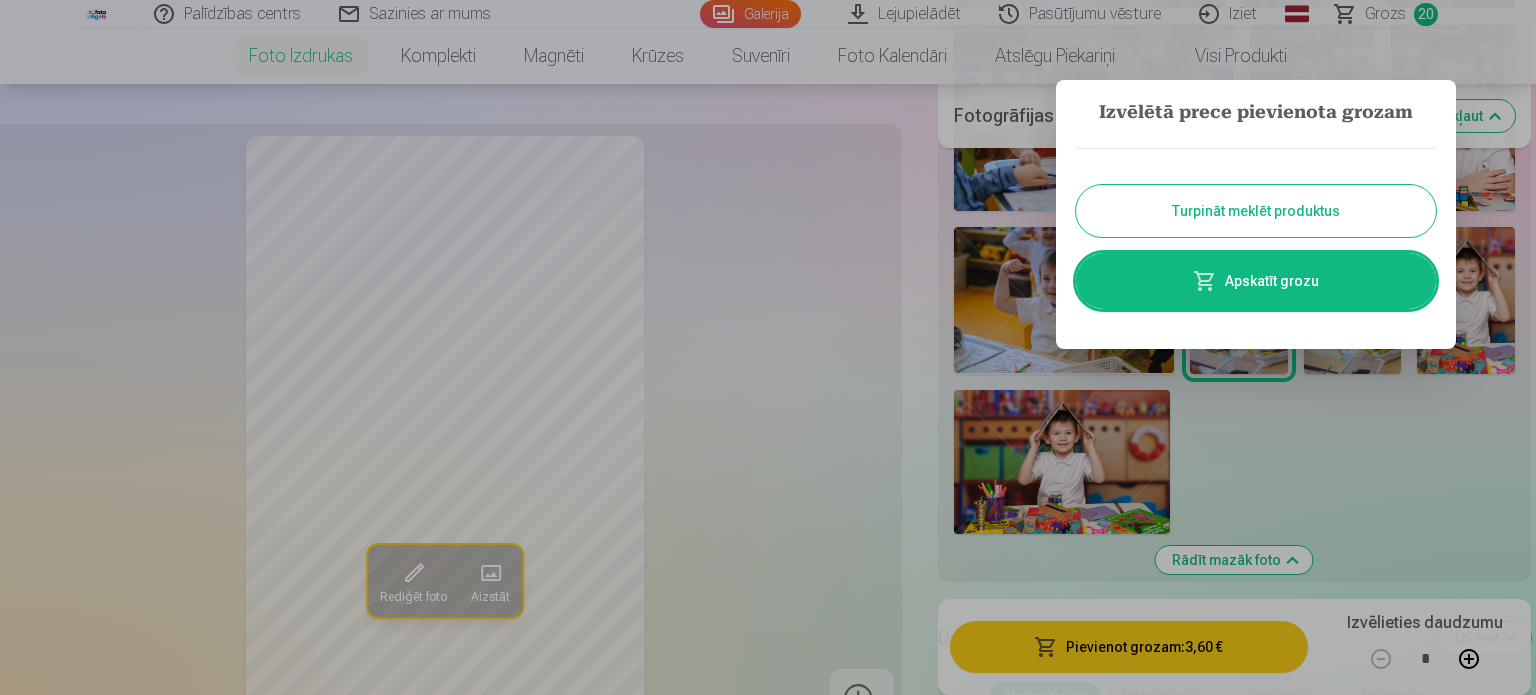 click on "Turpināt meklēt produktus" at bounding box center (1256, 211) 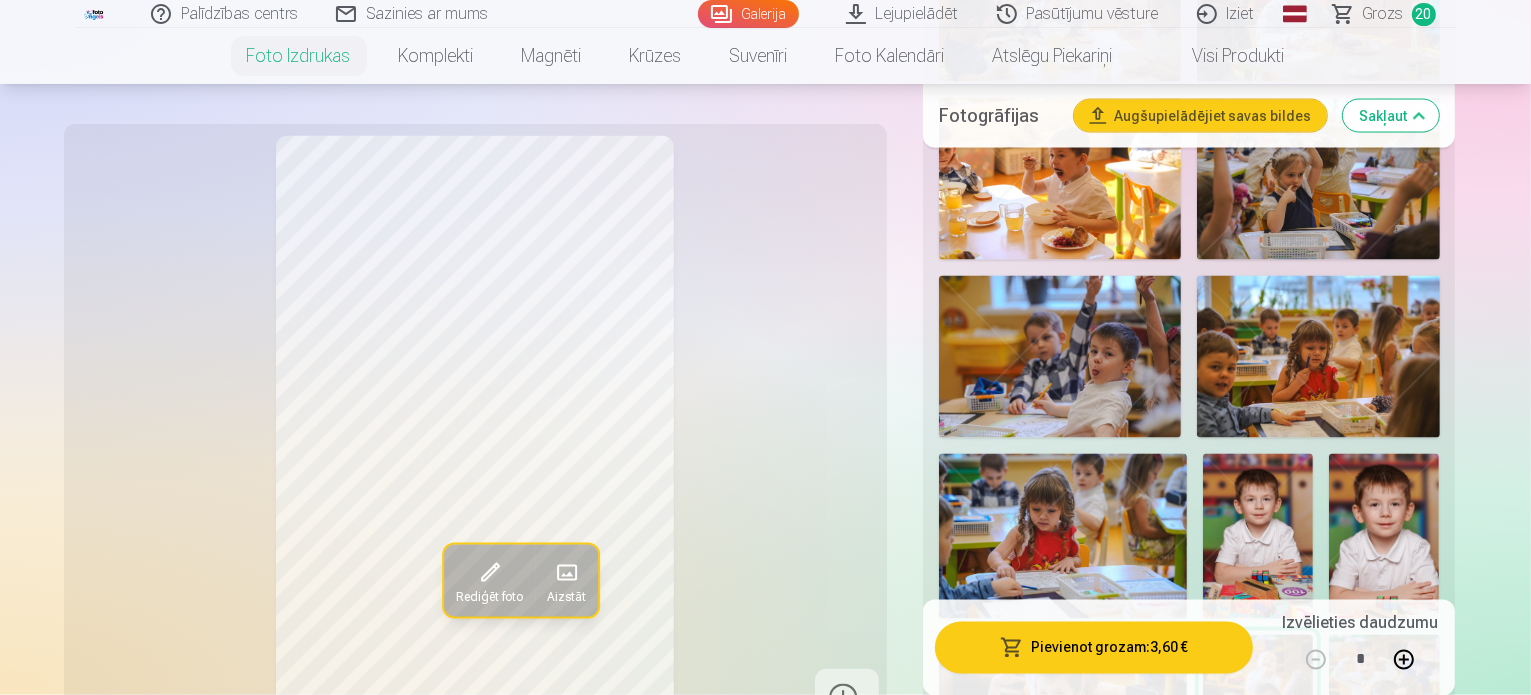 click at bounding box center (1384, 718) 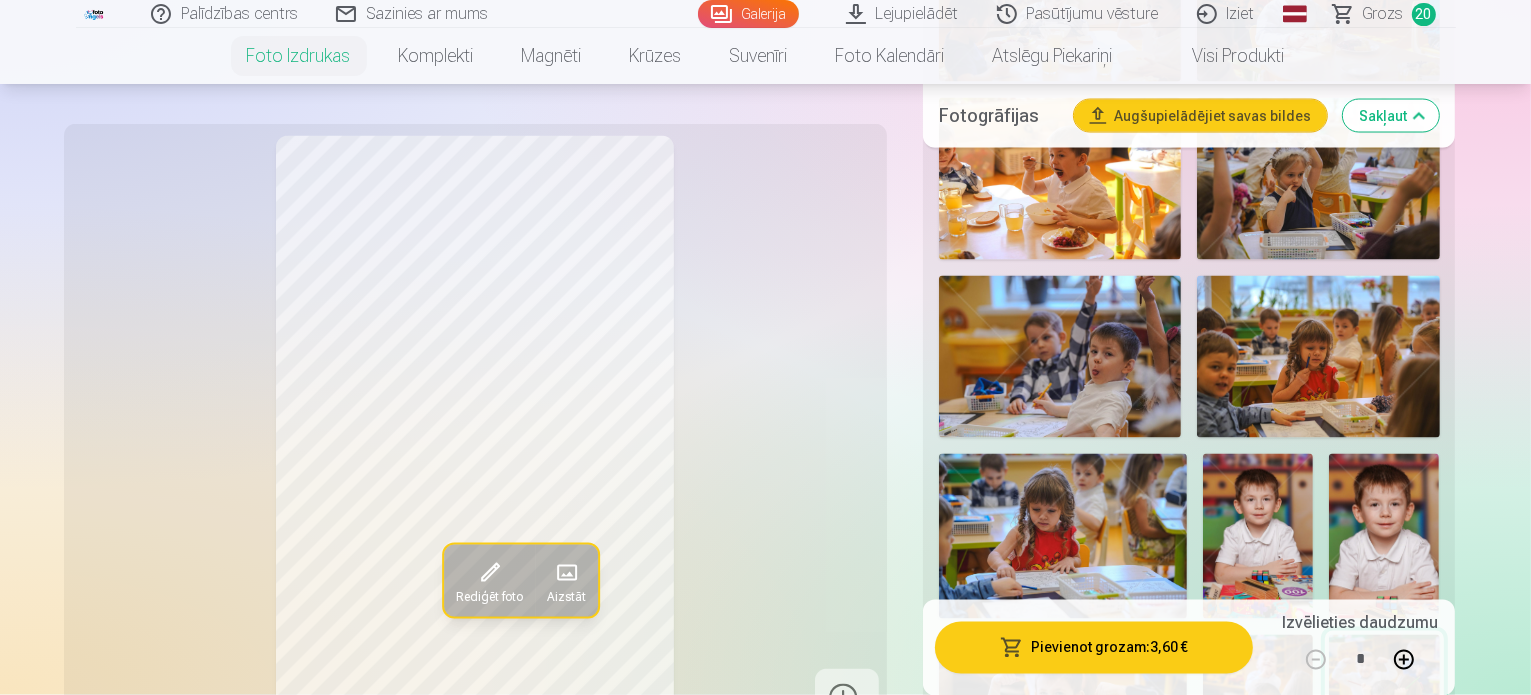 click on "Pievienot grozam :  3,60 €" at bounding box center (1094, 647) 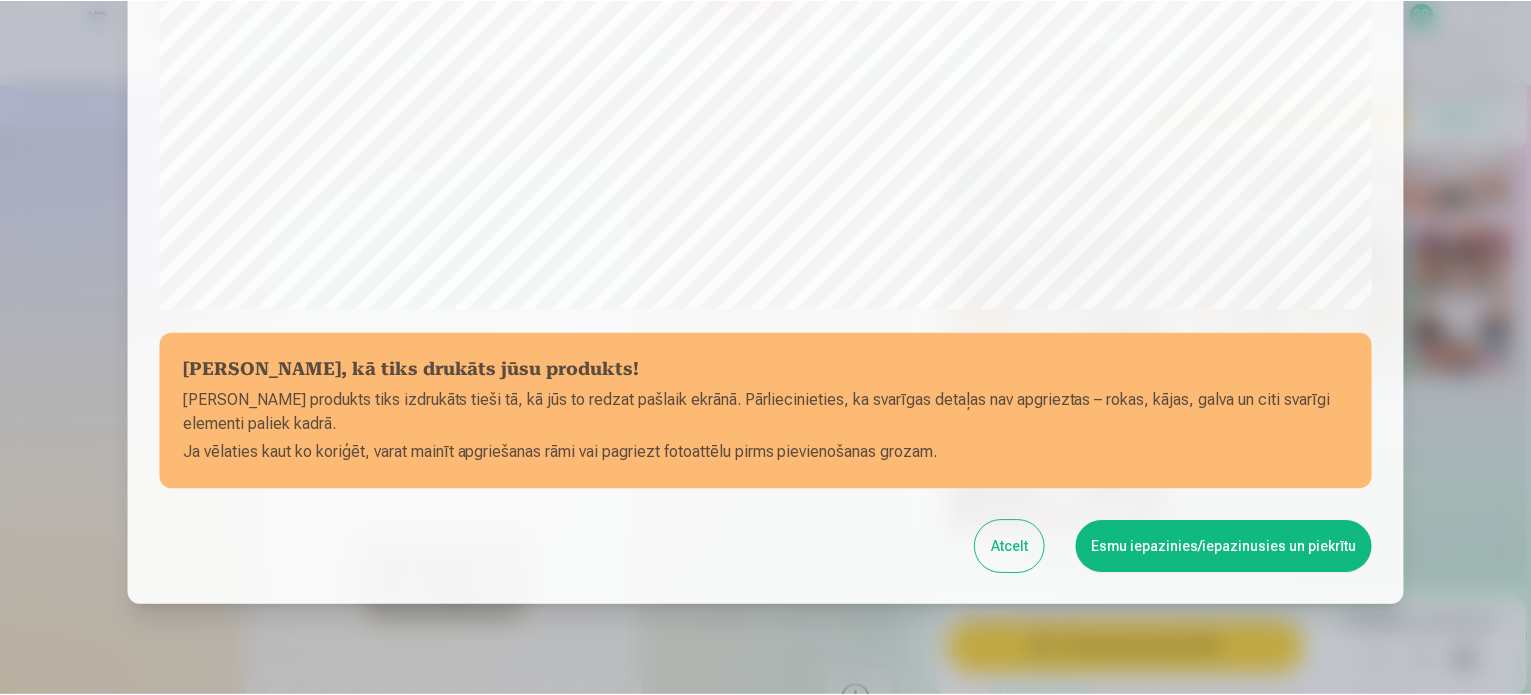 scroll, scrollTop: 744, scrollLeft: 0, axis: vertical 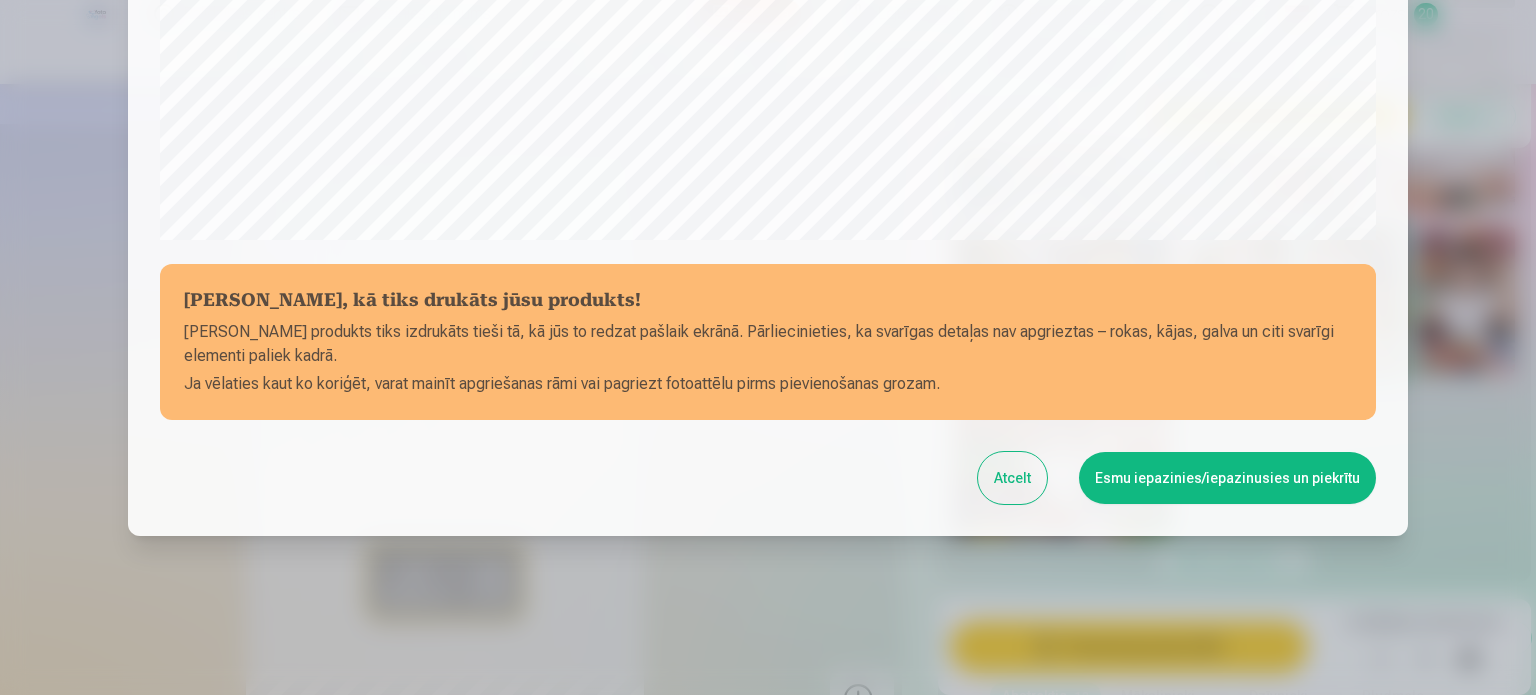 click on "Esmu iepazinies/iepazinusies un piekrītu" at bounding box center (1227, 478) 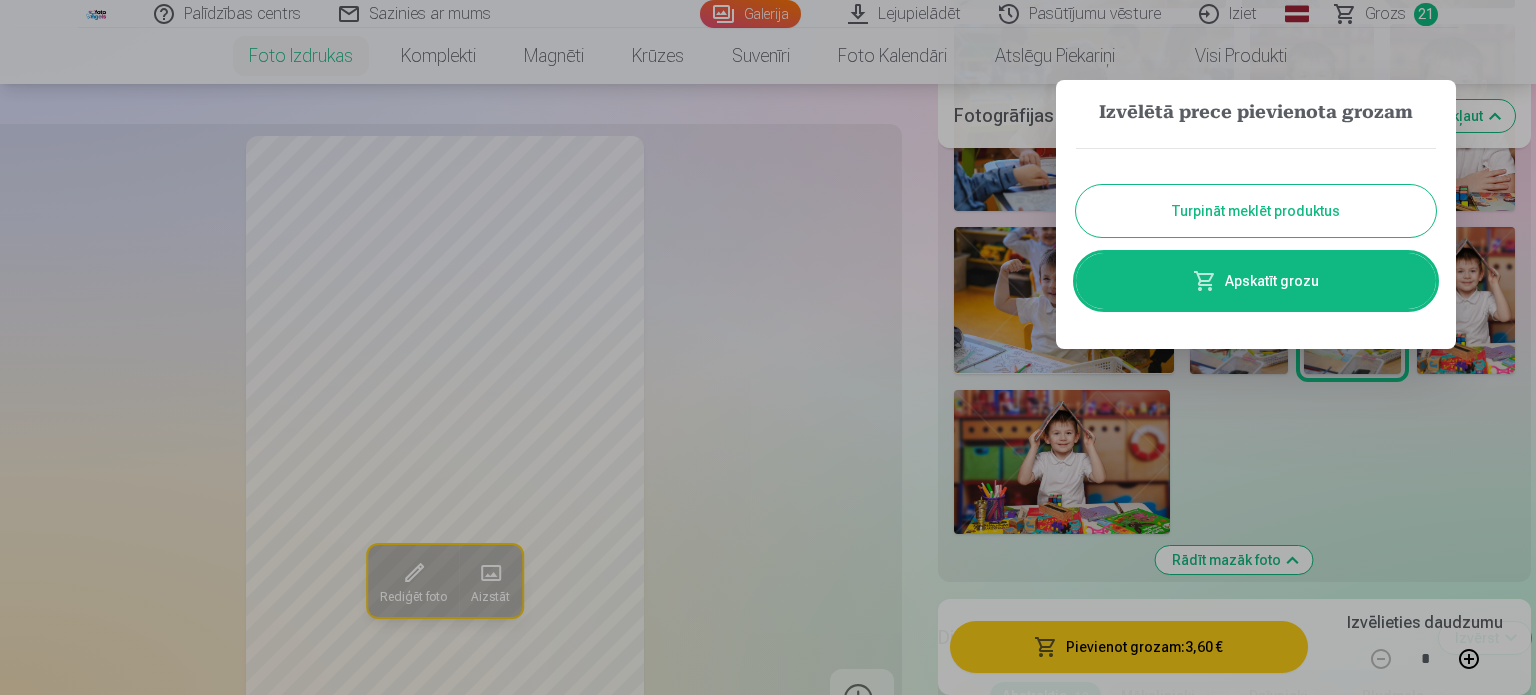 click on "Turpināt meklēt produktus" at bounding box center [1256, 211] 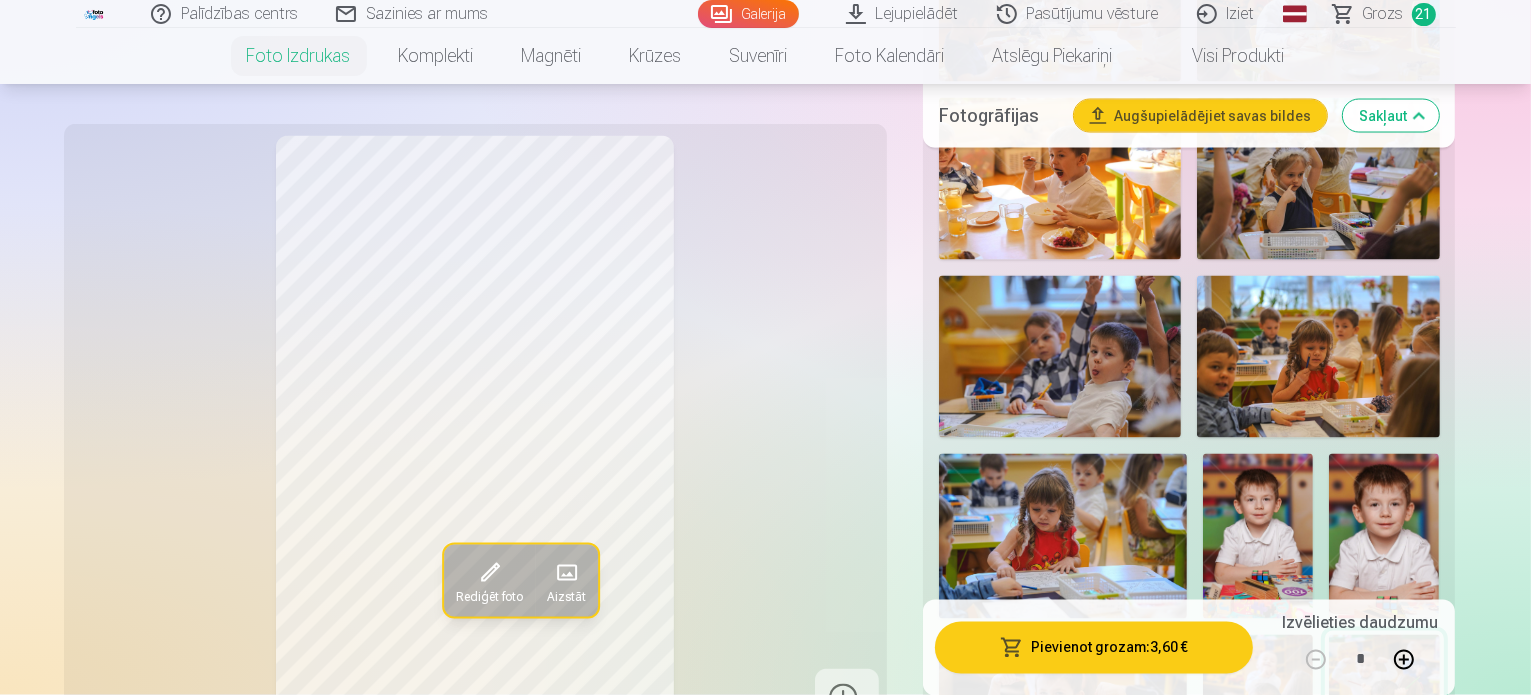 click on "Grozs" at bounding box center [1383, 14] 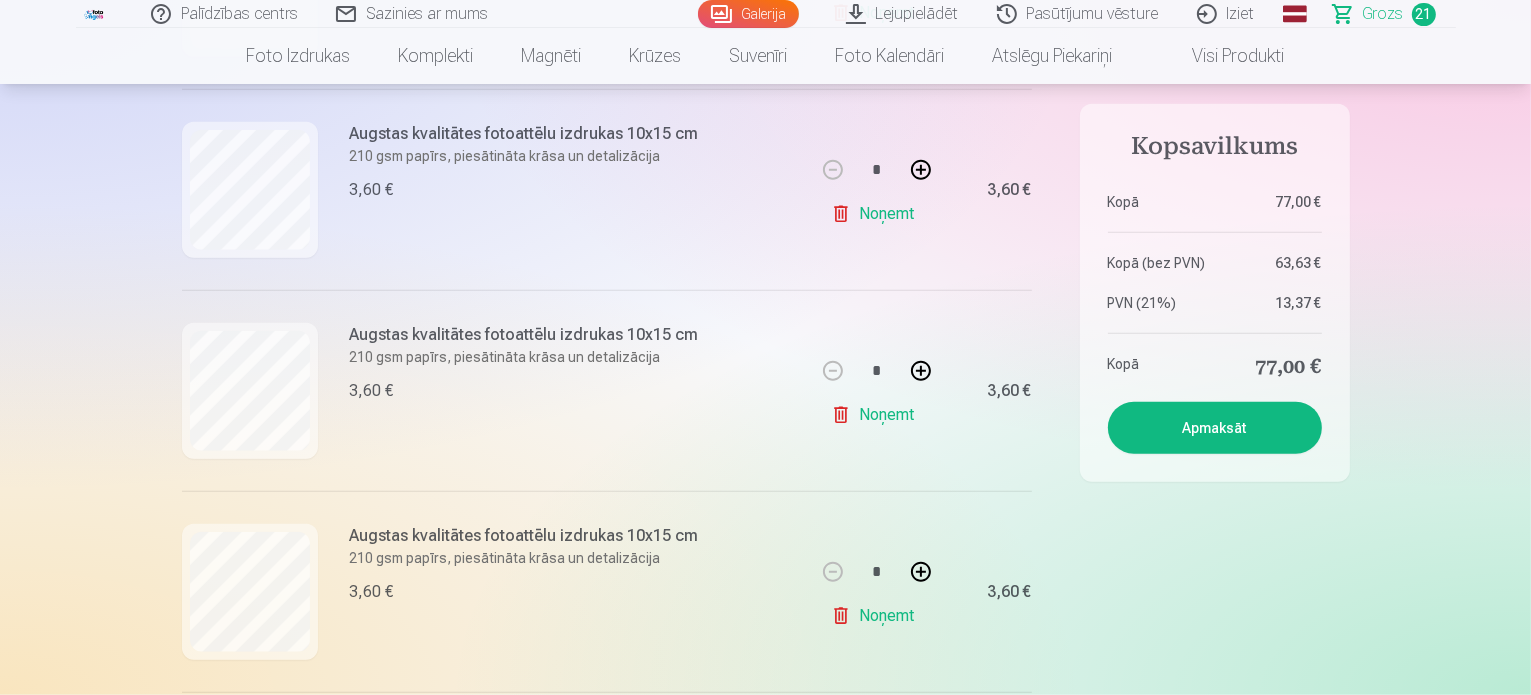 scroll, scrollTop: 1800, scrollLeft: 0, axis: vertical 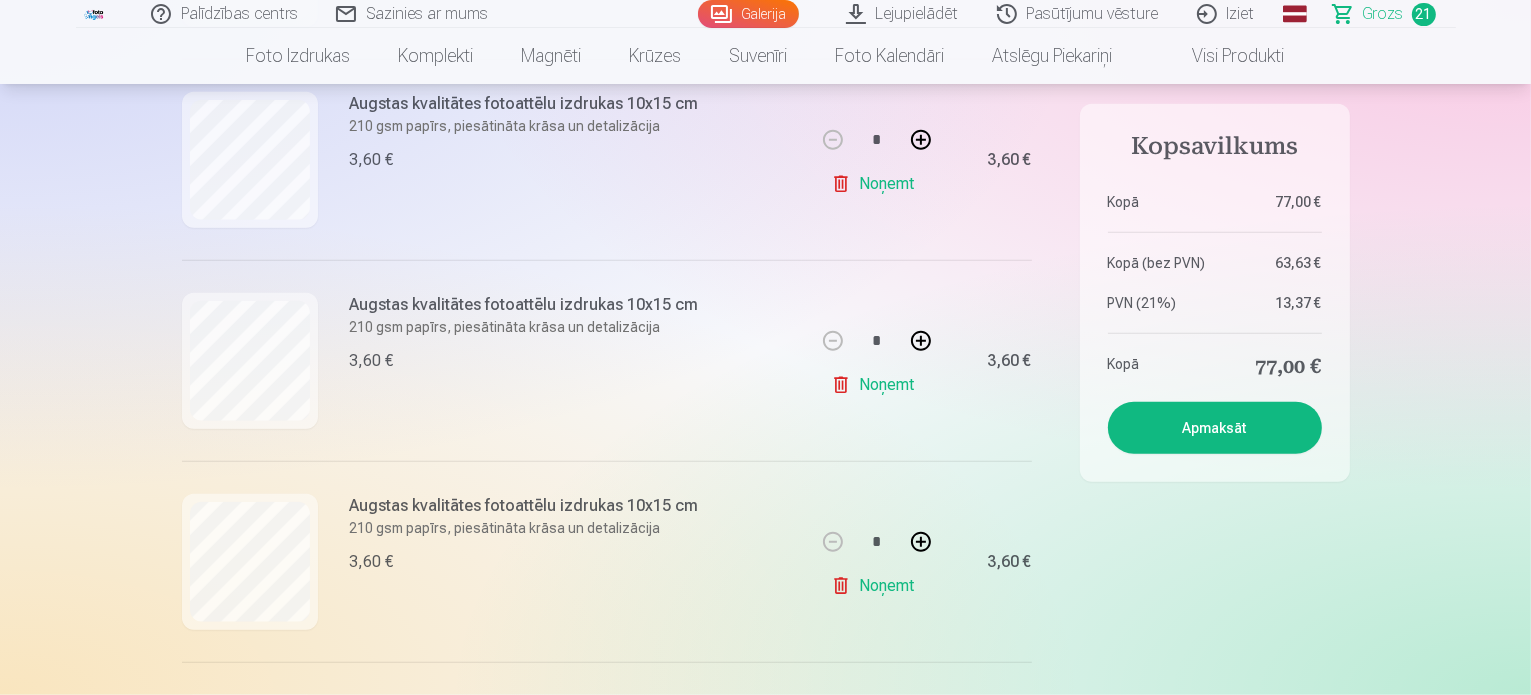 click on "Noņemt" at bounding box center (876, 184) 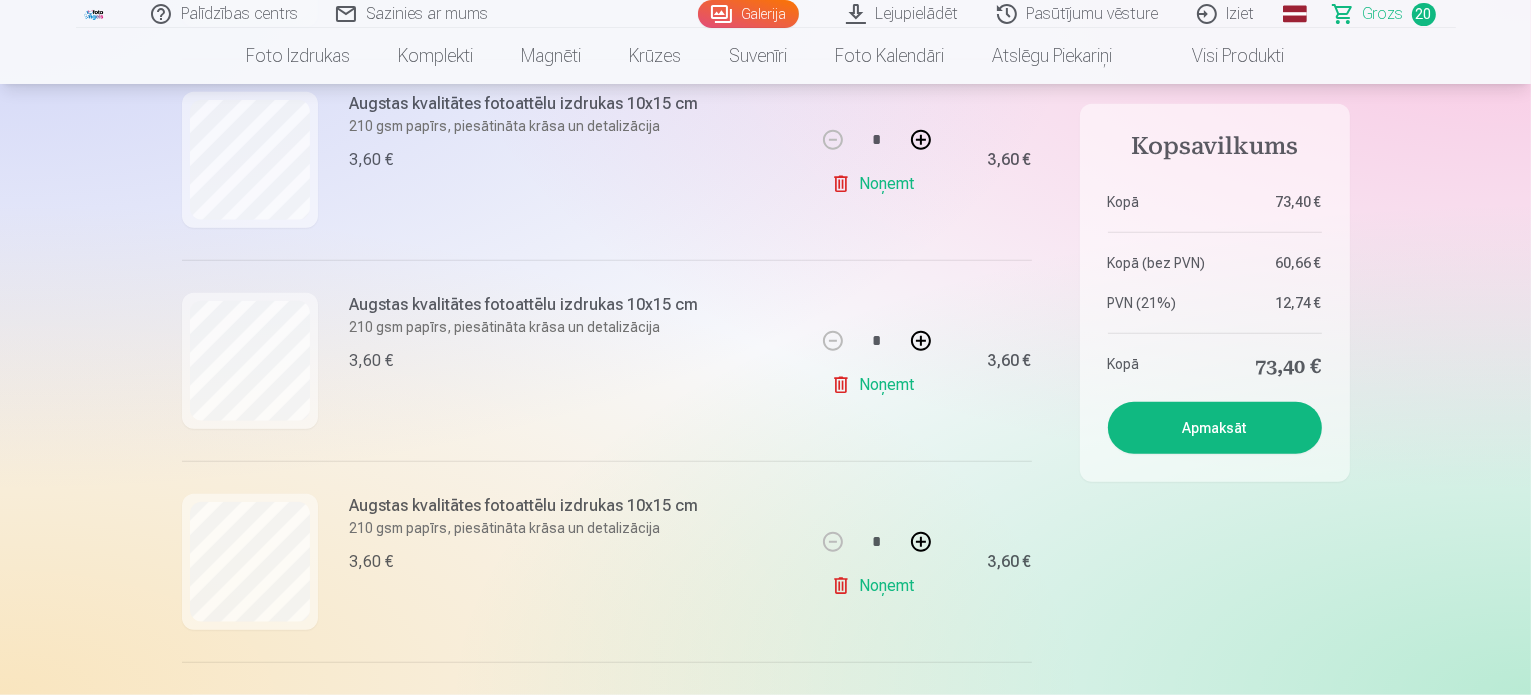 scroll, scrollTop: 1192, scrollLeft: 0, axis: vertical 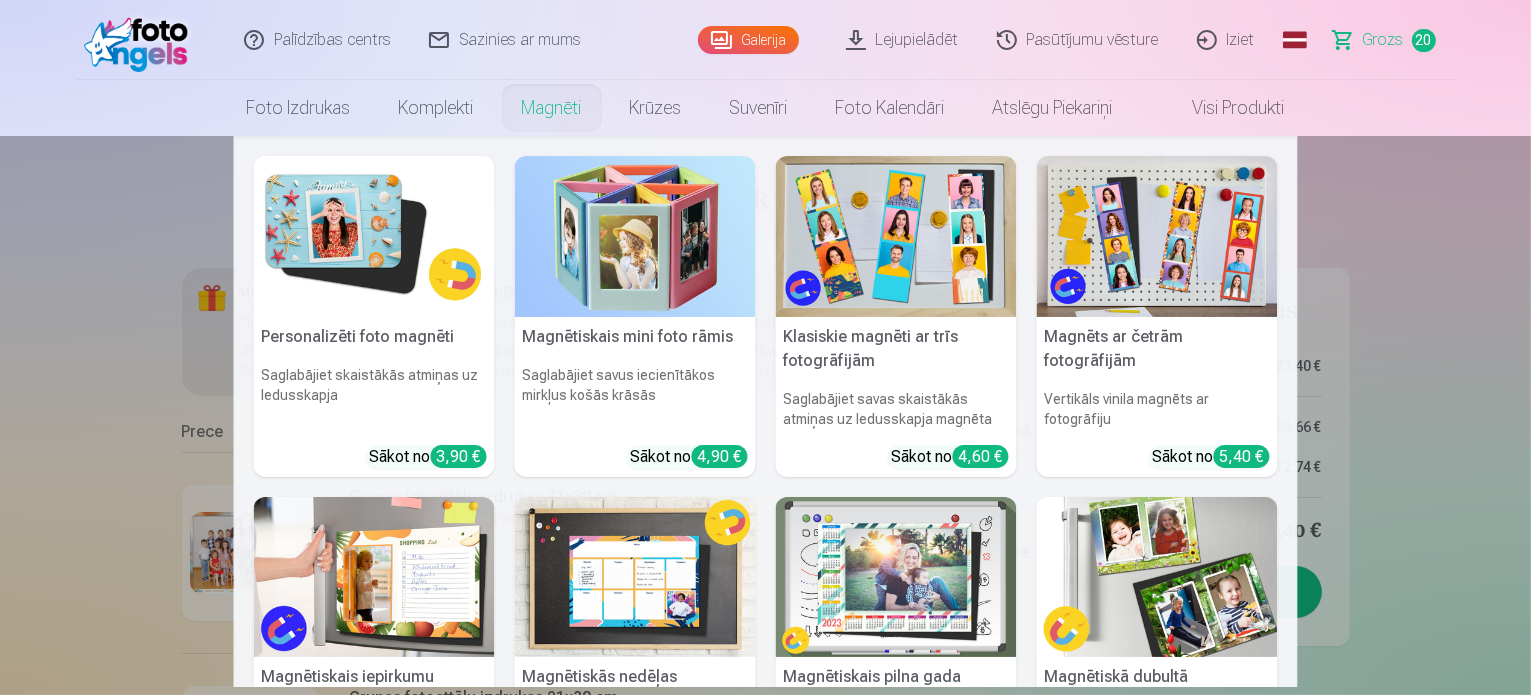 click at bounding box center [896, 236] 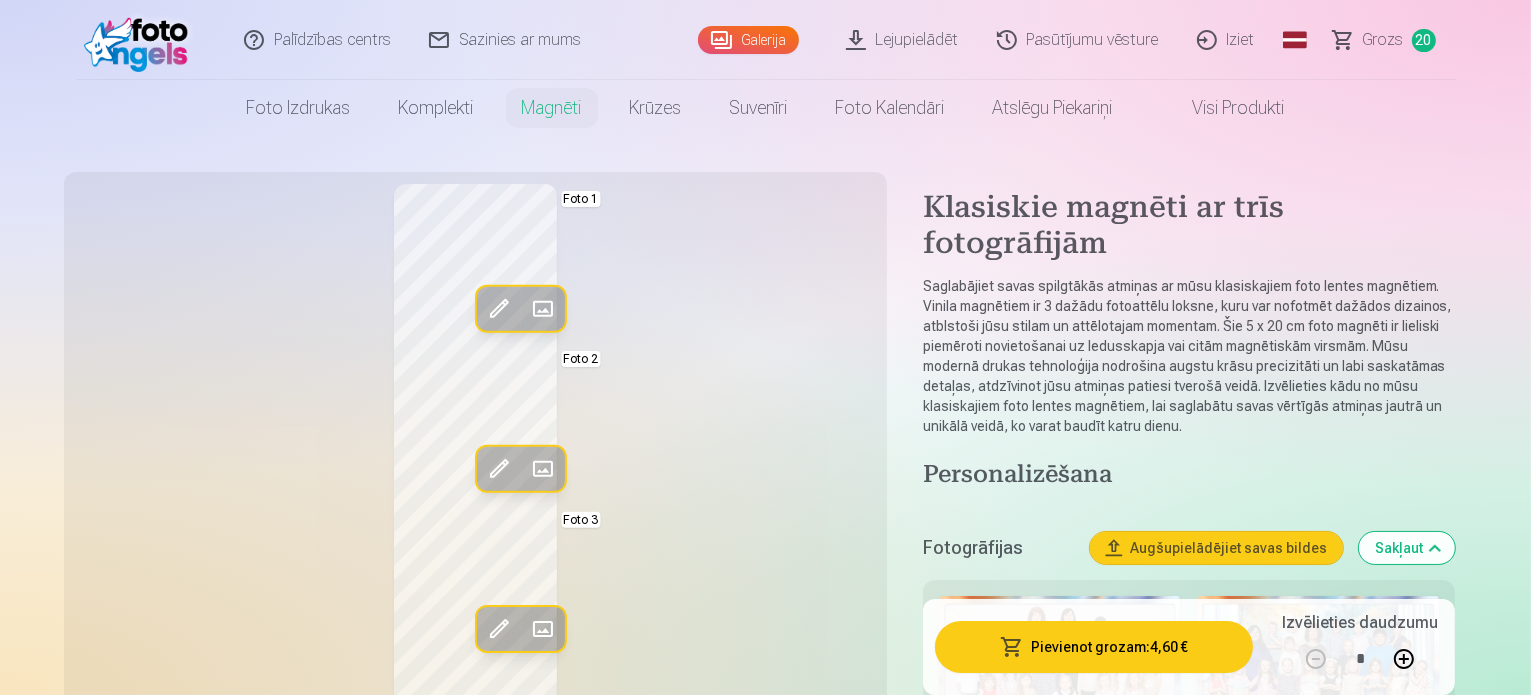 click at bounding box center (542, 309) 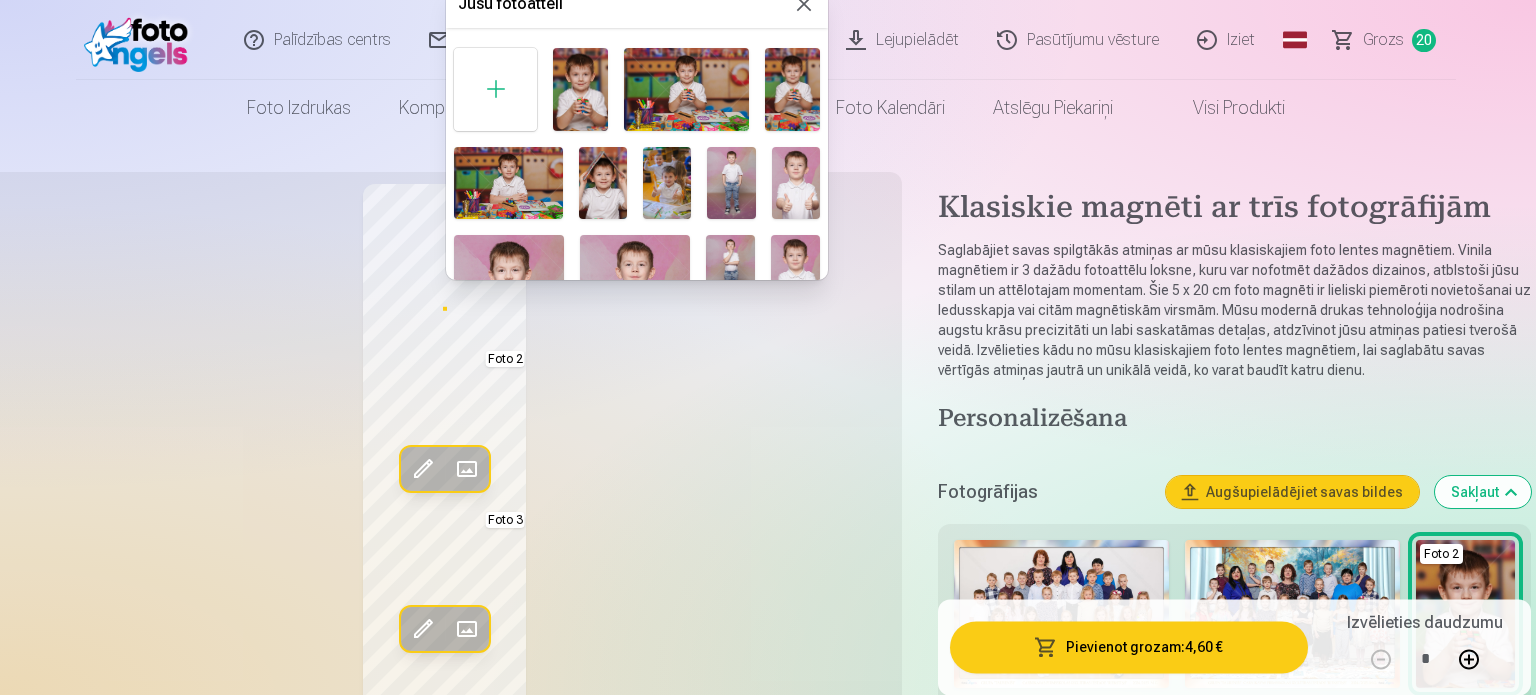 click at bounding box center [603, 183] 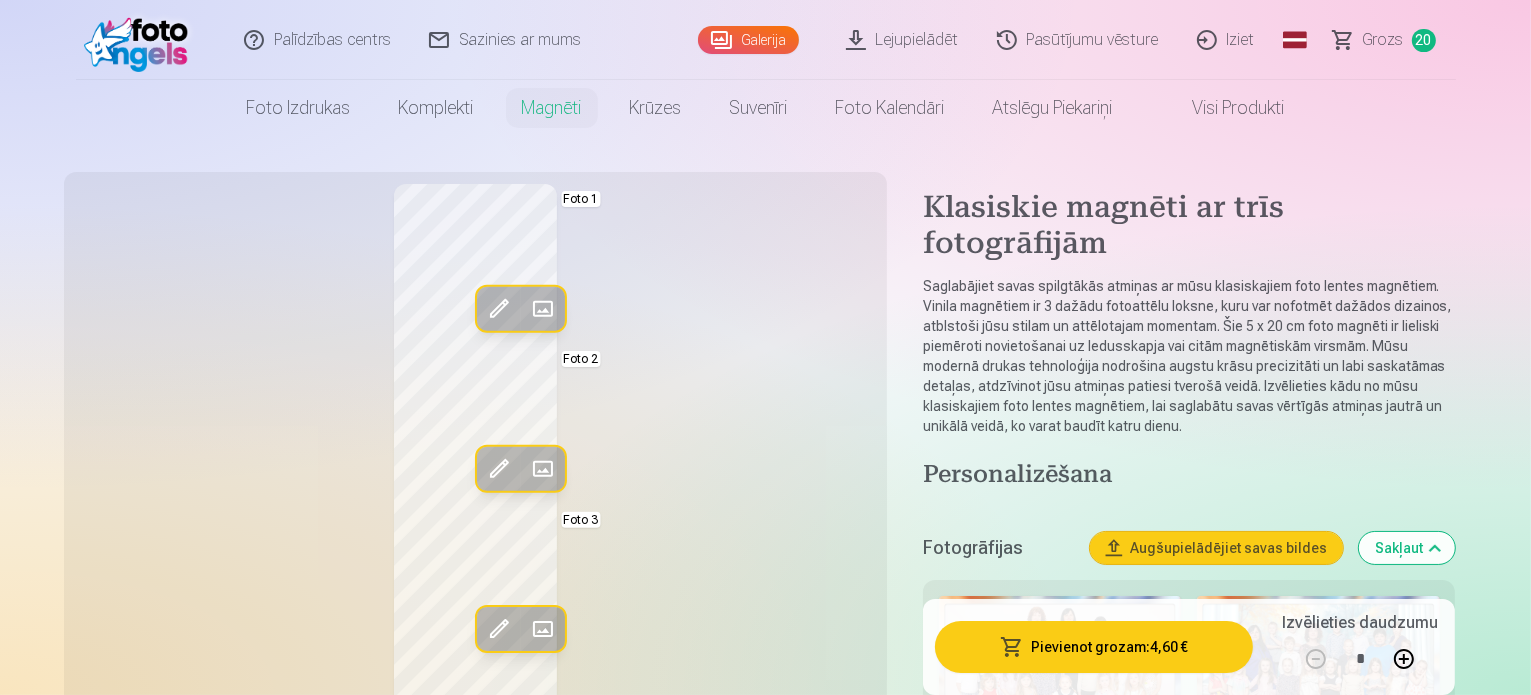 click at bounding box center [542, 469] 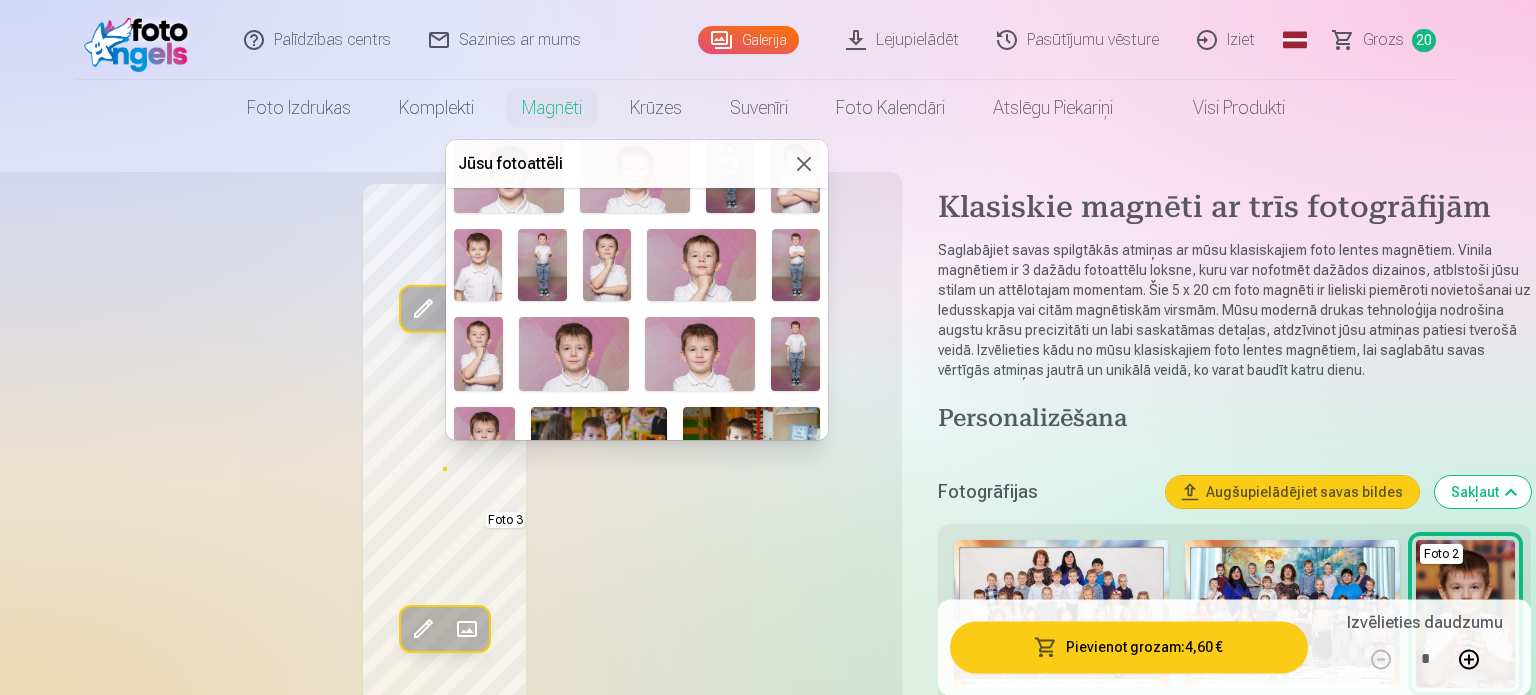 scroll, scrollTop: 262, scrollLeft: 0, axis: vertical 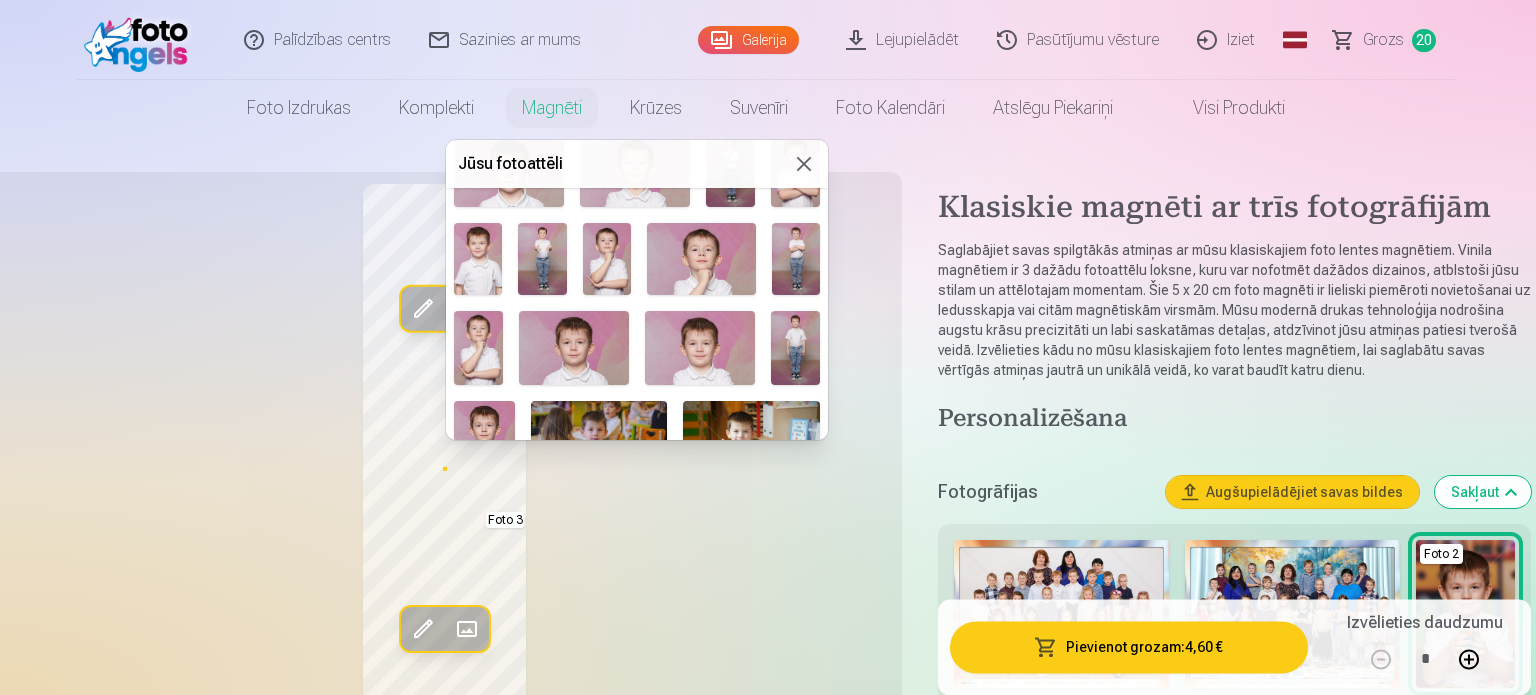 click on "Jūsu fotoattēli Foto   2" at bounding box center (637, 290) 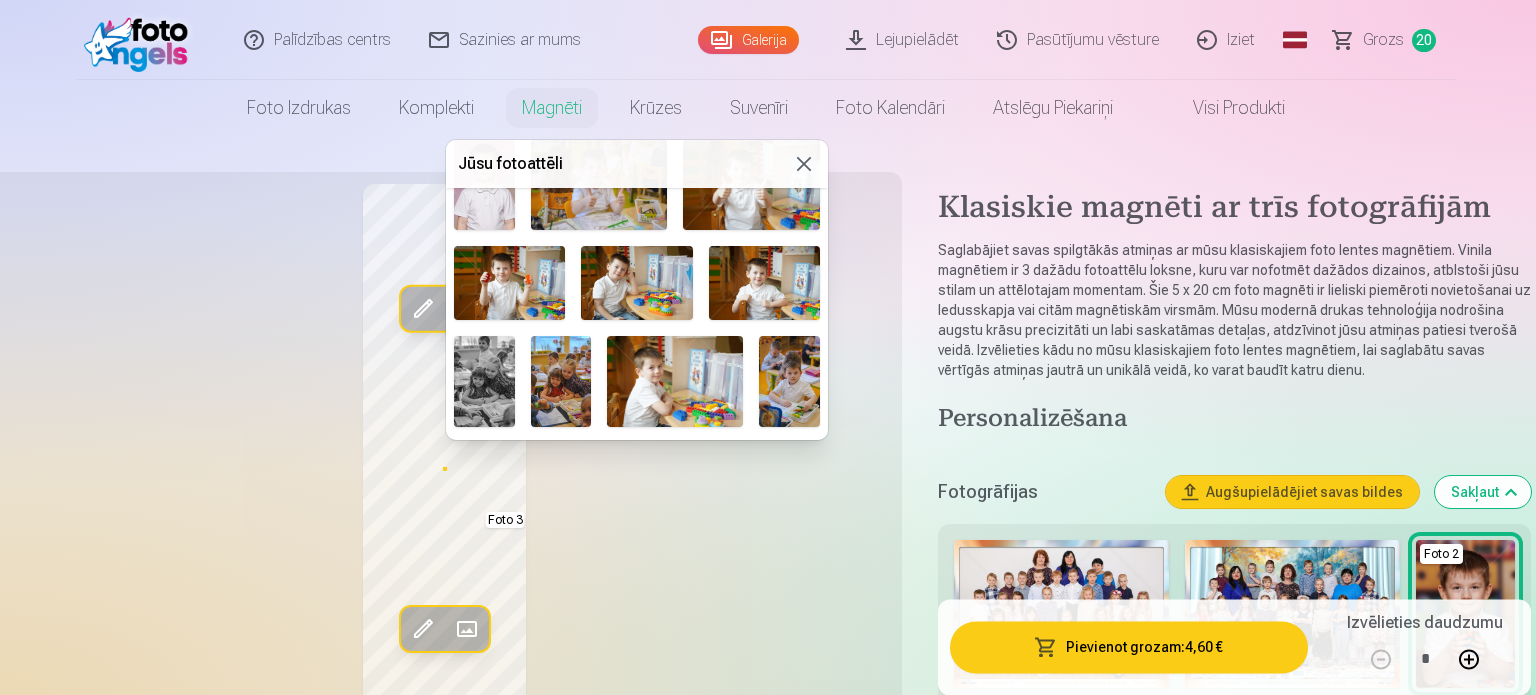 scroll, scrollTop: 787, scrollLeft: 0, axis: vertical 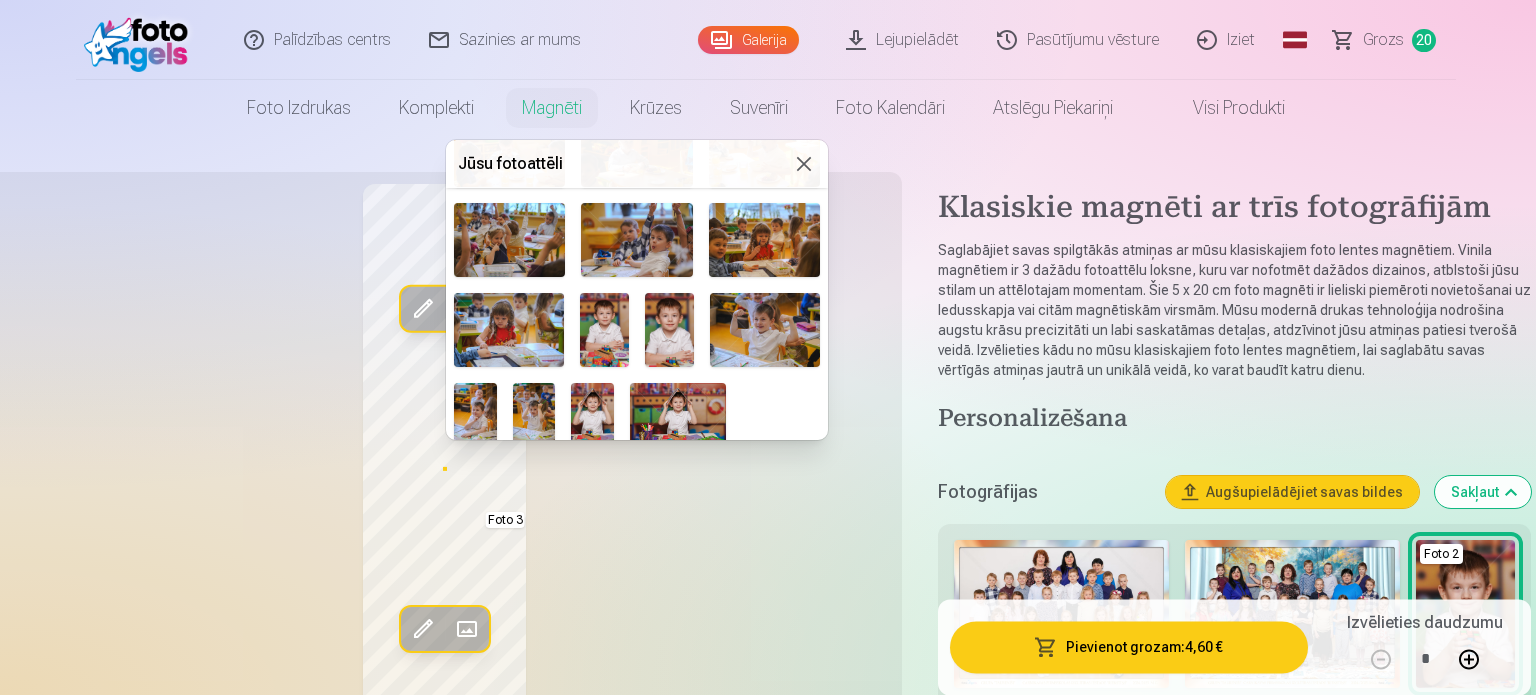 click at bounding box center [604, 329] 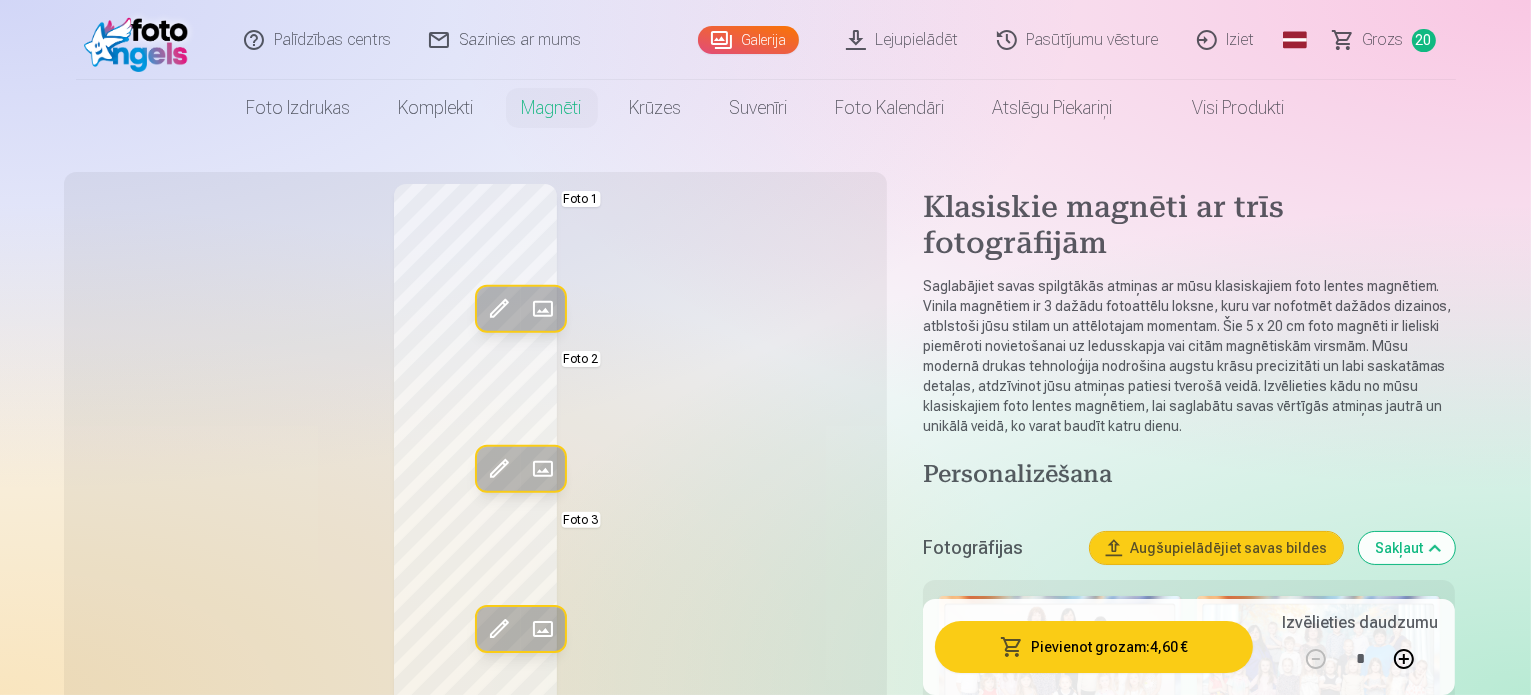 click at bounding box center [542, 629] 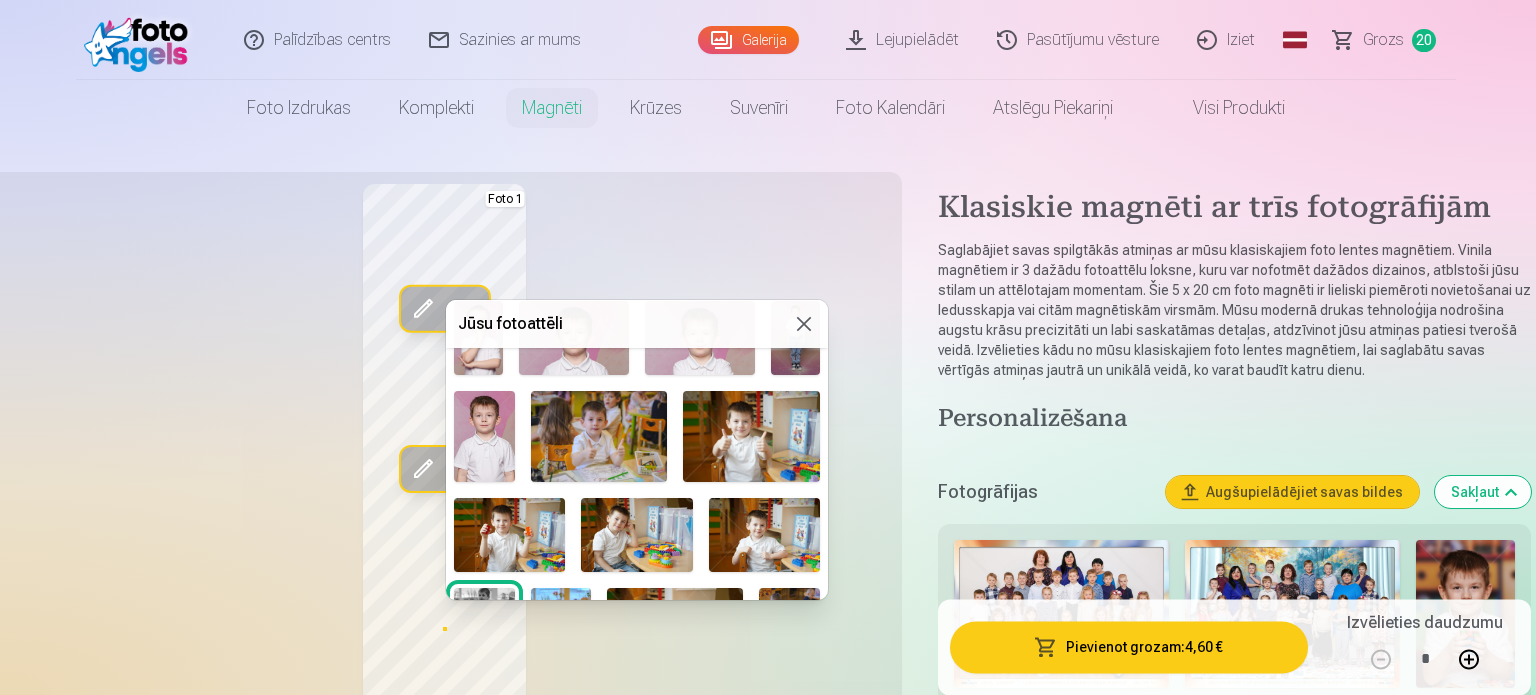scroll, scrollTop: 524, scrollLeft: 0, axis: vertical 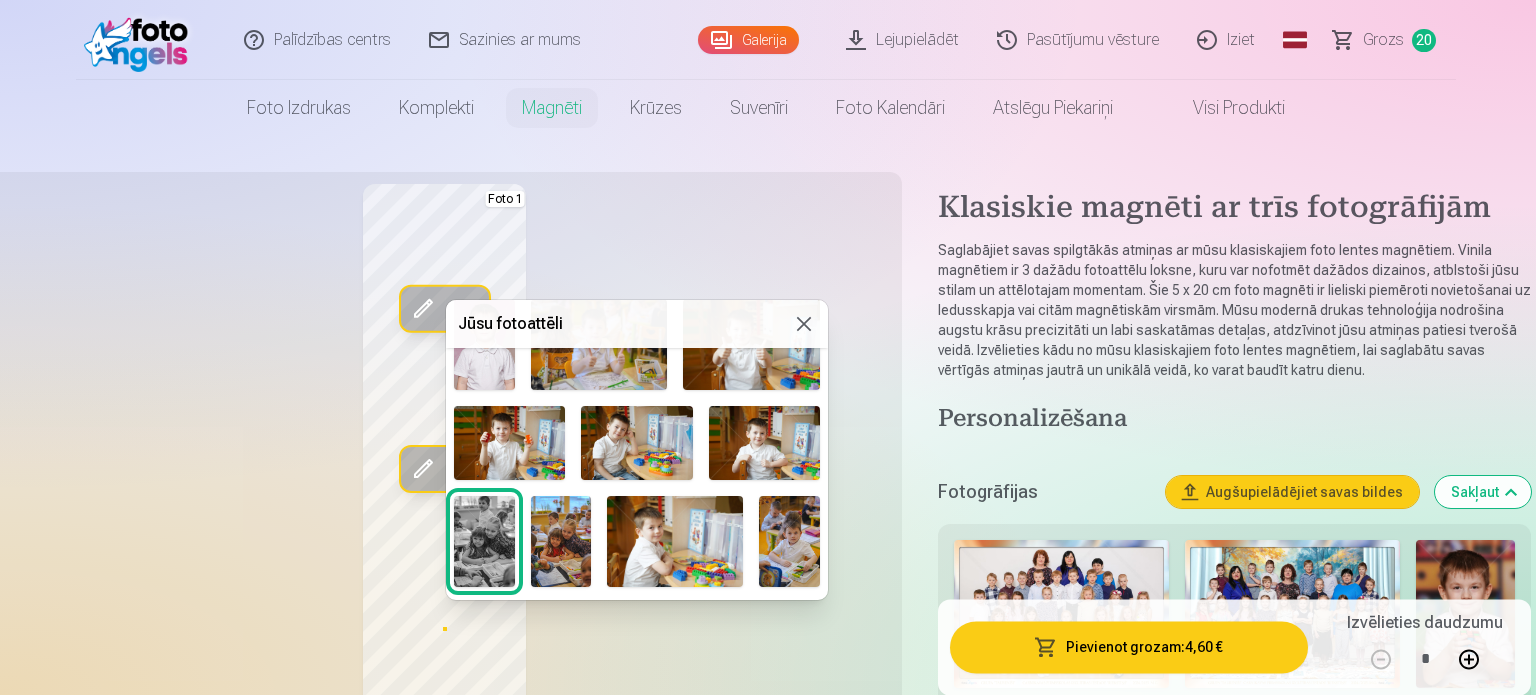 click on "Jūsu fotoattēli Foto   3" at bounding box center [637, 450] 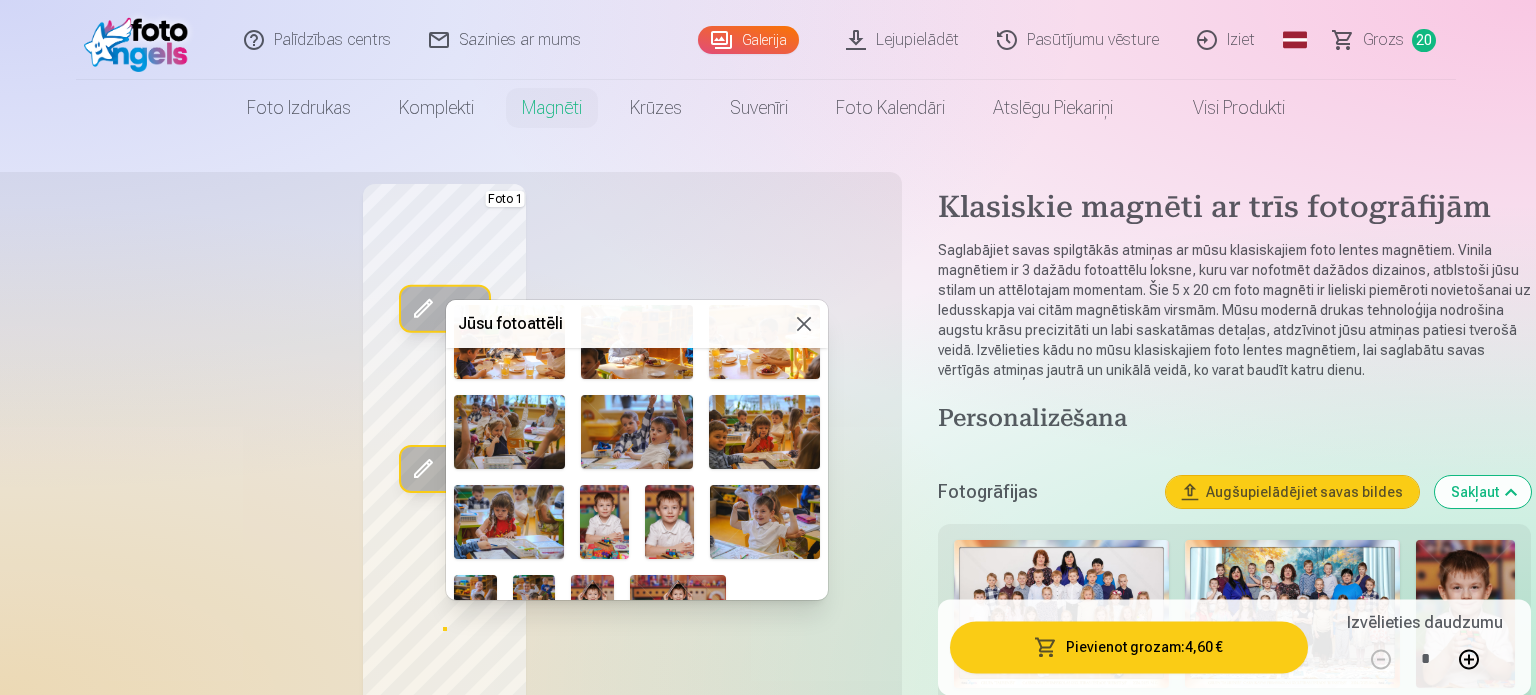 scroll, scrollTop: 944, scrollLeft: 0, axis: vertical 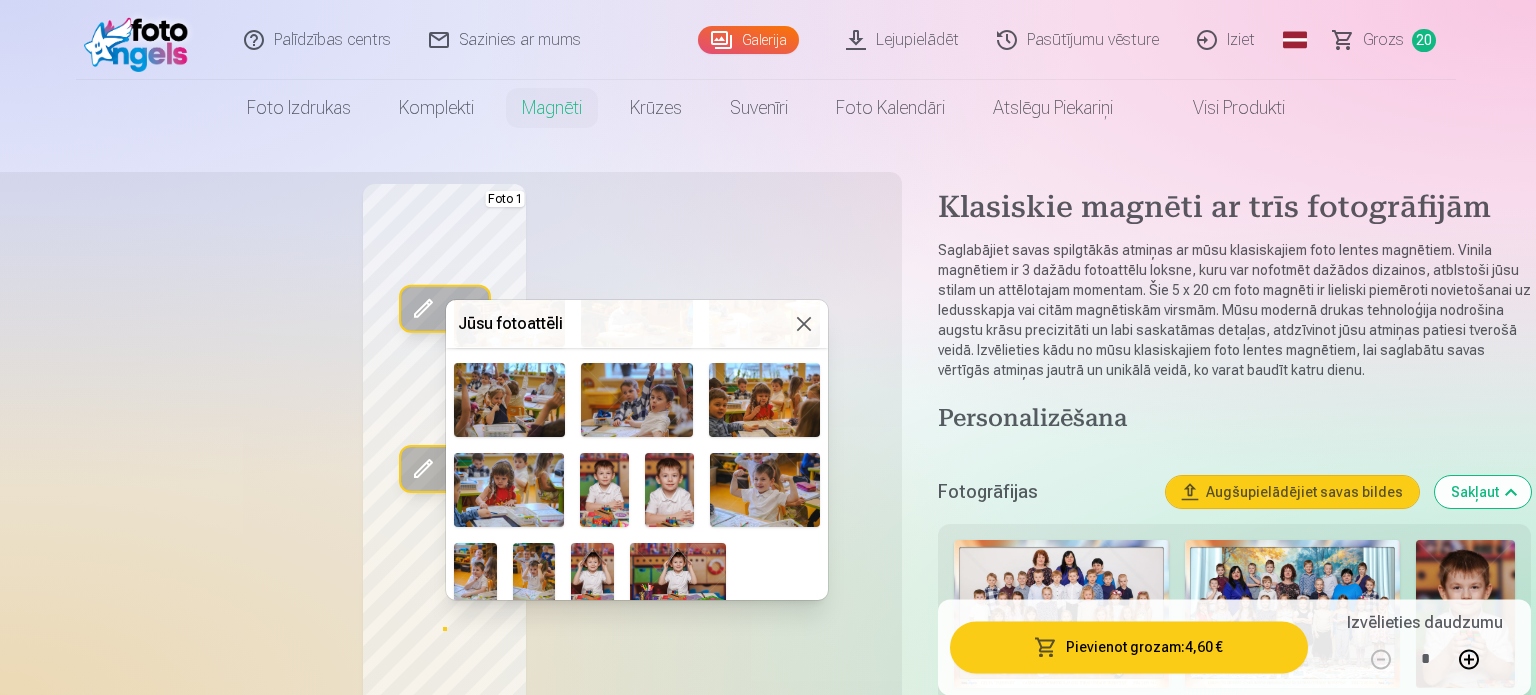 click at bounding box center (765, 489) 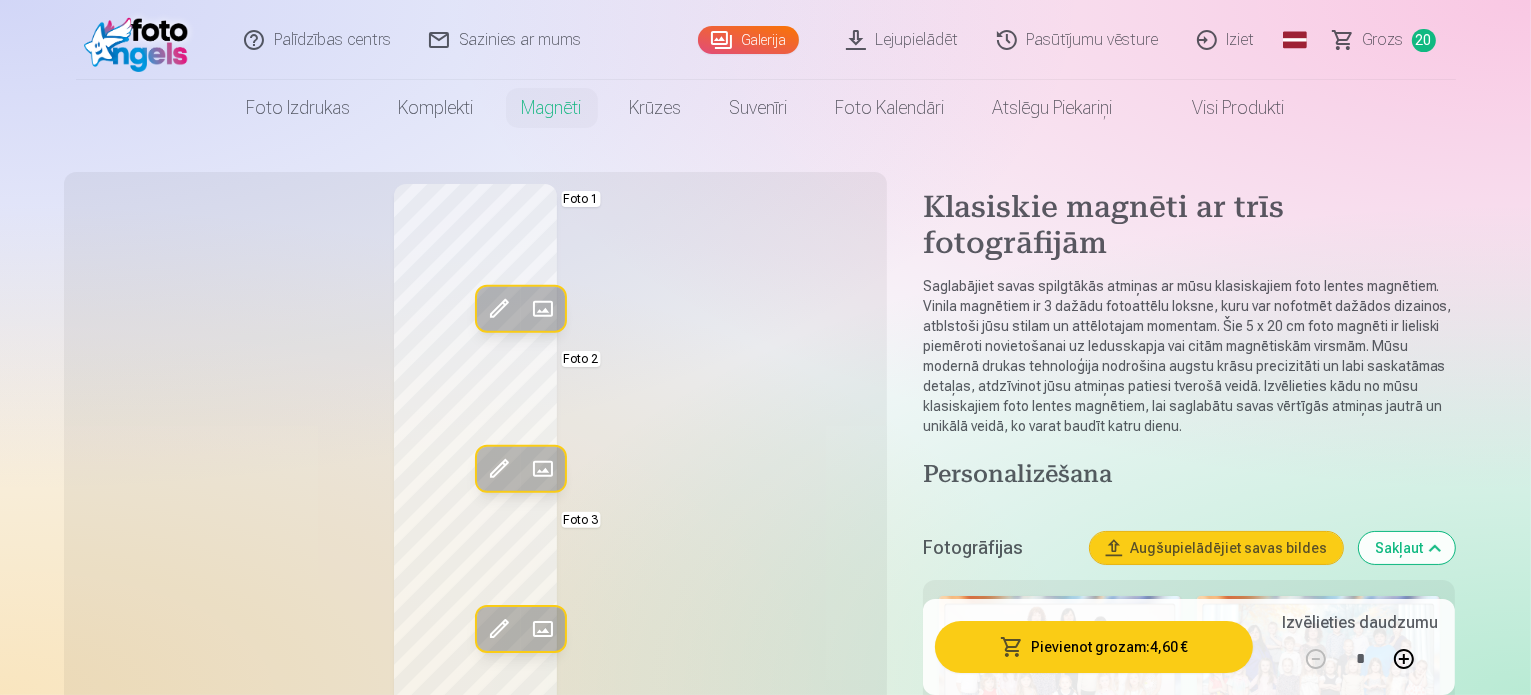 click at bounding box center [1404, 659] 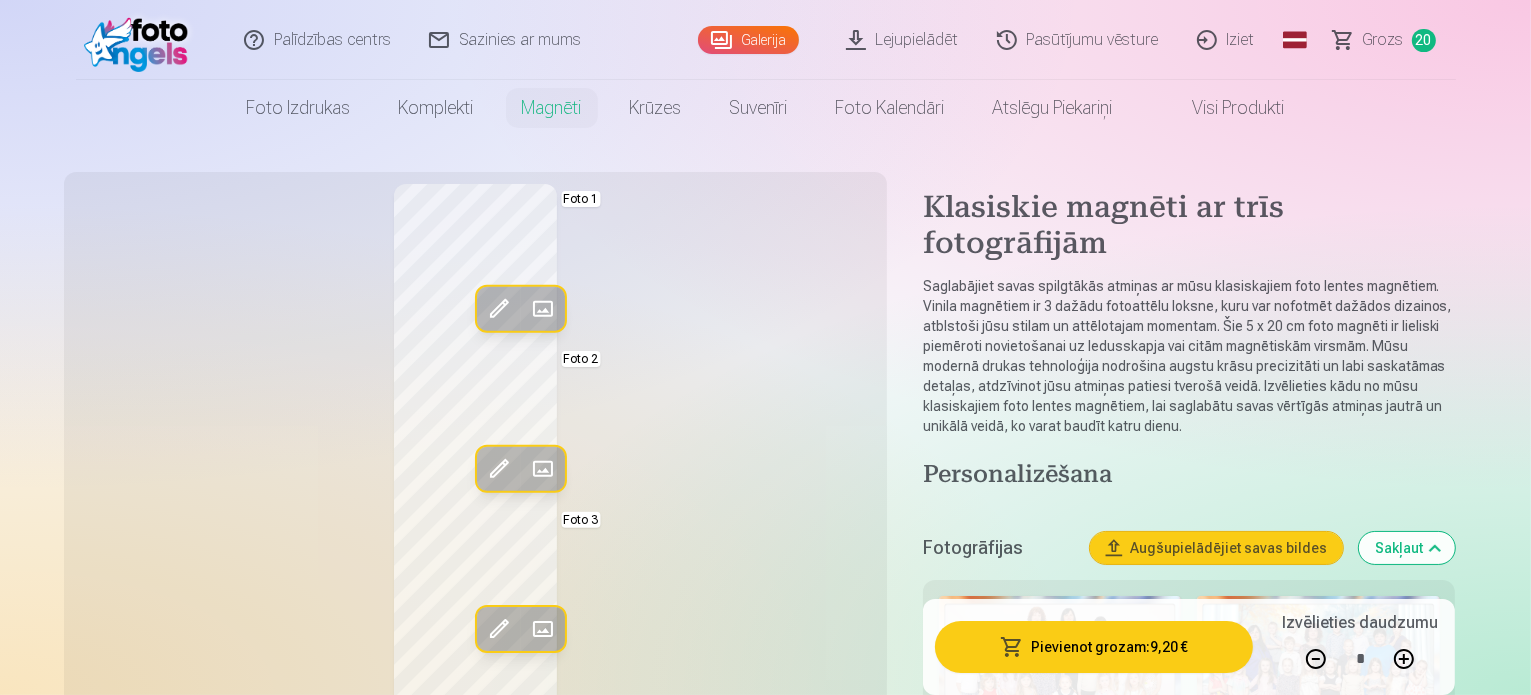 click at bounding box center [1404, 659] 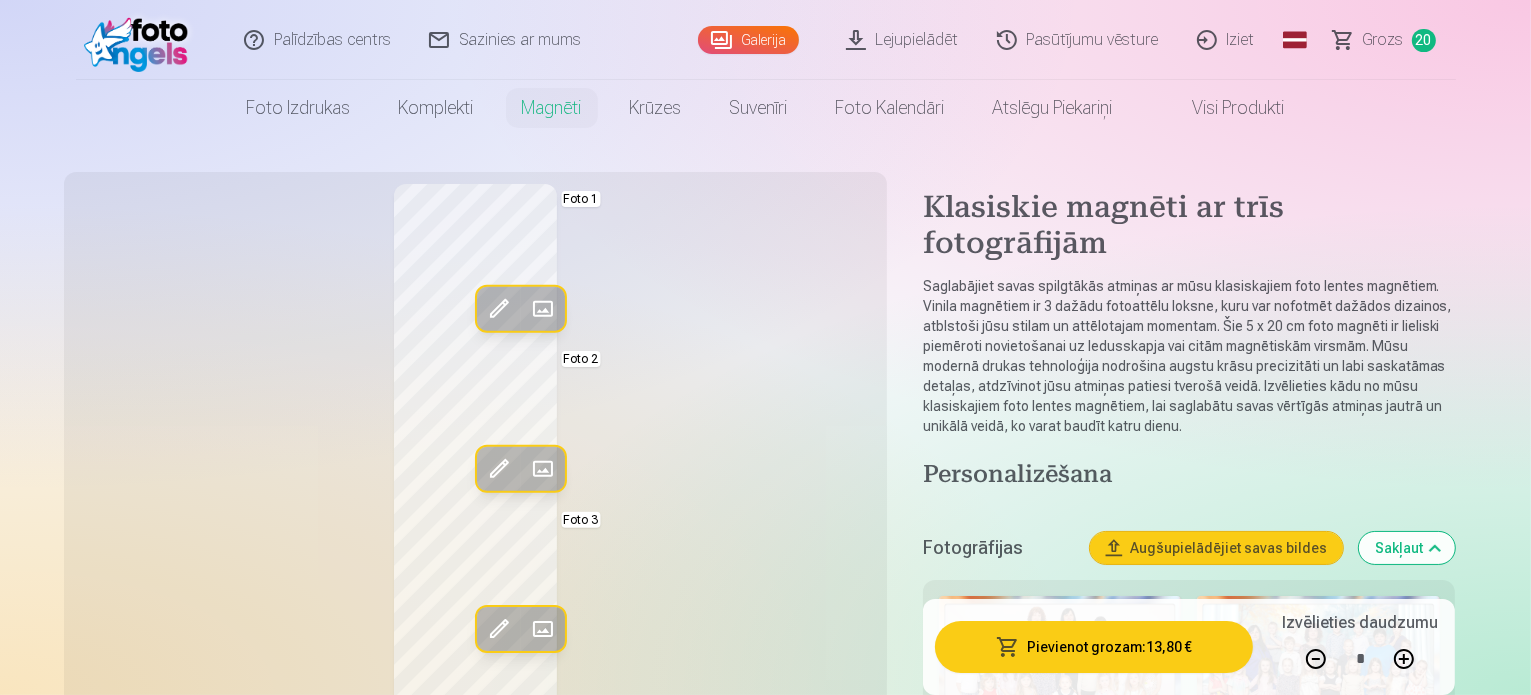 click at bounding box center (1404, 659) 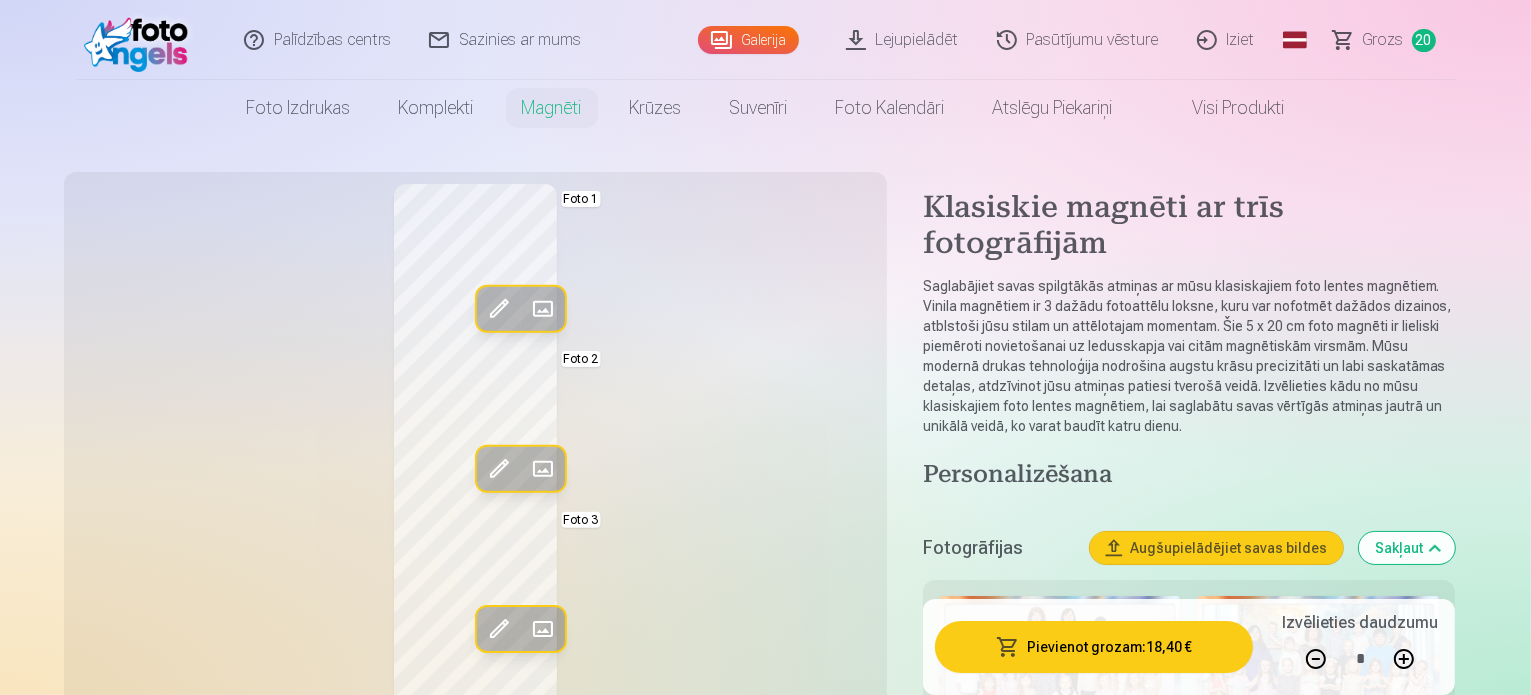 click on "Pievienot grozam :  18,40 €" at bounding box center (1094, 647) 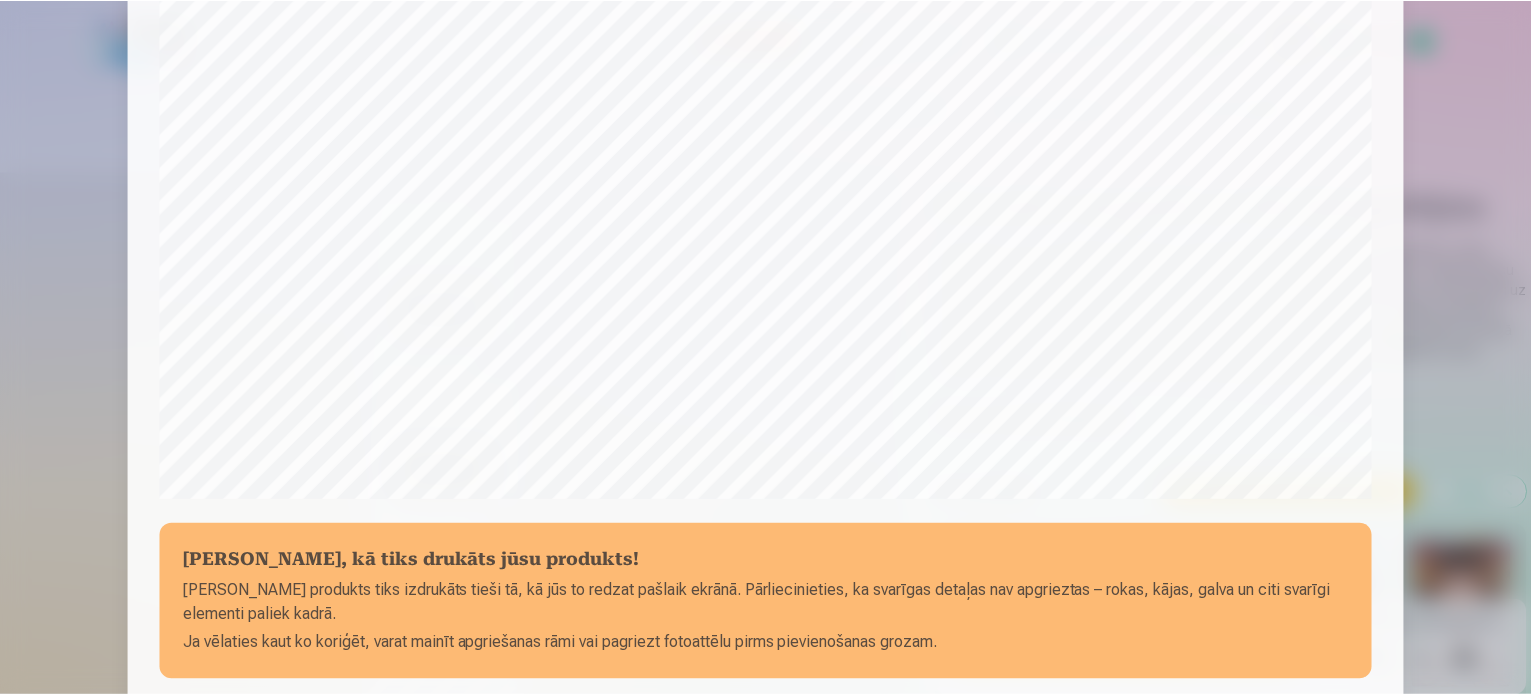 scroll, scrollTop: 744, scrollLeft: 0, axis: vertical 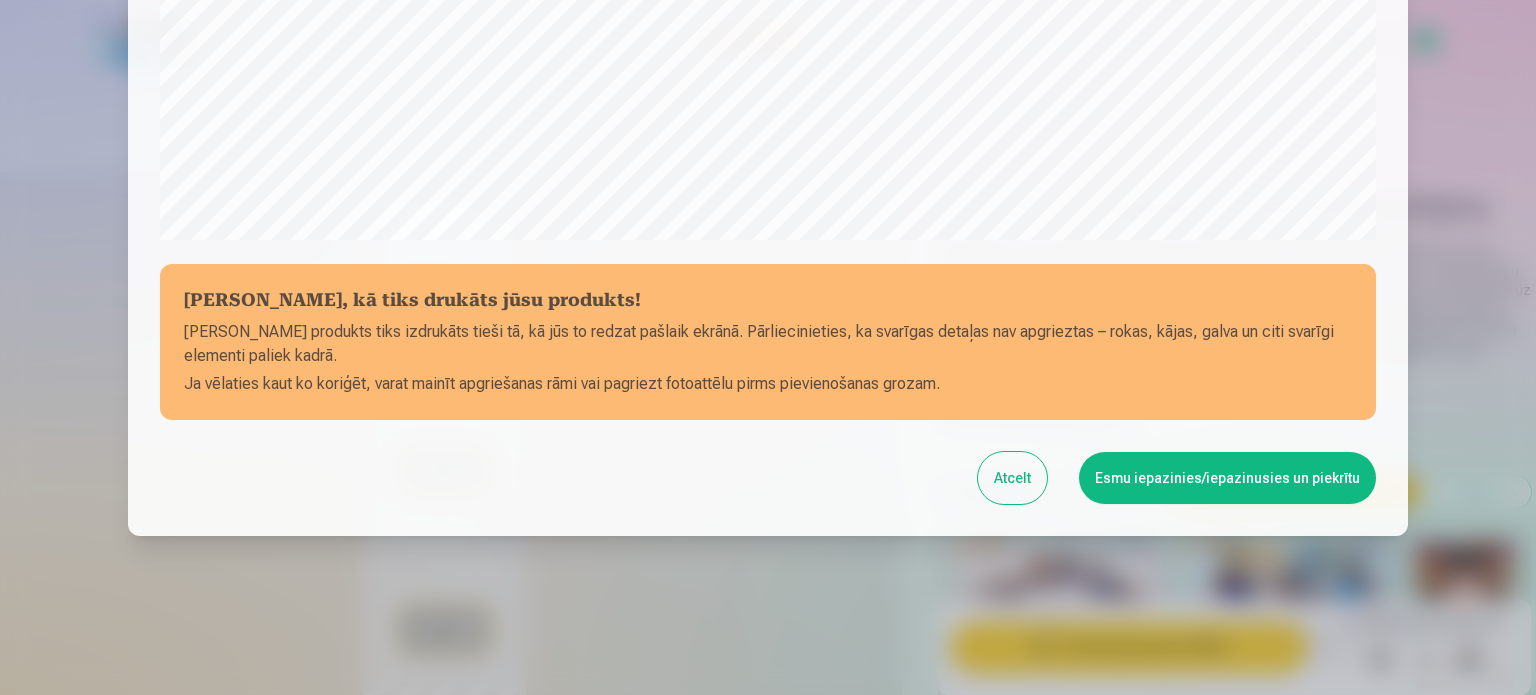 click on "Esmu iepazinies/iepazinusies un piekrītu" at bounding box center [1227, 478] 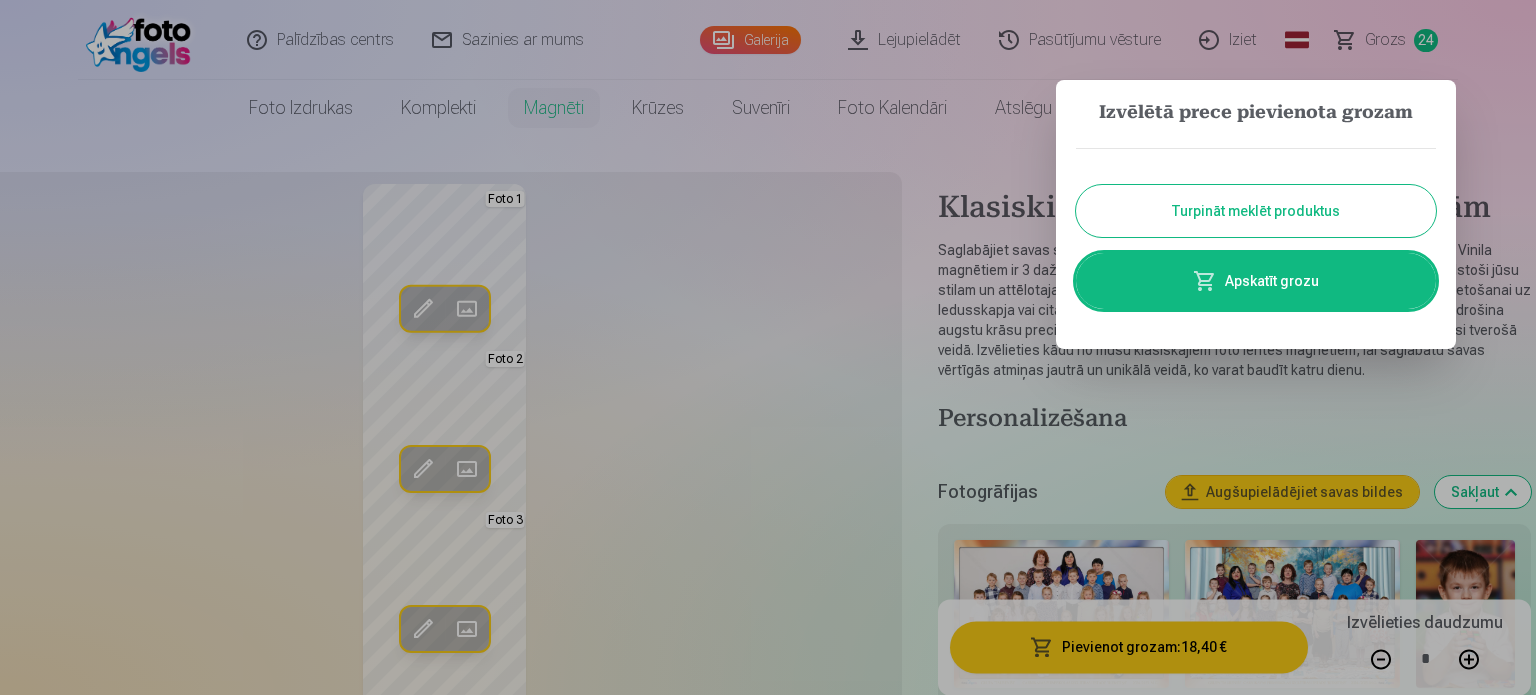 click on "Turpināt meklēt produktus" at bounding box center [1256, 211] 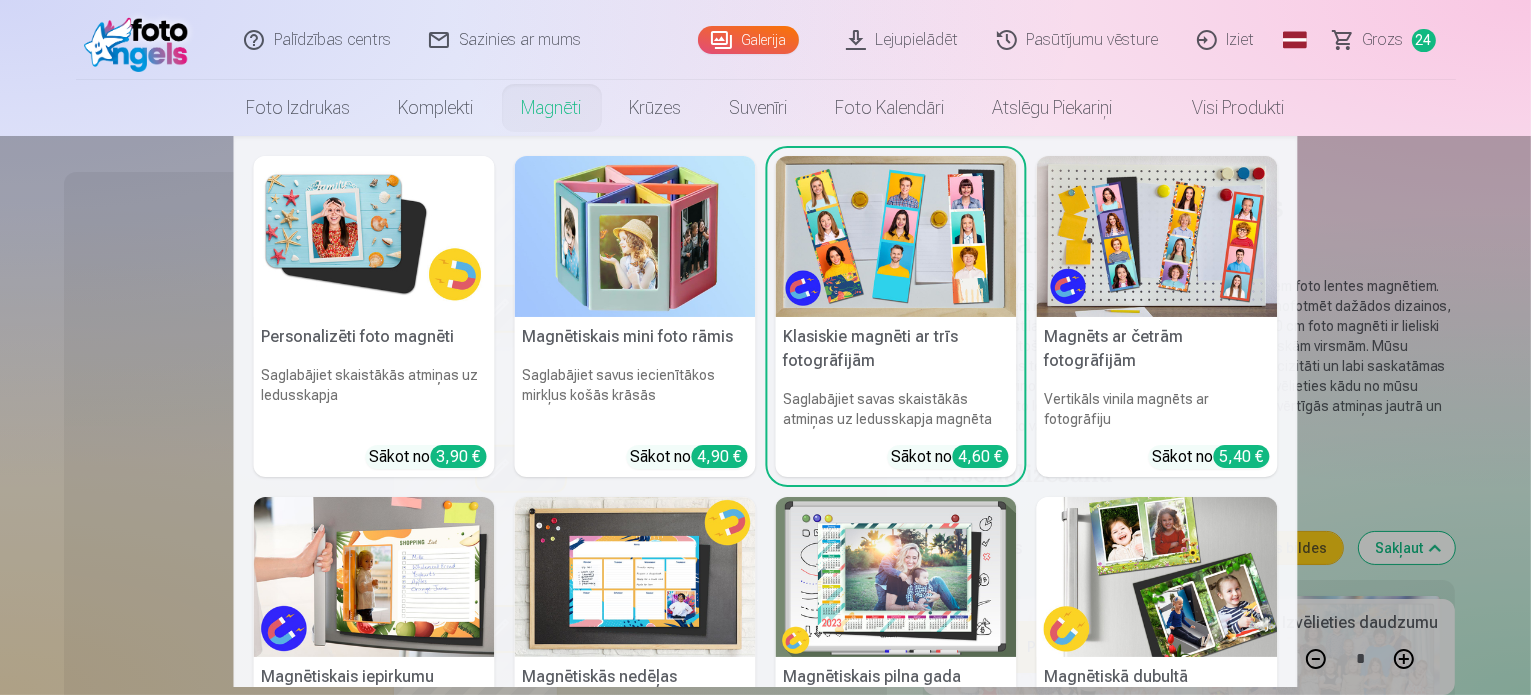 click at bounding box center (896, 236) 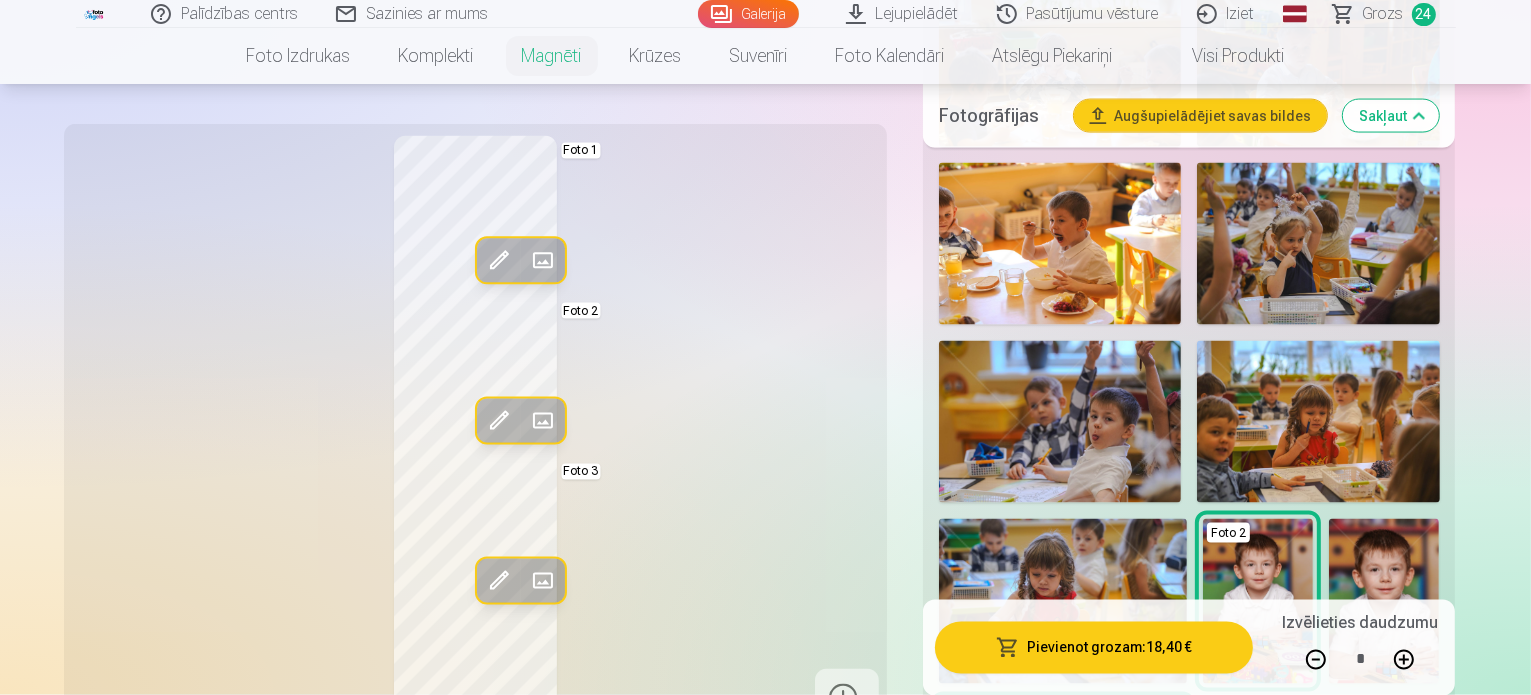 scroll, scrollTop: 3260, scrollLeft: 0, axis: vertical 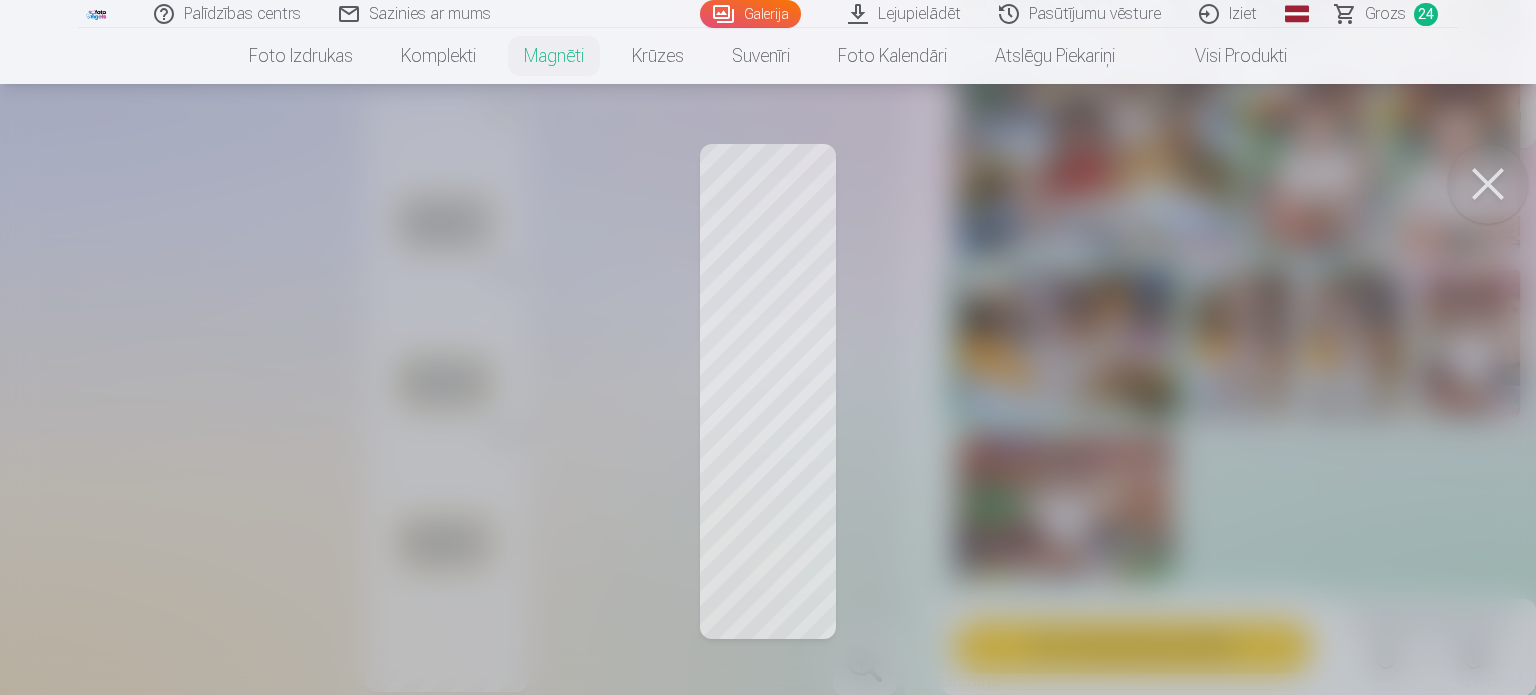 click at bounding box center (768, 347) 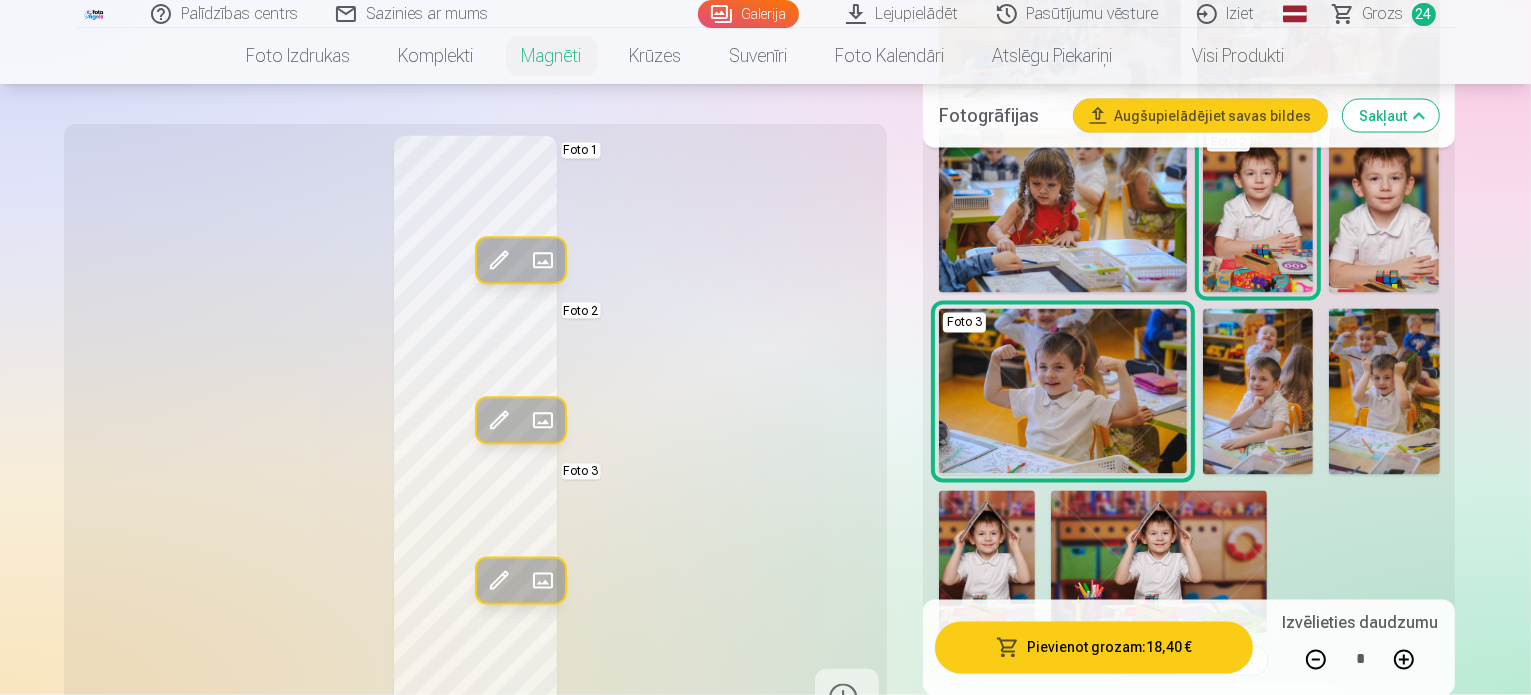 scroll, scrollTop: 3820, scrollLeft: 0, axis: vertical 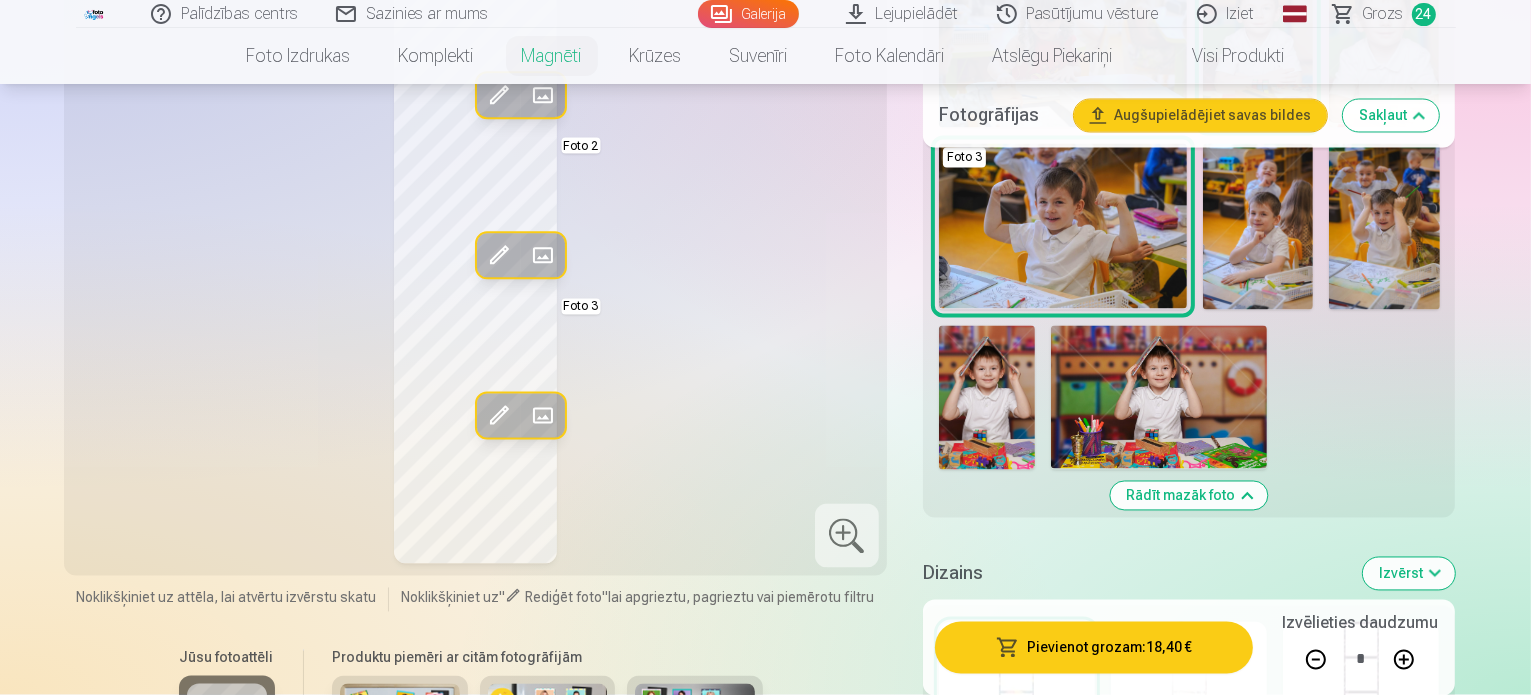 click at bounding box center (400, 725) 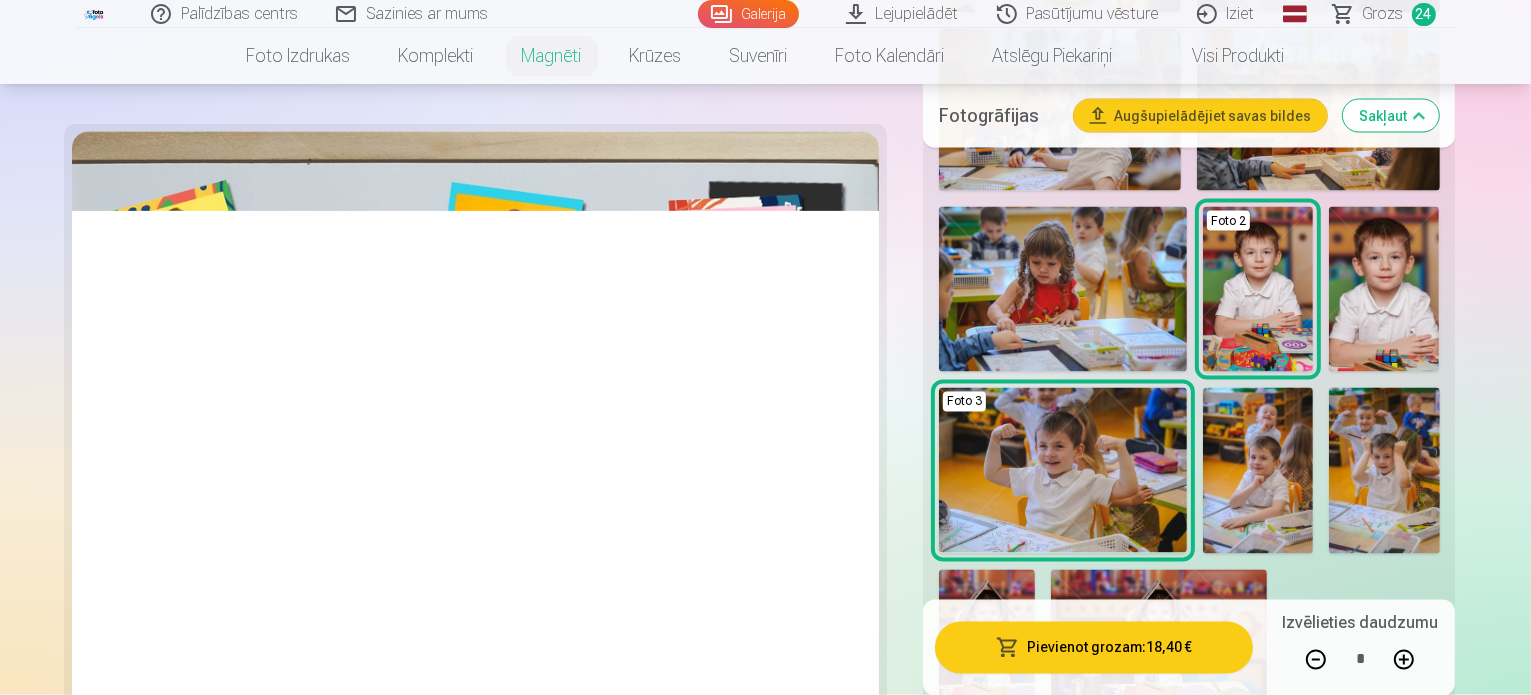 scroll, scrollTop: 3580, scrollLeft: 0, axis: vertical 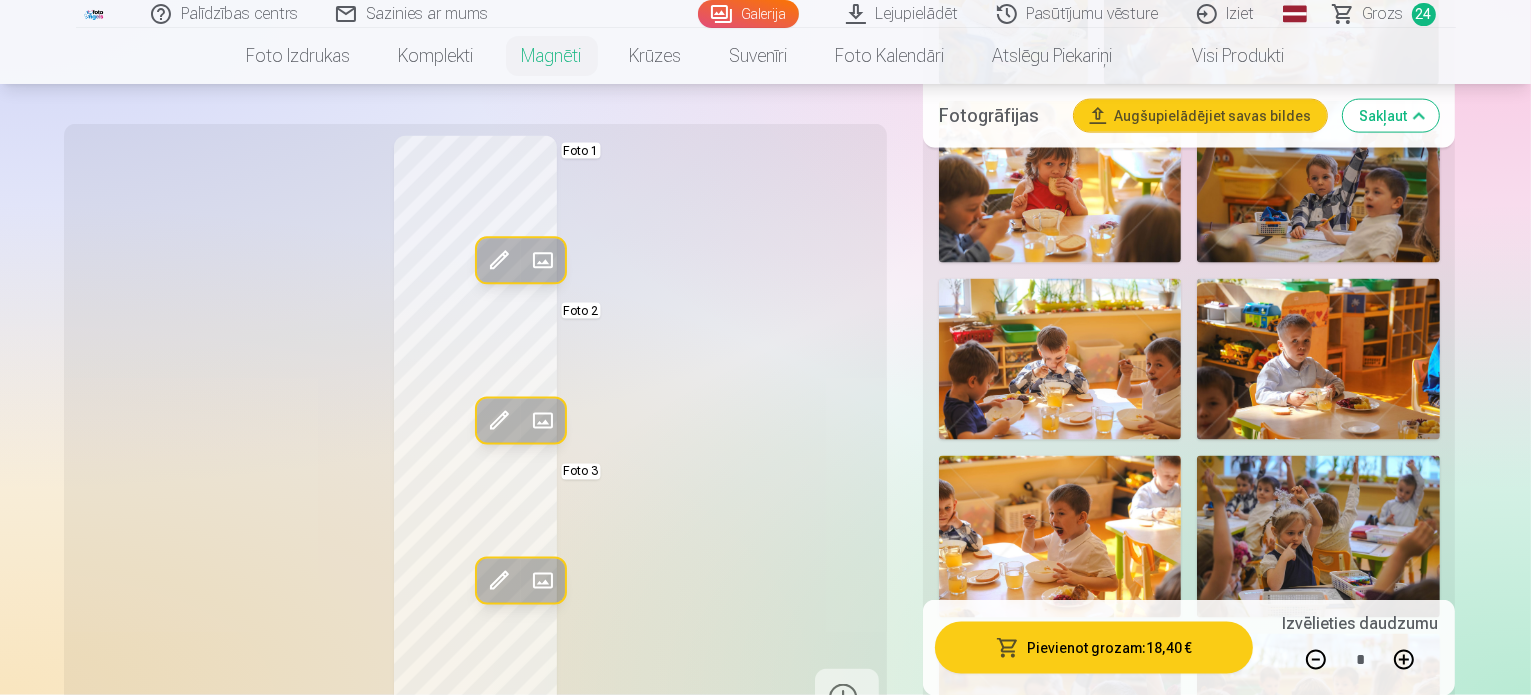 click at bounding box center [498, 261] 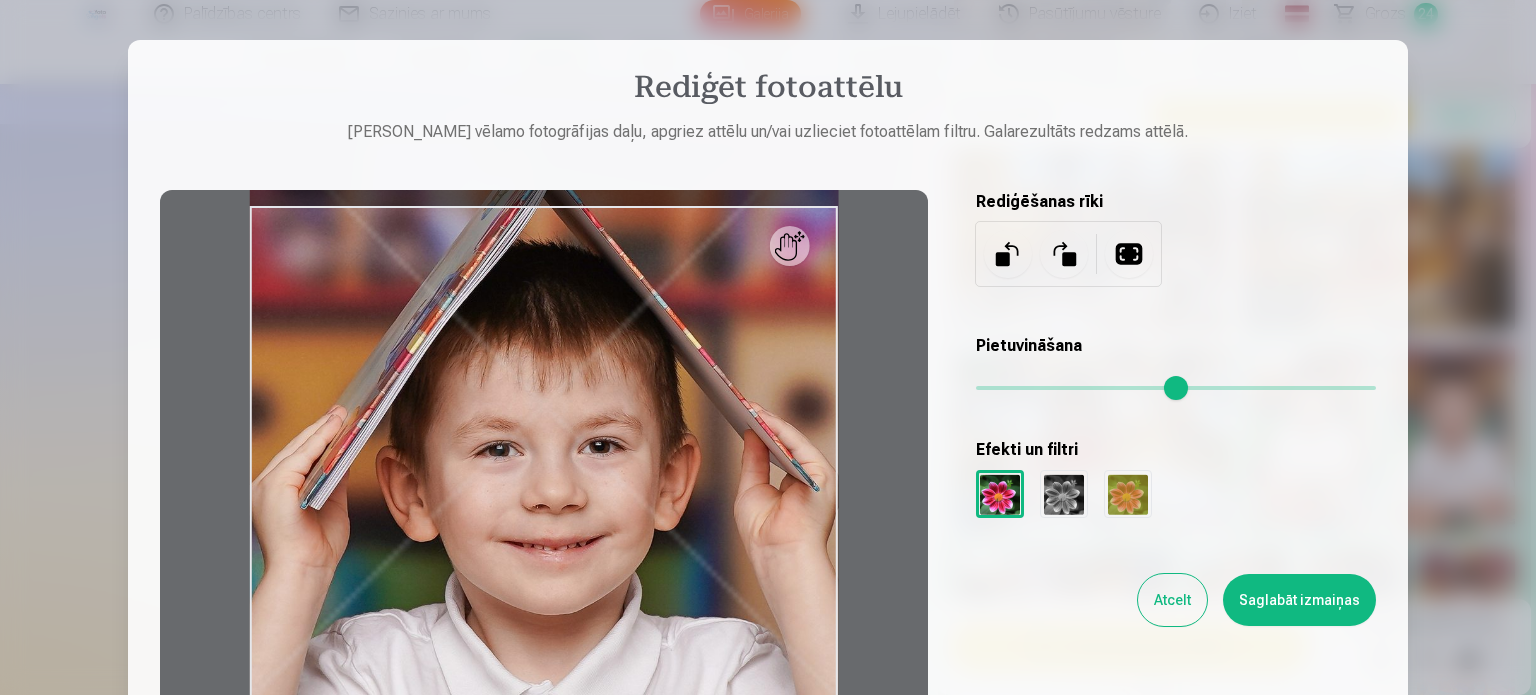 click on "Atcelt" at bounding box center (1172, 600) 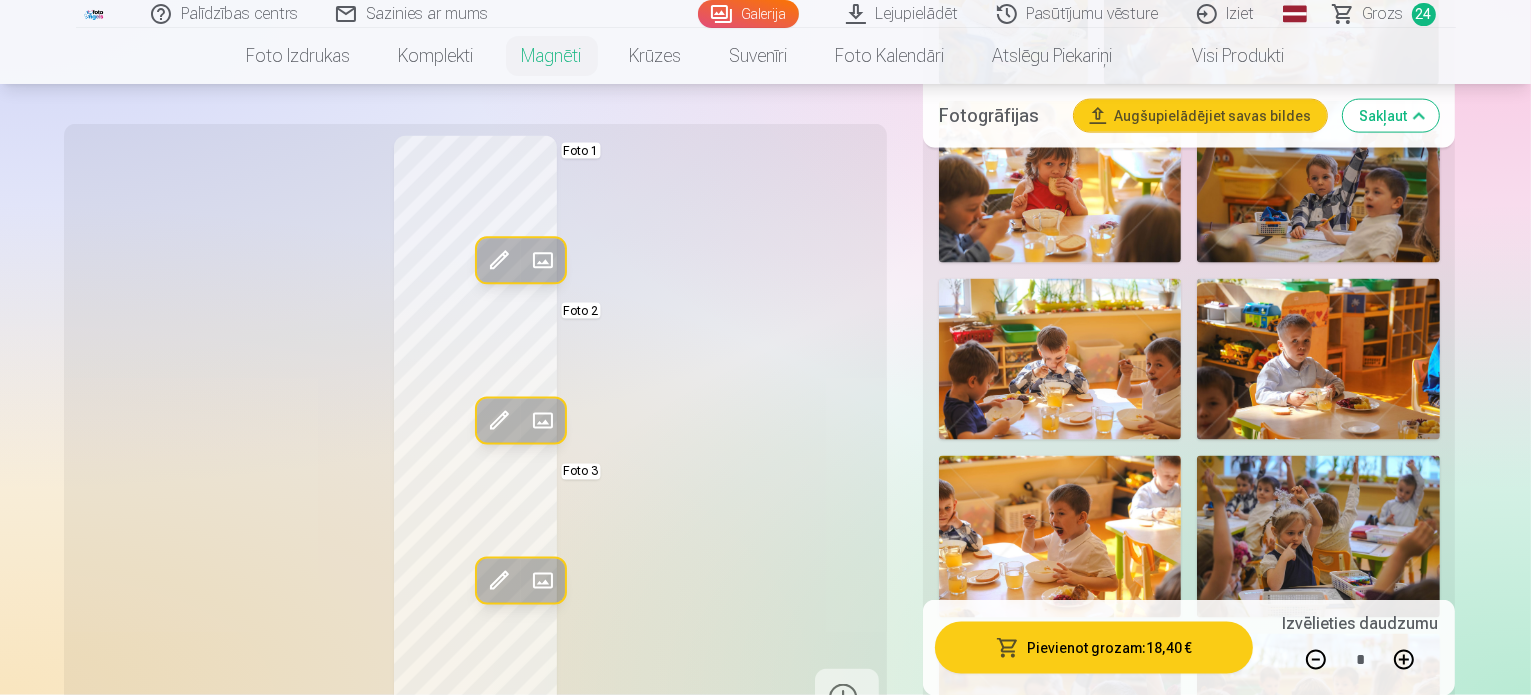 click on "Rediģēt foto Aizstāt Foto   1 Rediģēt foto Aizstāt Foto   2 Rediģēt foto Aizstāt Foto   3" at bounding box center [475, 432] 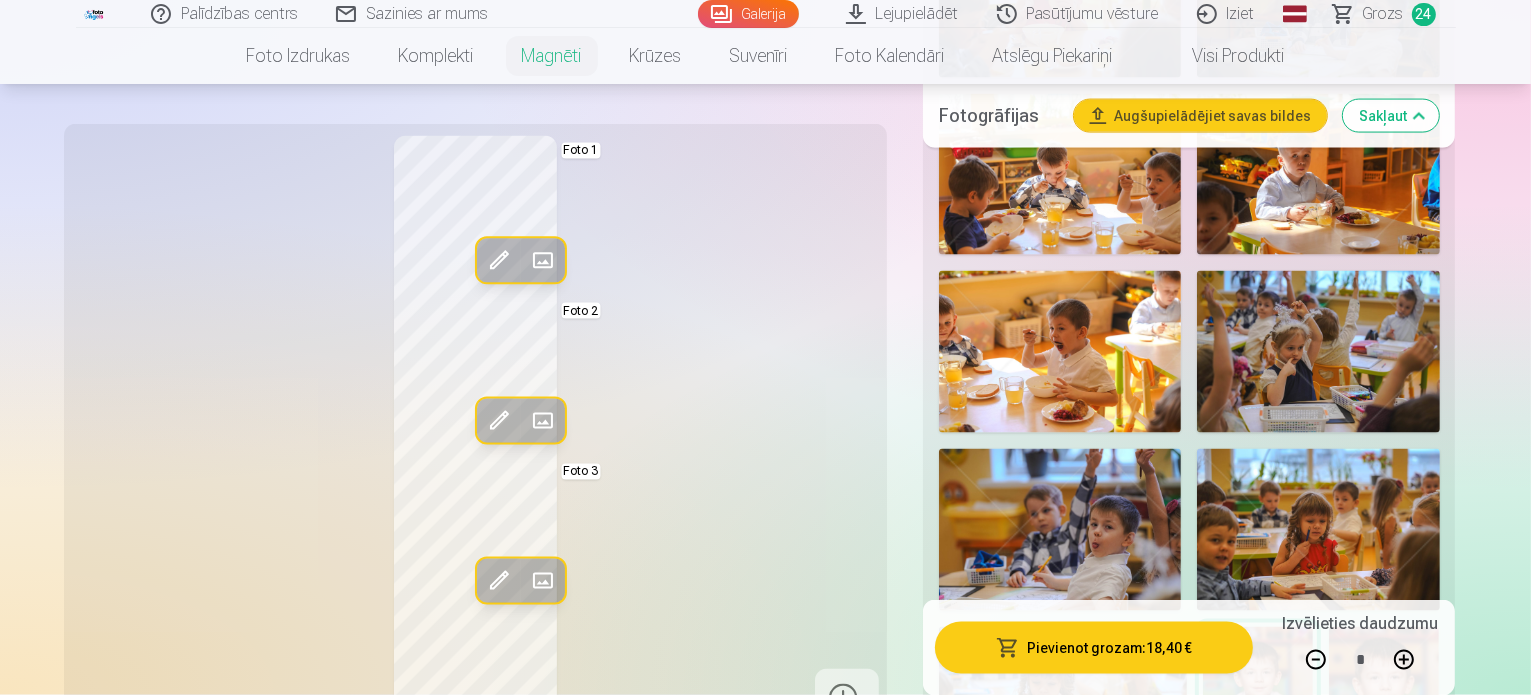 scroll, scrollTop: 3211, scrollLeft: 0, axis: vertical 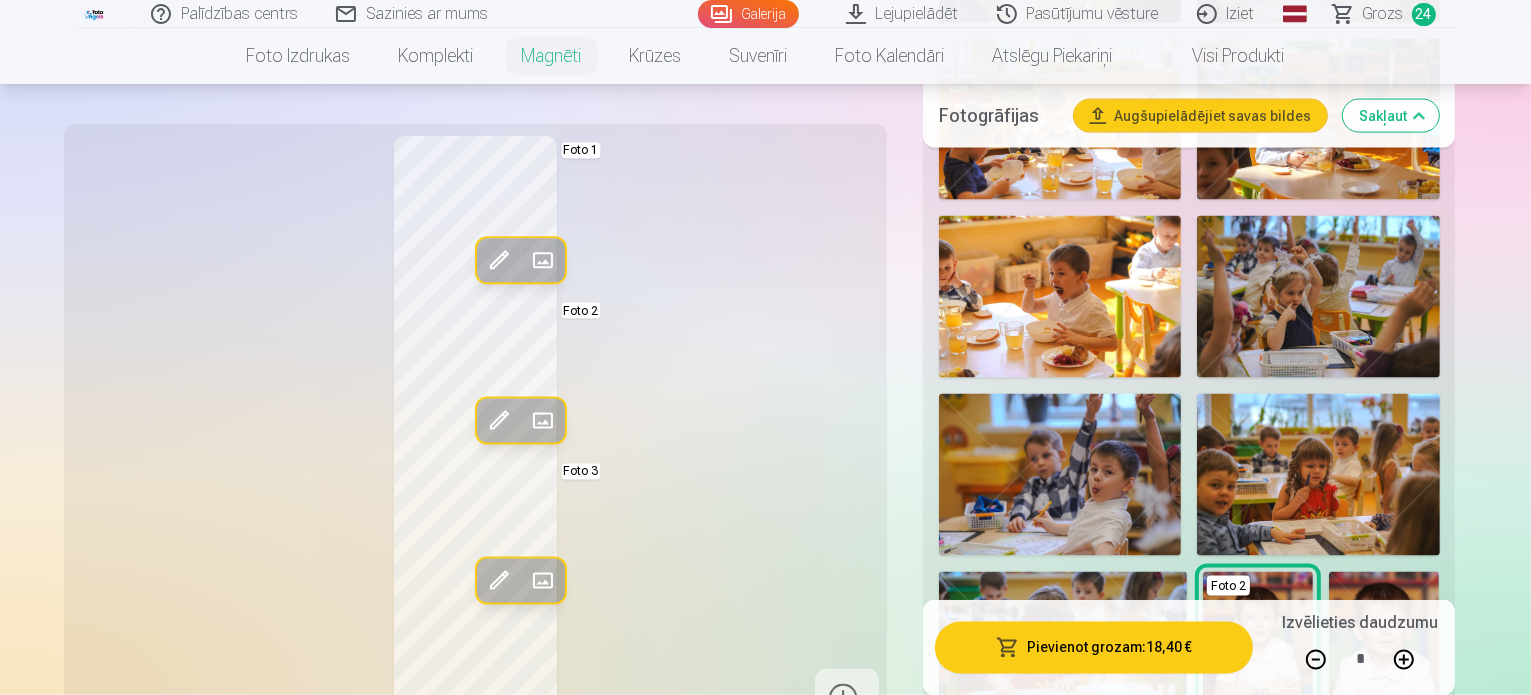 click on "Rediģēt foto Aizstāt Foto   1 Rediģēt foto Aizstāt Foto   2 Rediģēt foto Aizstāt Foto   3" at bounding box center (475, 432) 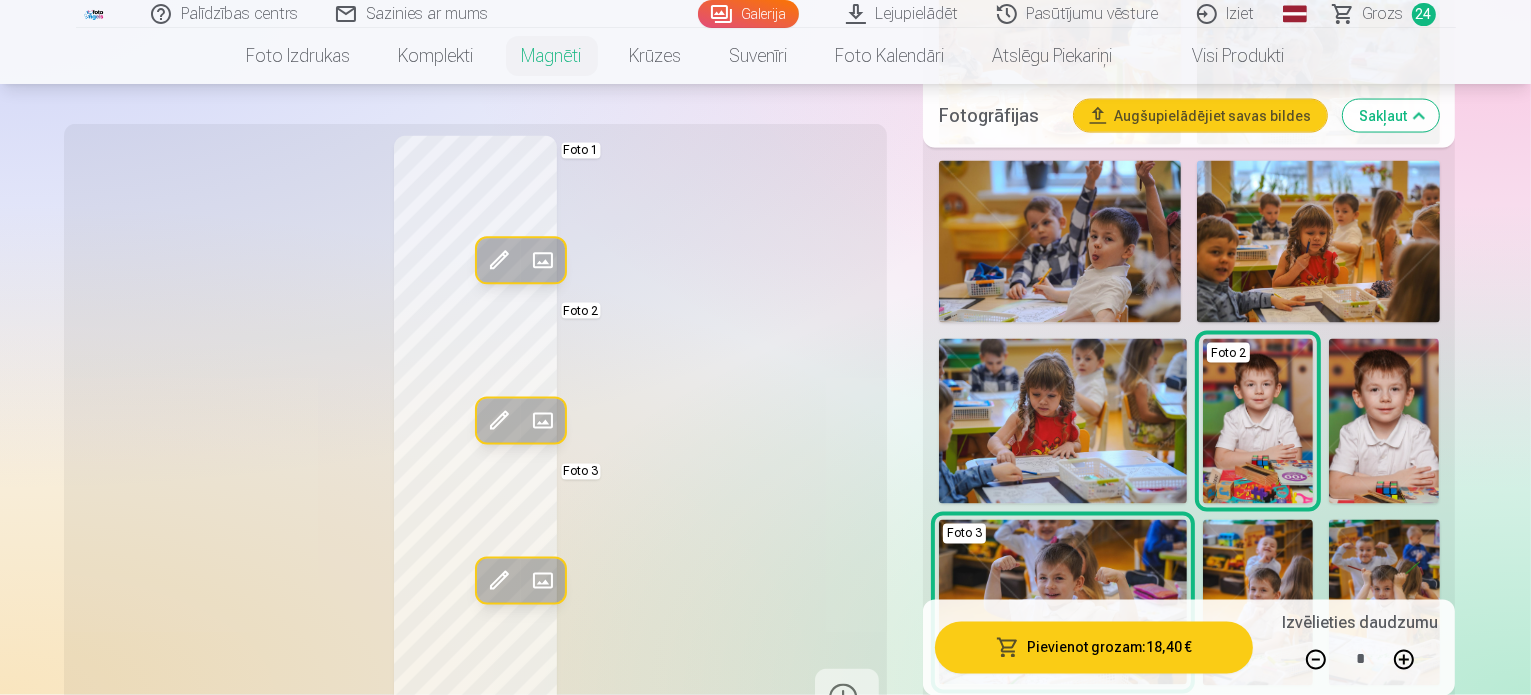 scroll, scrollTop: 3451, scrollLeft: 0, axis: vertical 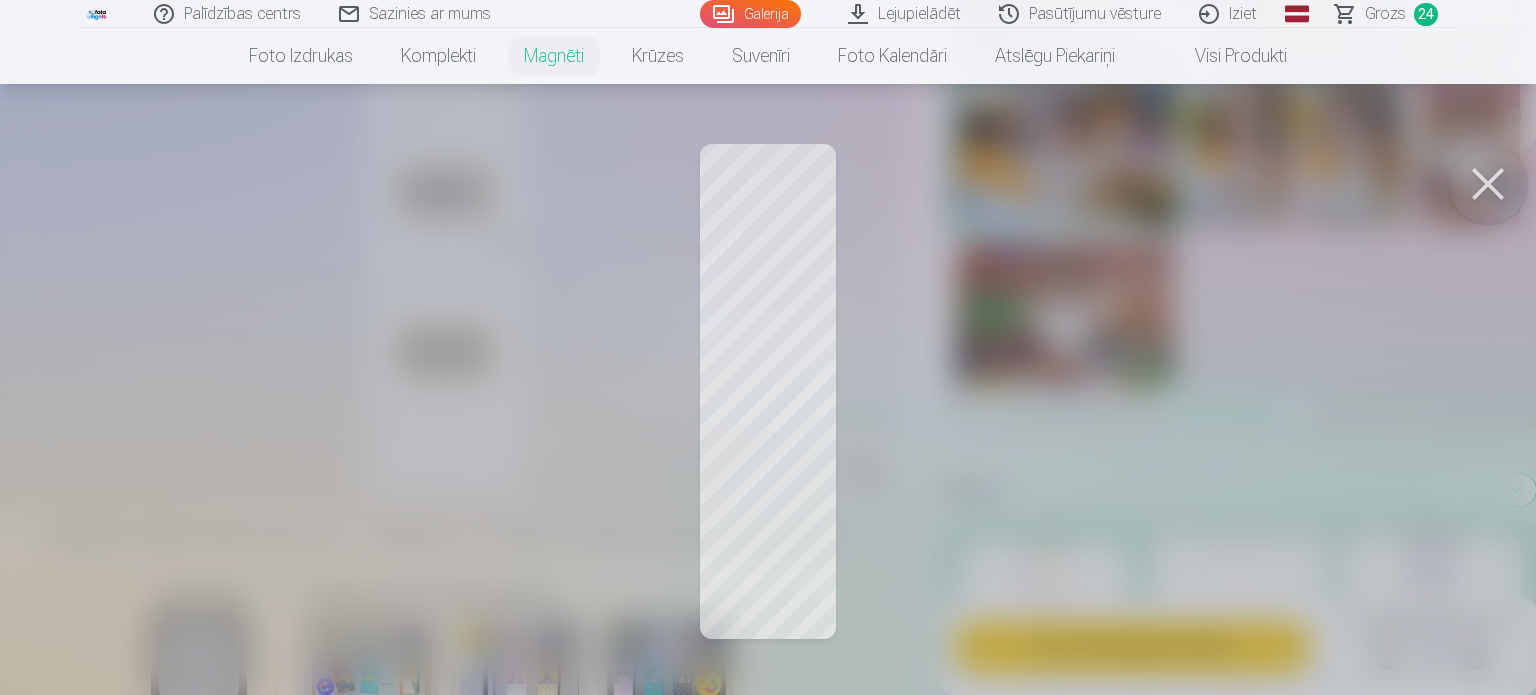 click at bounding box center [768, 347] 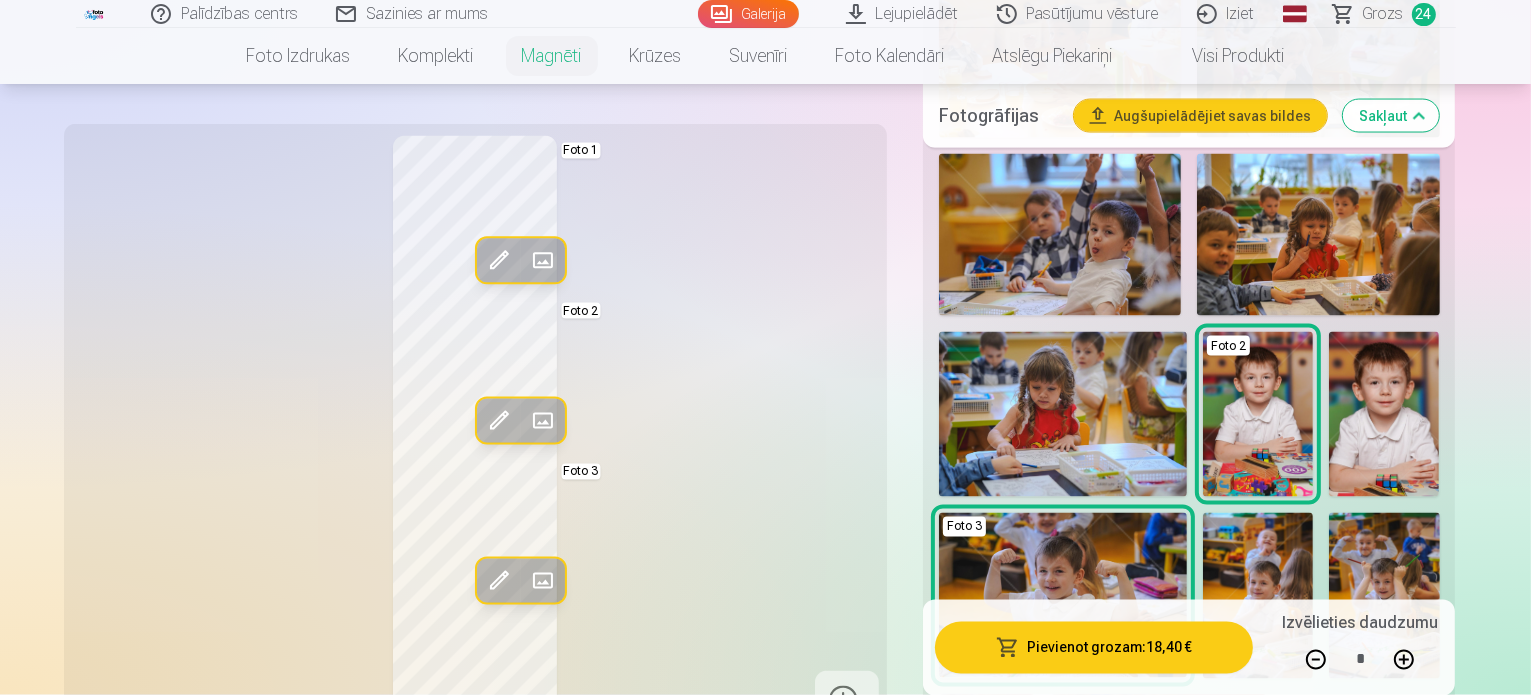 click on "Jūsu fotoattēli Produktu piemēri ar citām fotogrāfijām" at bounding box center (475, 887) 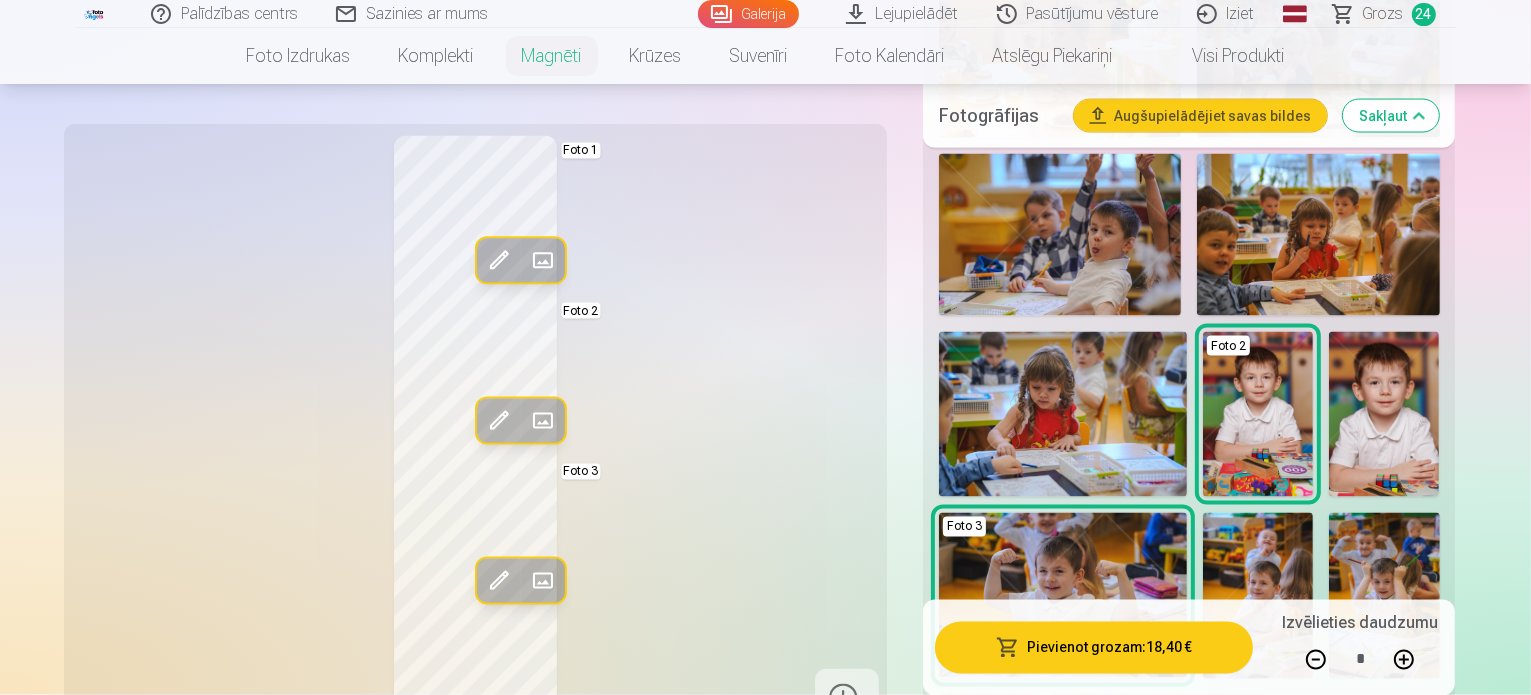 click at bounding box center [1189, 1055] 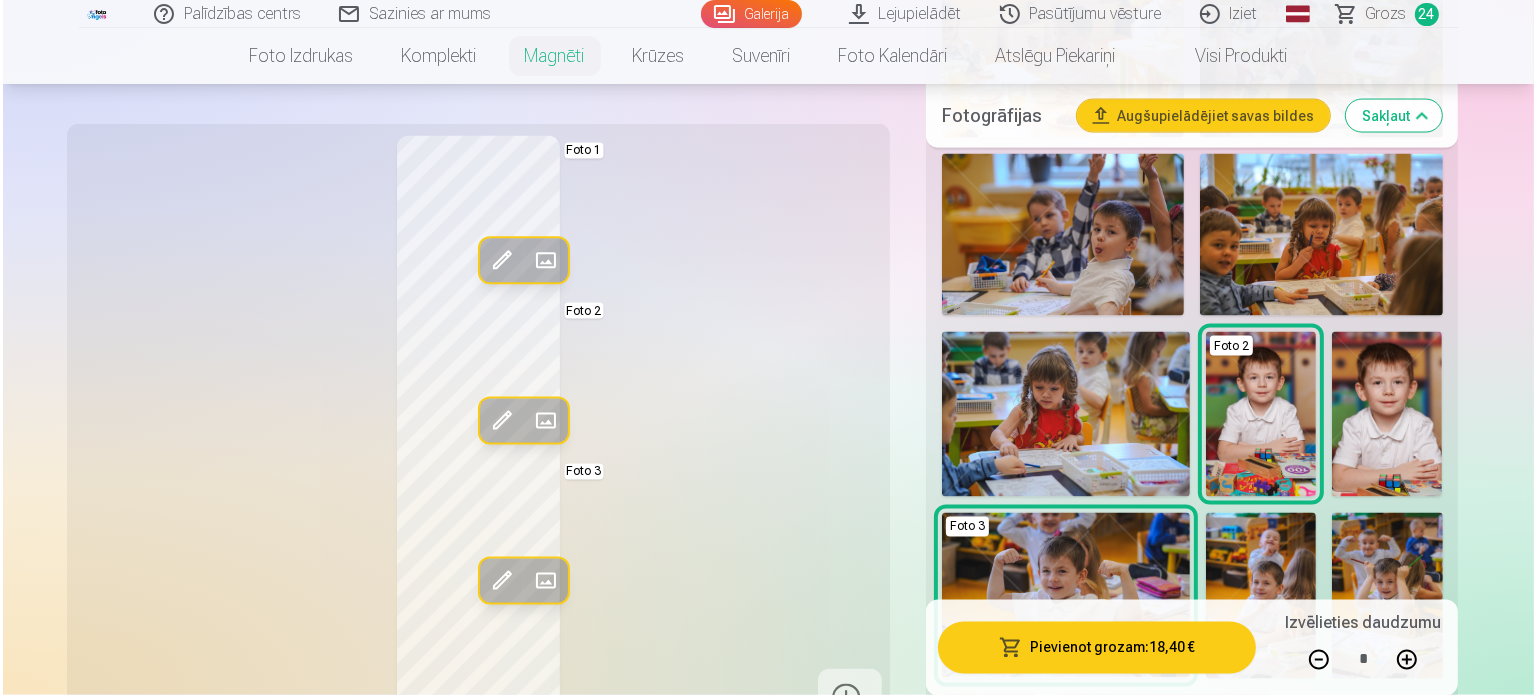 scroll, scrollTop: 4060, scrollLeft: 0, axis: vertical 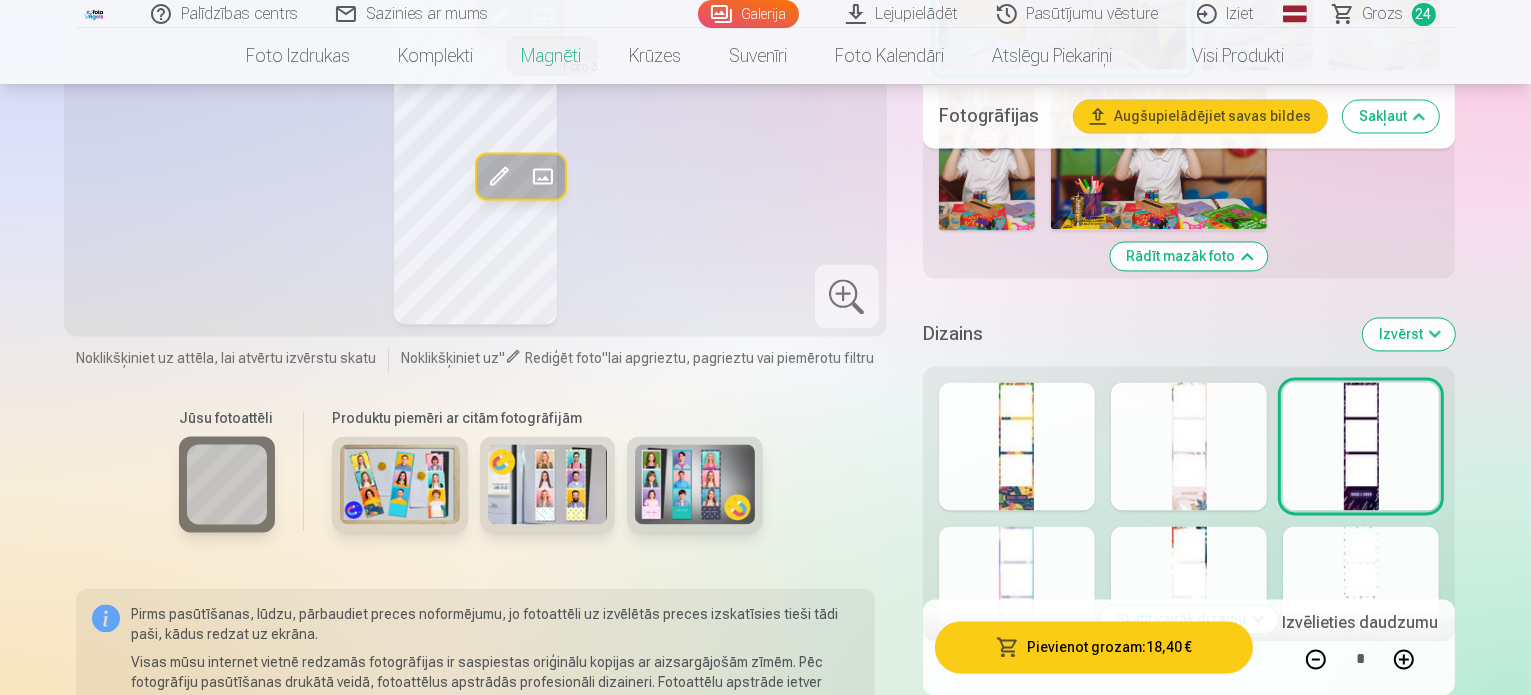 click on "Skatīt vairāk dizainu" at bounding box center [1189, 619] 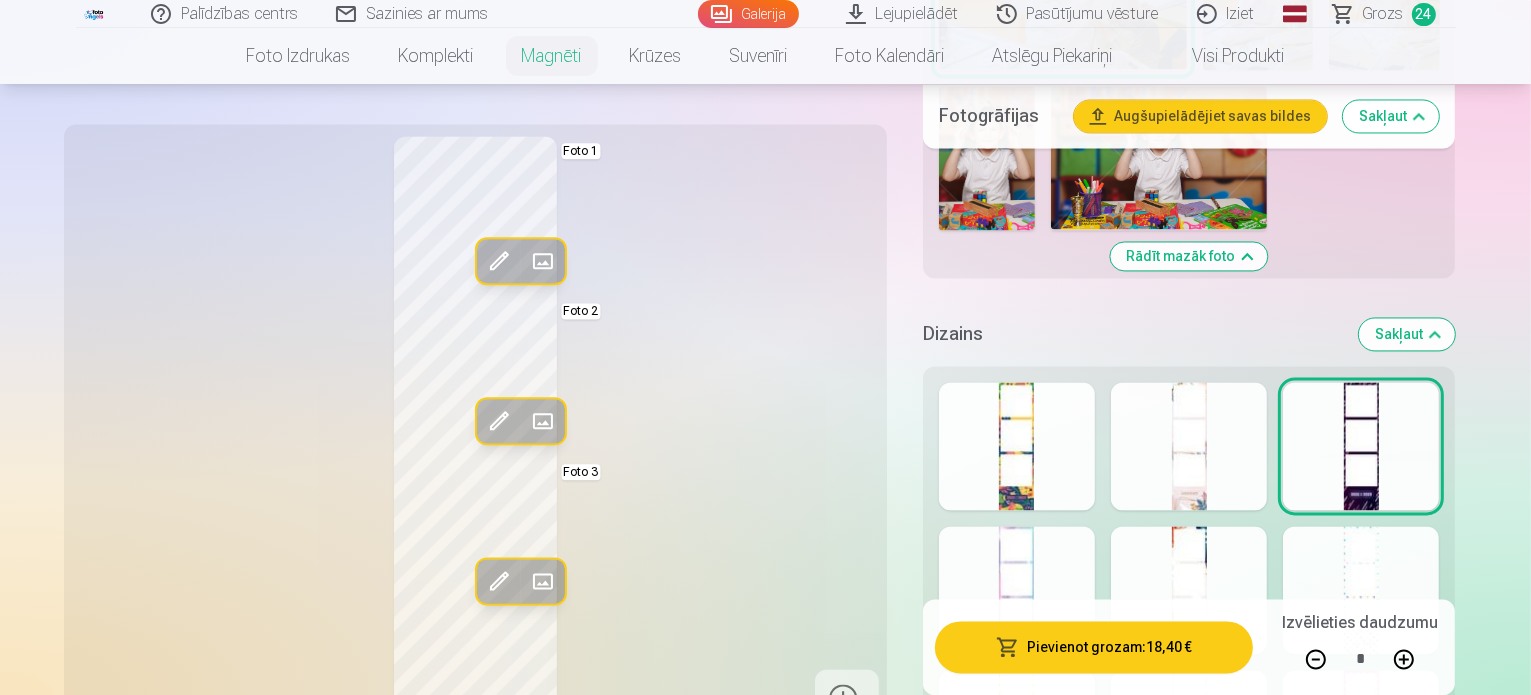 click at bounding box center [1017, 878] 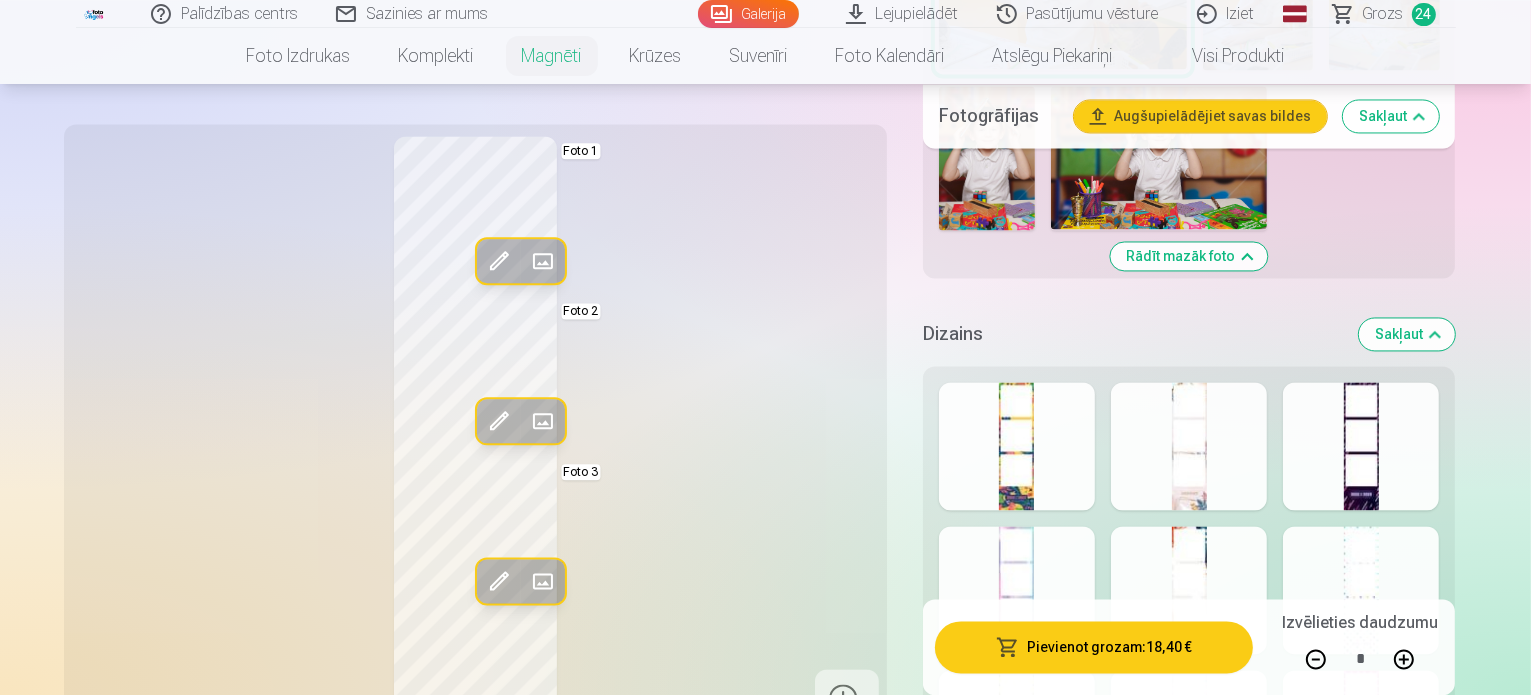 click at bounding box center (1189, 734) 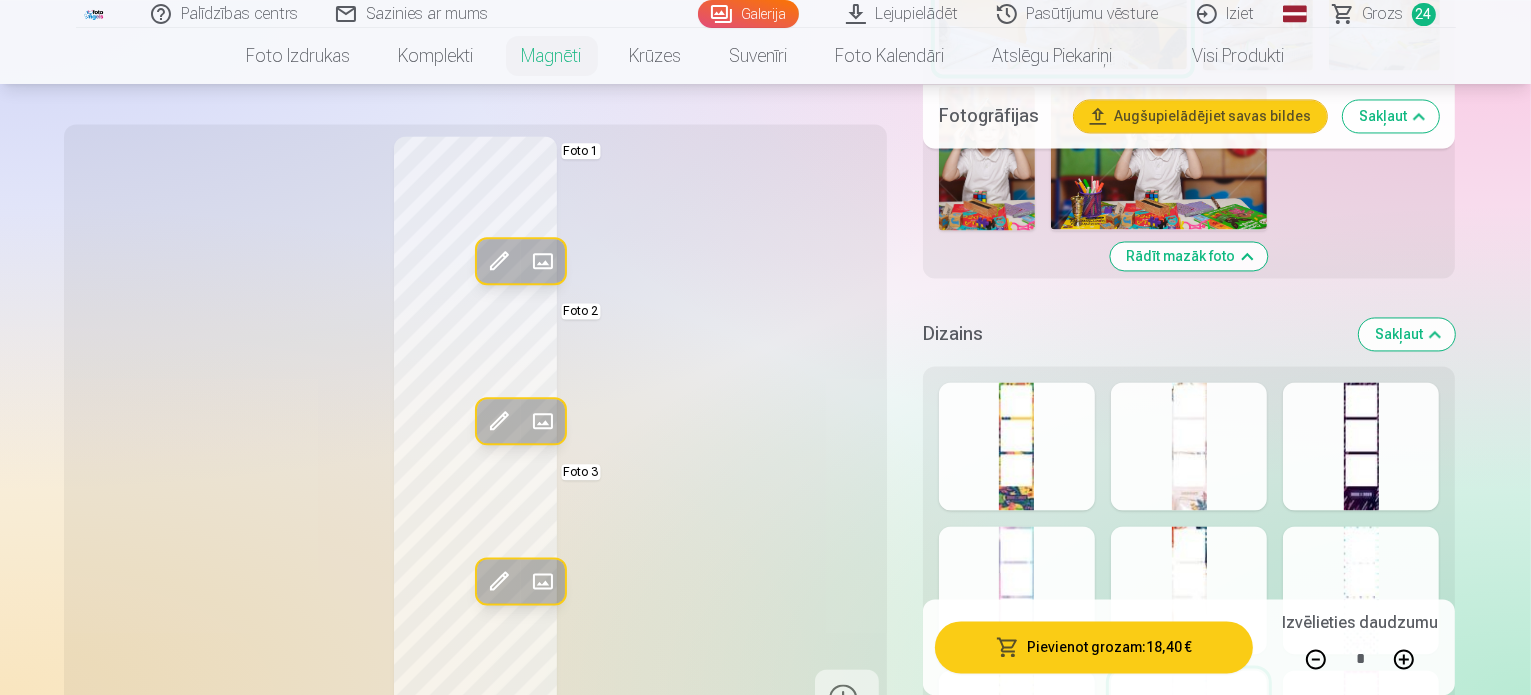 click at bounding box center (1017, 734) 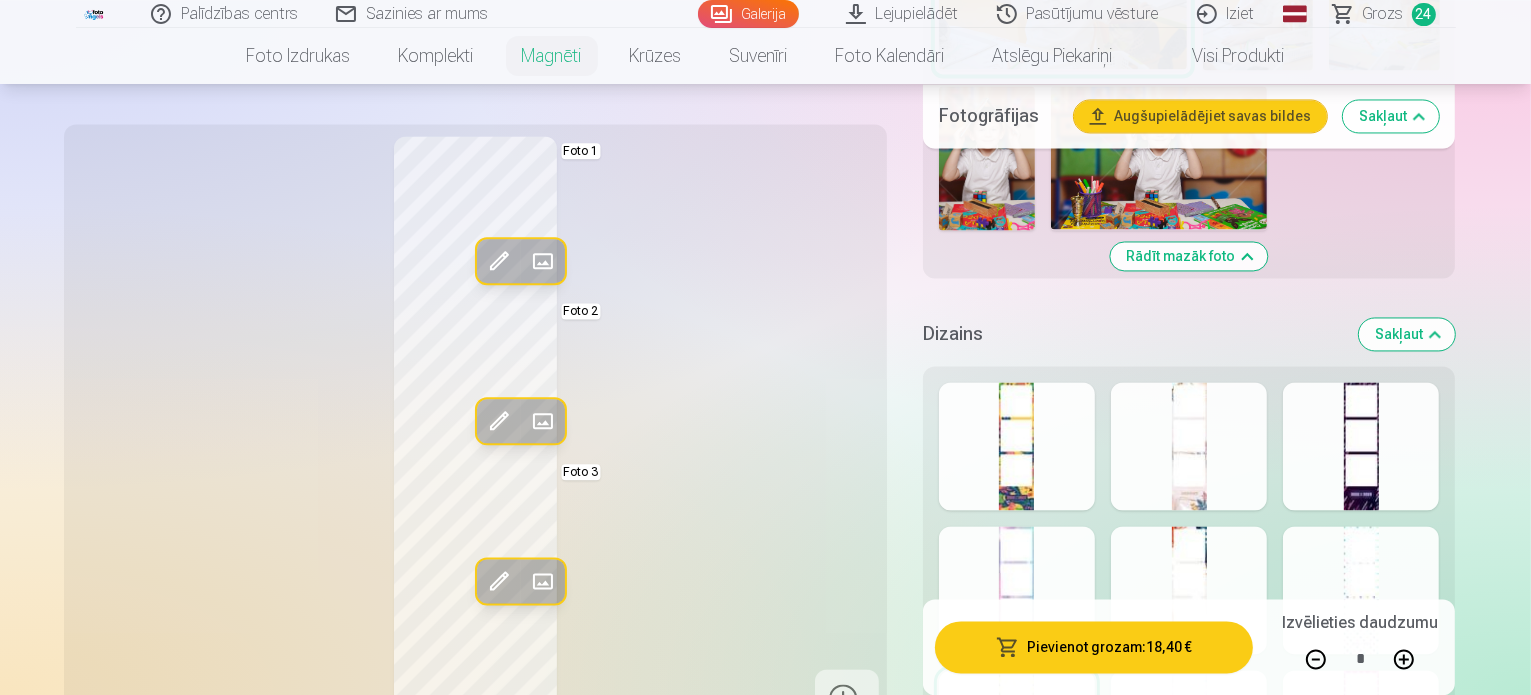 click at bounding box center [1017, 1022] 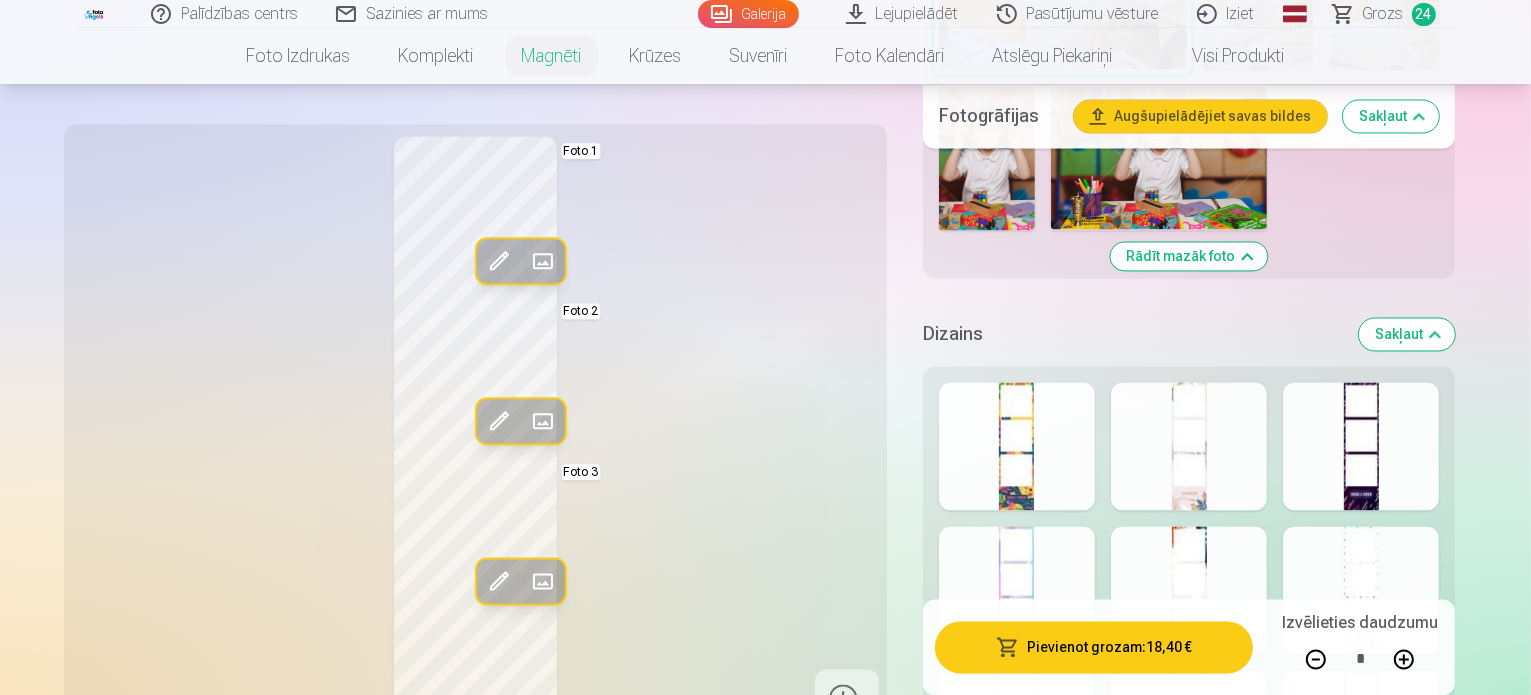 click at bounding box center [1017, 878] 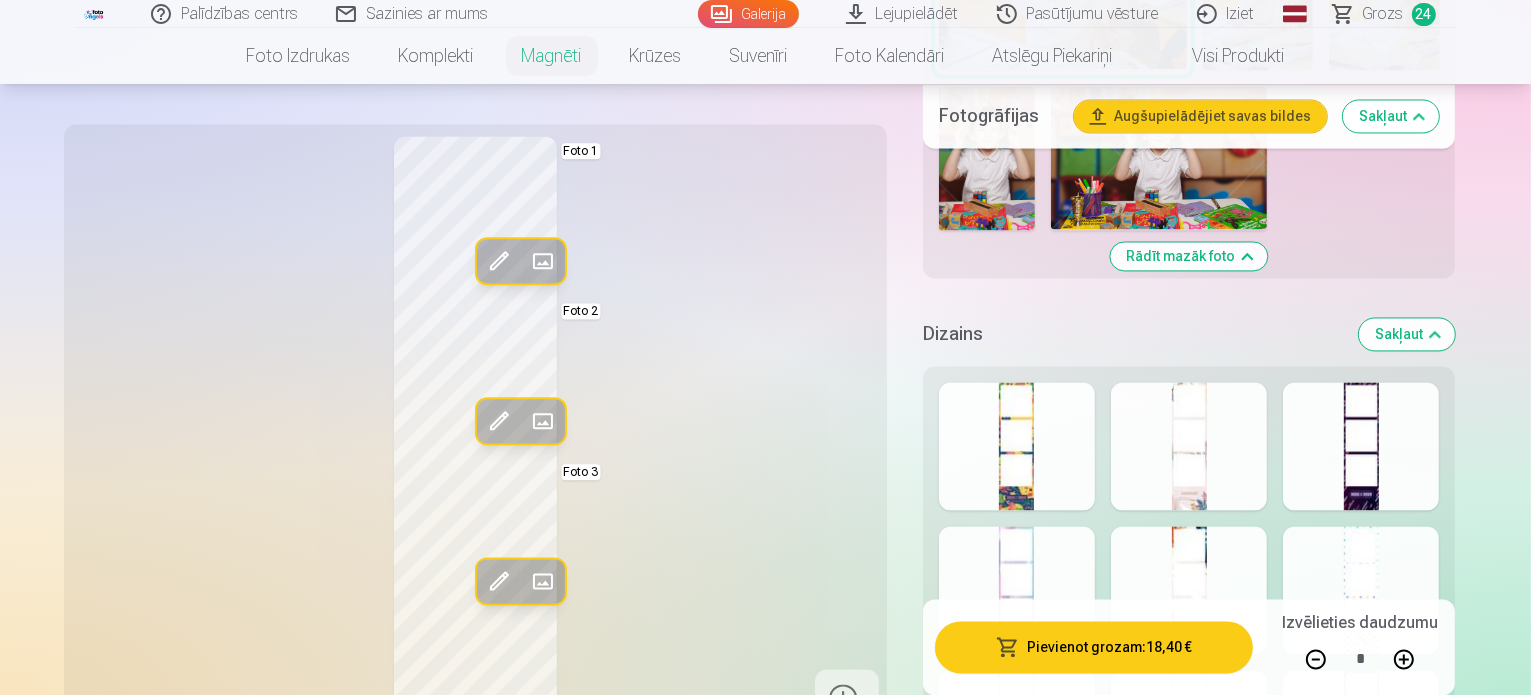 click on "Pievienot grozam :  18,40 €" at bounding box center [1094, 647] 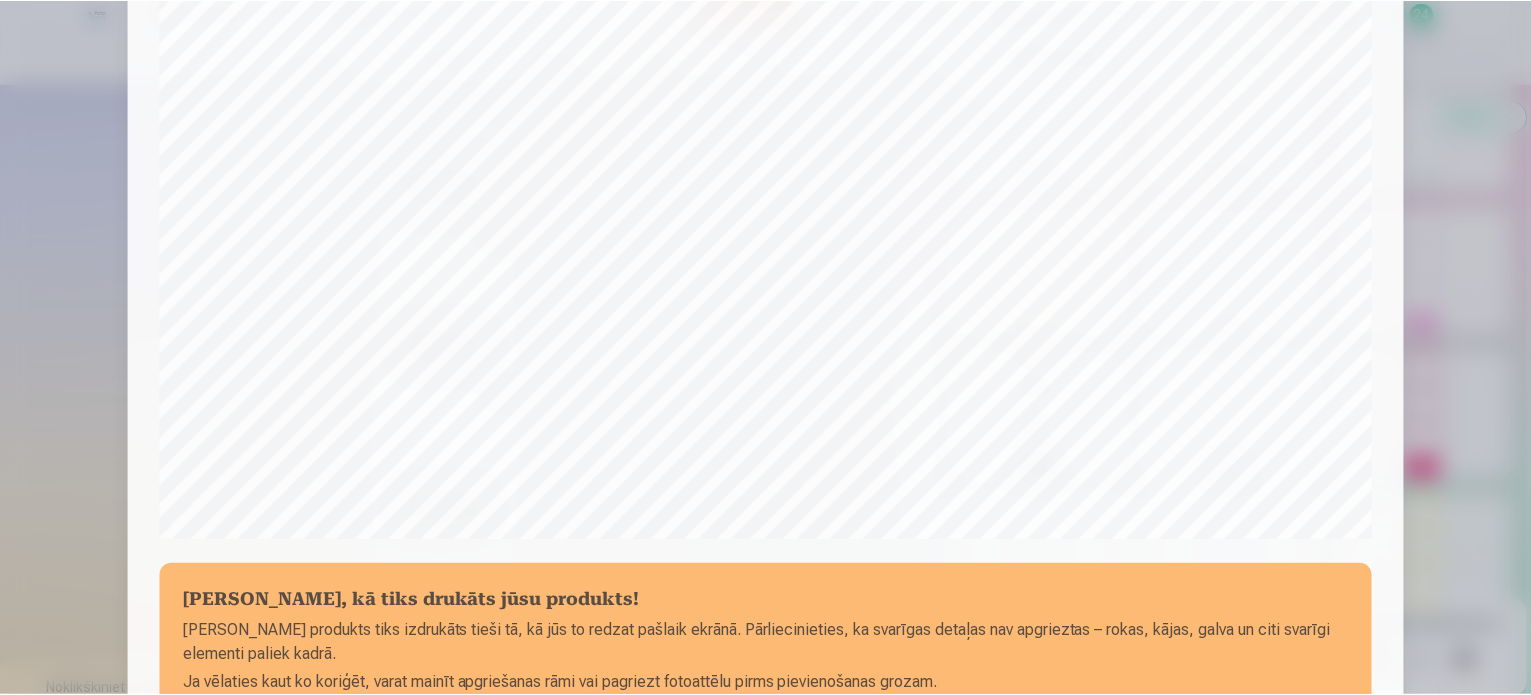 scroll, scrollTop: 744, scrollLeft: 0, axis: vertical 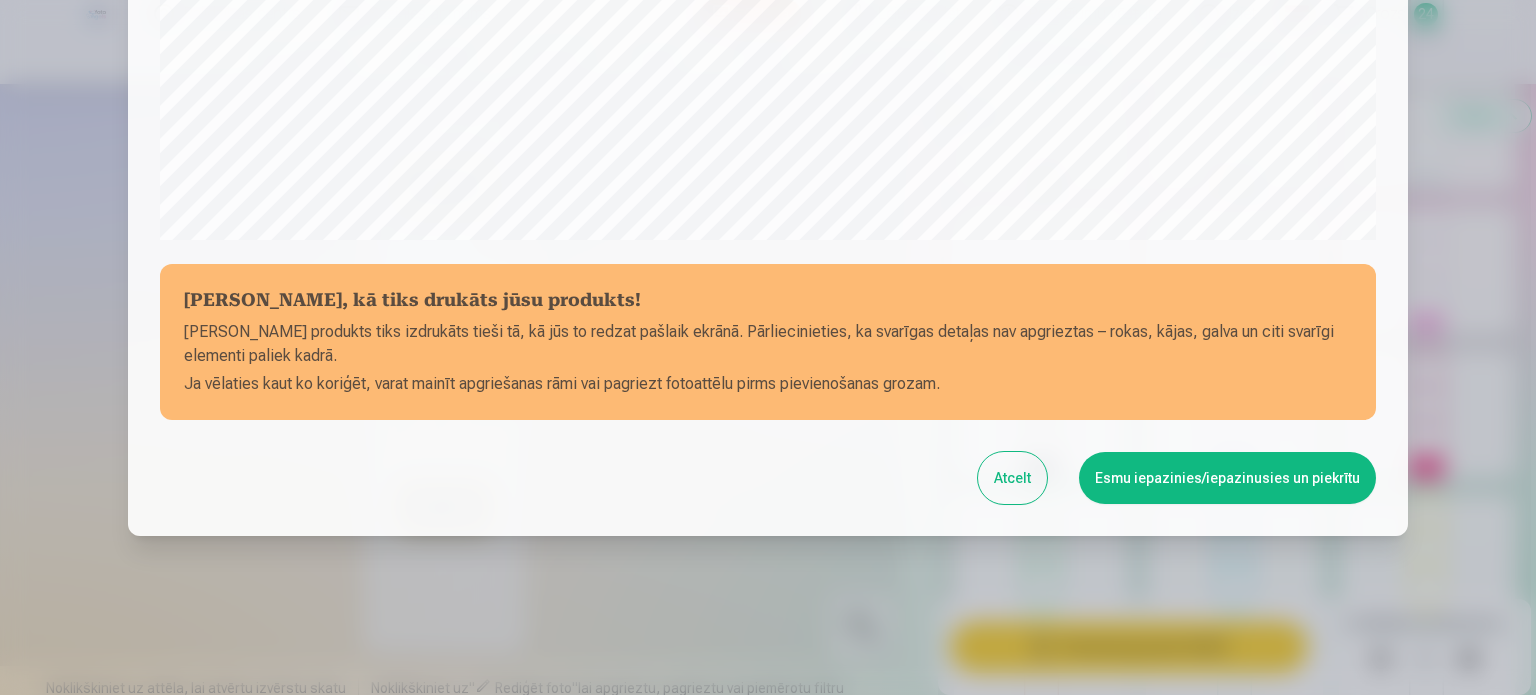 click on "Esmu iepazinies/iepazinusies un piekrītu" at bounding box center [1227, 478] 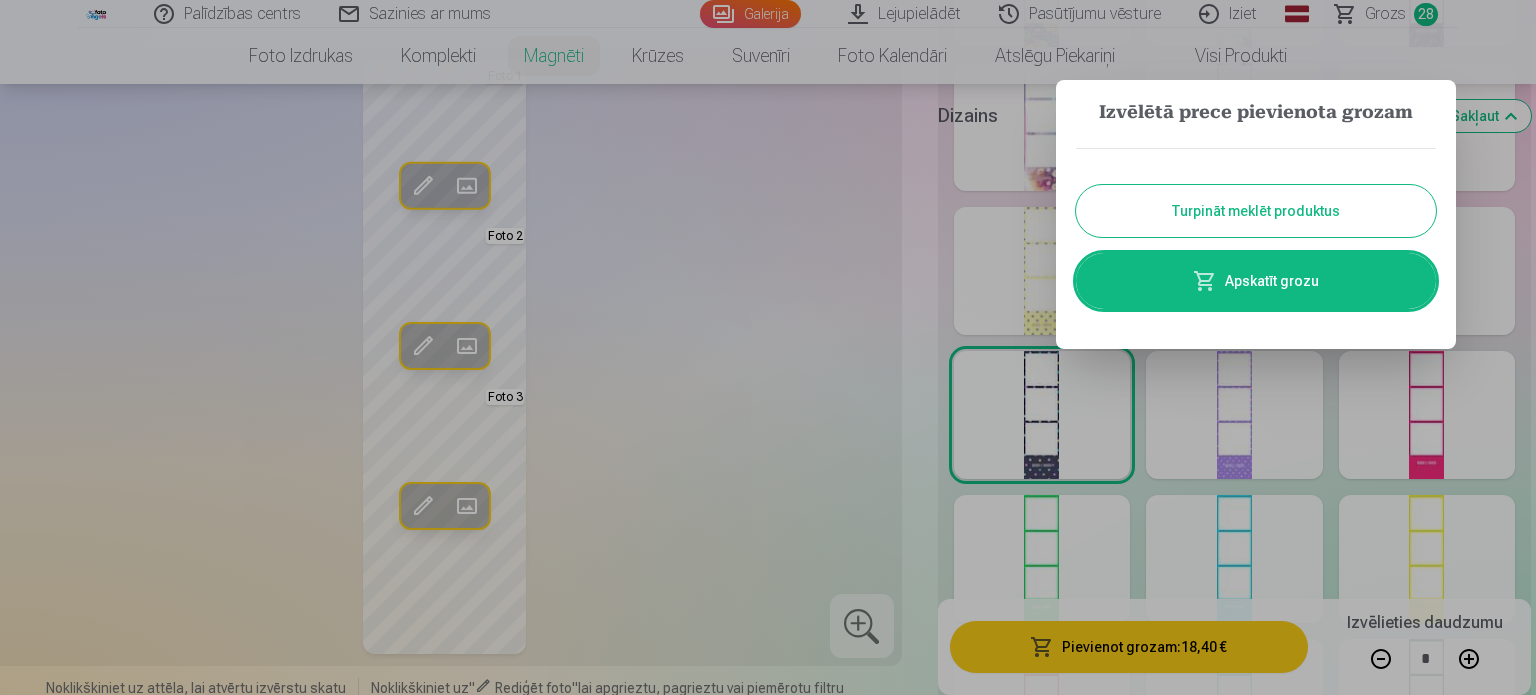 click on "Turpināt meklēt produktus" at bounding box center (1256, 211) 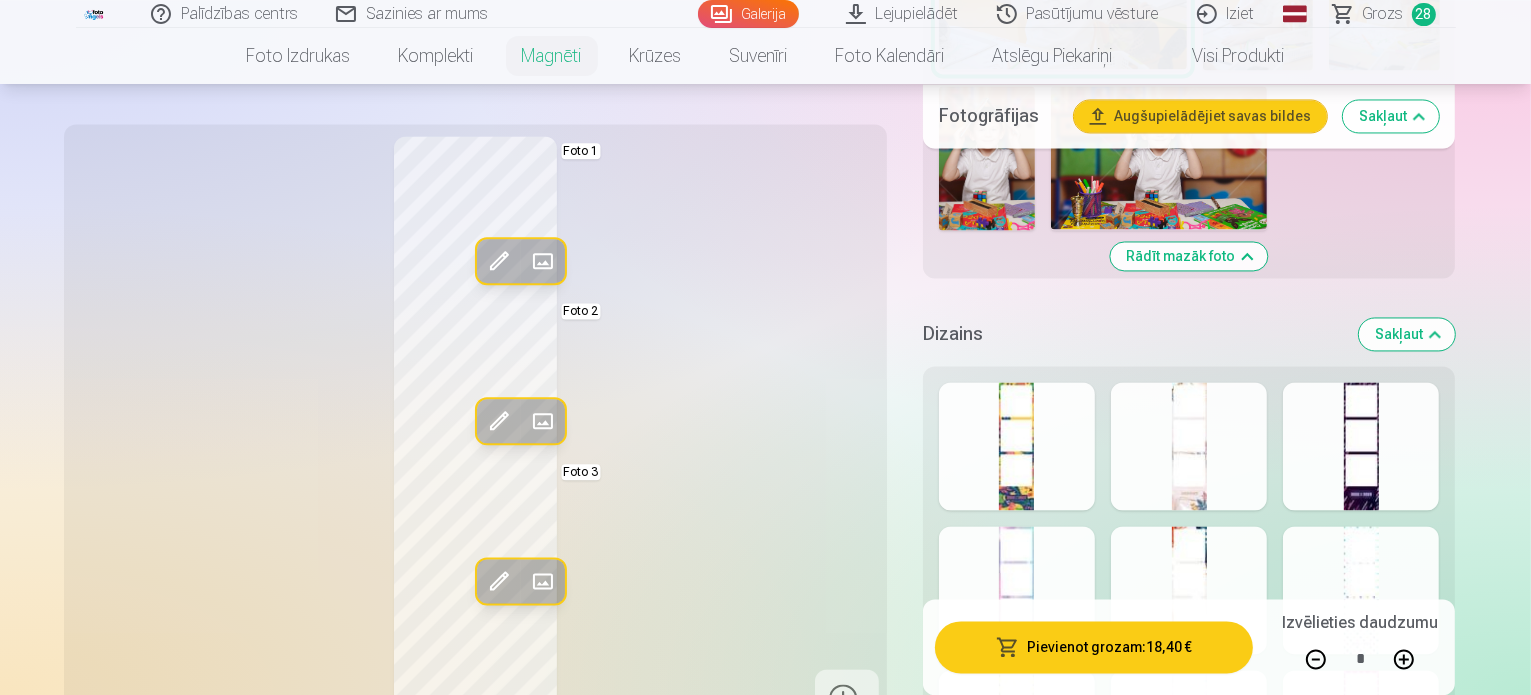 click on "Grozs" at bounding box center [1383, 14] 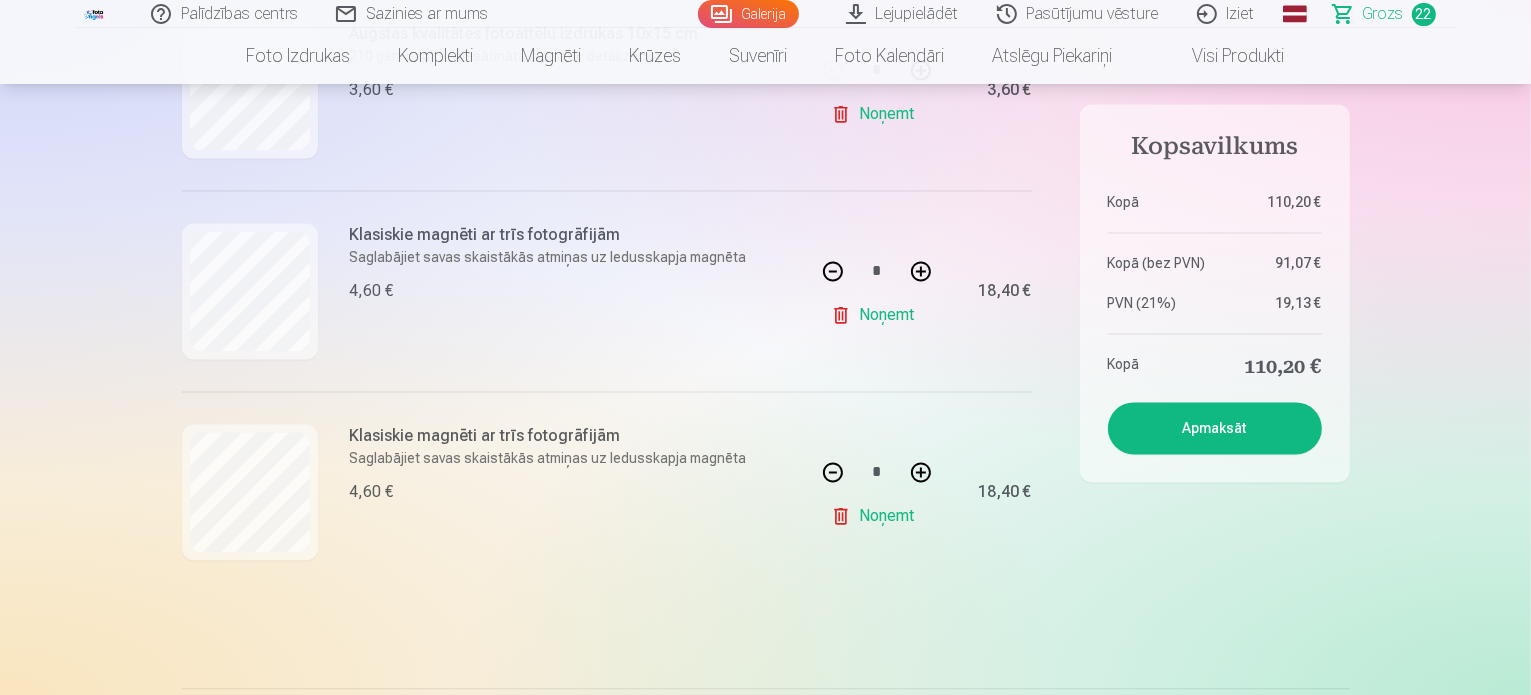 scroll, scrollTop: 4280, scrollLeft: 0, axis: vertical 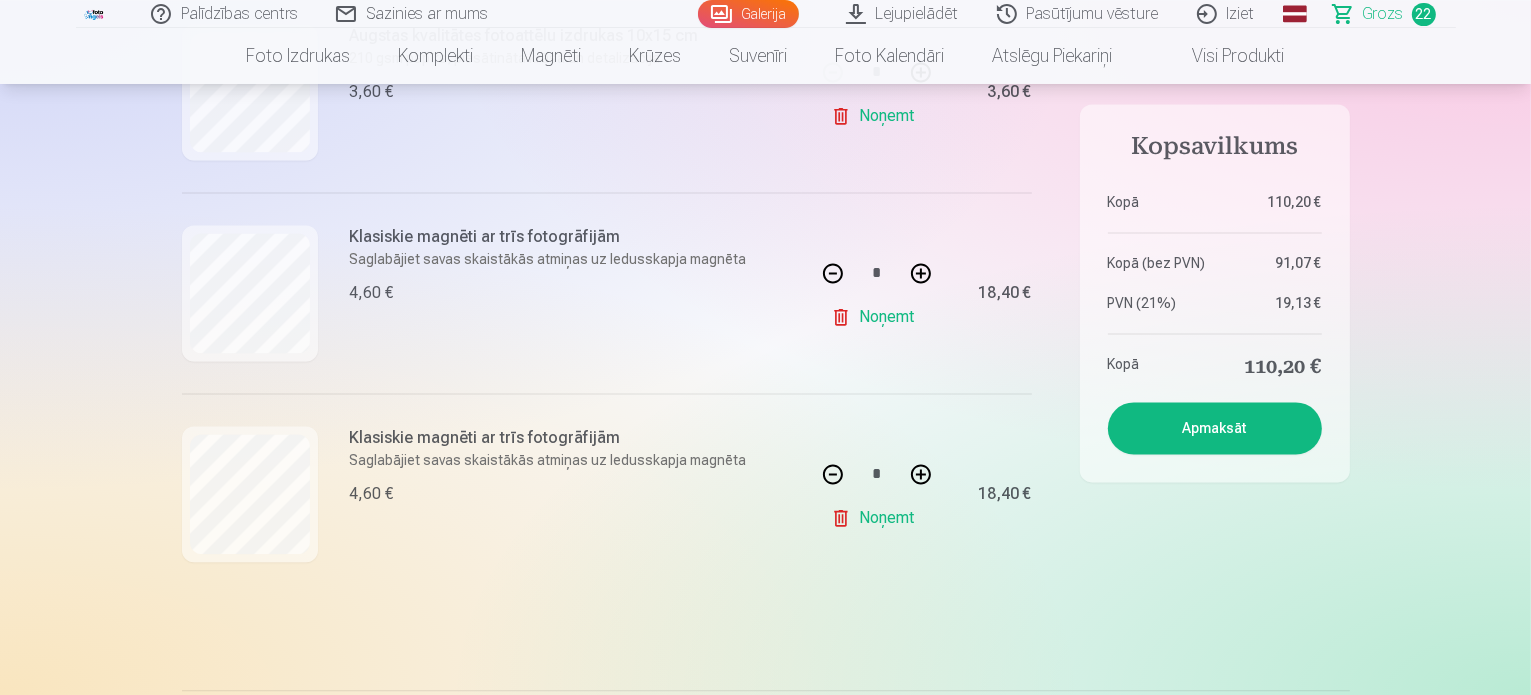 click on "Noņemt" at bounding box center [876, 317] 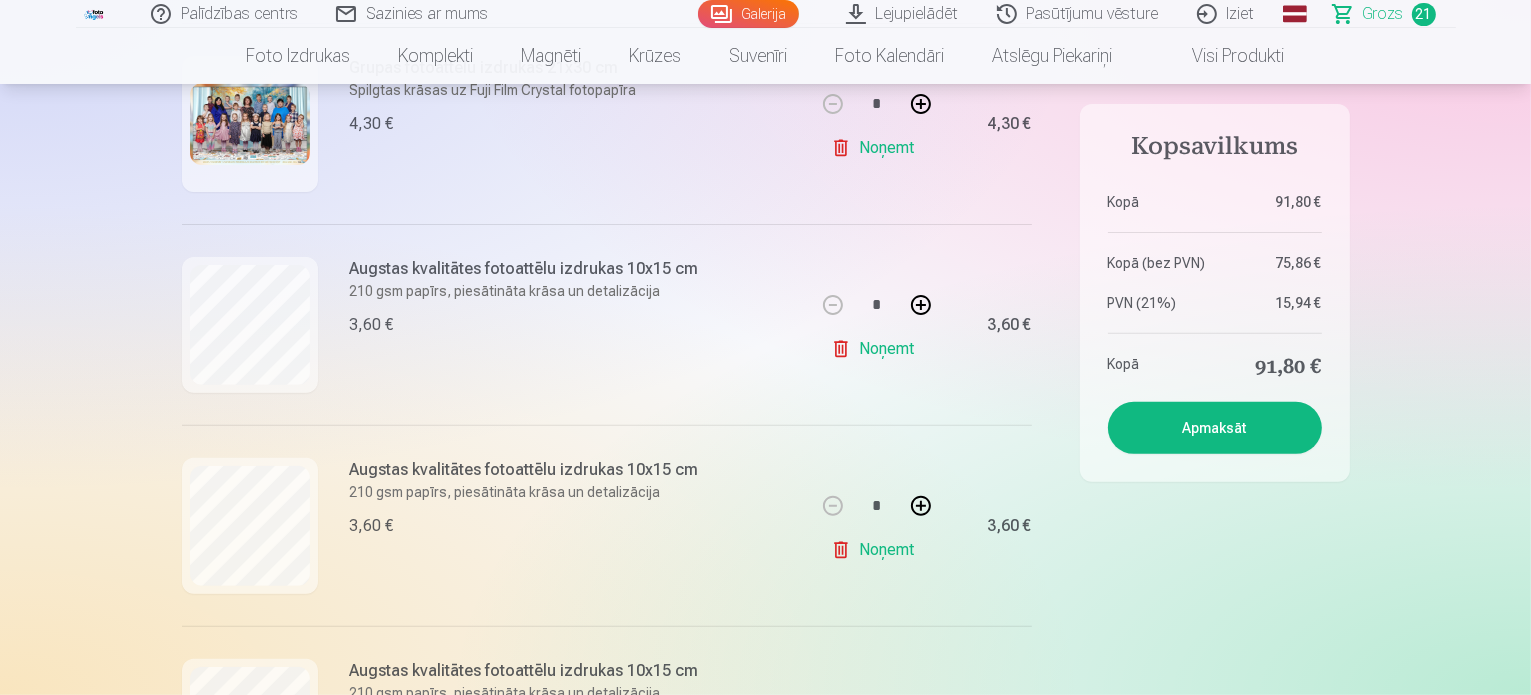 scroll, scrollTop: 21, scrollLeft: 0, axis: vertical 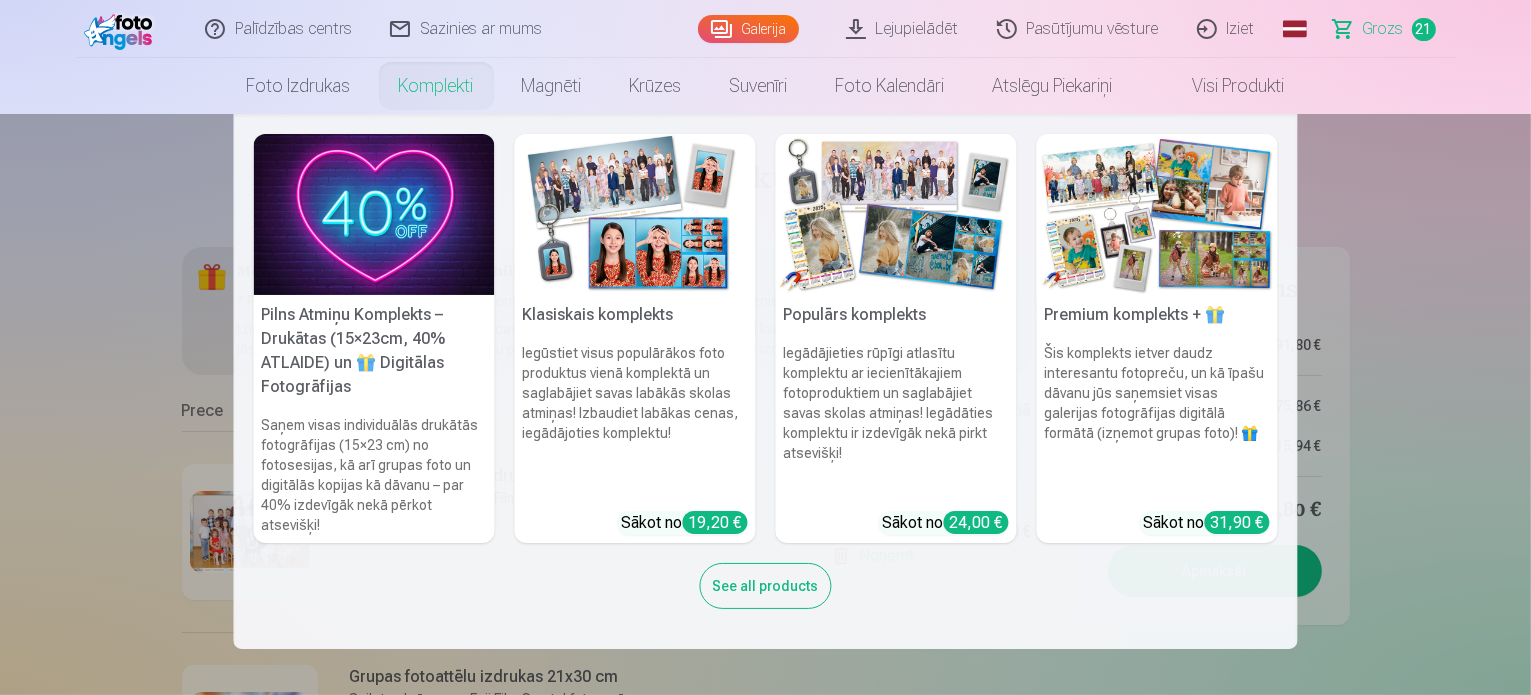 click at bounding box center [374, 214] 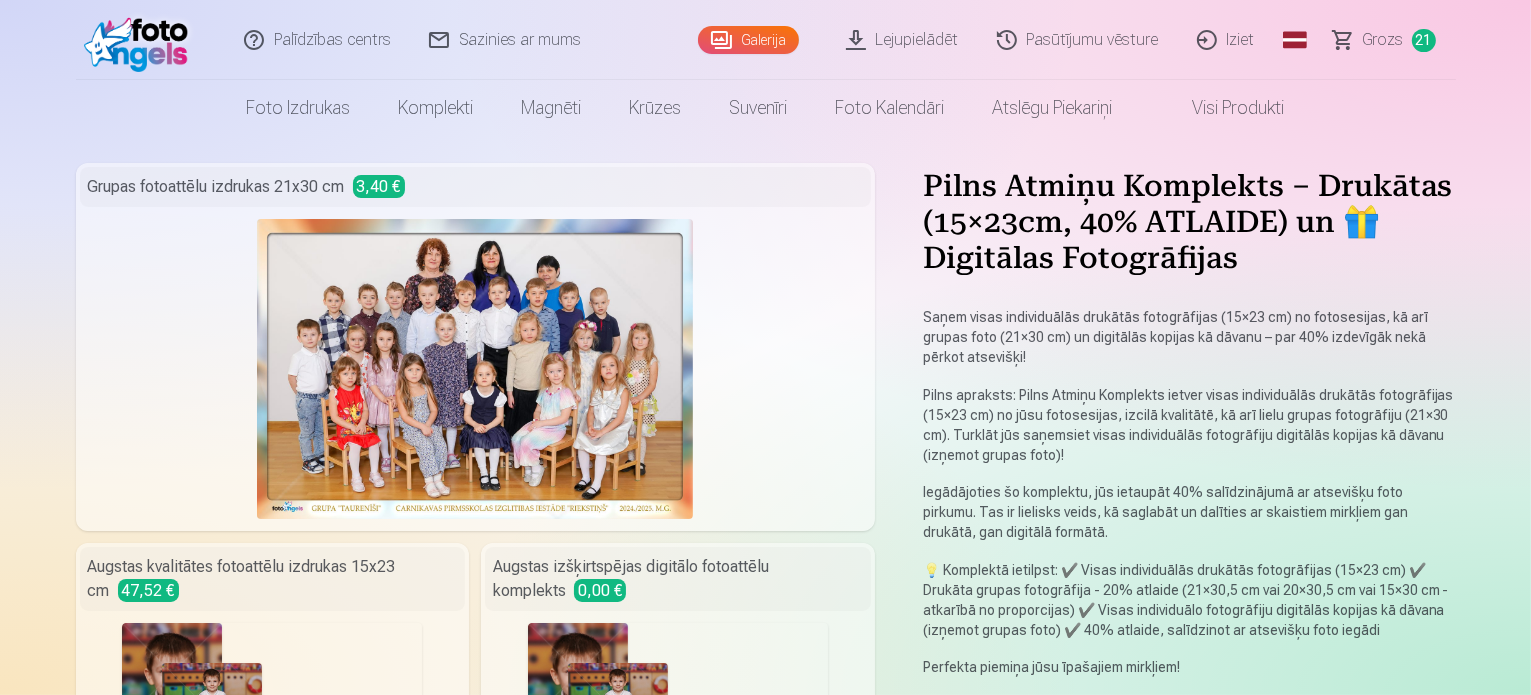 scroll, scrollTop: 0, scrollLeft: 0, axis: both 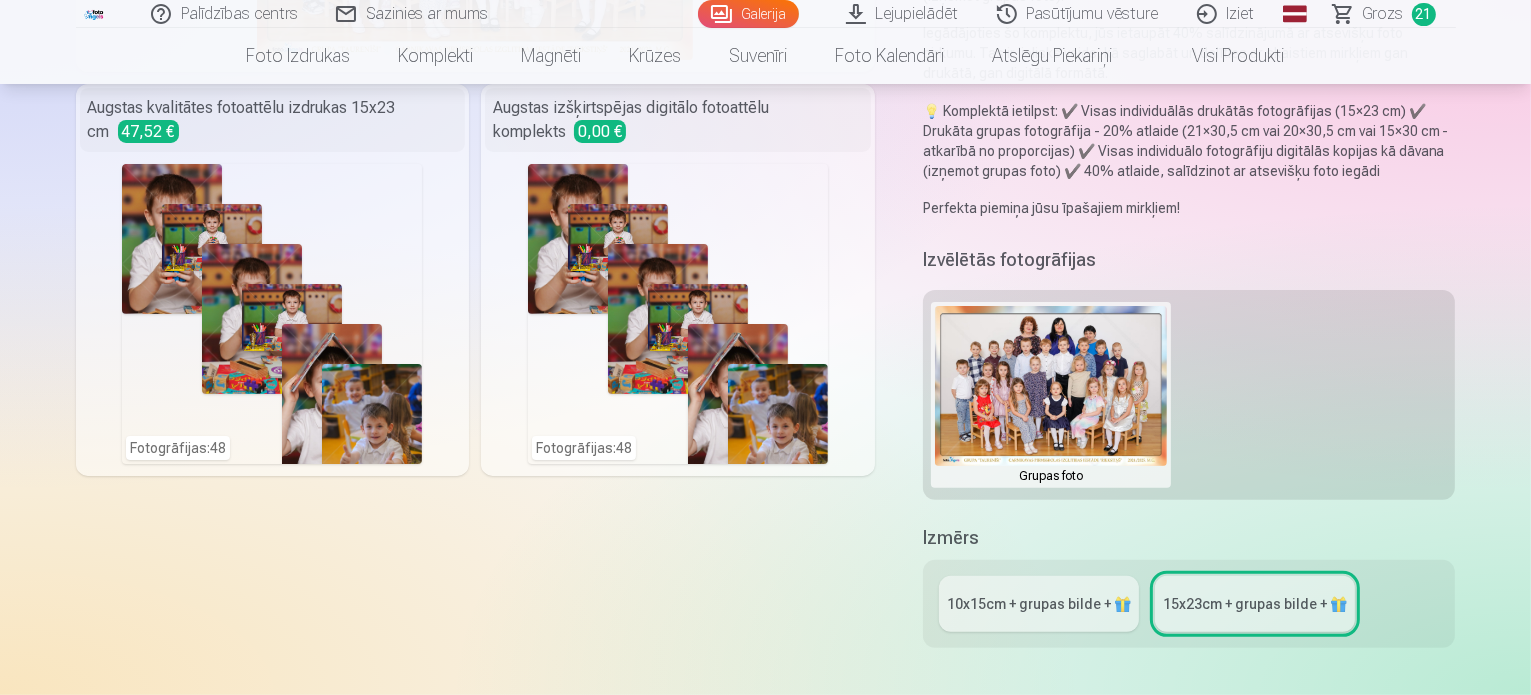 click on "10x15сm + grupas bilde + 🎁" at bounding box center (1039, 604) 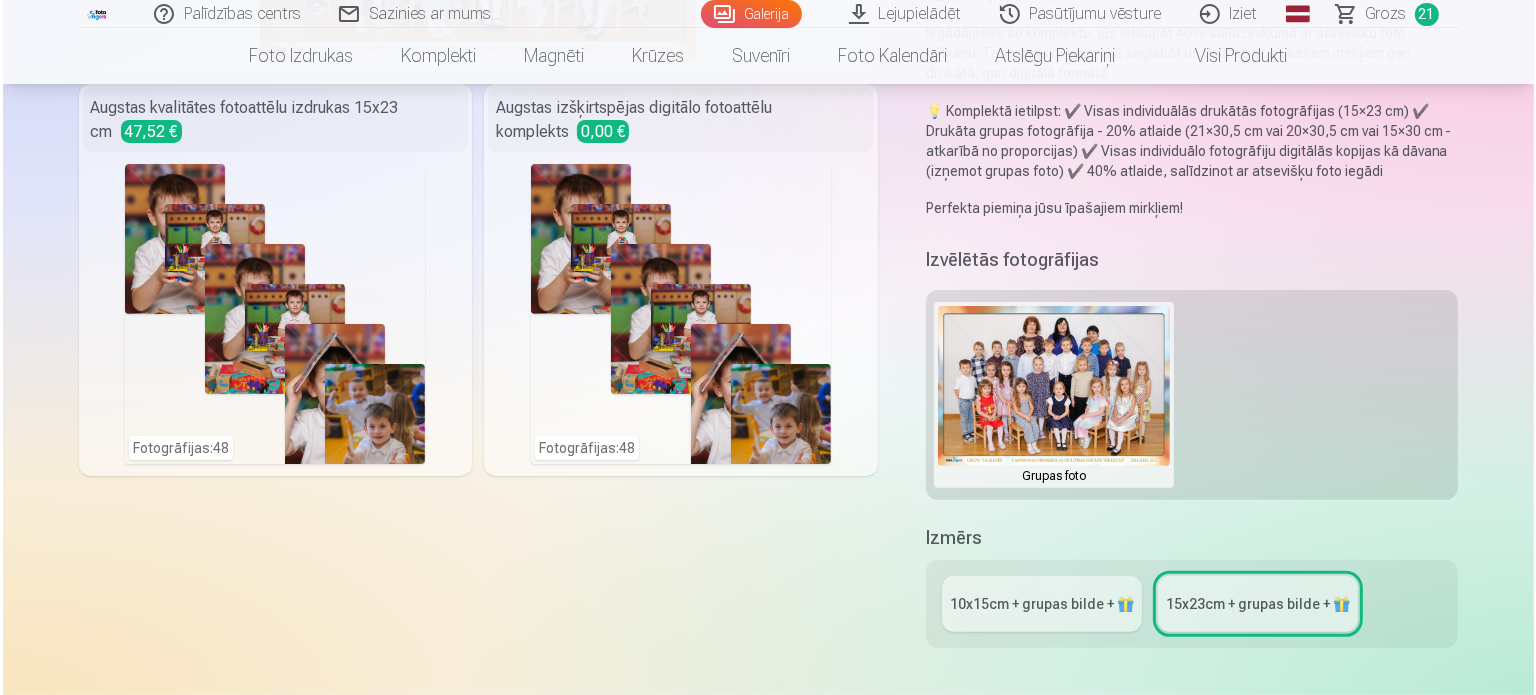 scroll, scrollTop: 0, scrollLeft: 0, axis: both 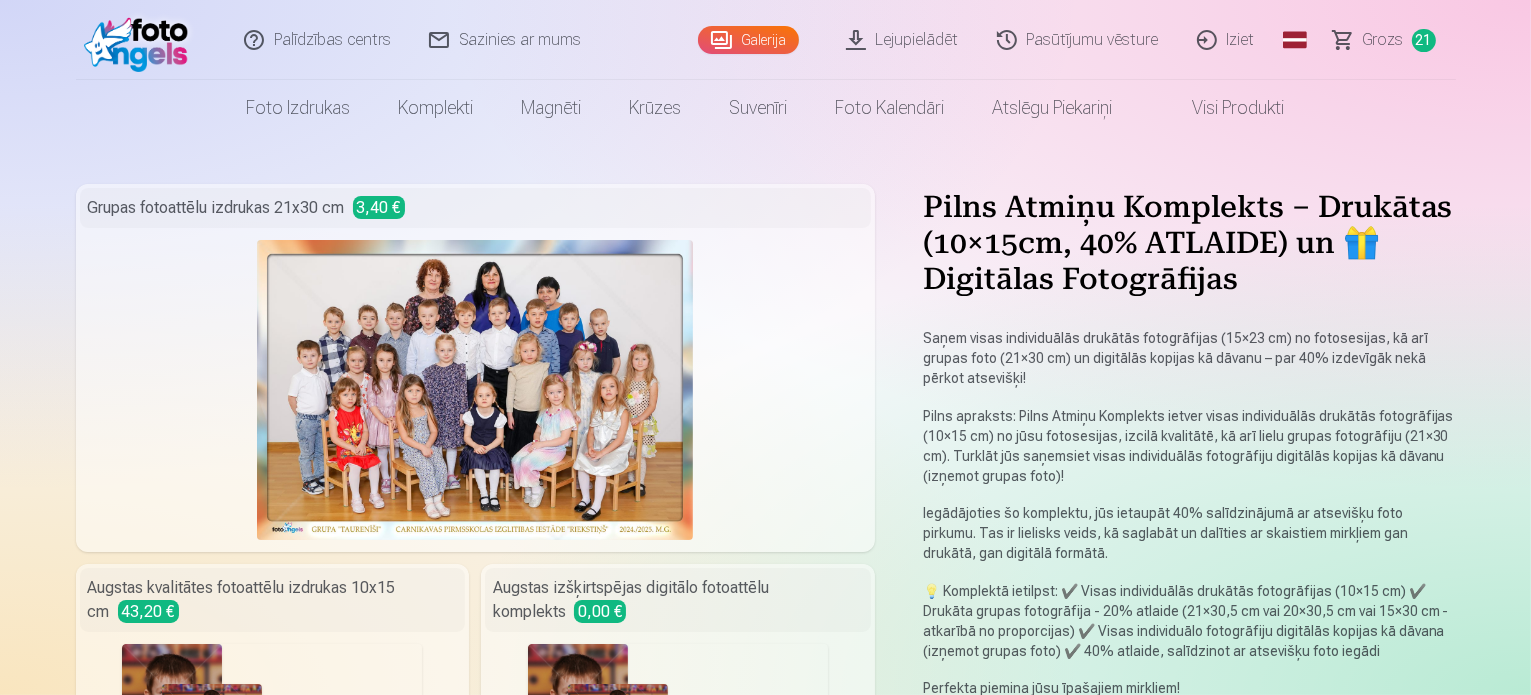 click on "Fotogrāfijas :  48" at bounding box center [272, 794] 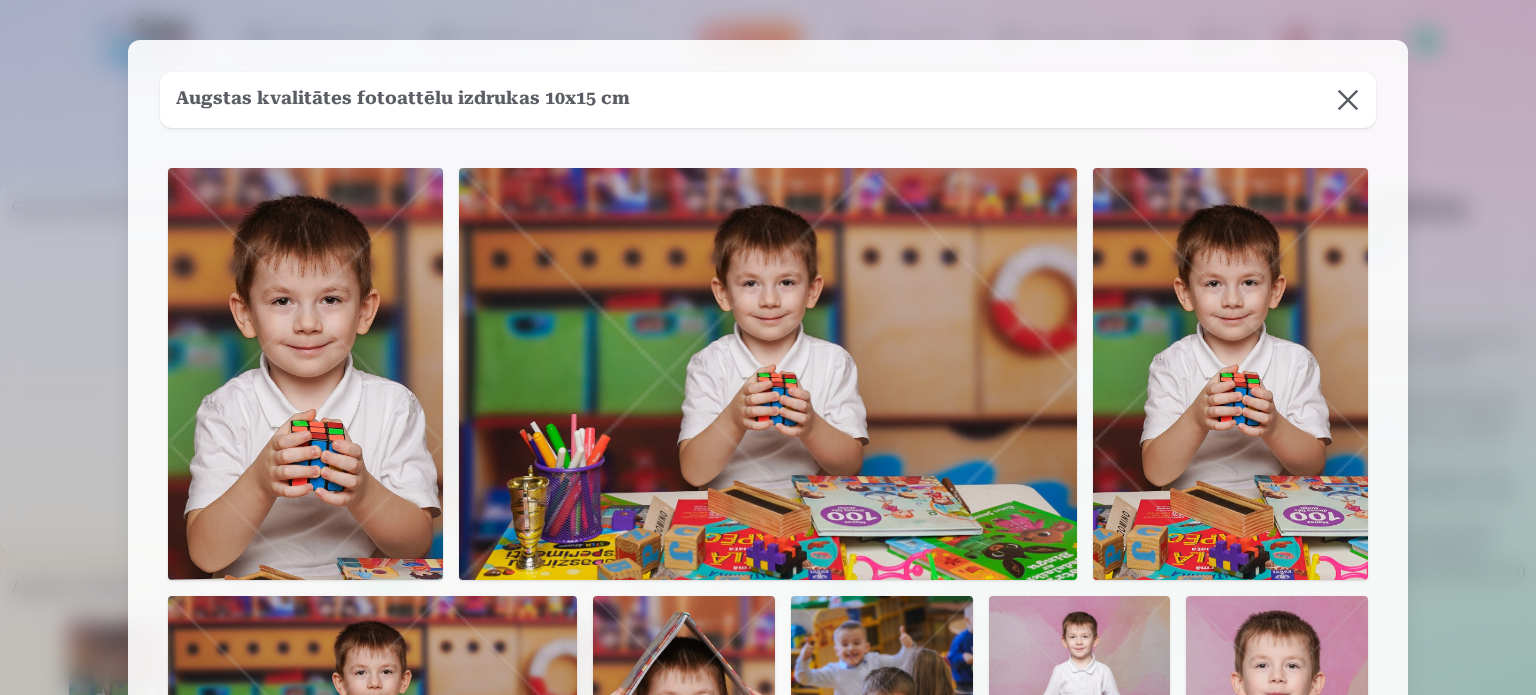 type 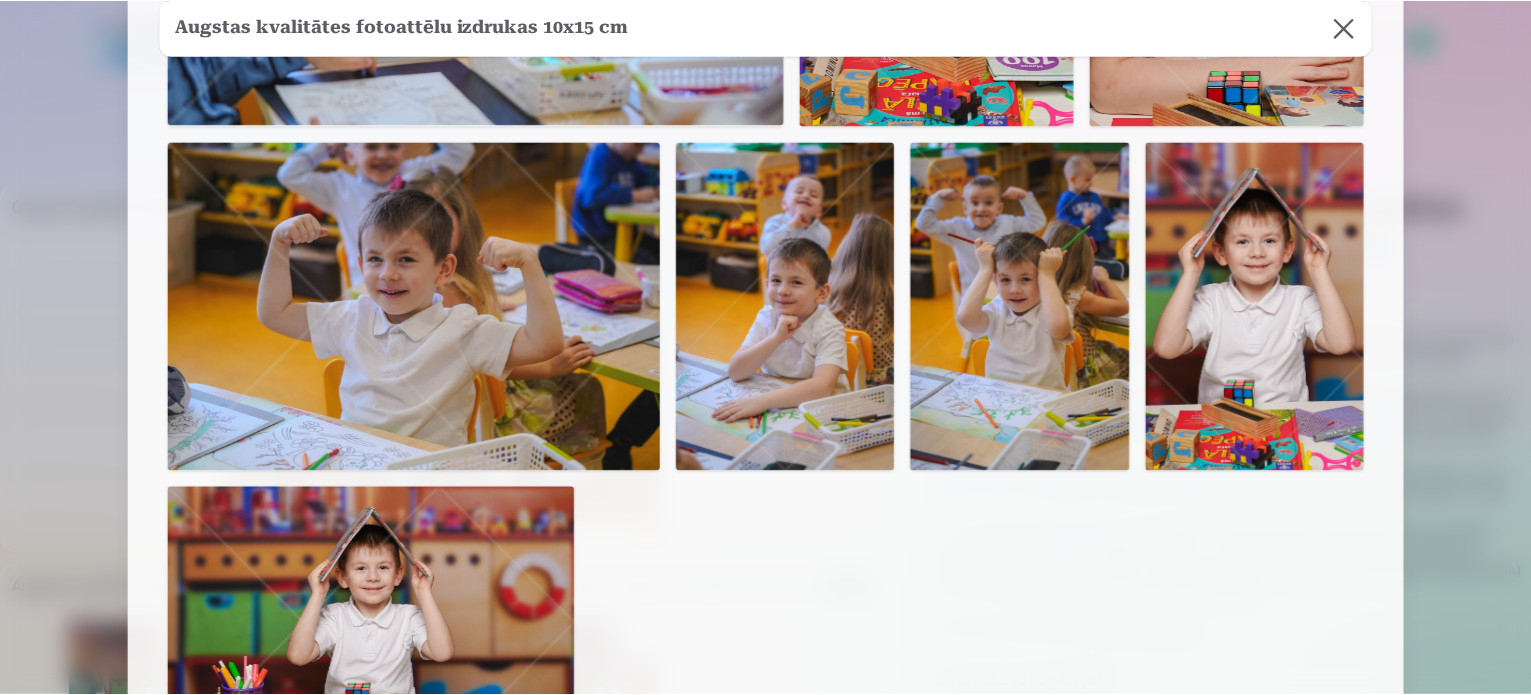 scroll, scrollTop: 6141, scrollLeft: 0, axis: vertical 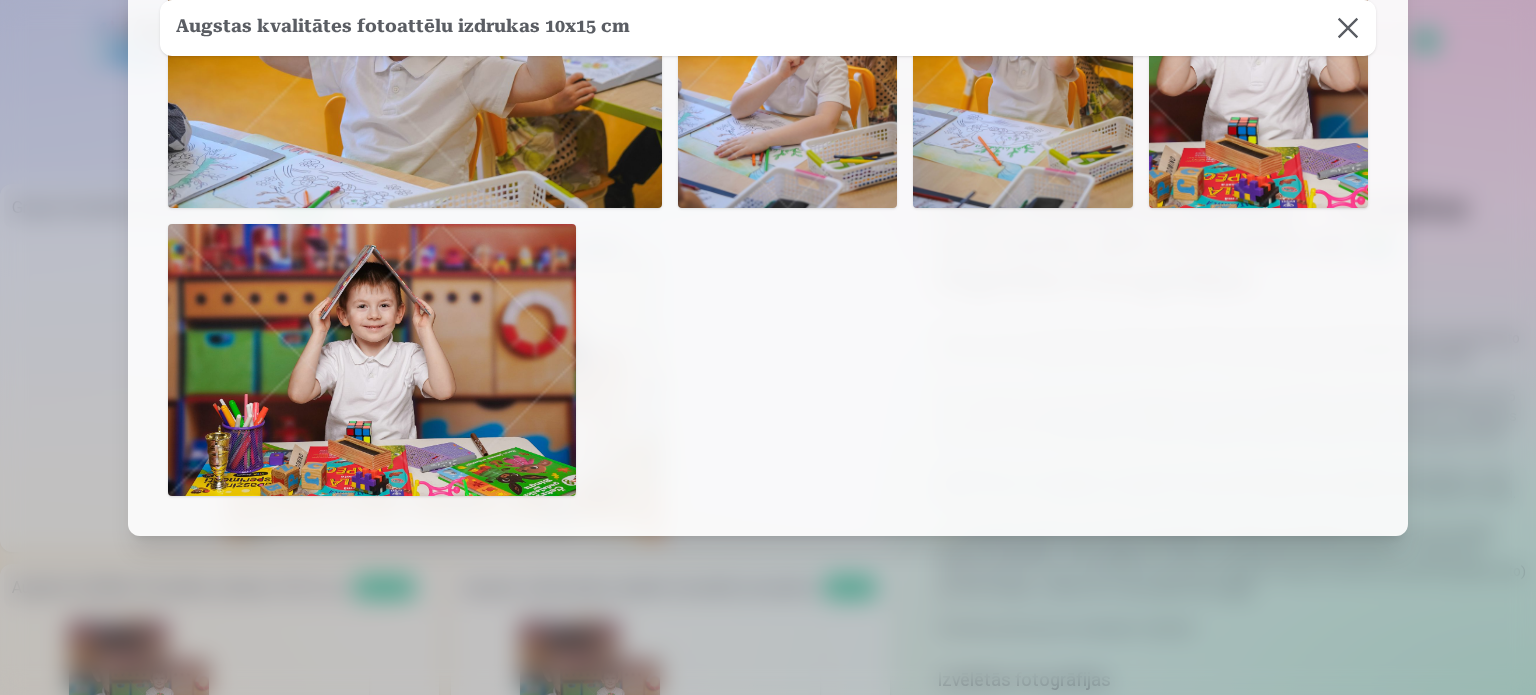 click at bounding box center (1348, 28) 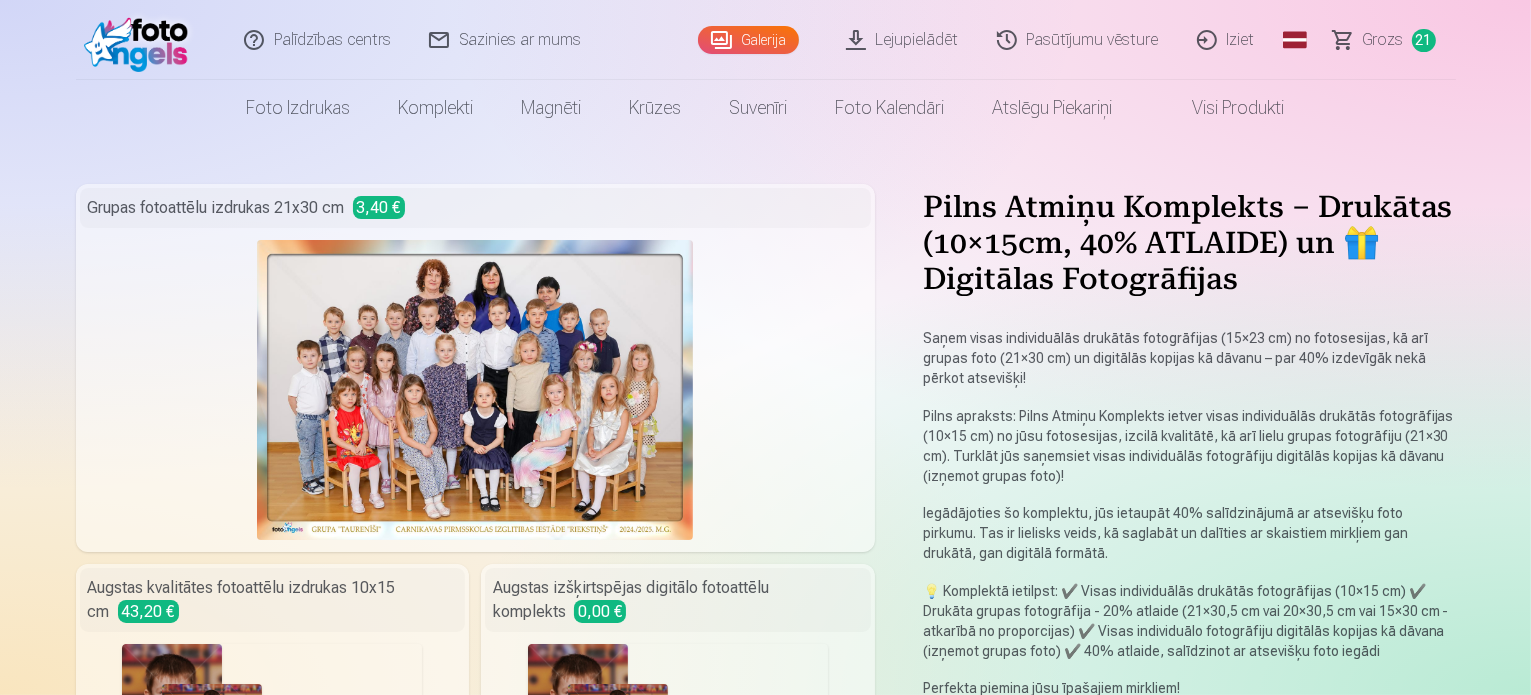 click on "Grozs" at bounding box center [1383, 40] 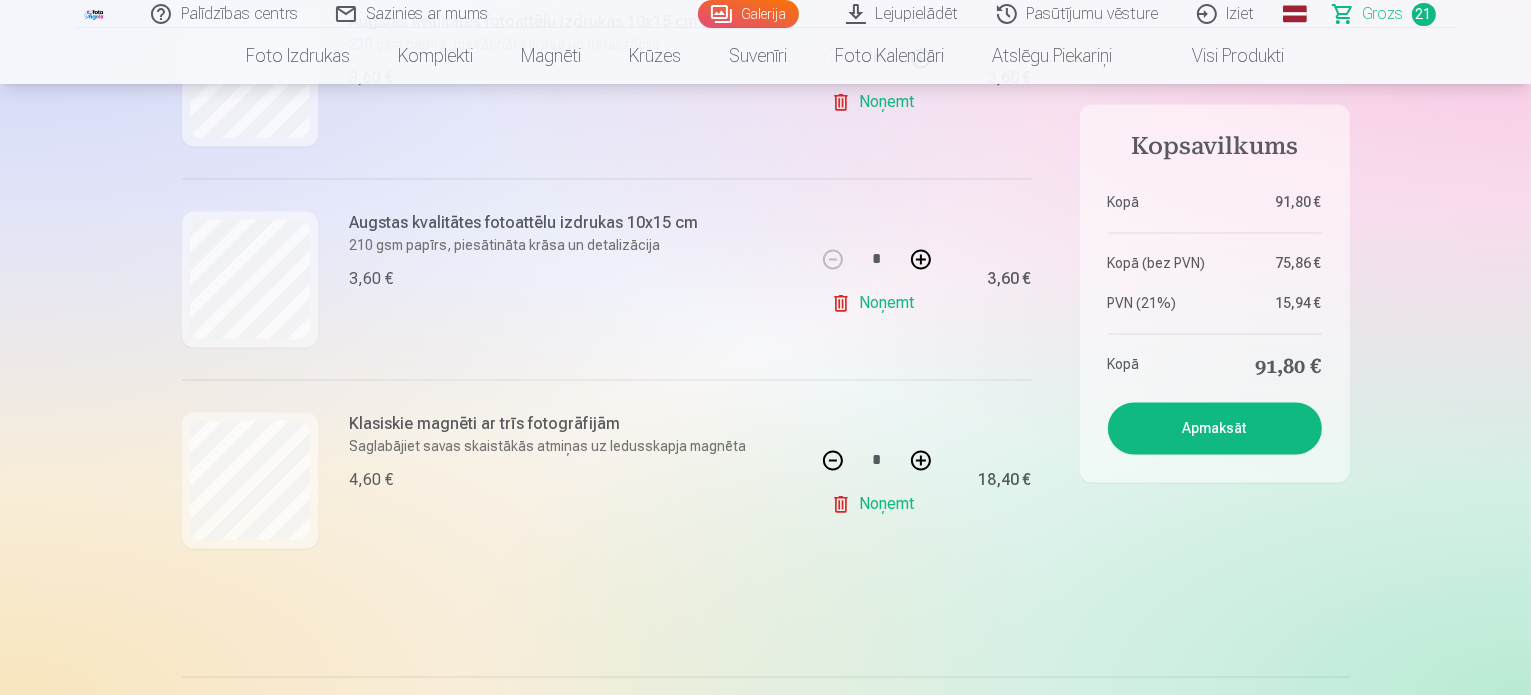 scroll, scrollTop: 4049, scrollLeft: 0, axis: vertical 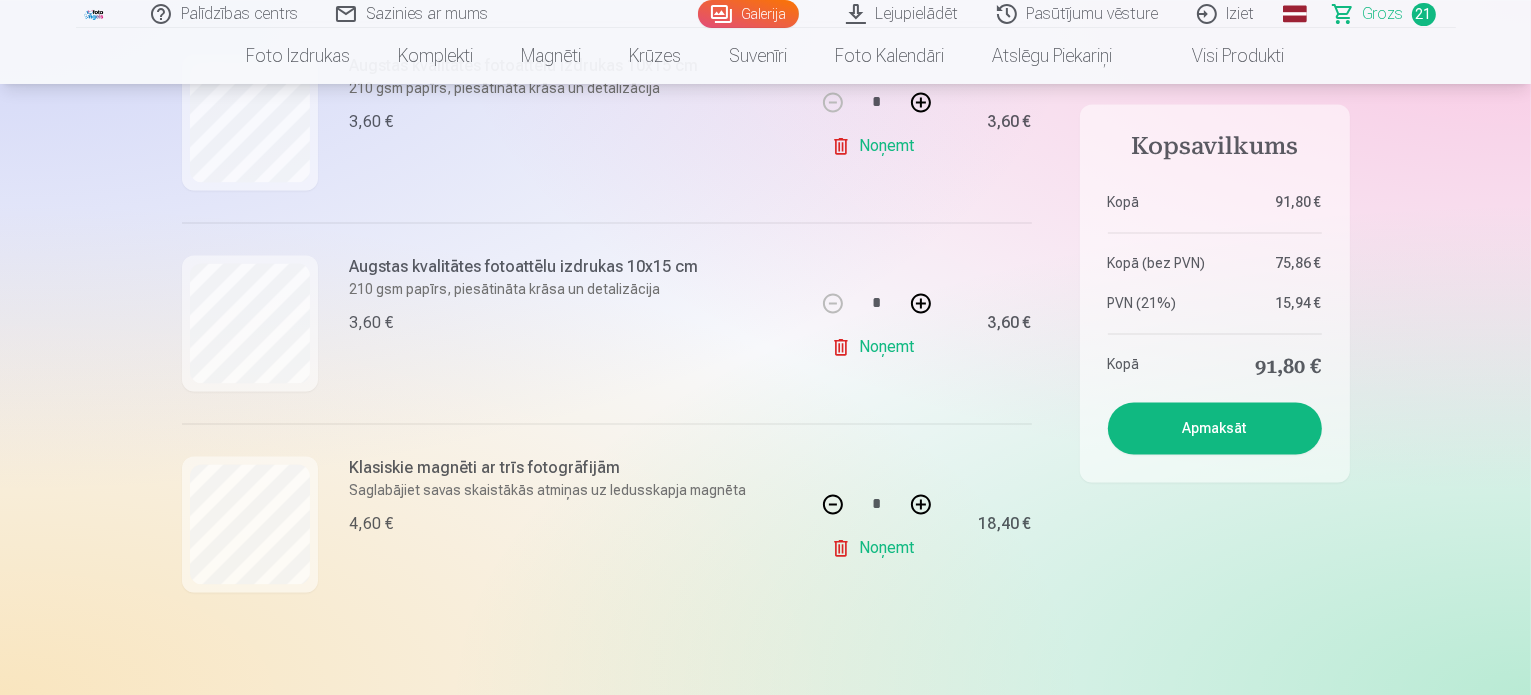 click on "Noņemt" at bounding box center (876, 347) 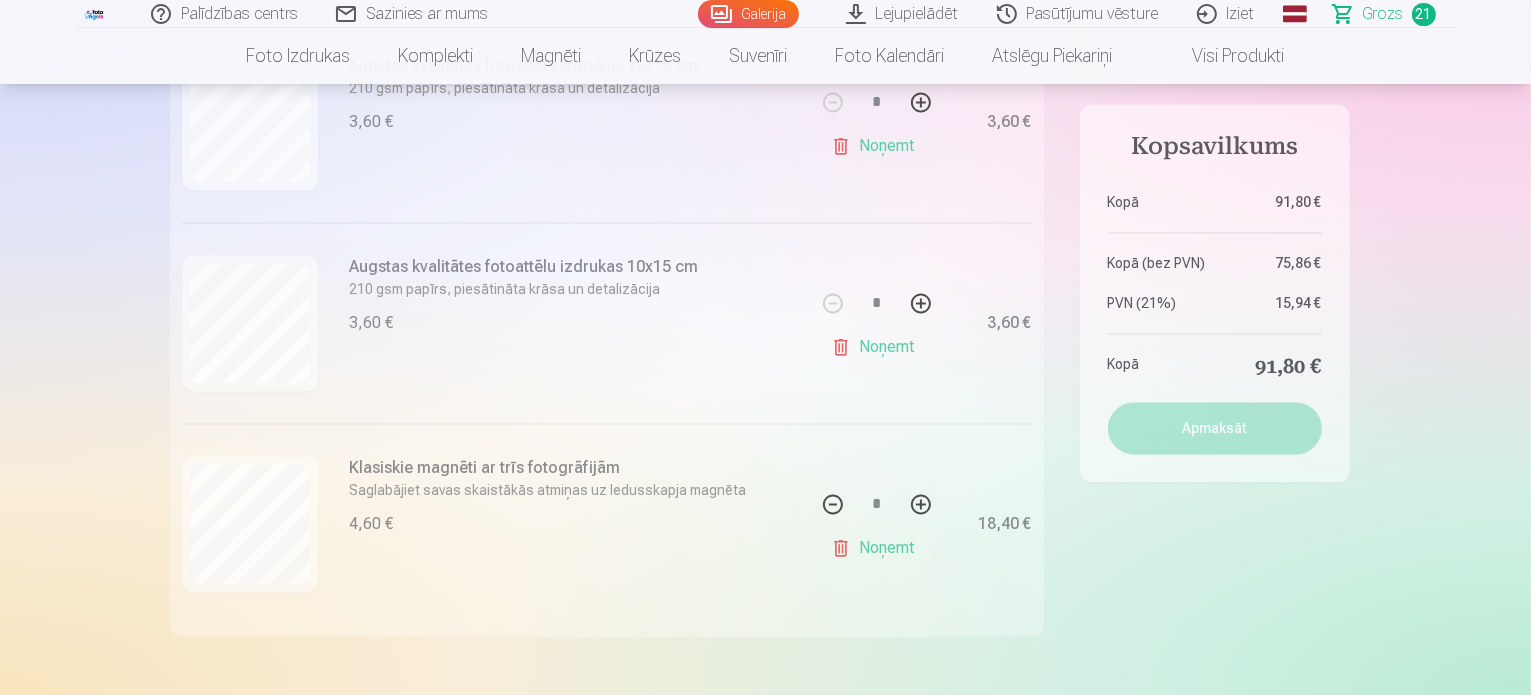 type on "*" 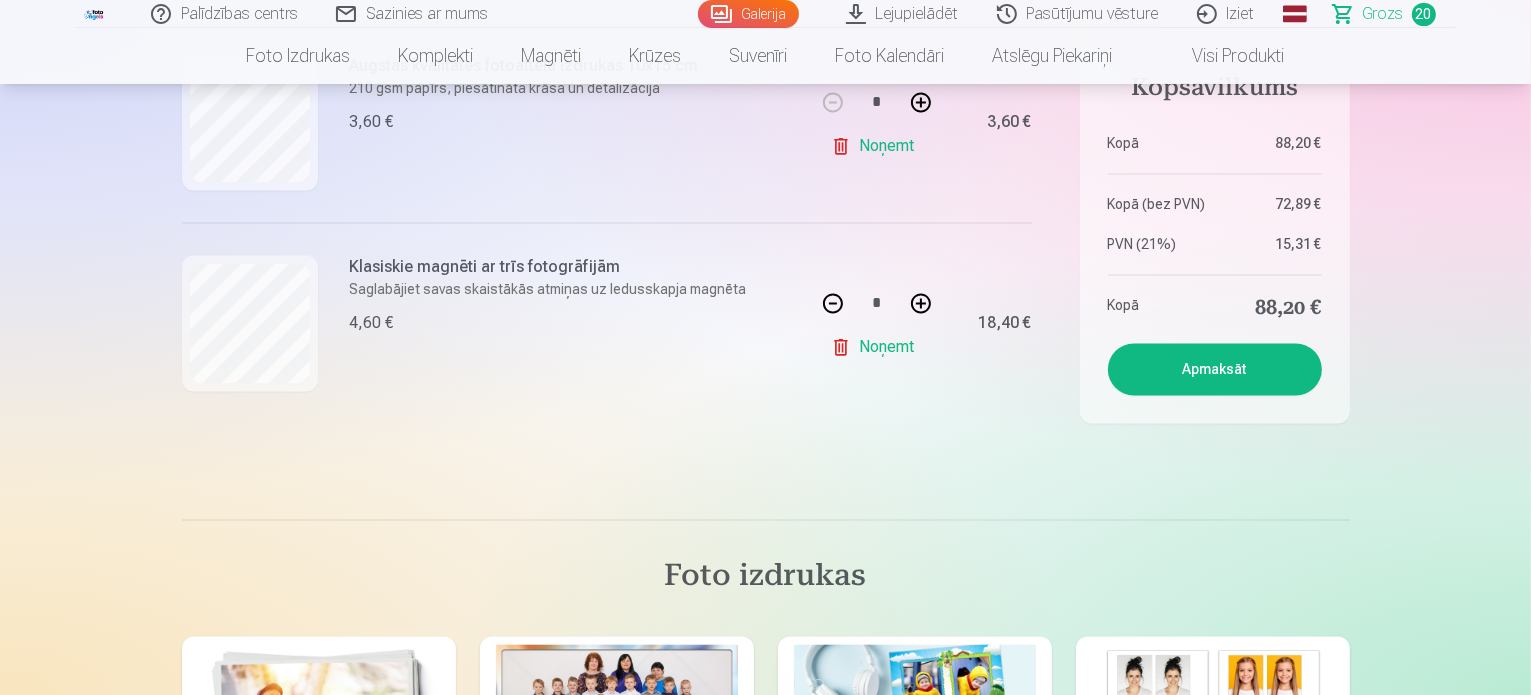 click on "Noņemt" at bounding box center [876, 146] 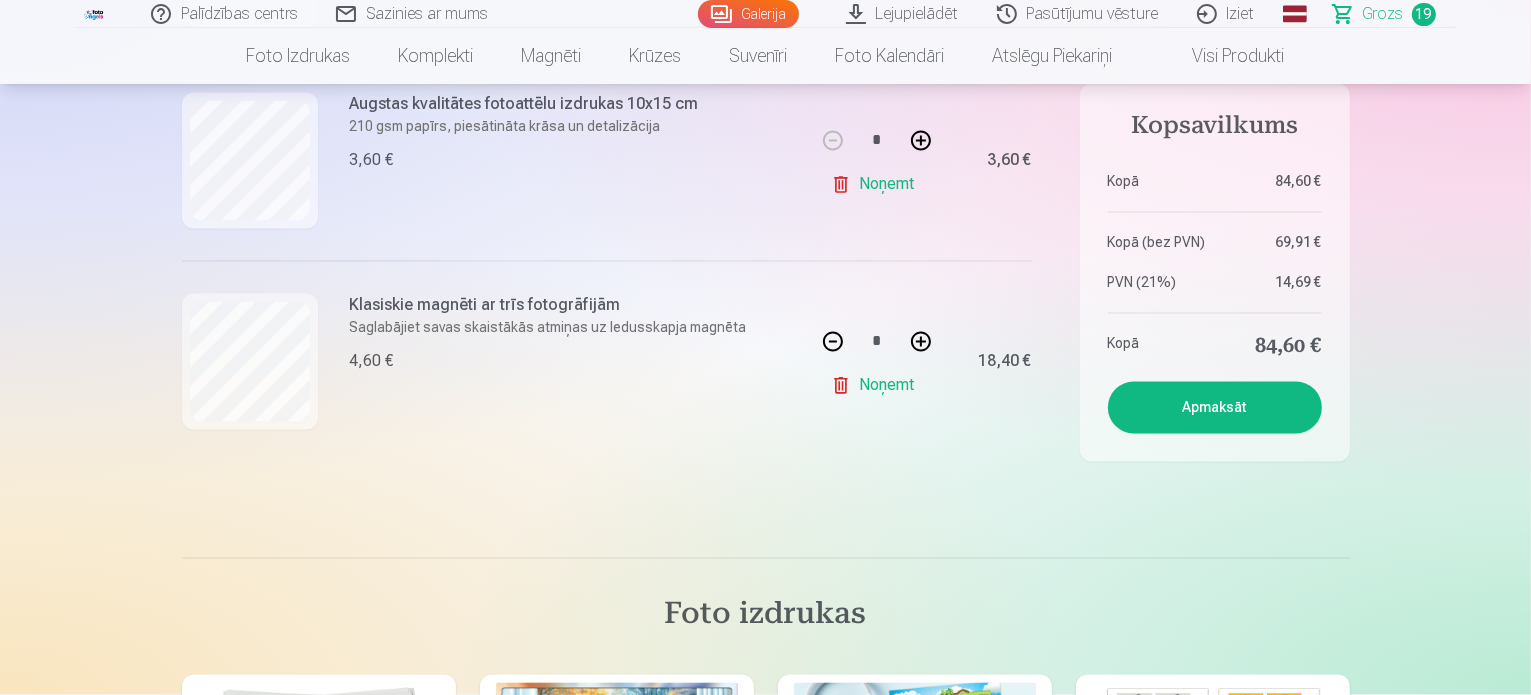 scroll, scrollTop: 3769, scrollLeft: 0, axis: vertical 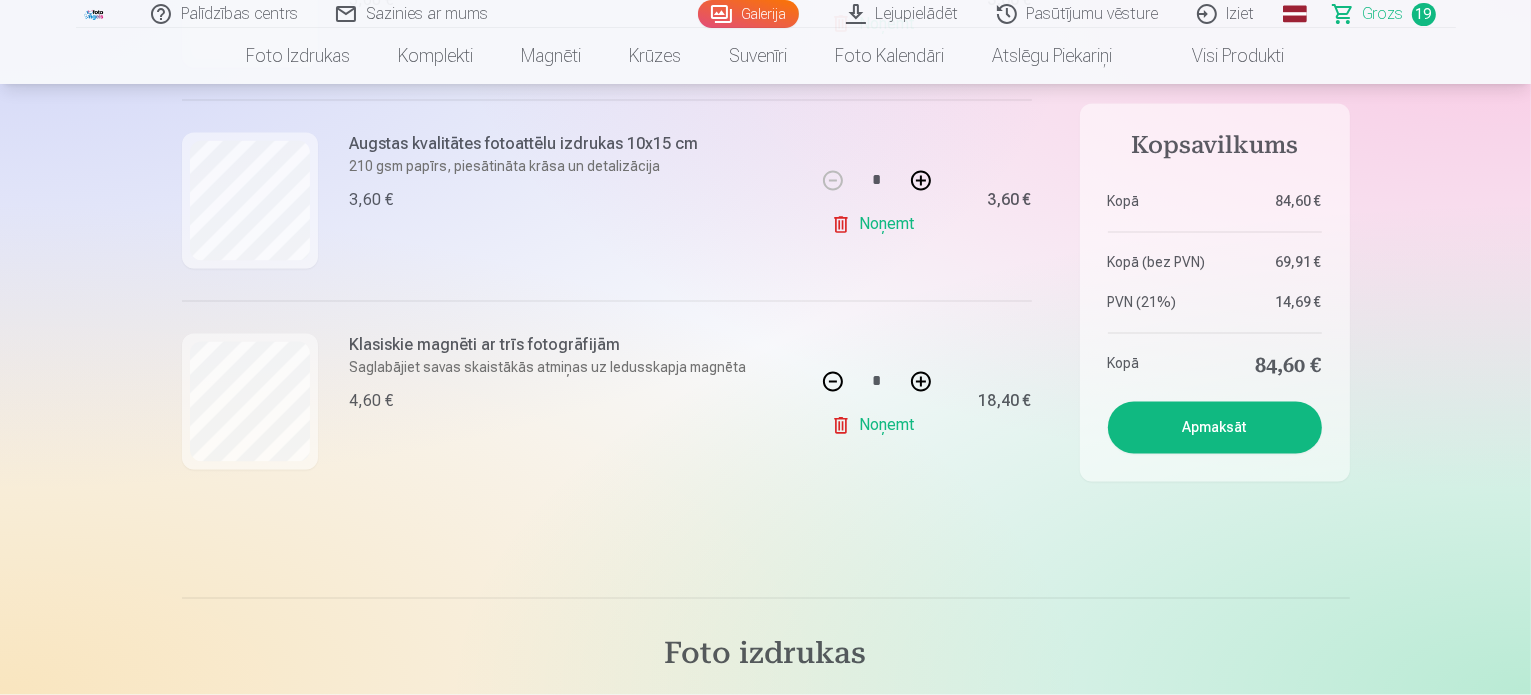 click at bounding box center [921, 382] 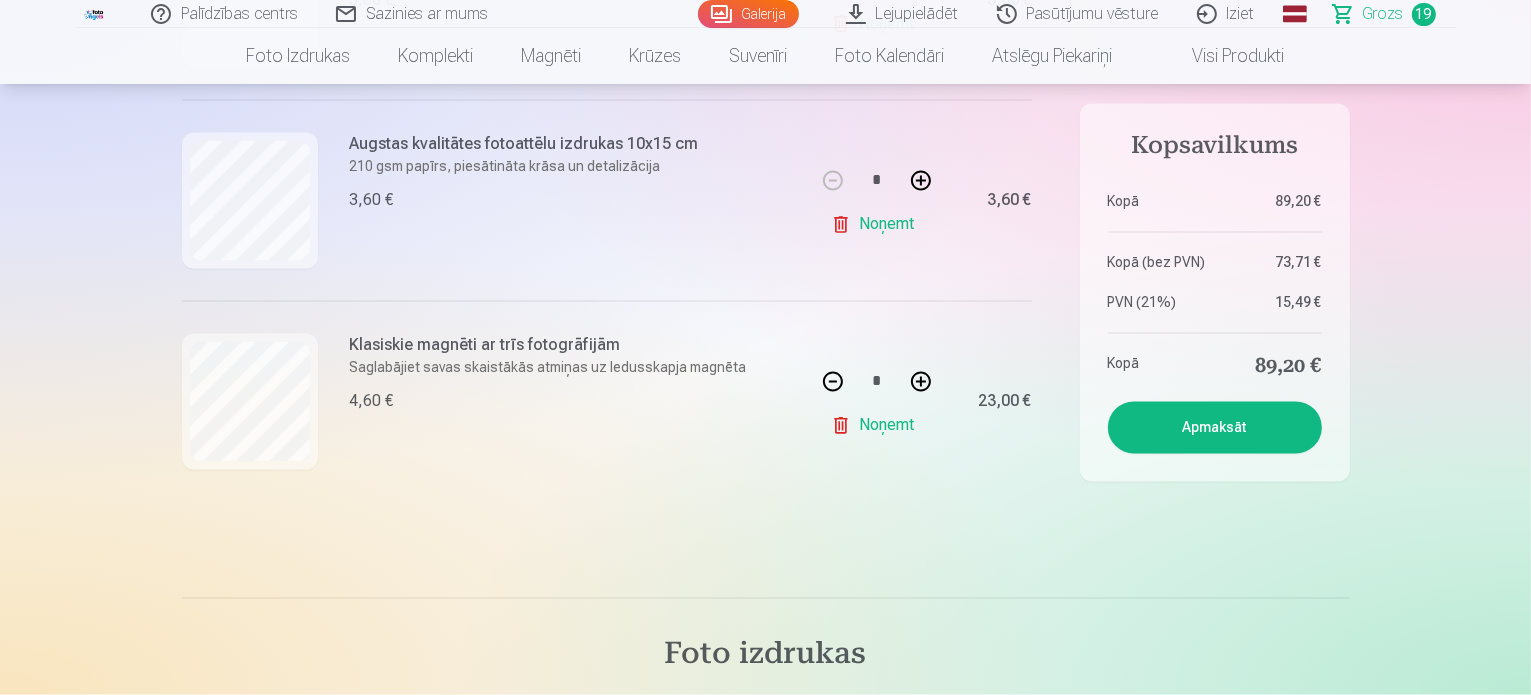 type 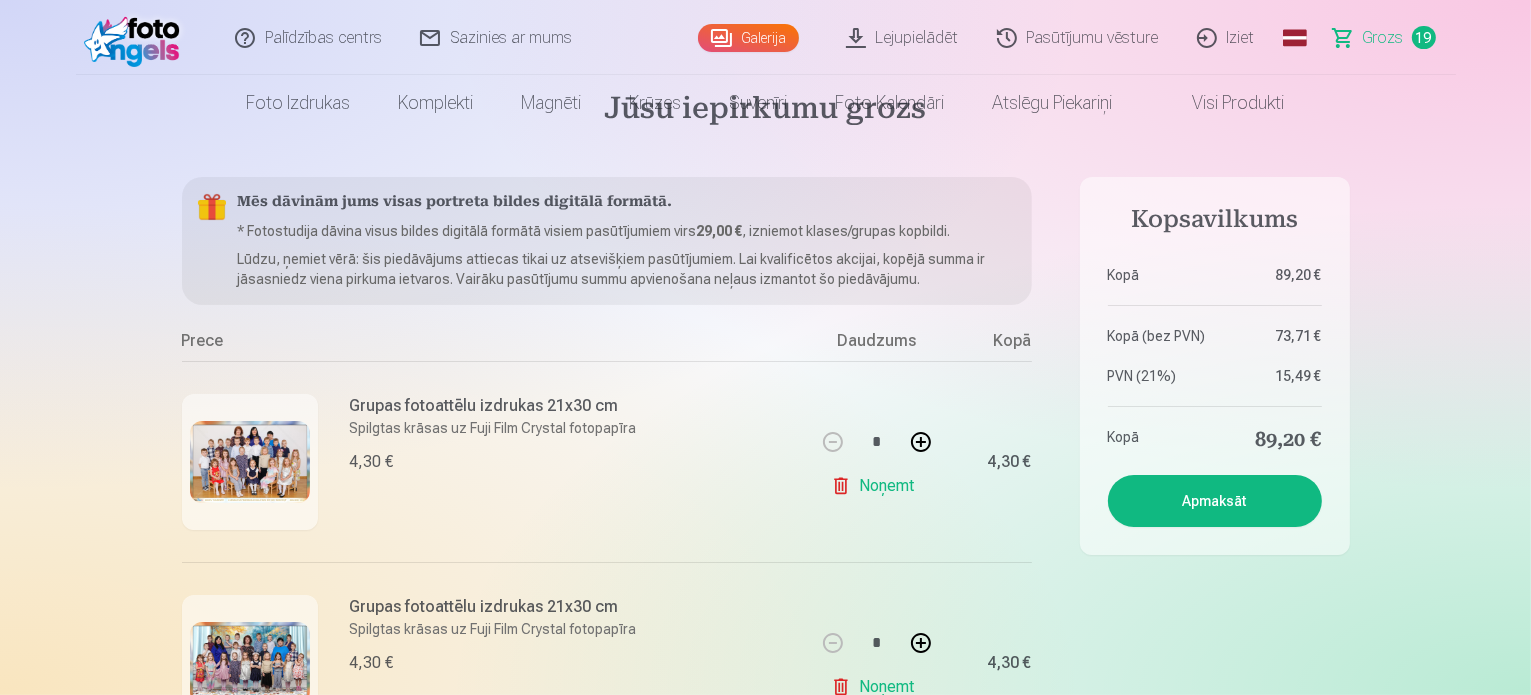 scroll, scrollTop: 0, scrollLeft: 0, axis: both 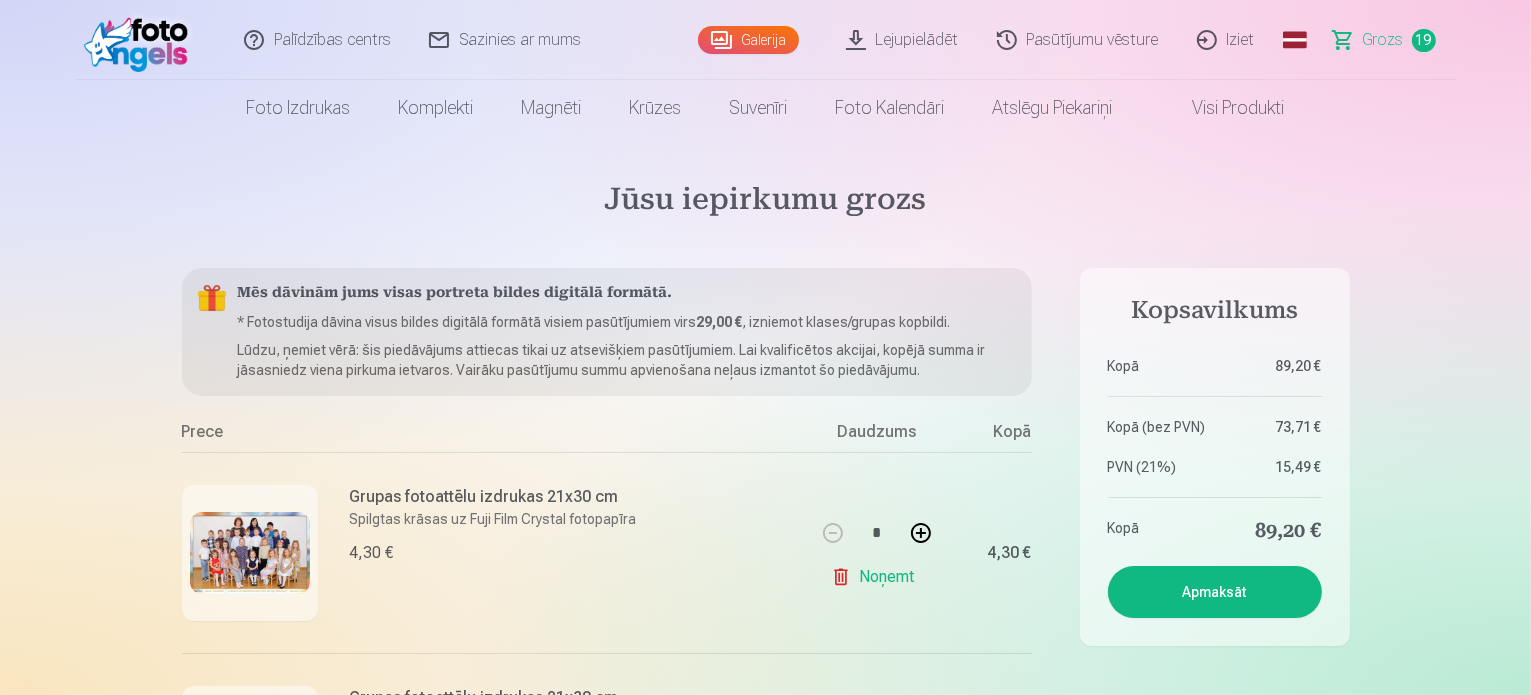 click on "Noņemt" at bounding box center [876, 577] 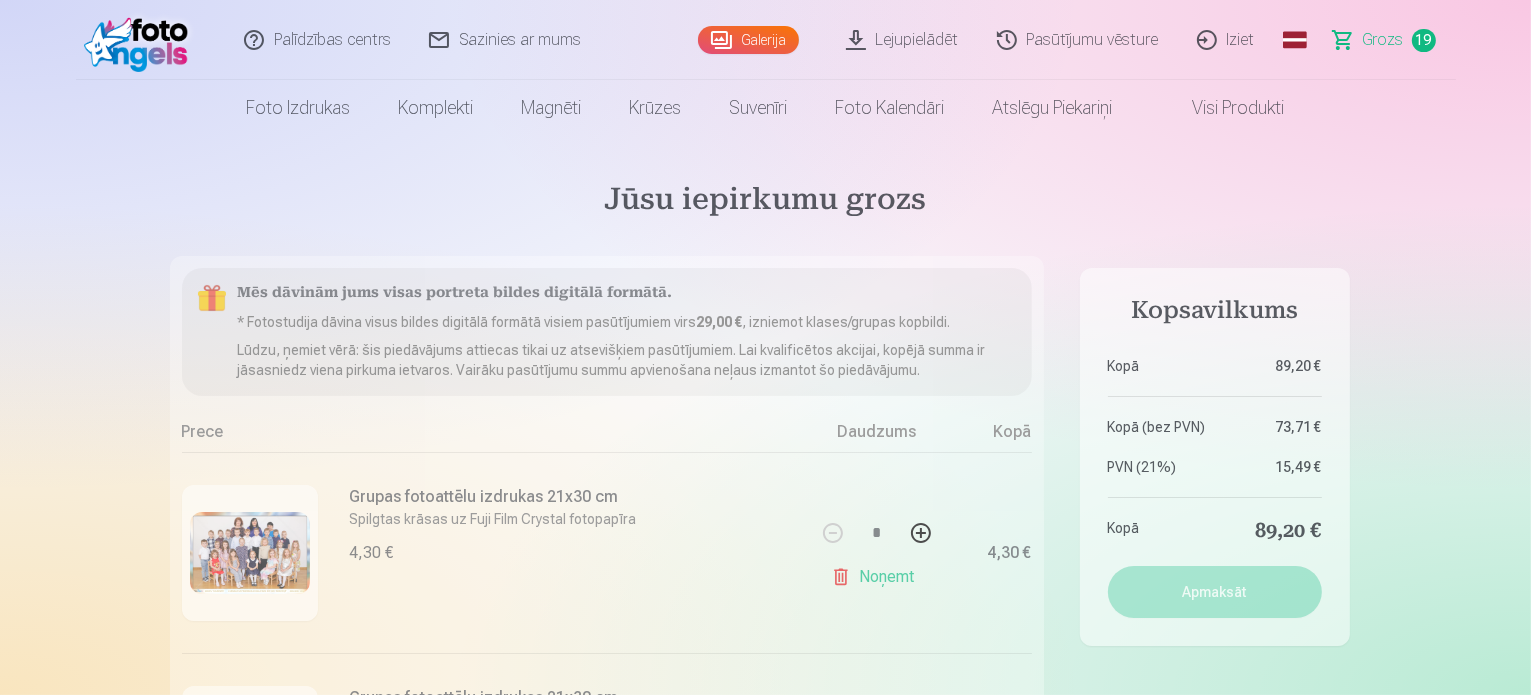 type on "*" 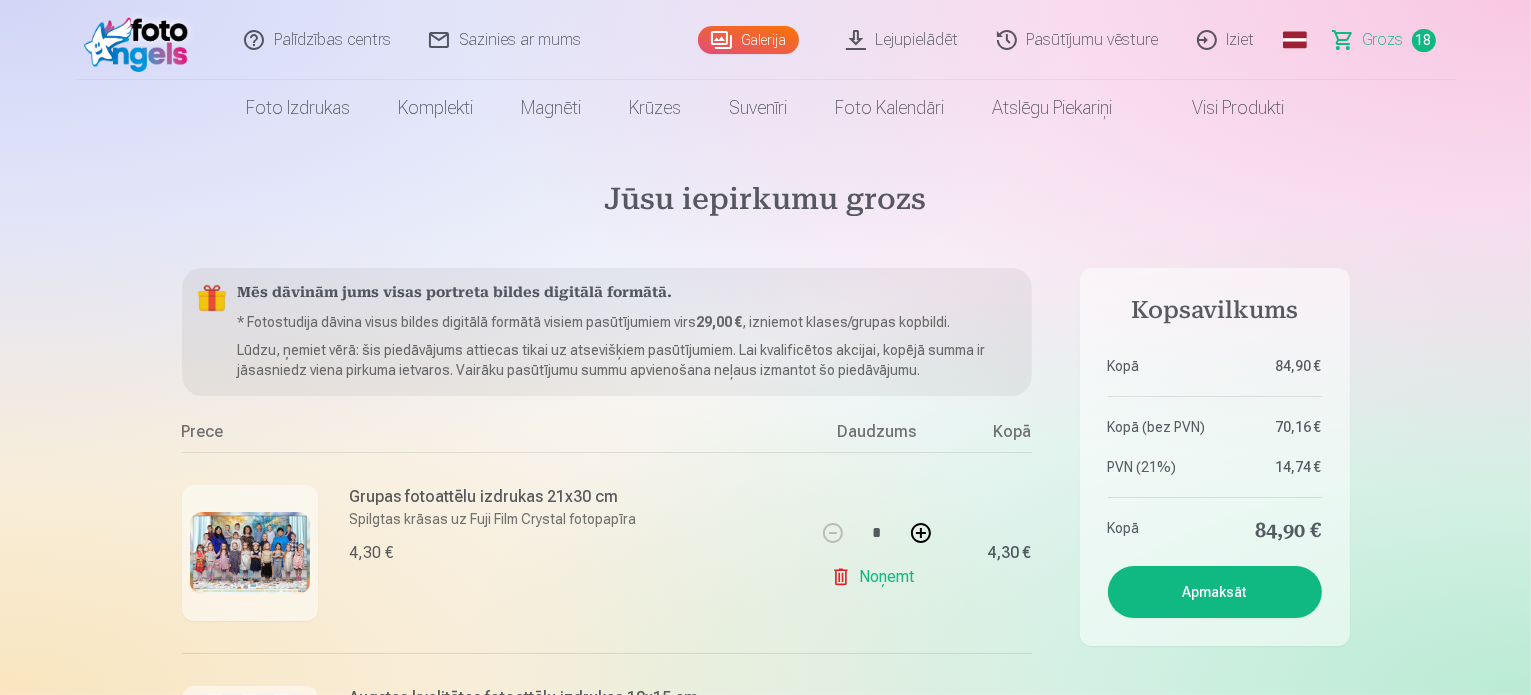 click on "Noņemt" at bounding box center (876, 577) 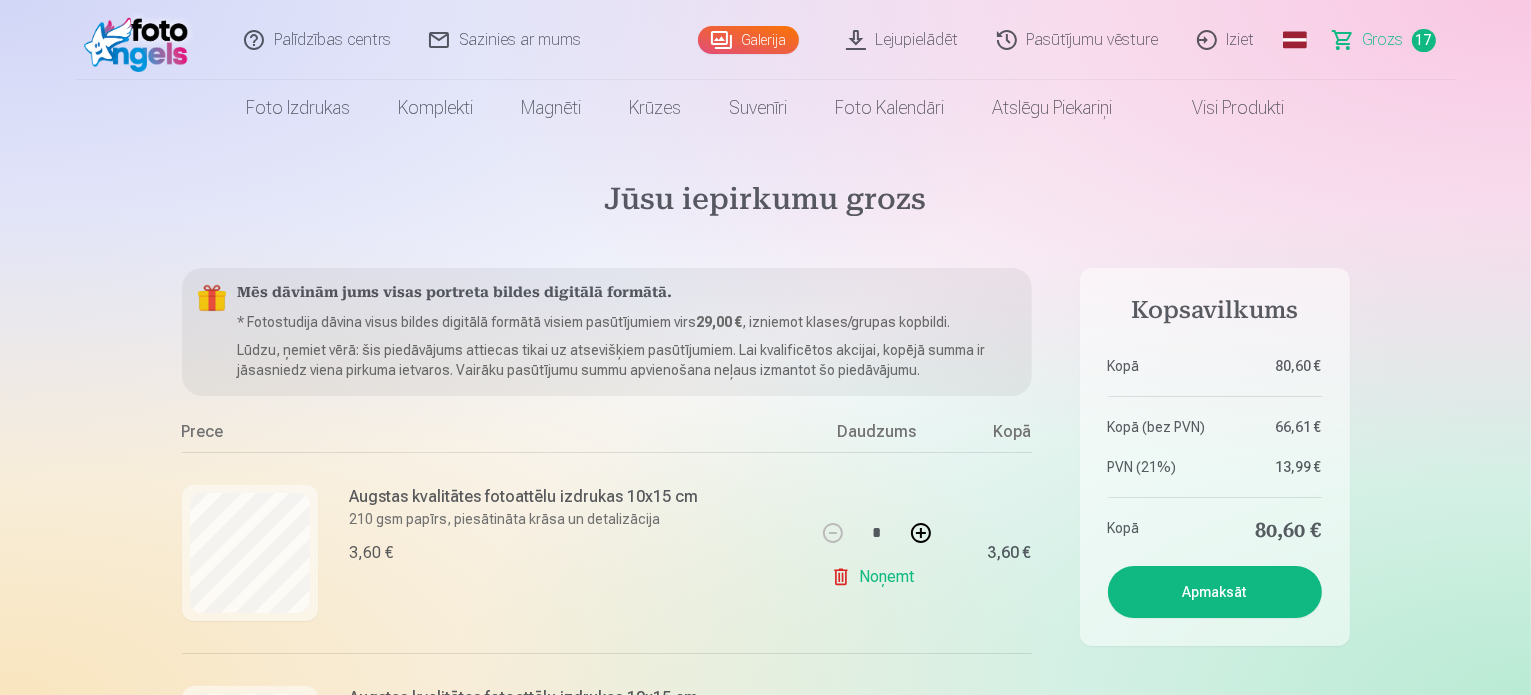 click on "Noņemt" at bounding box center (876, 577) 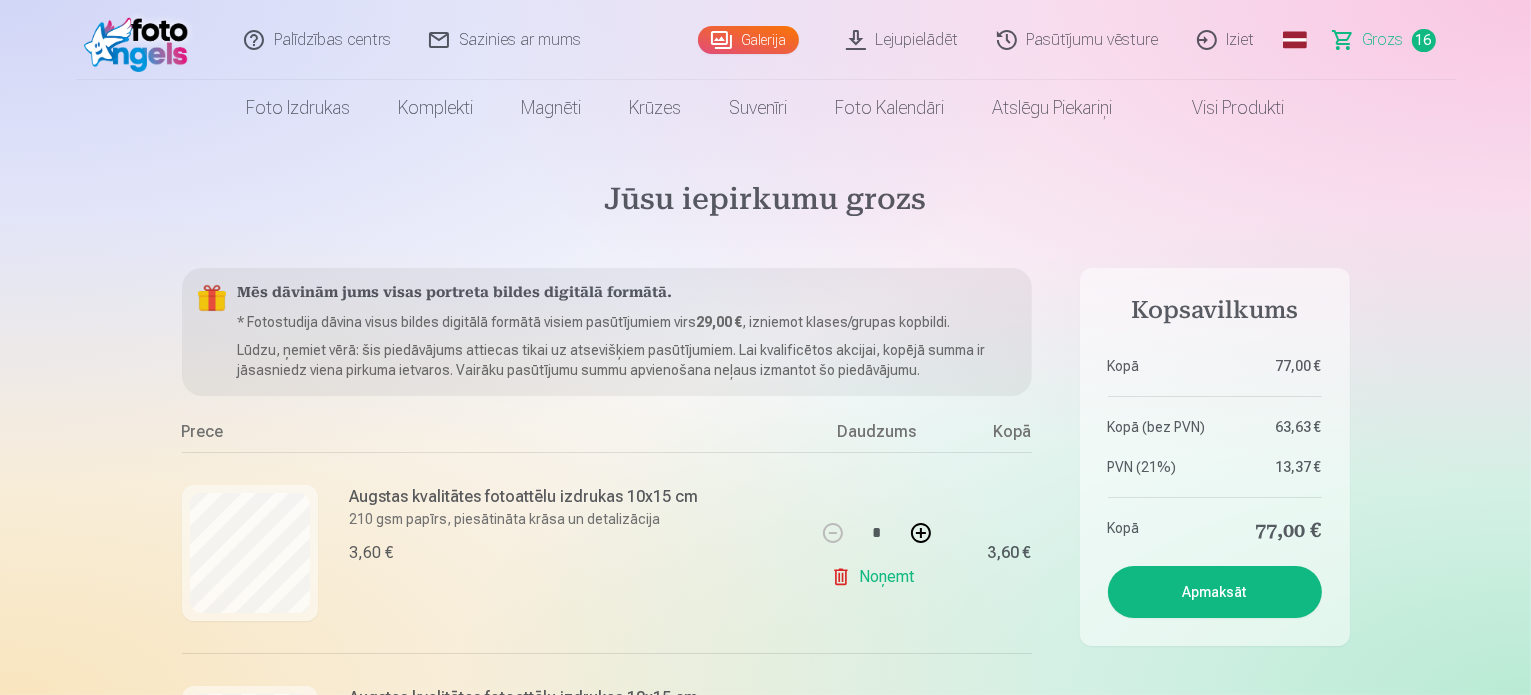 click on "Noņemt" at bounding box center [876, 577] 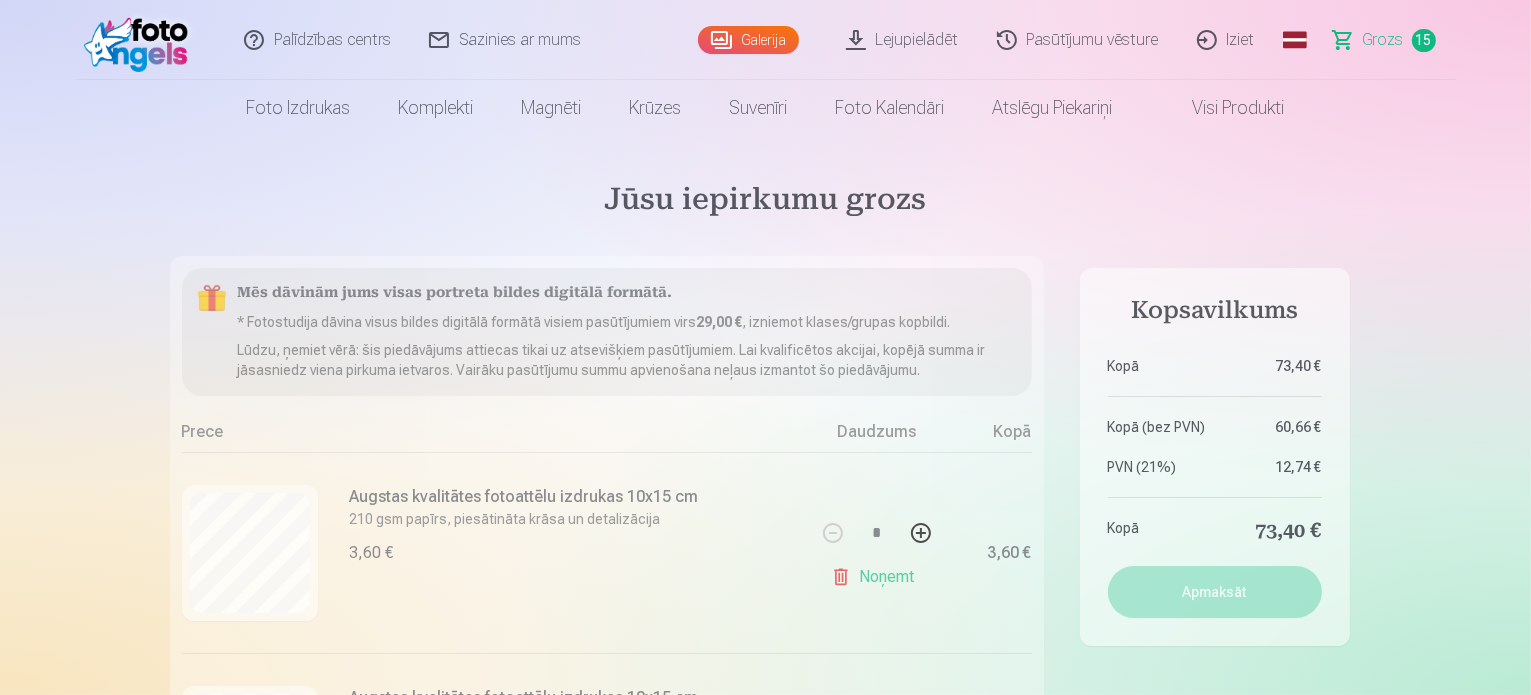 type on "*" 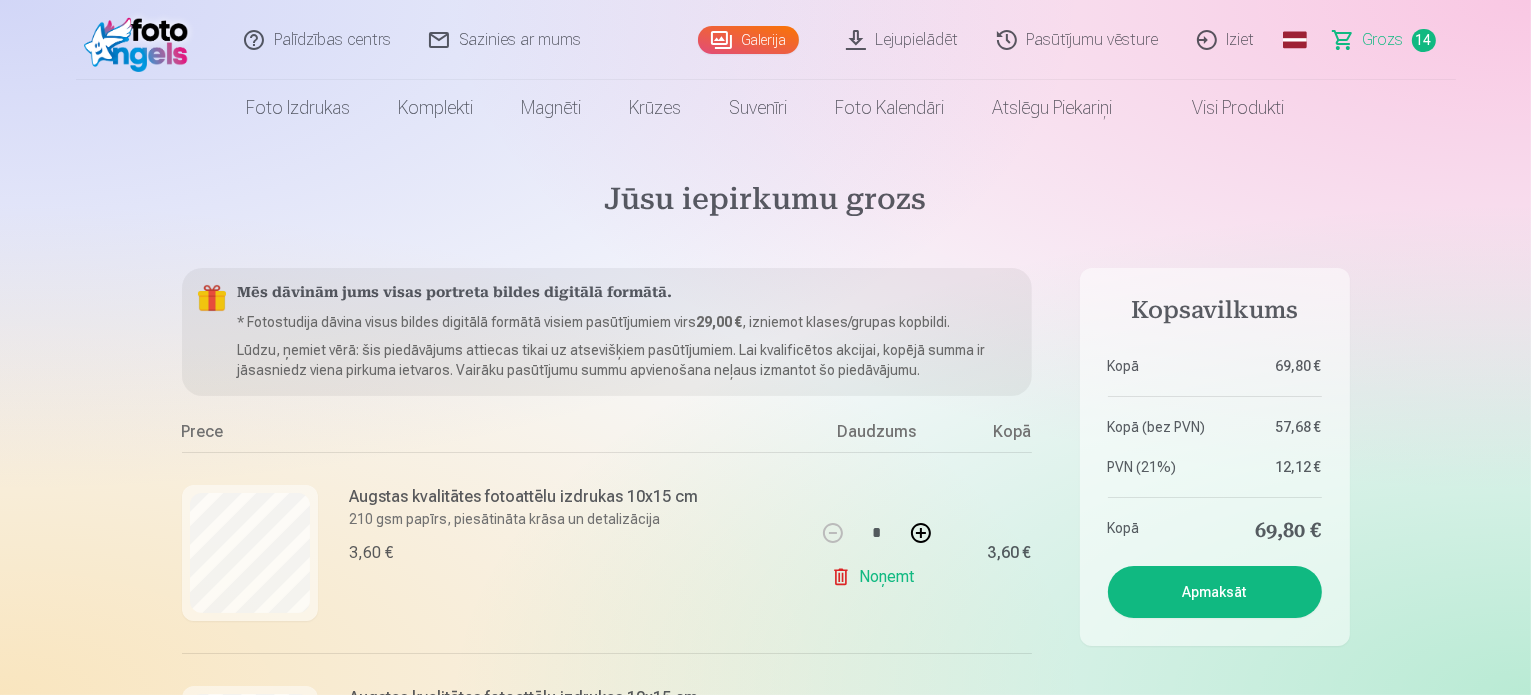 click on "Noņemt" at bounding box center [876, 577] 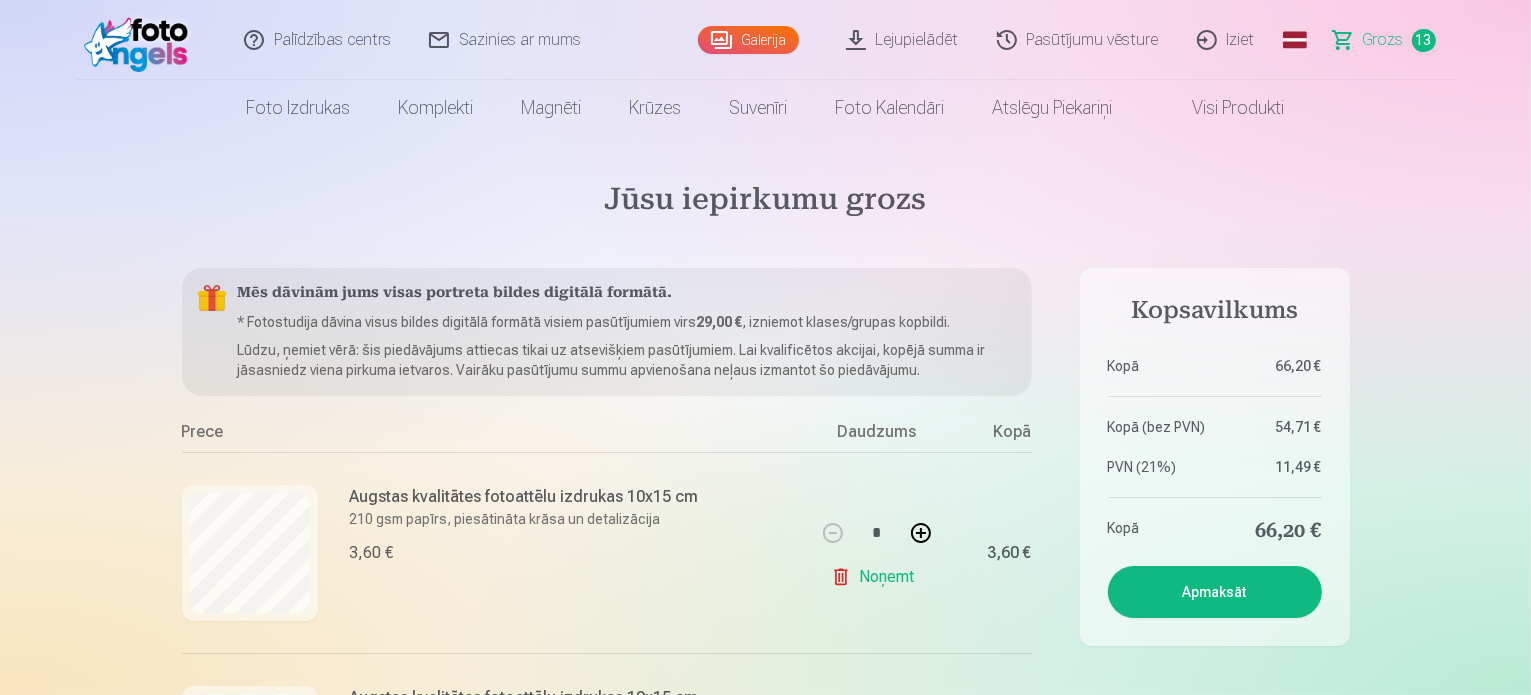 click on "Noņemt" at bounding box center [876, 577] 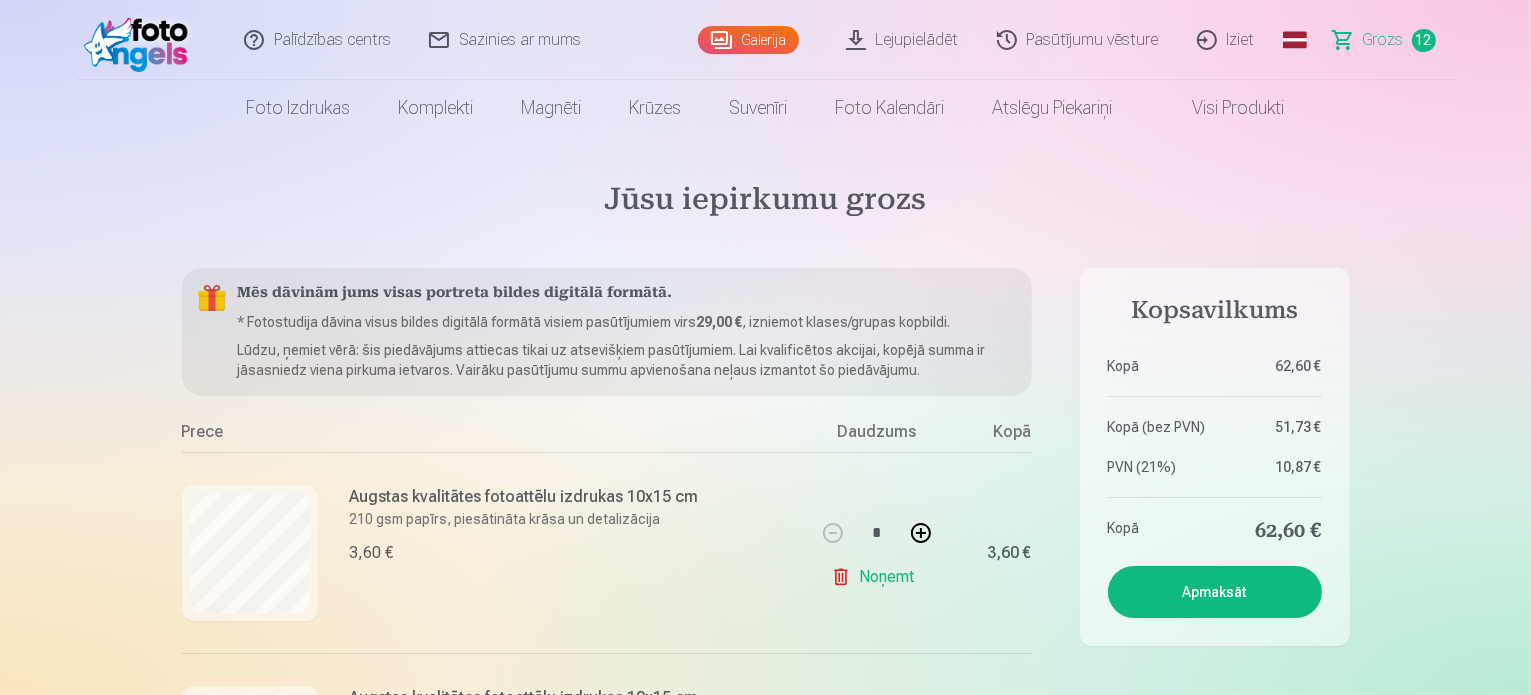 click on "Noņemt" at bounding box center [876, 577] 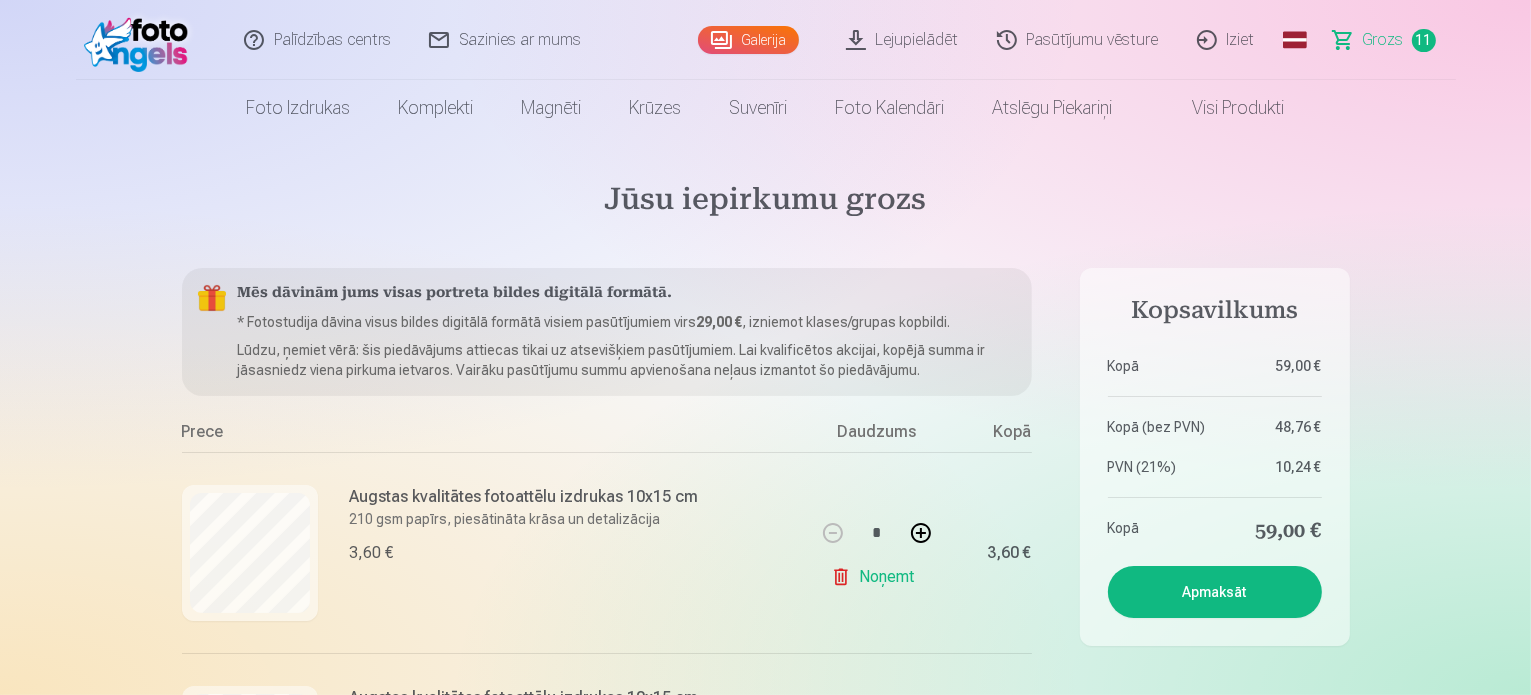 type on "*" 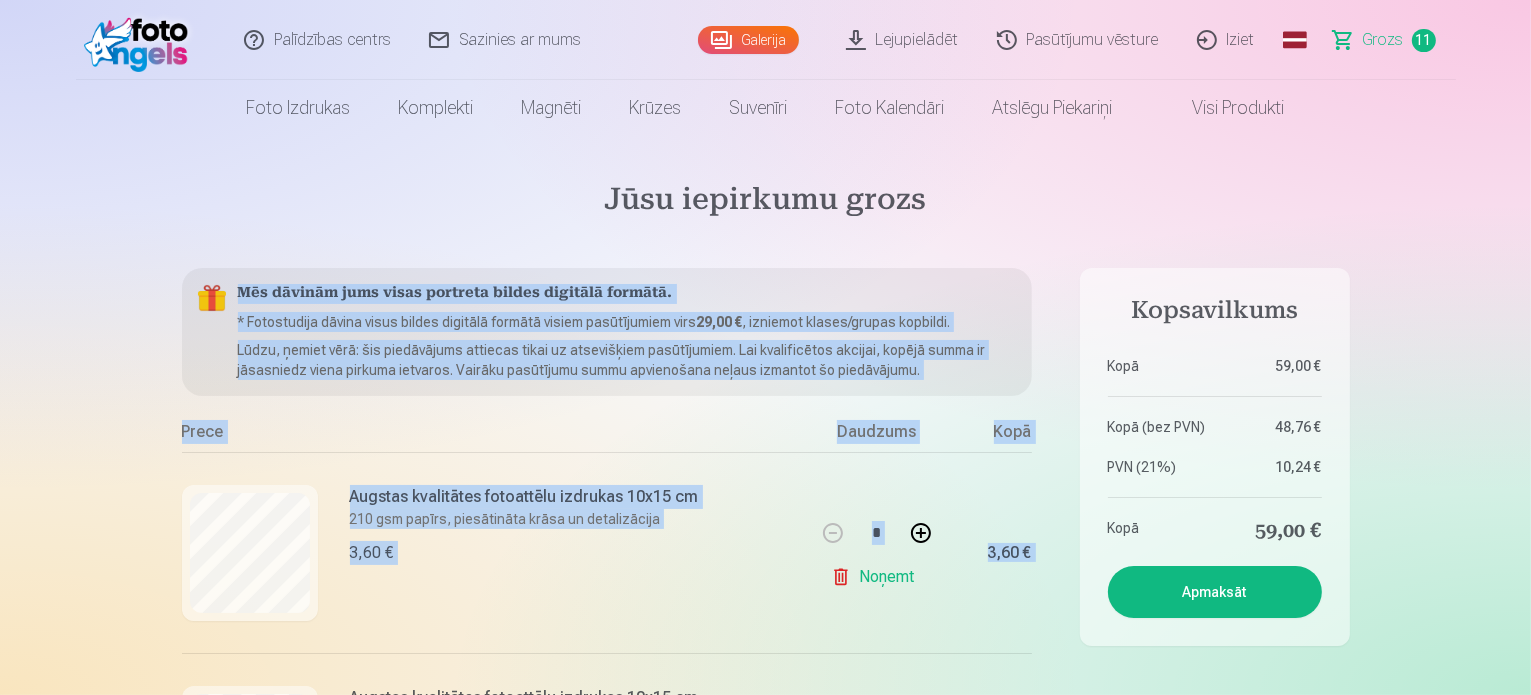 type on "*" 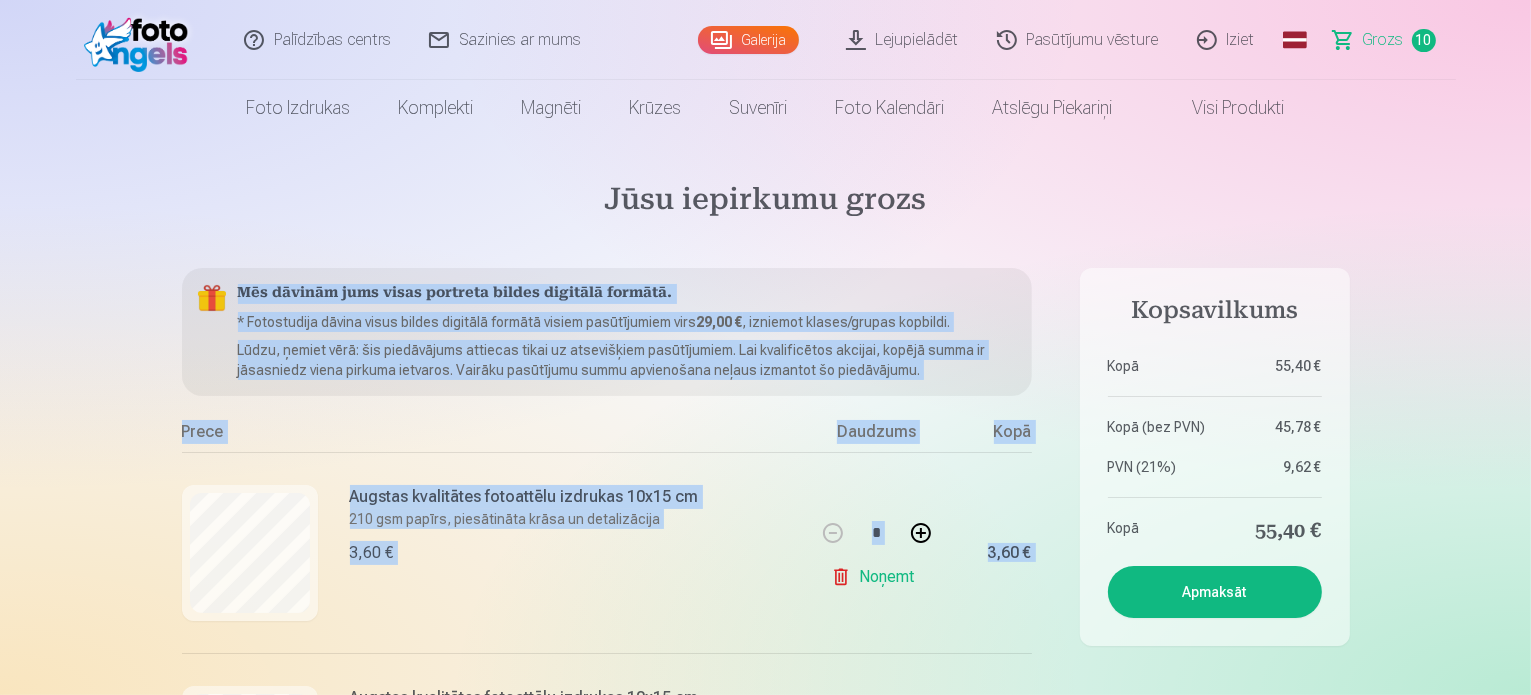 click on "Noņemt" at bounding box center [876, 577] 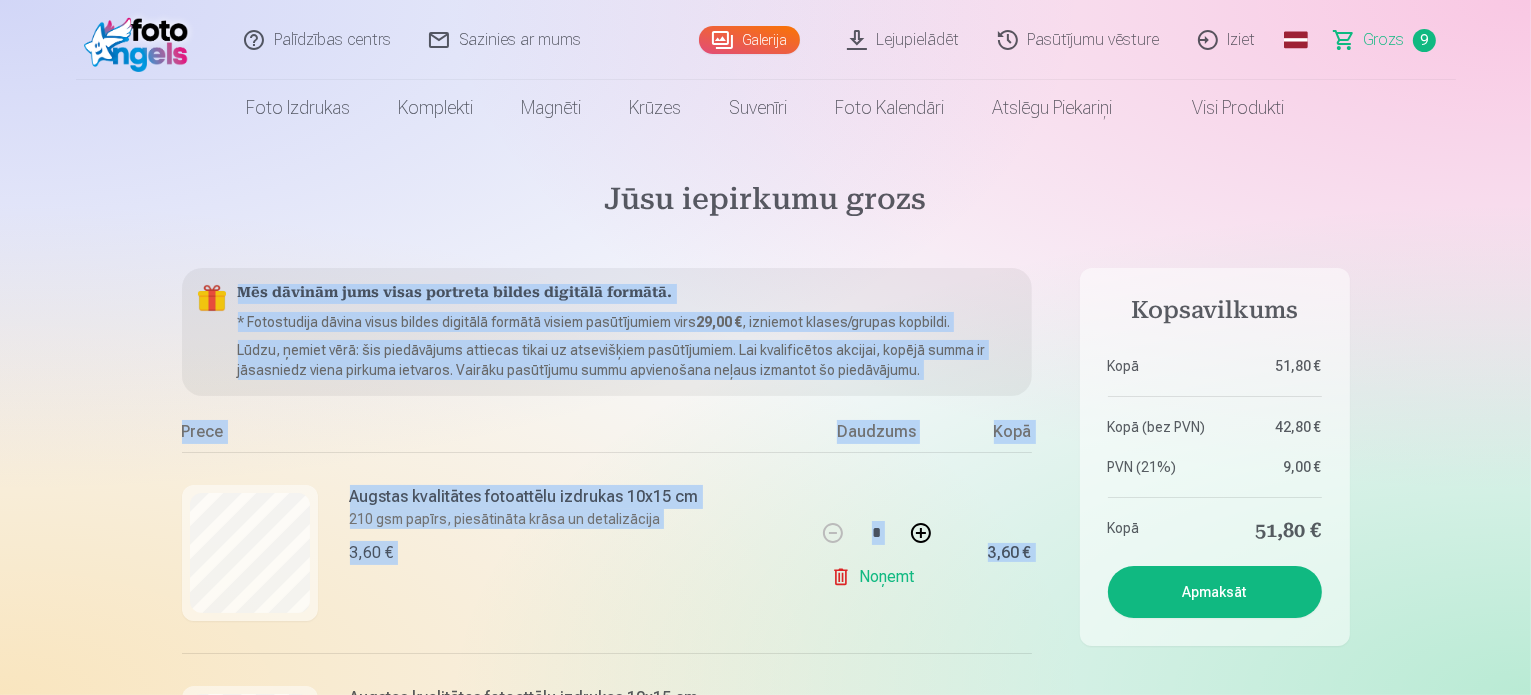 click on "Noņemt" at bounding box center [876, 577] 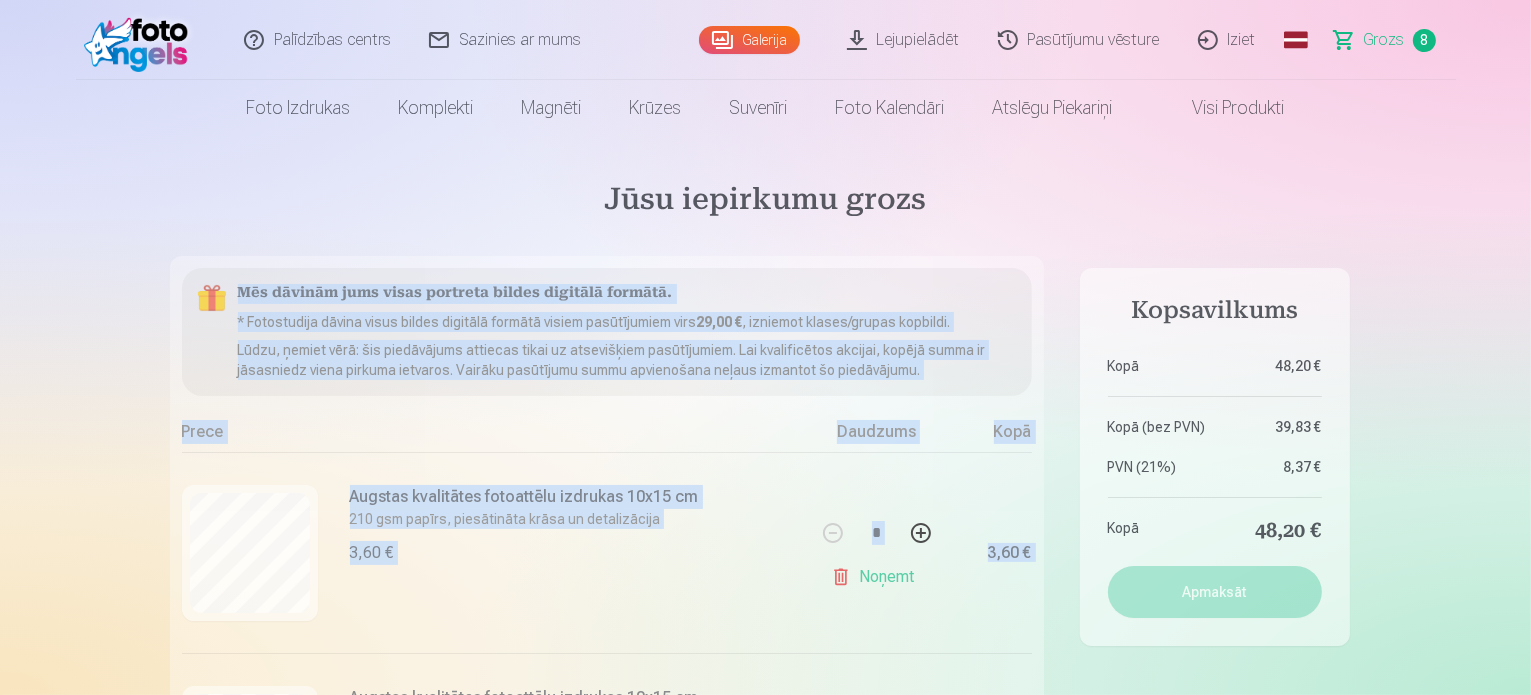 type on "*" 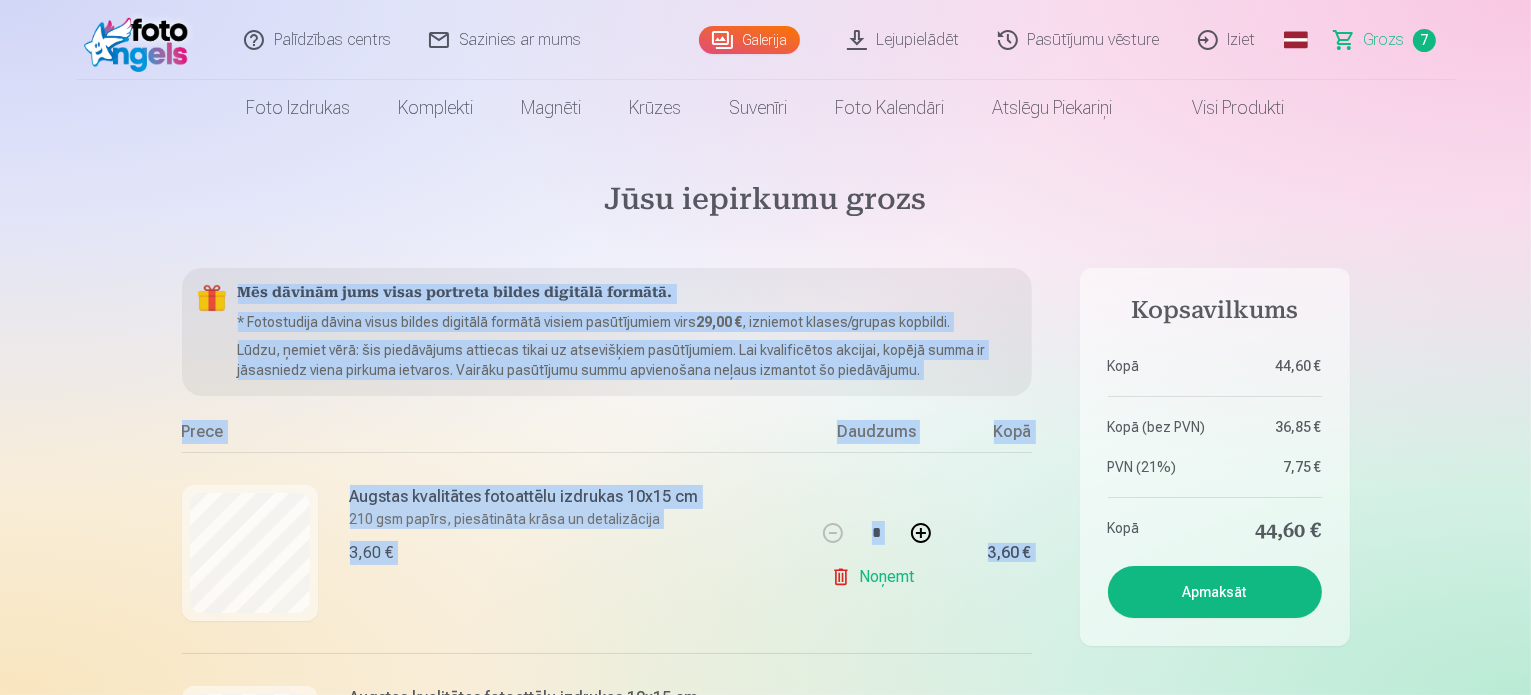 click on "Noņemt" at bounding box center (876, 577) 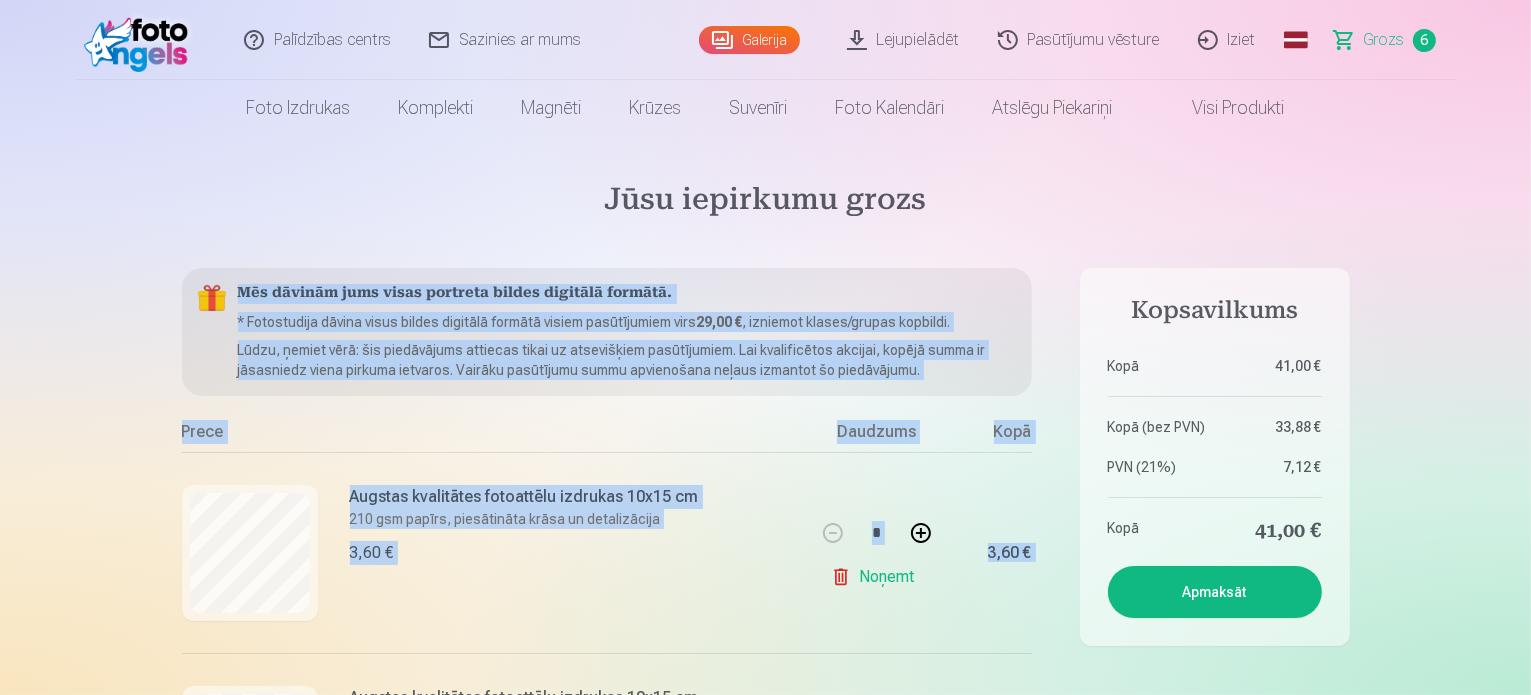 click on "Noņemt" at bounding box center [876, 577] 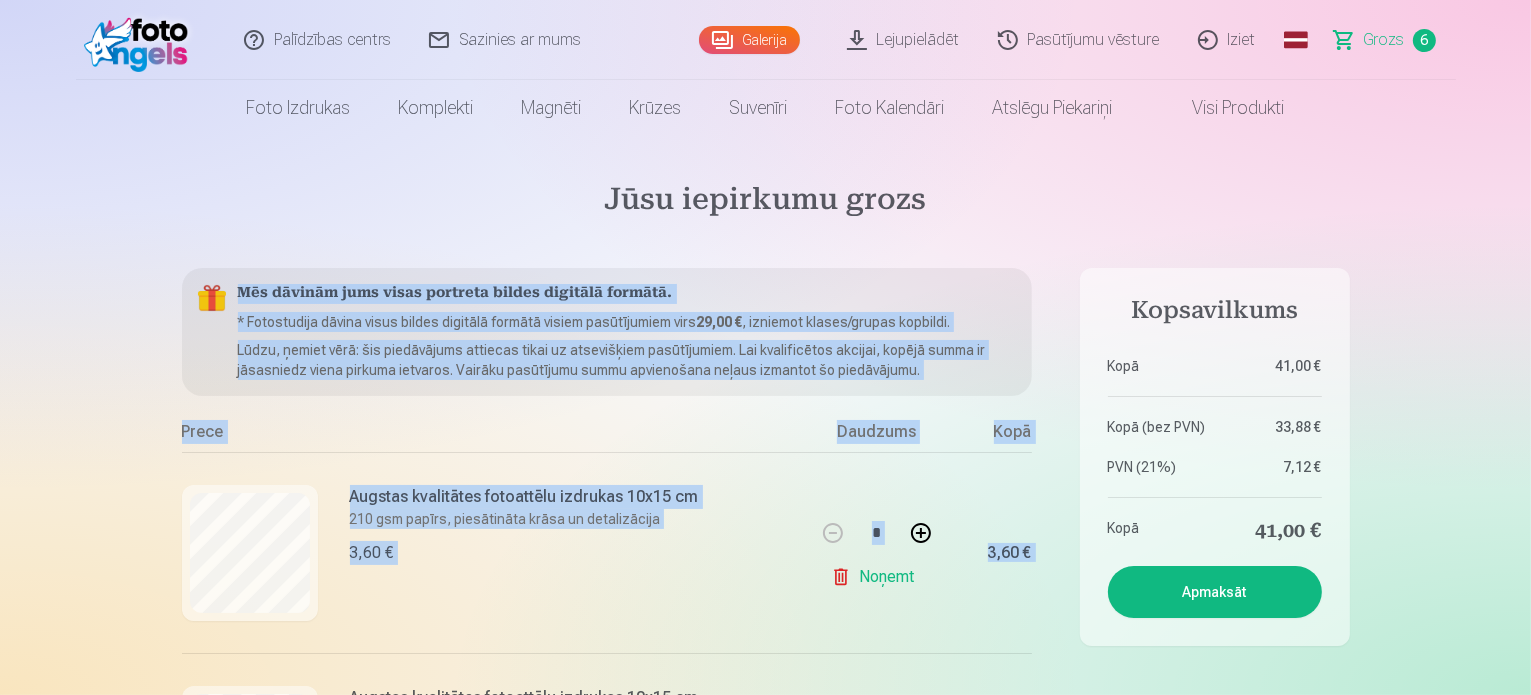 type on "*" 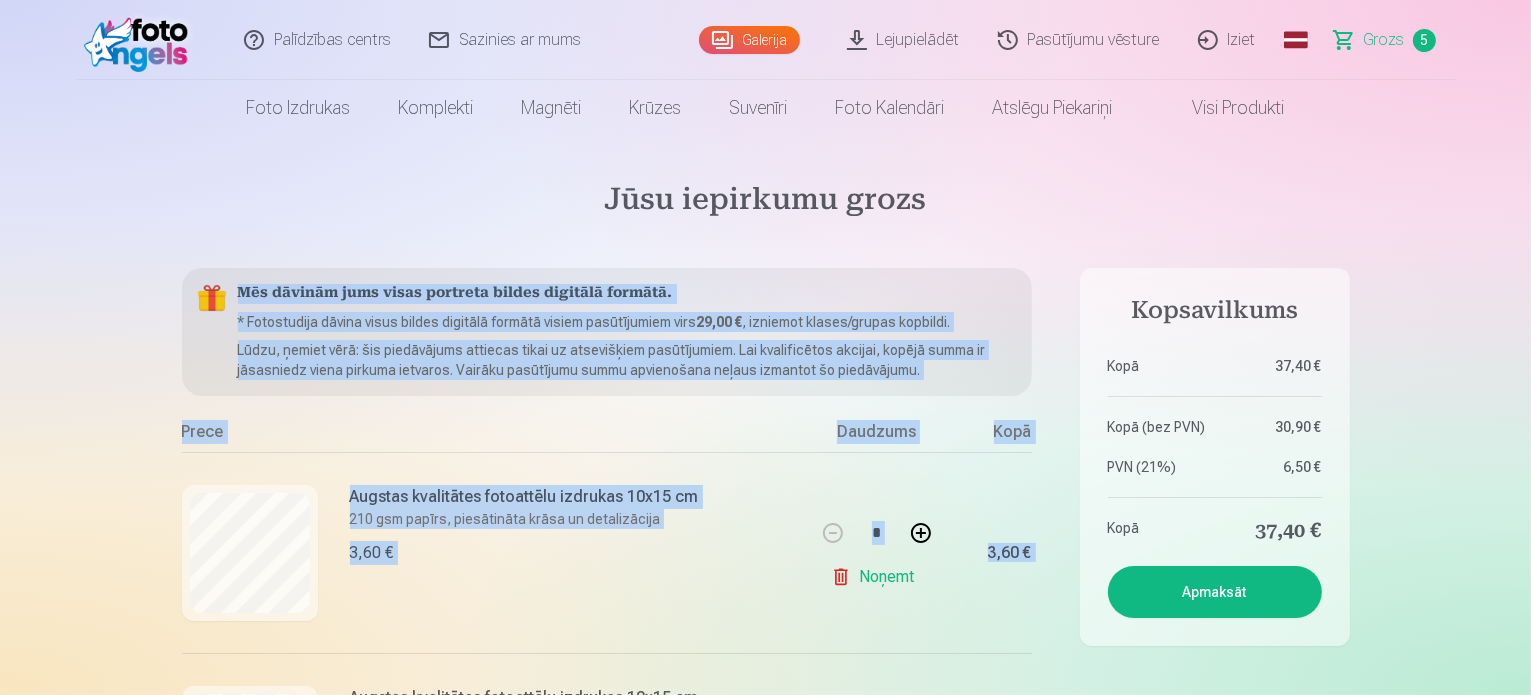 click on "Noņemt" at bounding box center (876, 577) 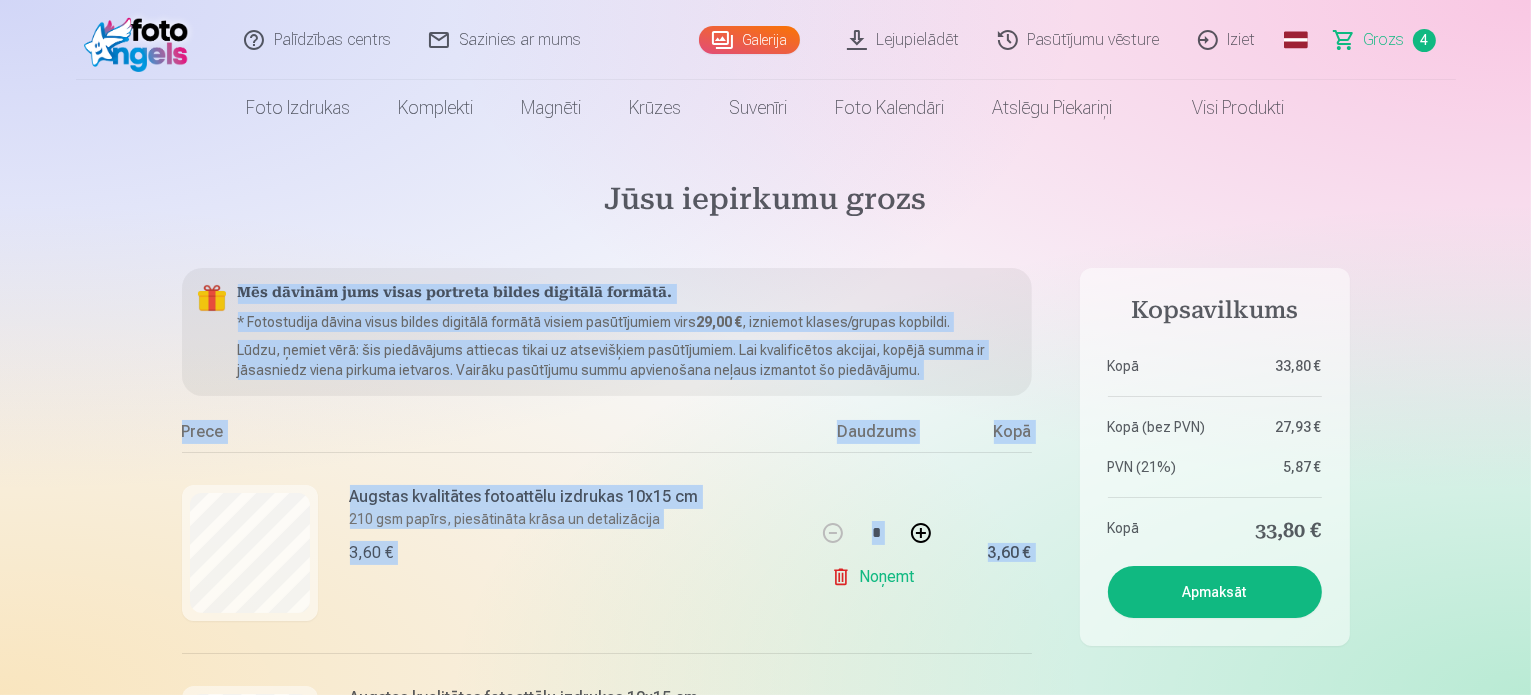 type on "*" 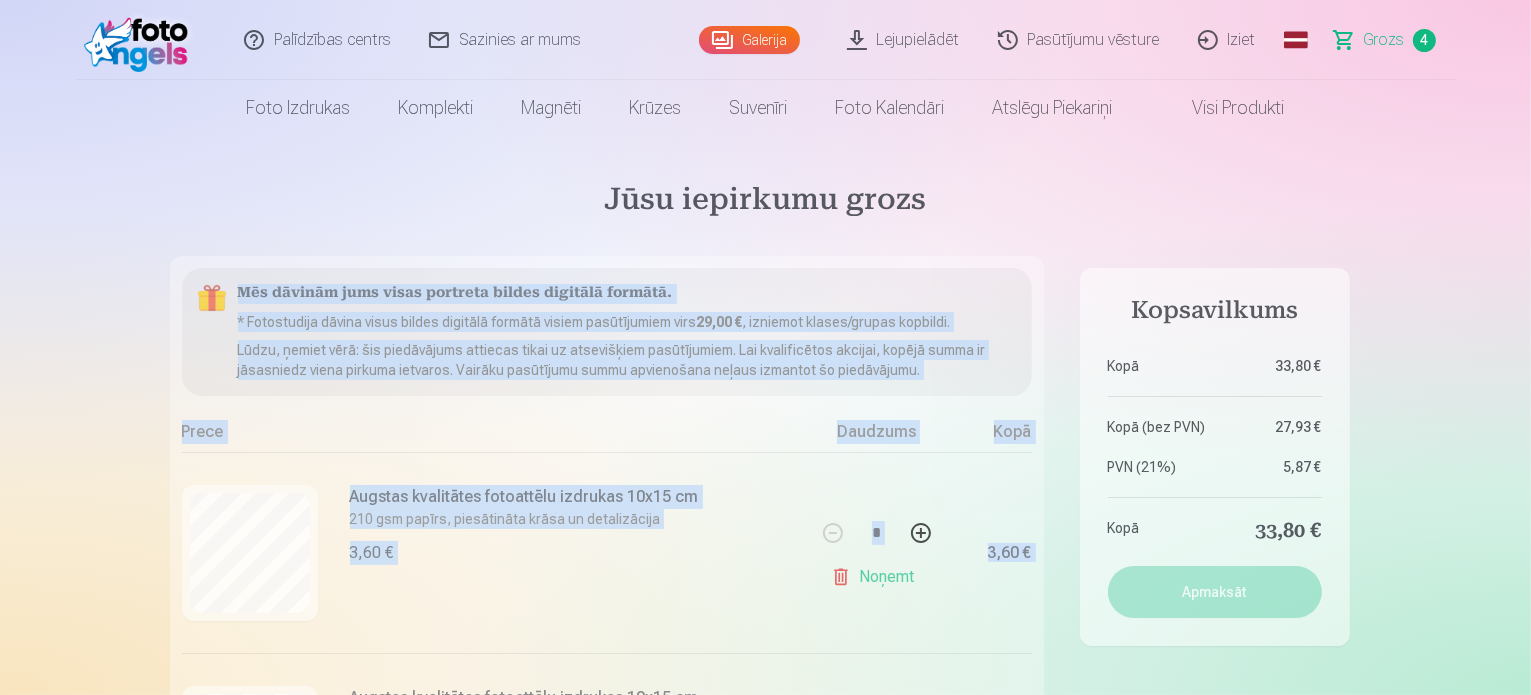 type on "*" 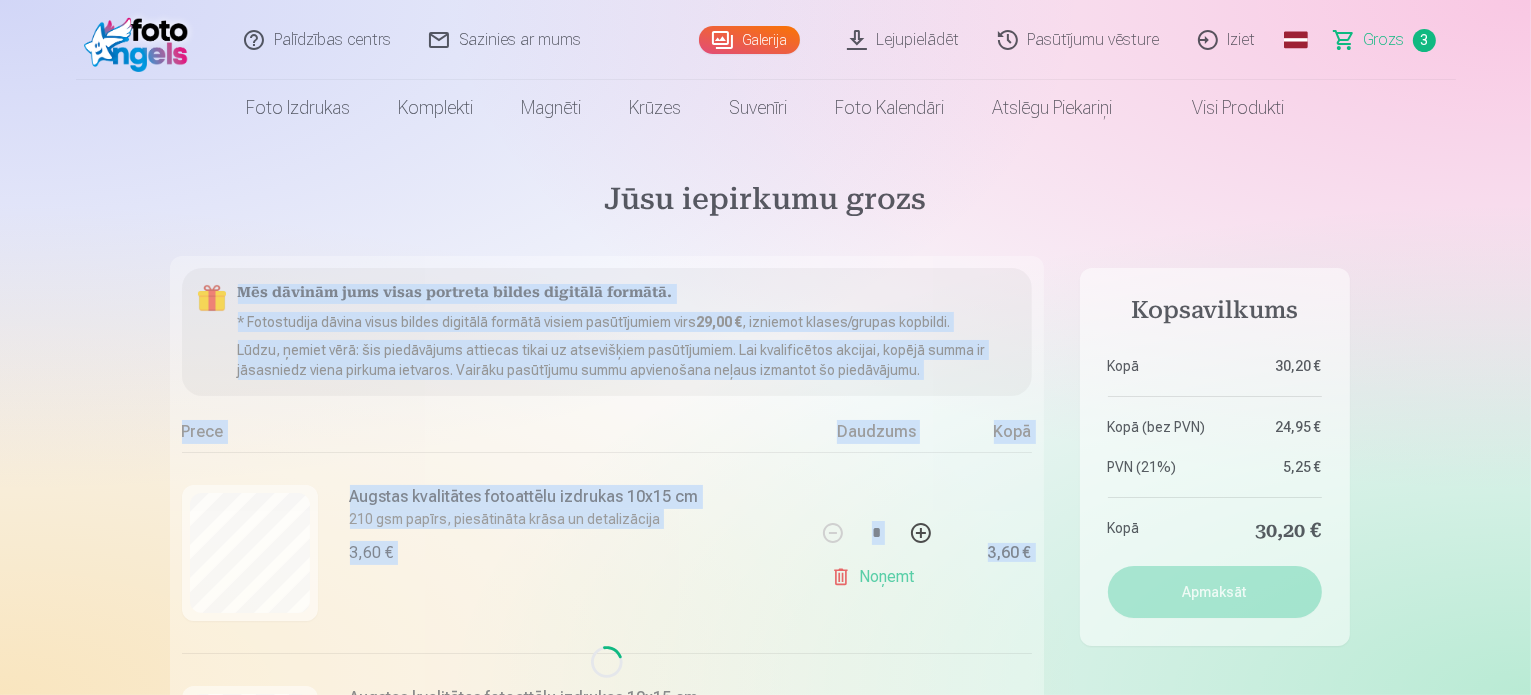 type on "*" 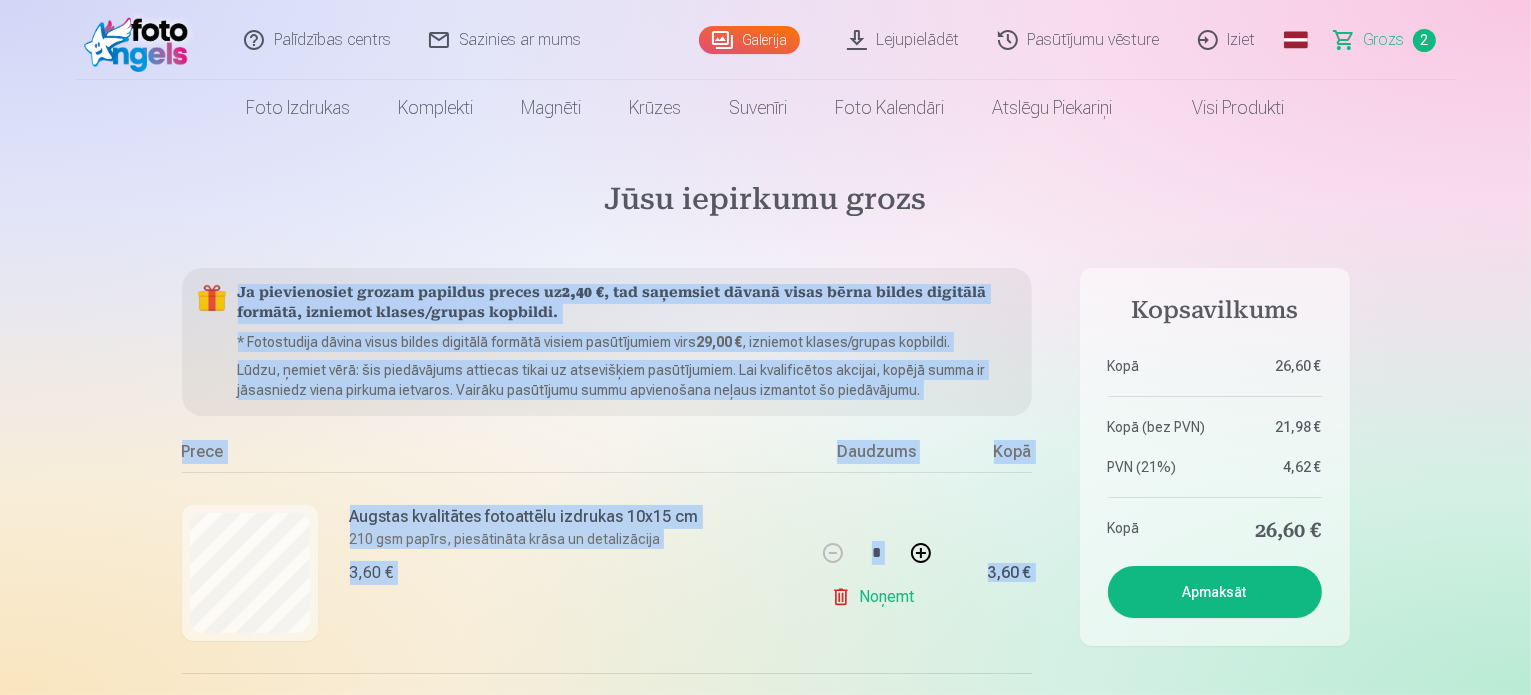 click on "Noņemt" at bounding box center (876, 597) 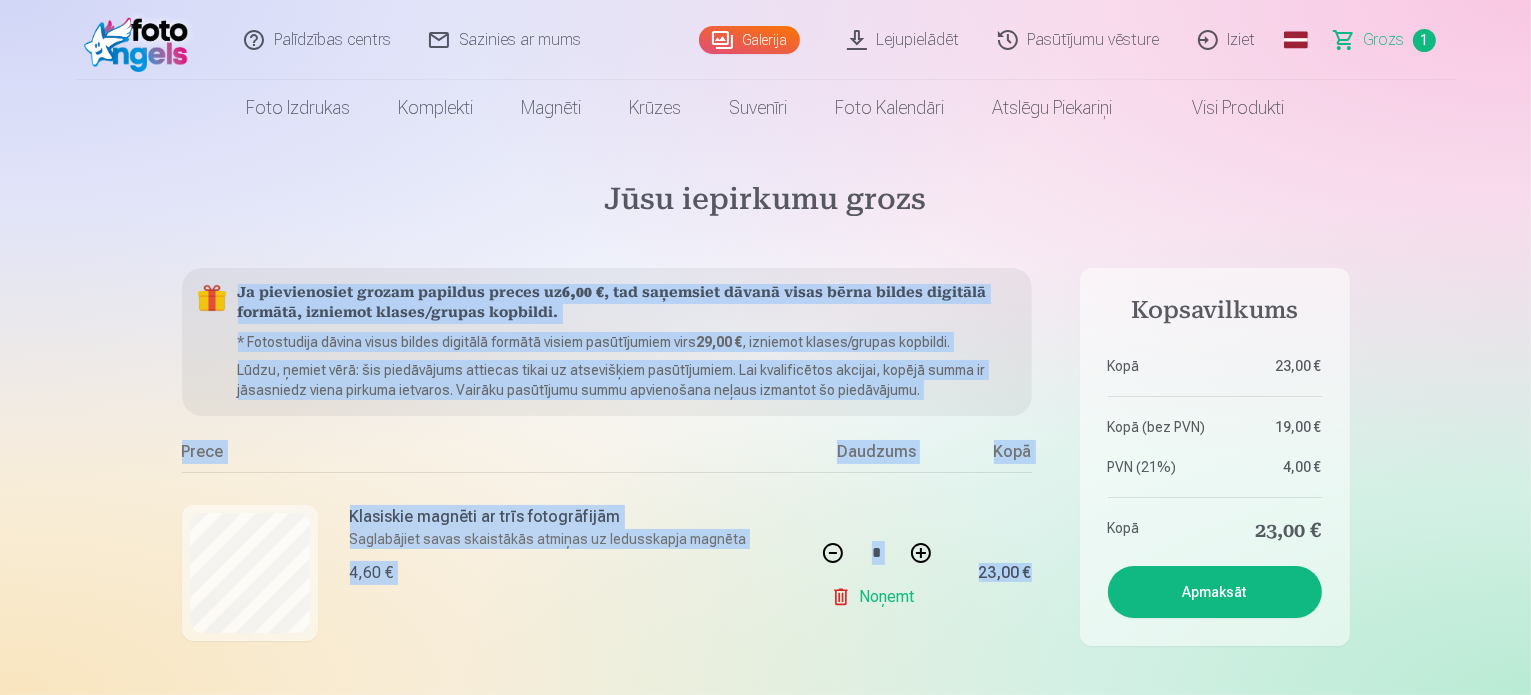 click on "Noņemt" at bounding box center [876, 597] 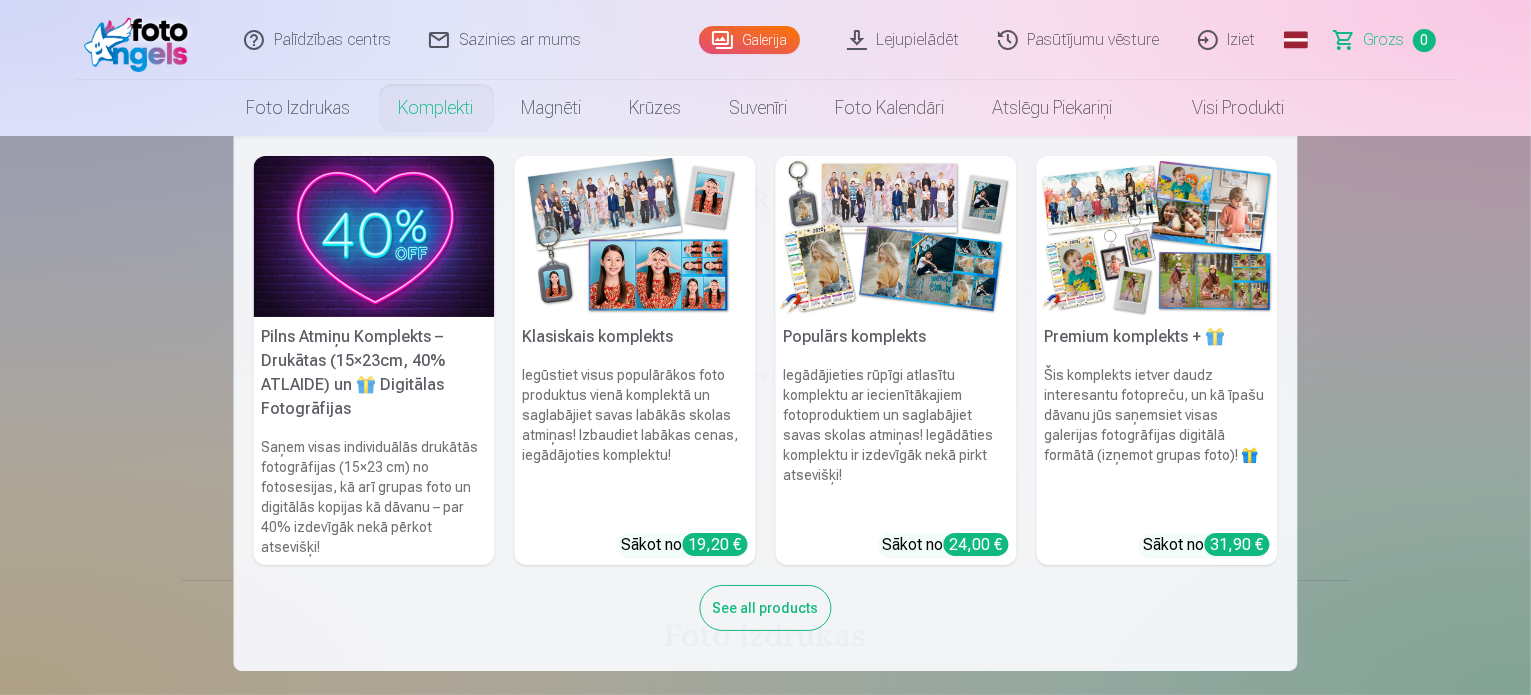 click at bounding box center [374, 236] 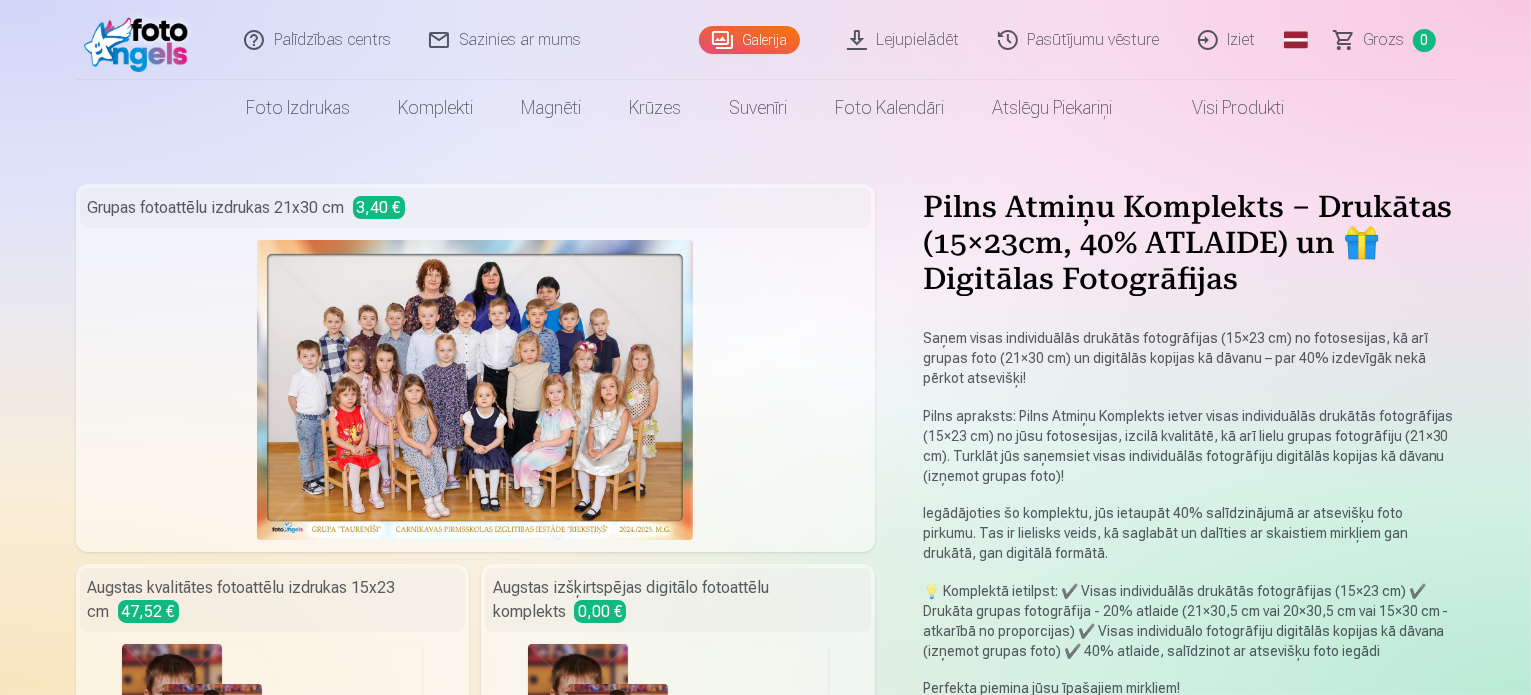 scroll, scrollTop: 608, scrollLeft: 0, axis: vertical 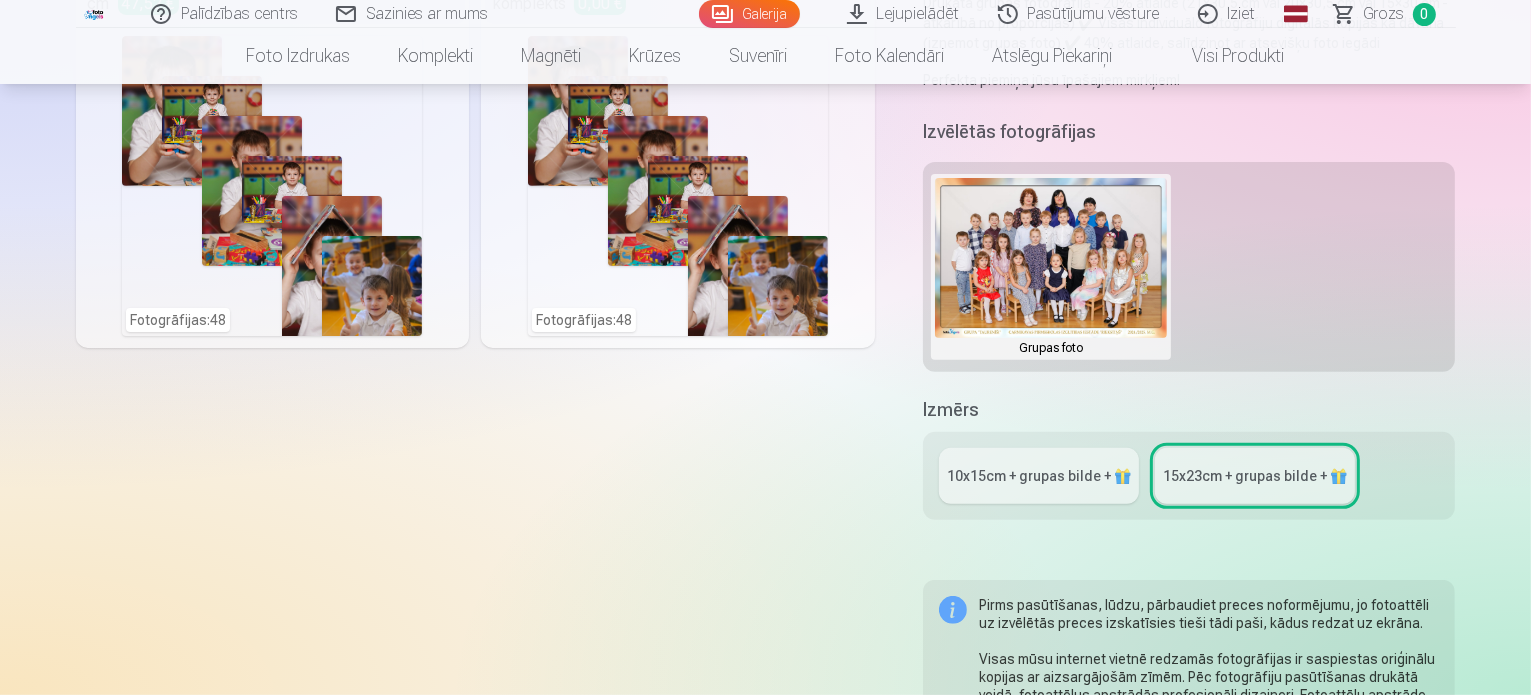 click on "10x15сm + grupas bilde + 🎁" at bounding box center [1039, 476] 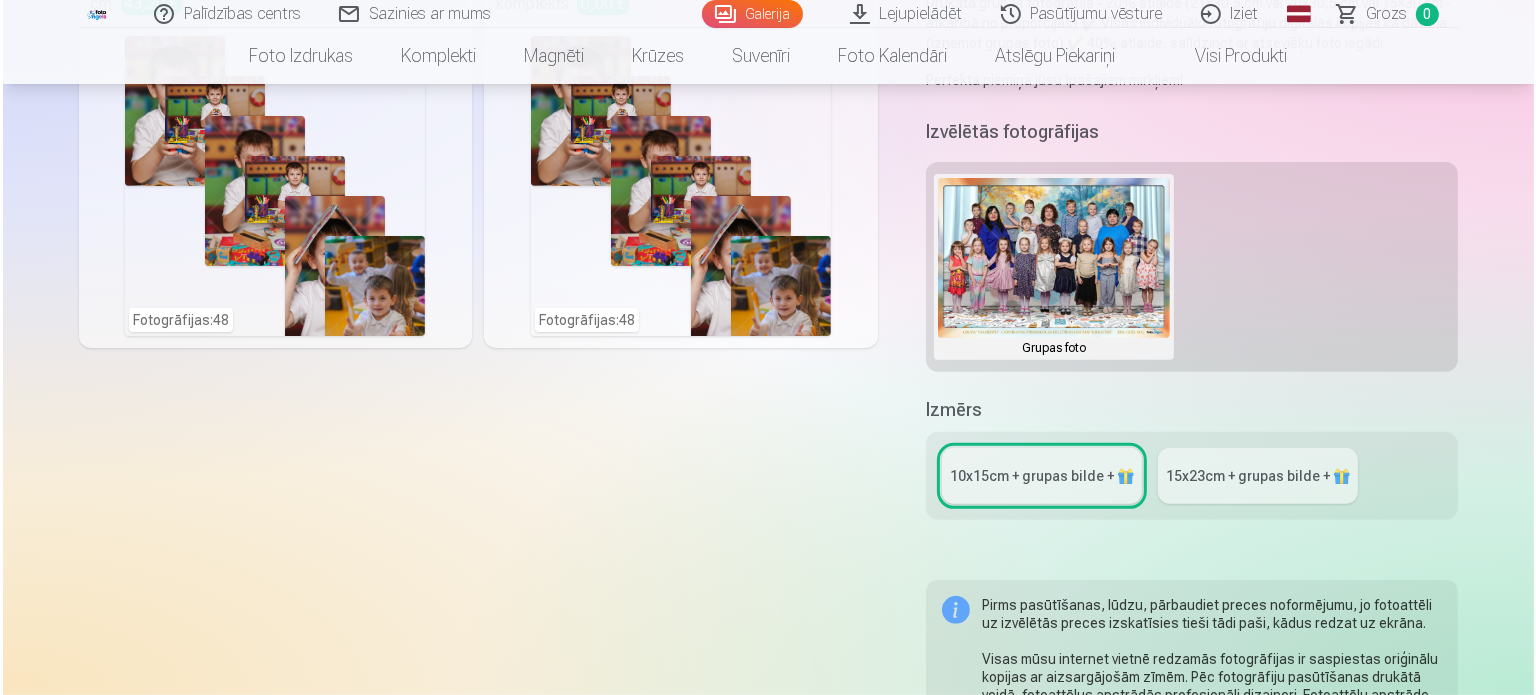 scroll, scrollTop: 1216, scrollLeft: 0, axis: vertical 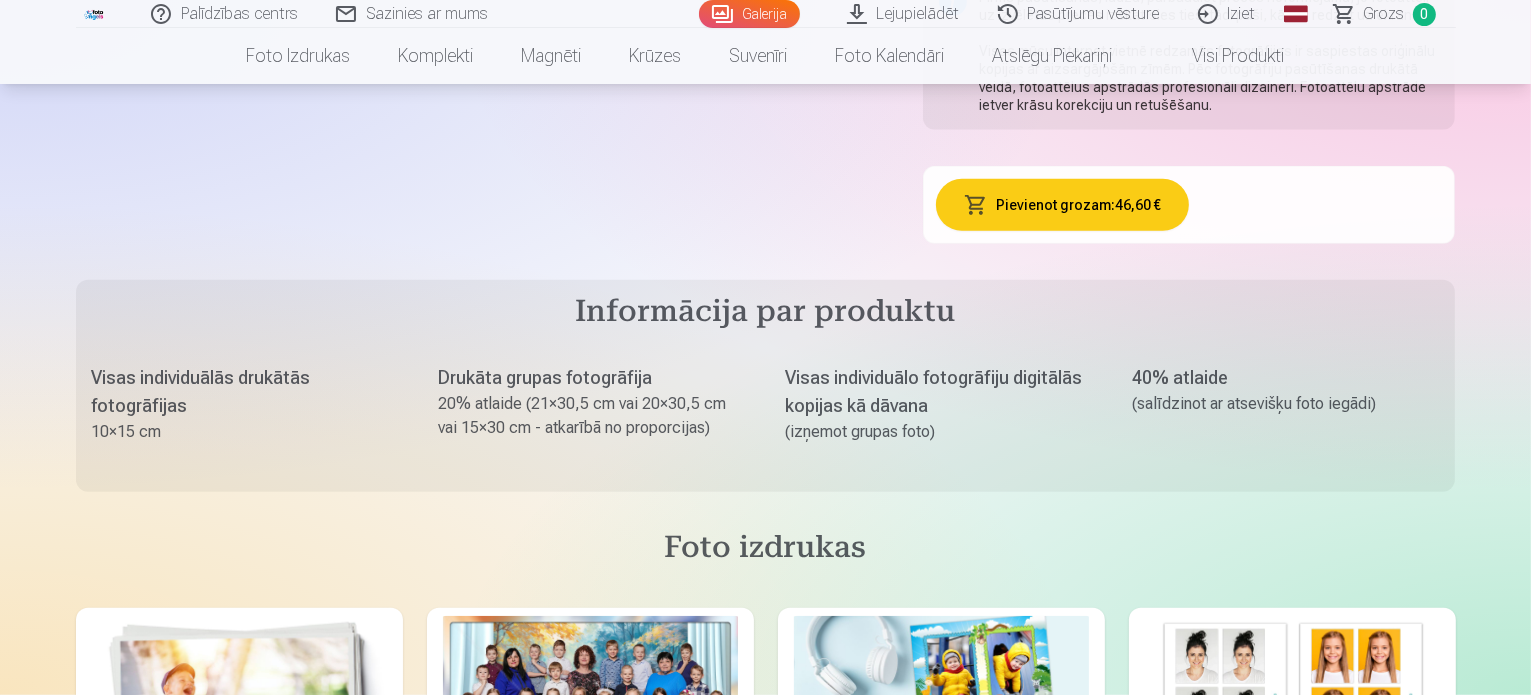 click on "Pievienot grozam :  46,60 €" at bounding box center [1062, 205] 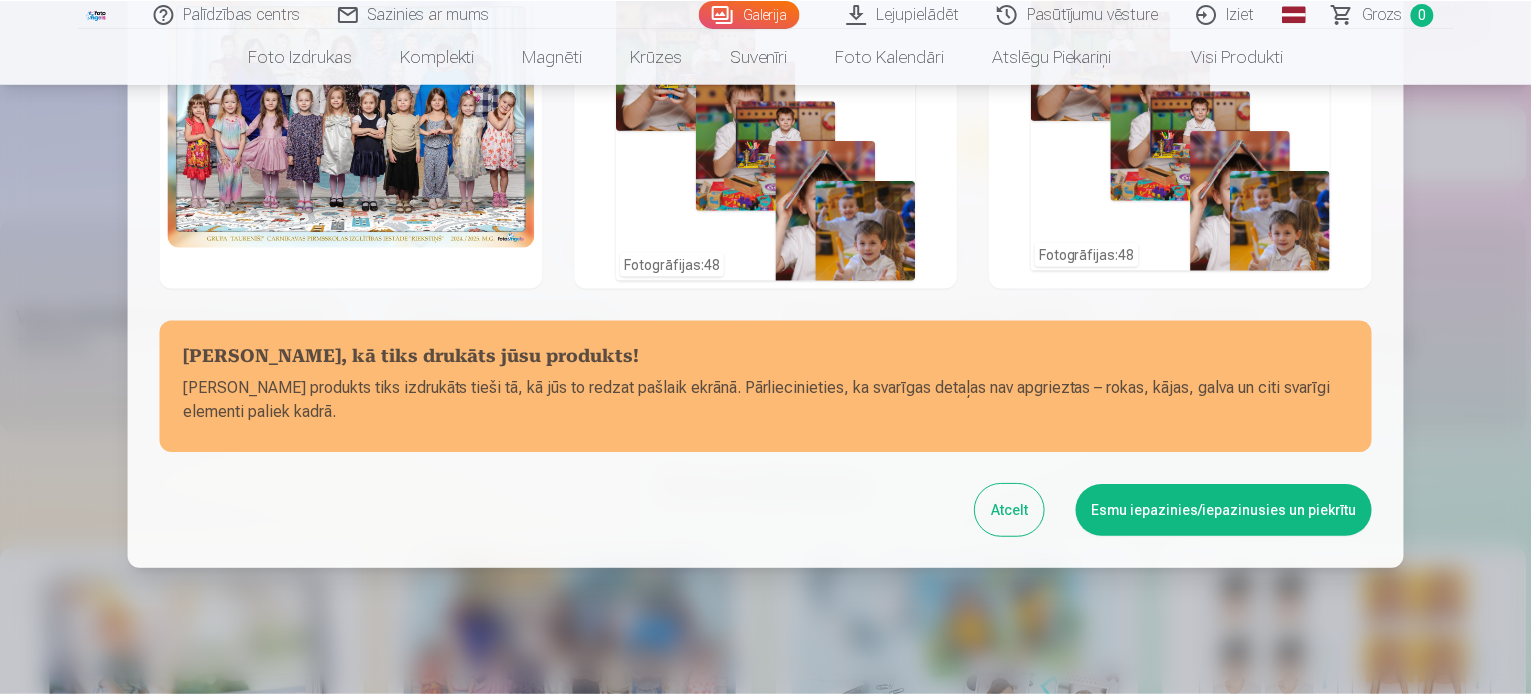 scroll, scrollTop: 188, scrollLeft: 0, axis: vertical 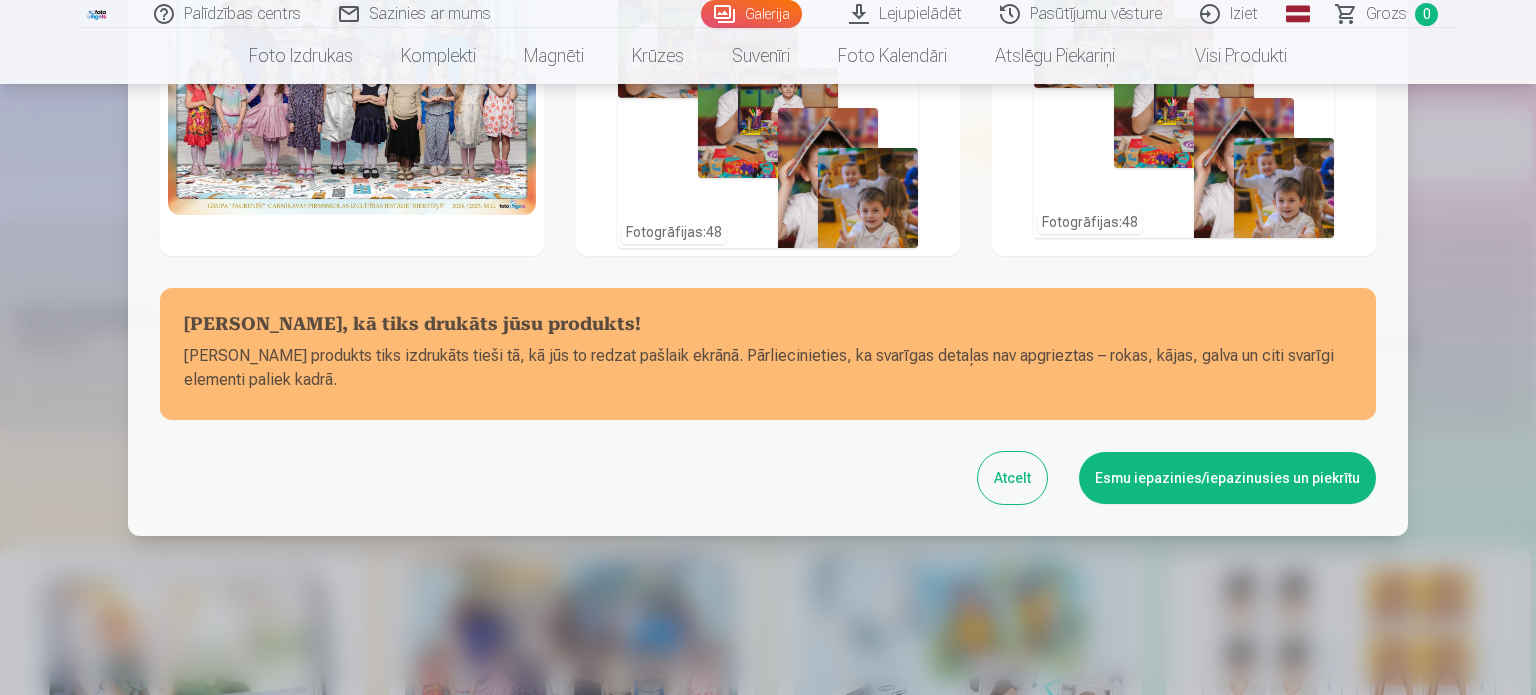 click on "Esmu iepazinies/iepazinusies un piekrītu" at bounding box center [1227, 478] 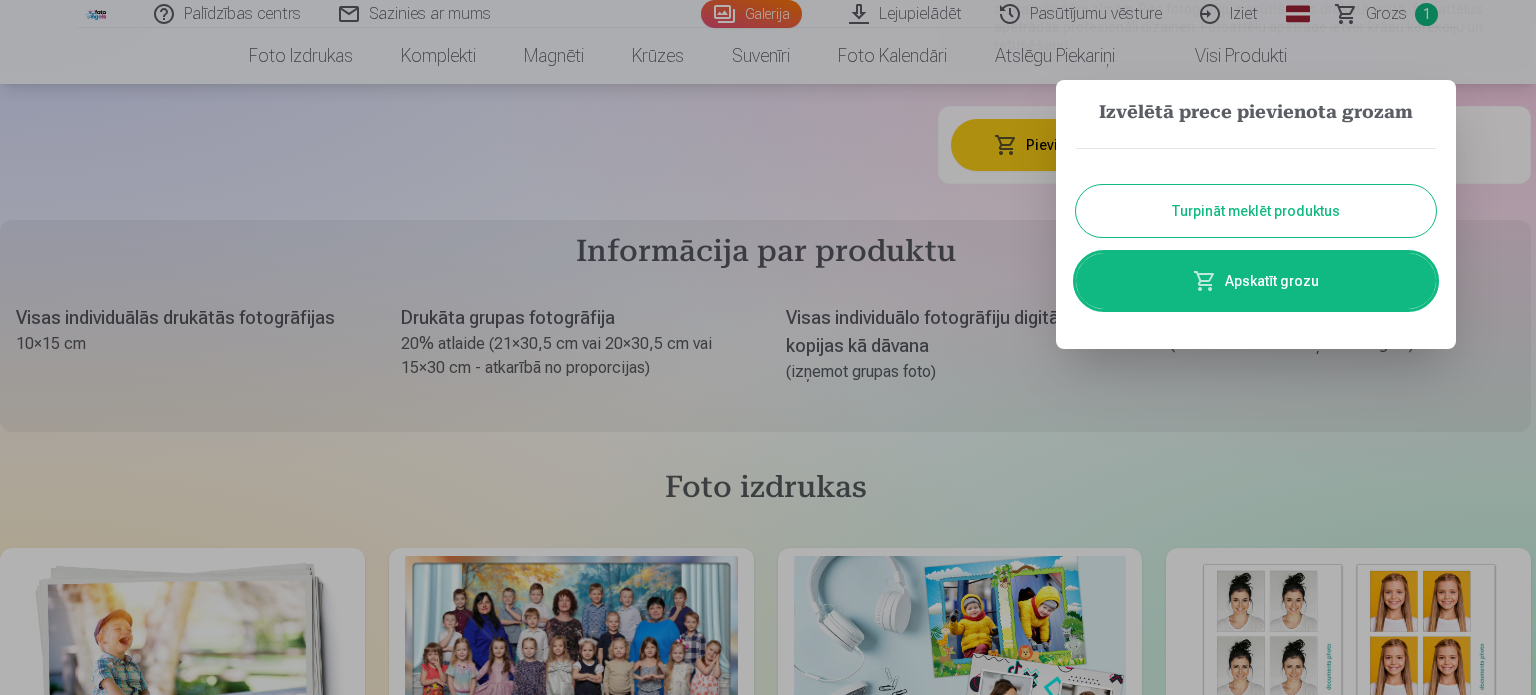 click on "Turpināt meklēt produktus" at bounding box center [1256, 211] 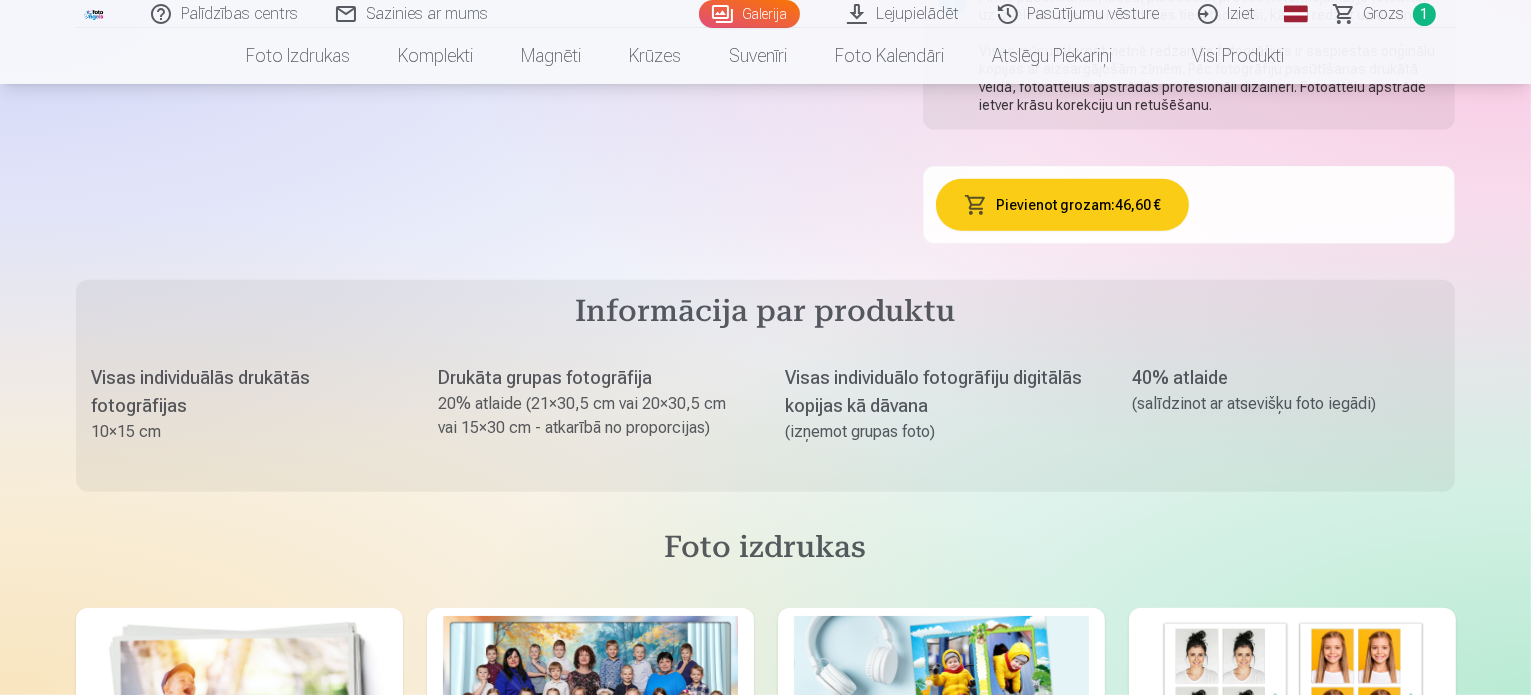 click on "Grozs" at bounding box center (1384, 14) 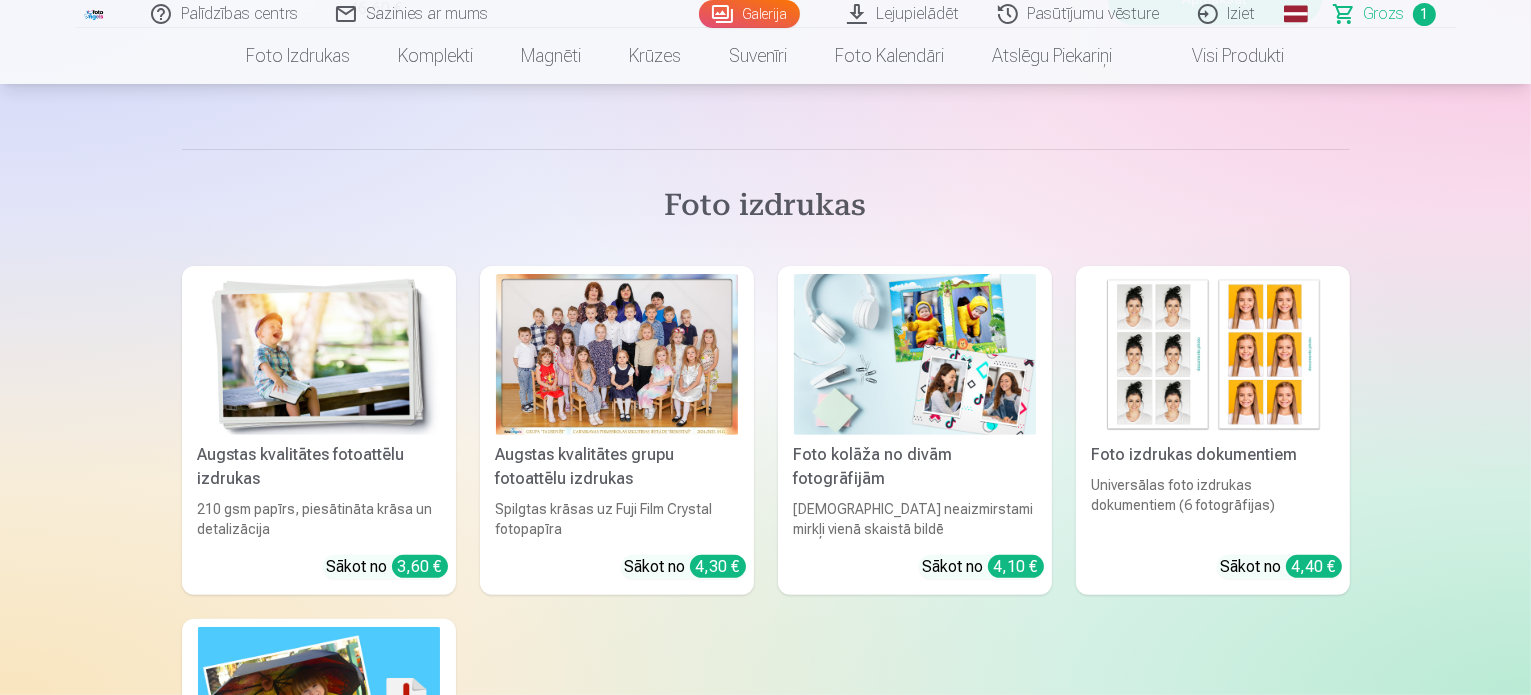 scroll, scrollTop: 0, scrollLeft: 0, axis: both 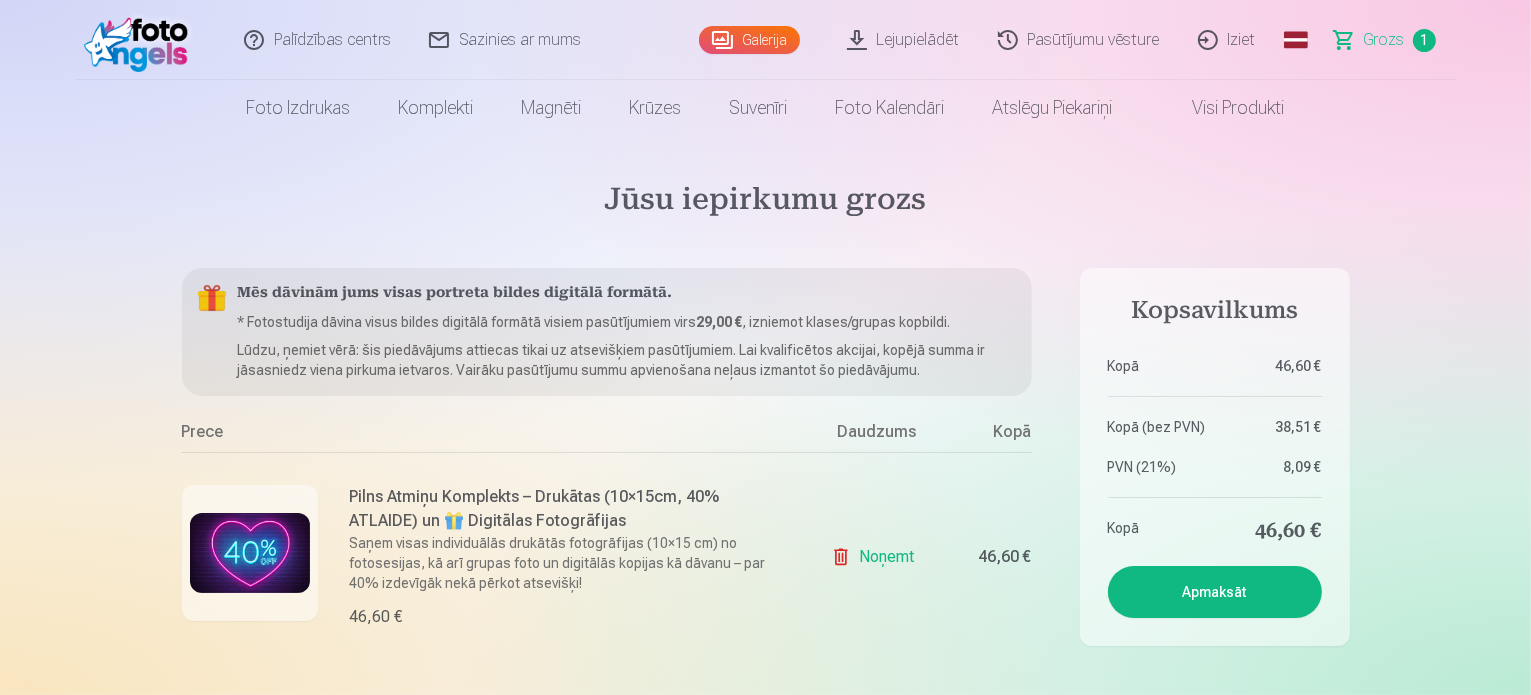 click at bounding box center (250, 553) 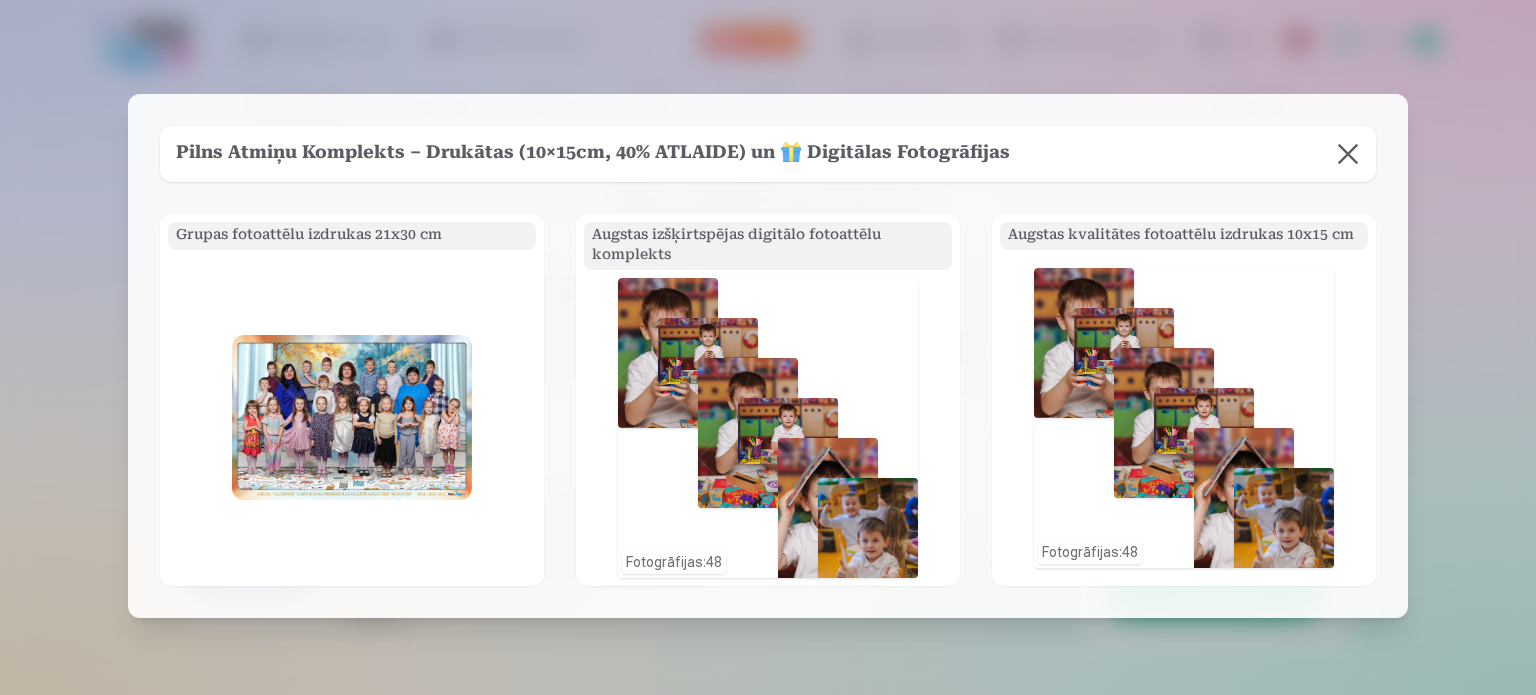 click at bounding box center (1348, 154) 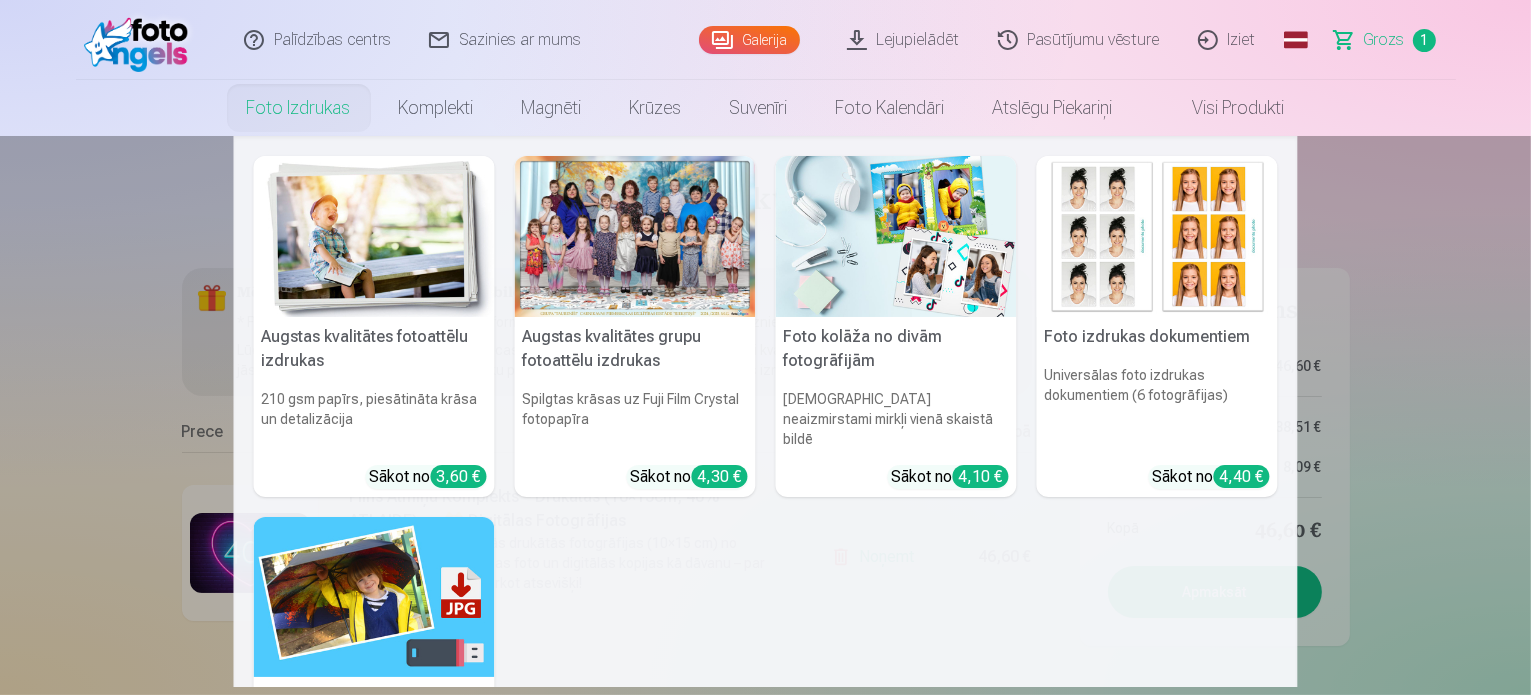 click on "Foto izdrukas" at bounding box center [299, 108] 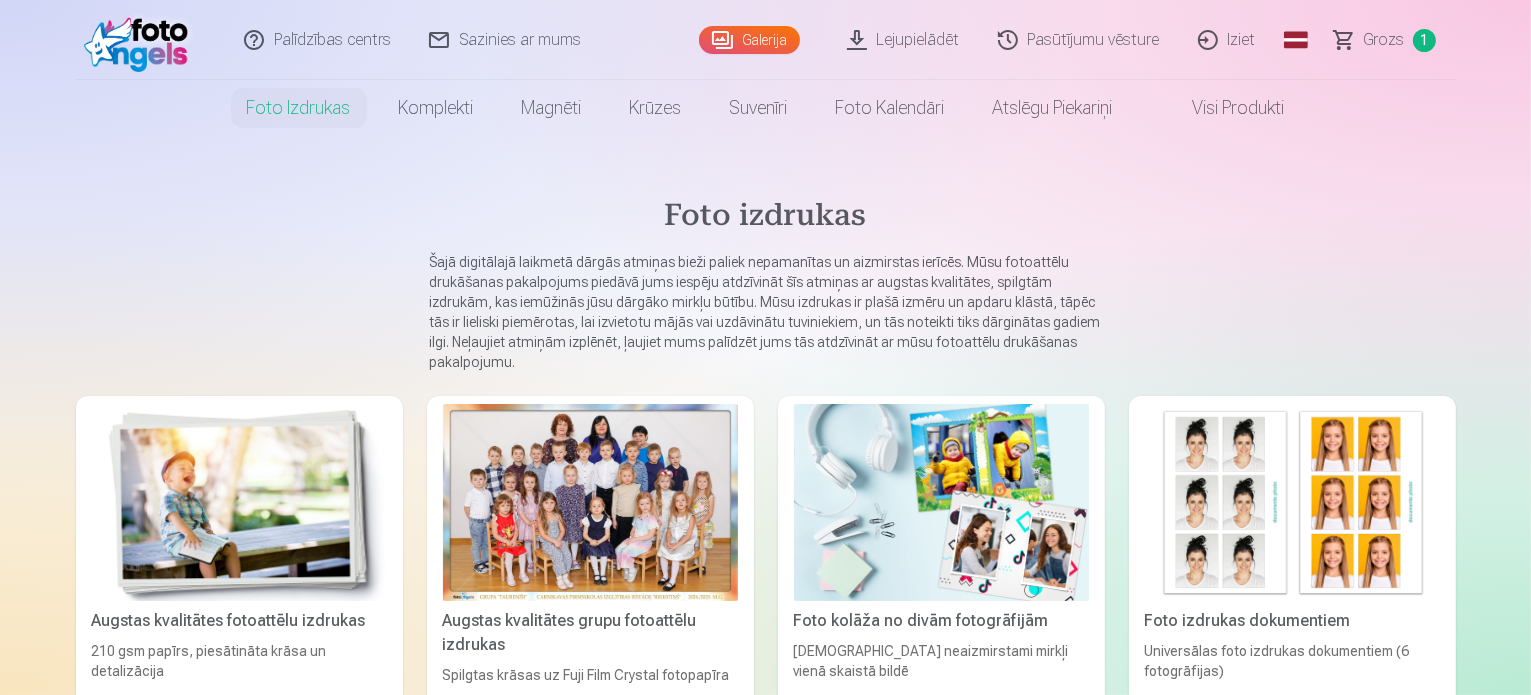 click at bounding box center (590, 502) 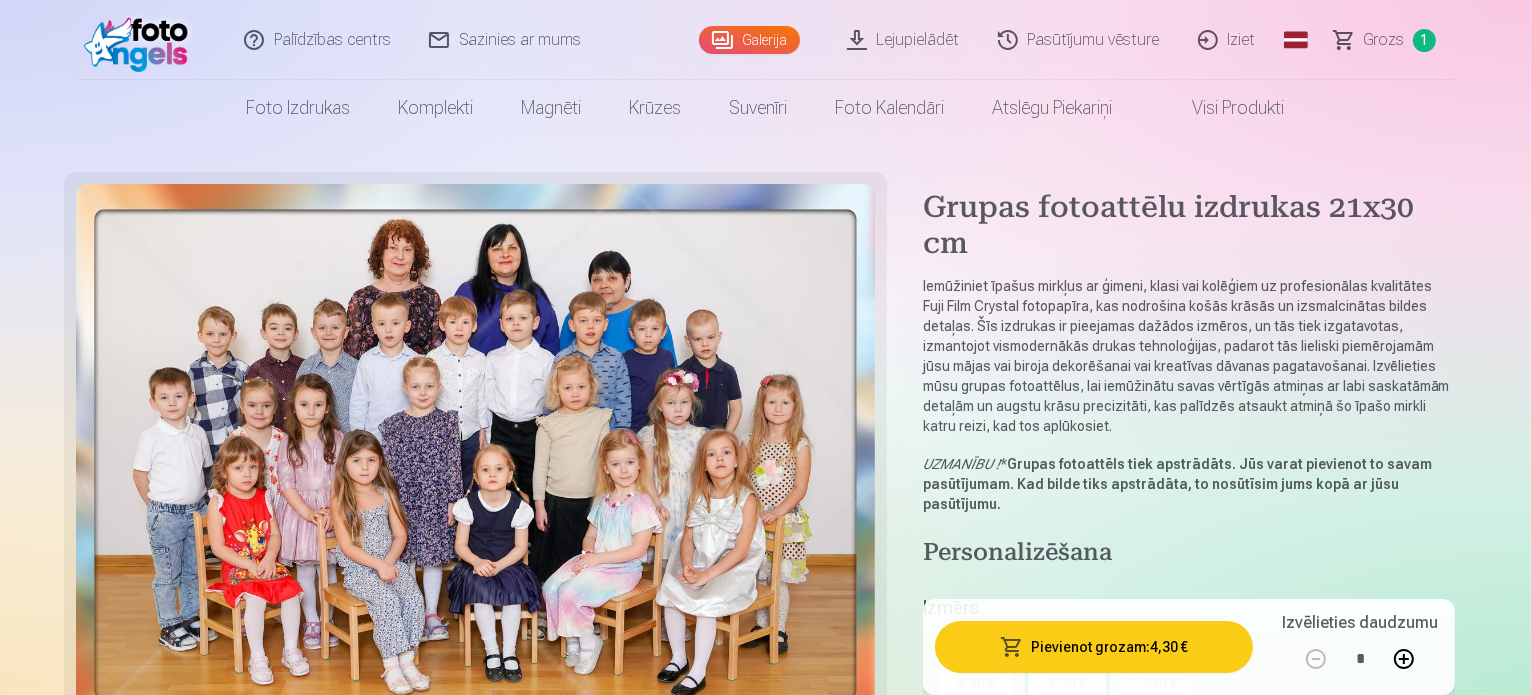 click on "Personalizēšana" at bounding box center (1189, 554) 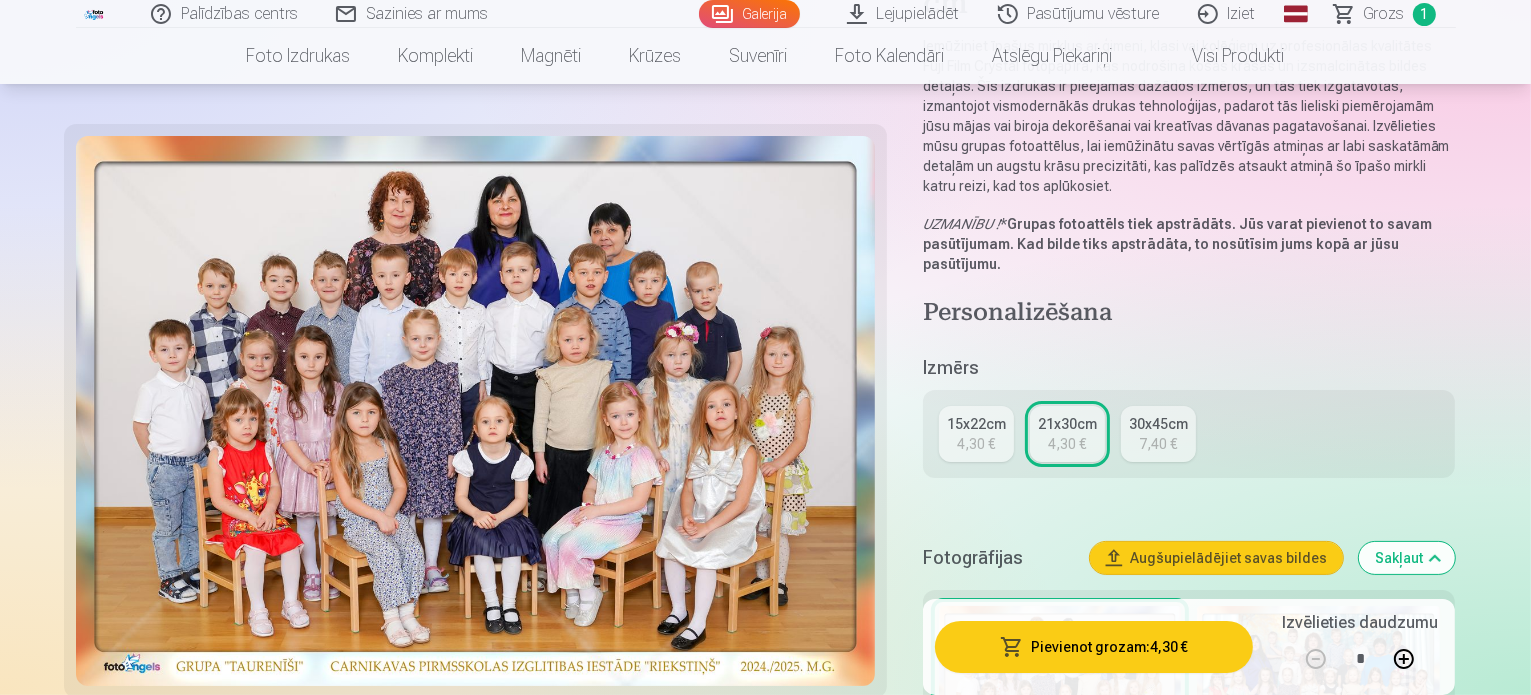 scroll, scrollTop: 200, scrollLeft: 0, axis: vertical 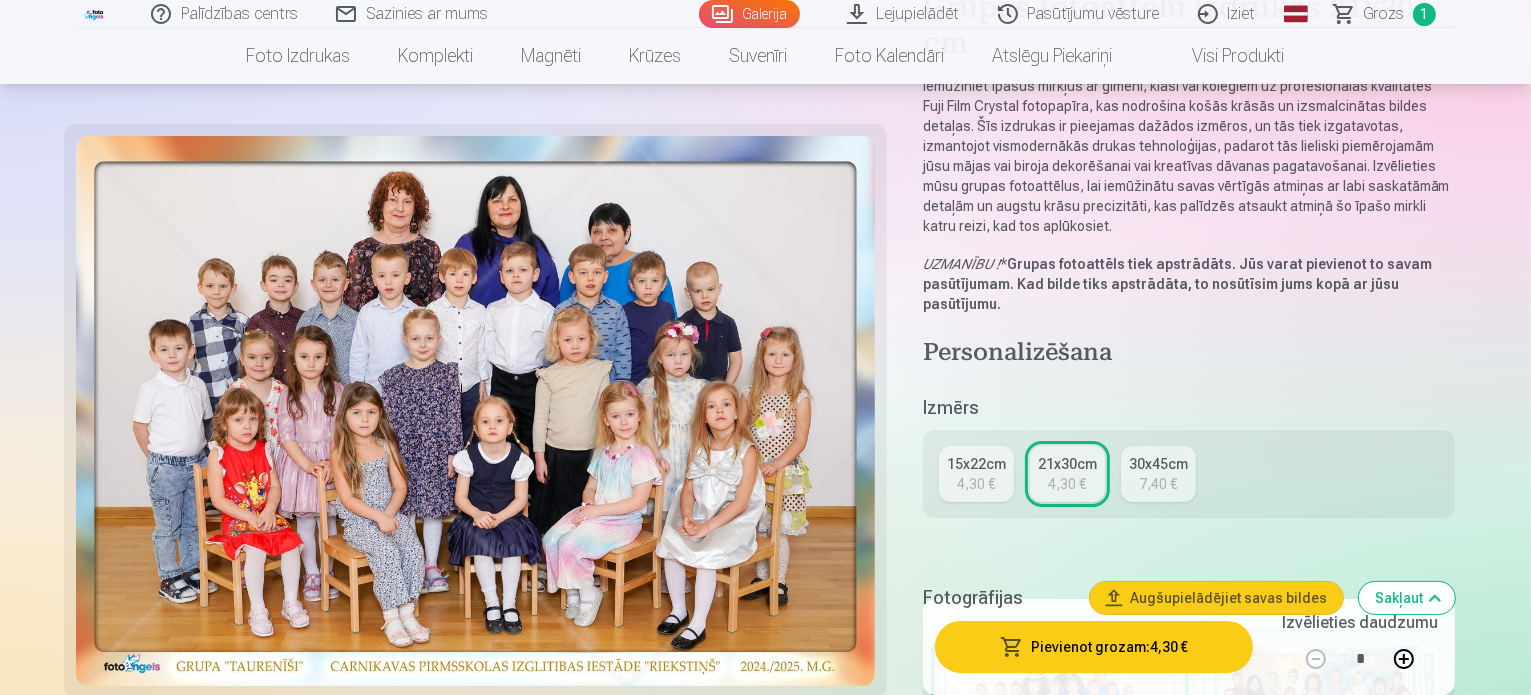 click on "Pievienot grozam :  4,30 €" at bounding box center (1094, 647) 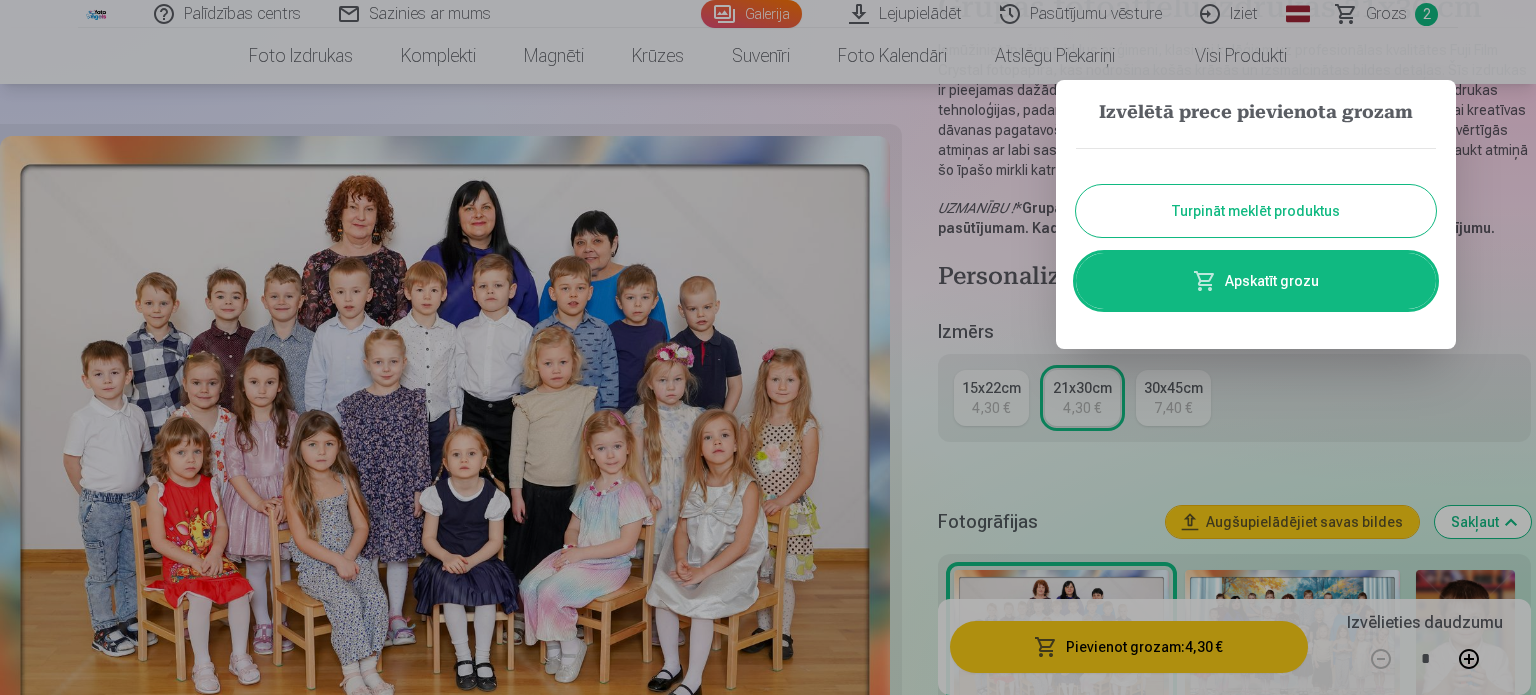 click on "Turpināt meklēt produktus" at bounding box center (1256, 211) 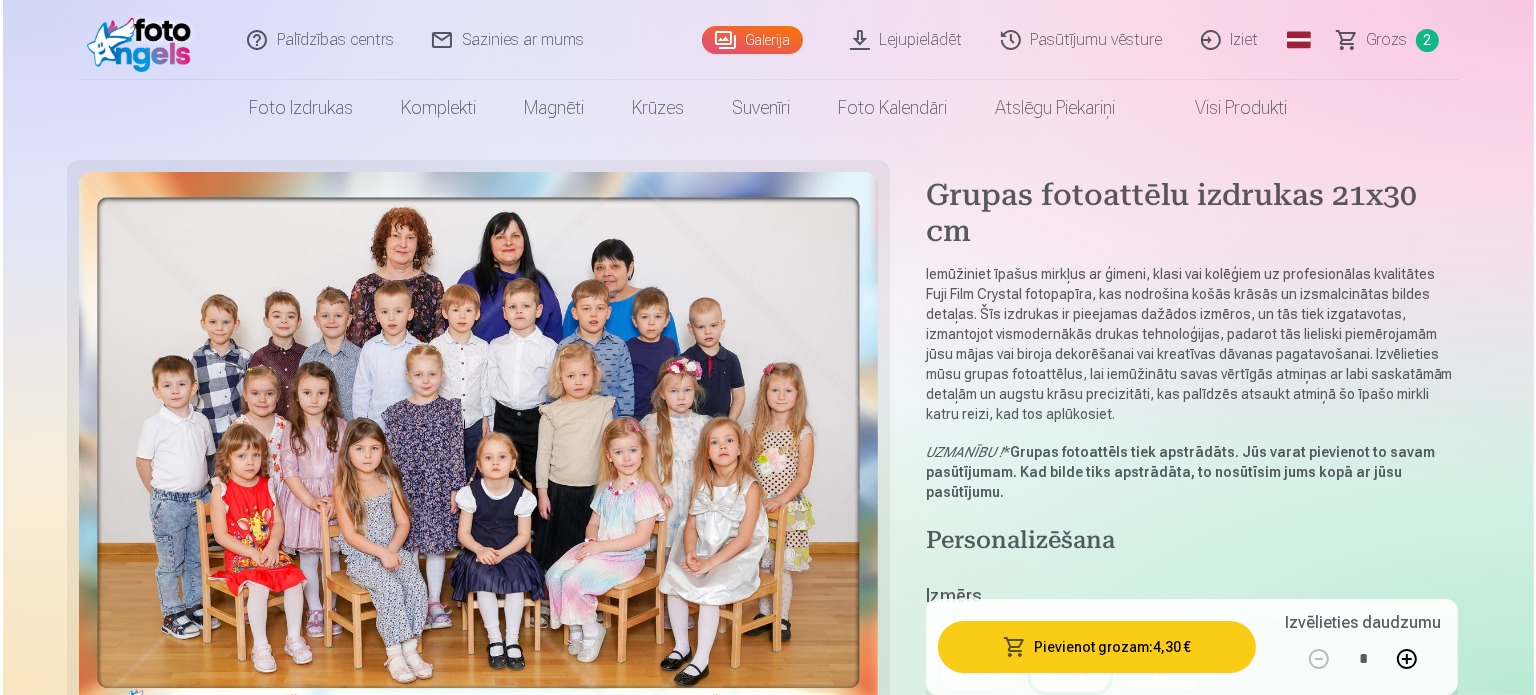 scroll, scrollTop: 0, scrollLeft: 0, axis: both 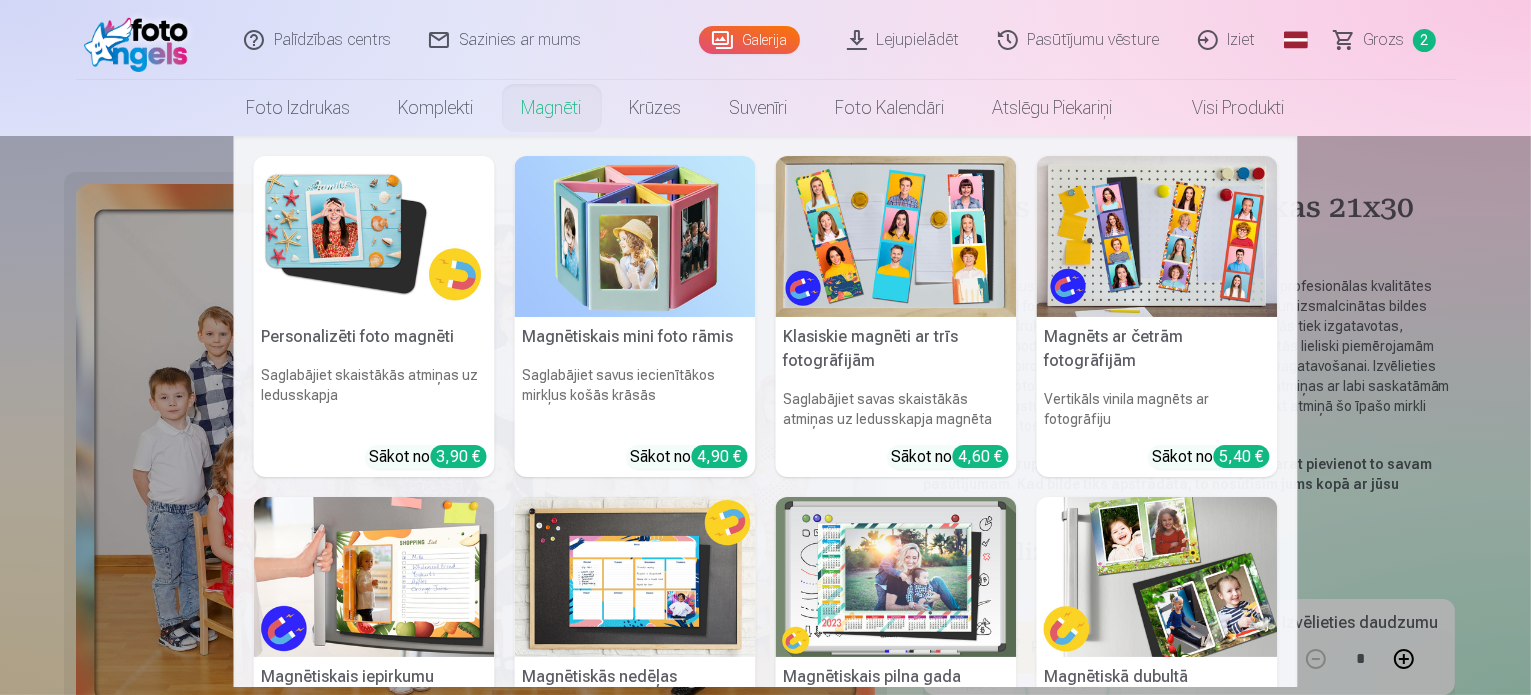 click at bounding box center [896, 236] 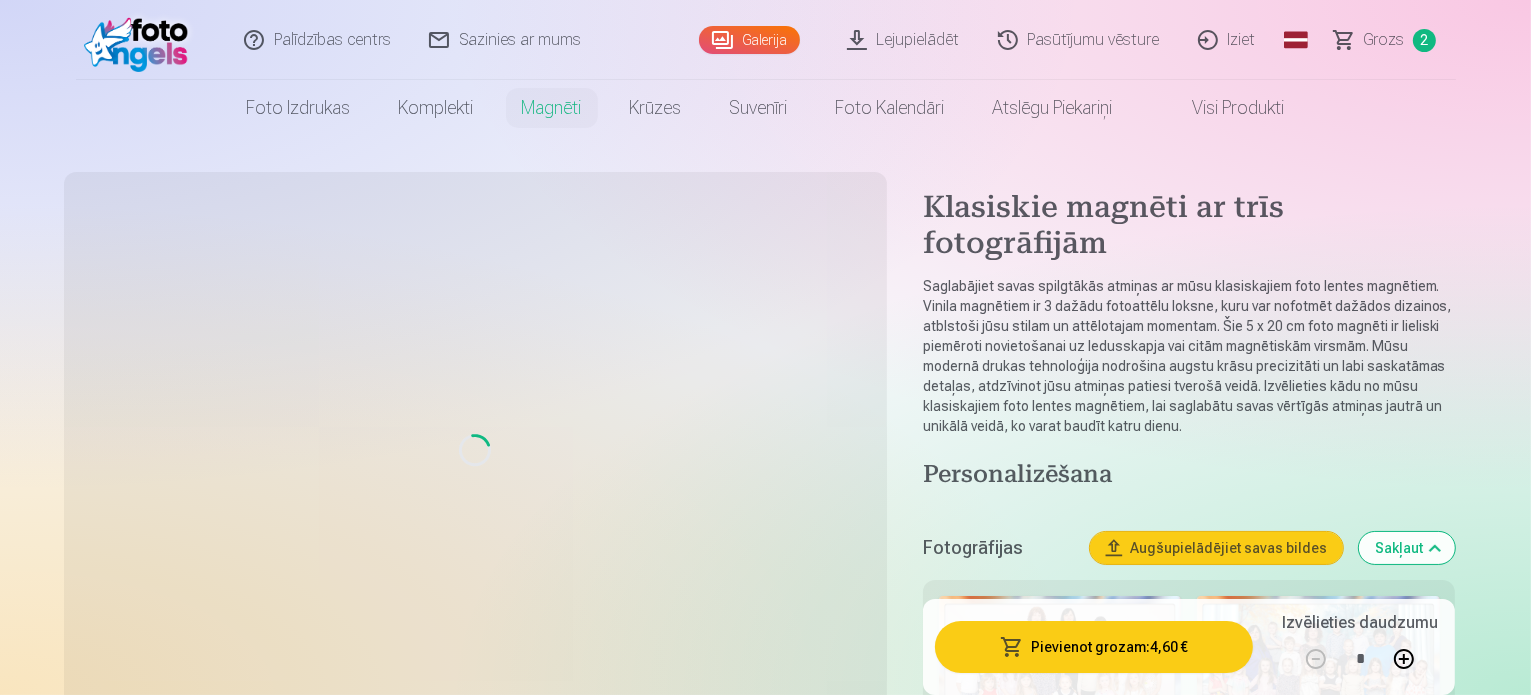 type on "*" 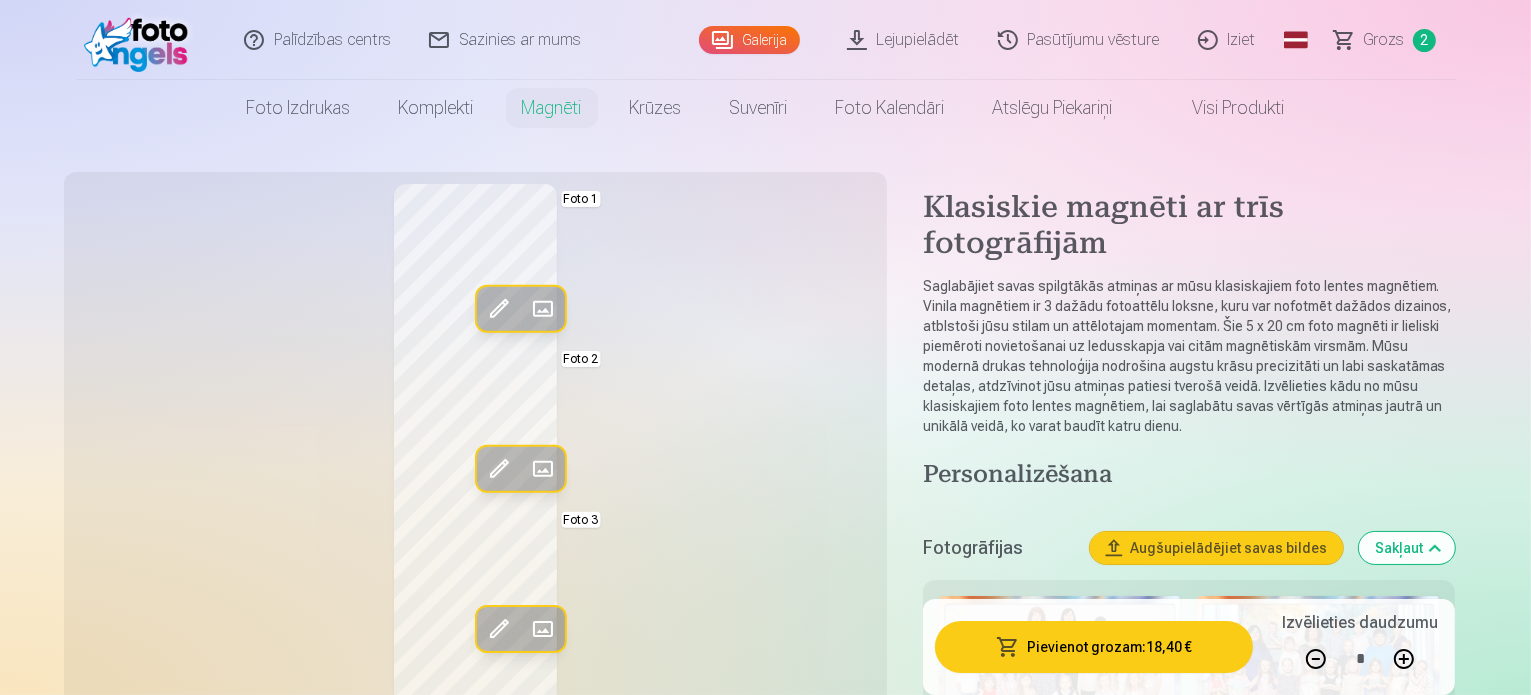 click on "Pievienot grozam :  18,40 €" at bounding box center [1094, 647] 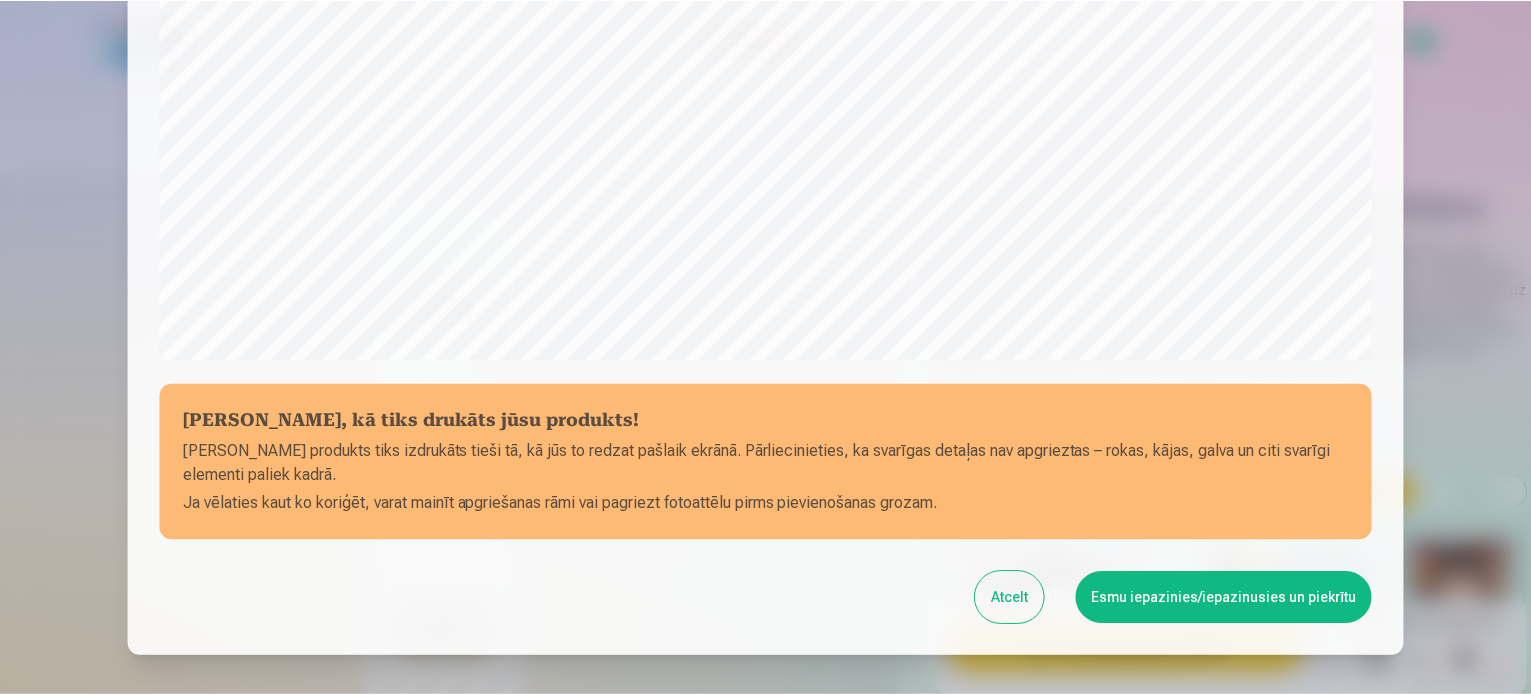 scroll, scrollTop: 744, scrollLeft: 0, axis: vertical 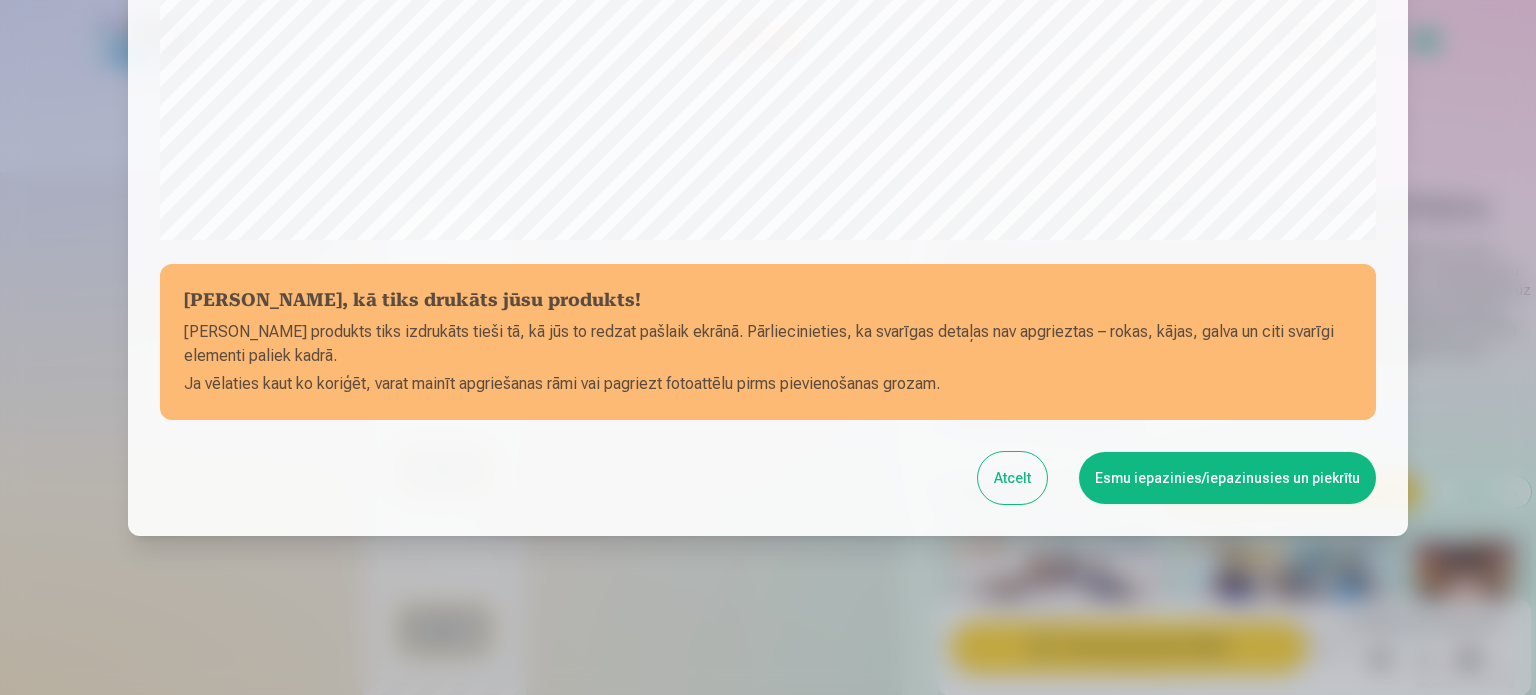 click on "Esmu iepazinies/iepazinusies un piekrītu" at bounding box center [1227, 478] 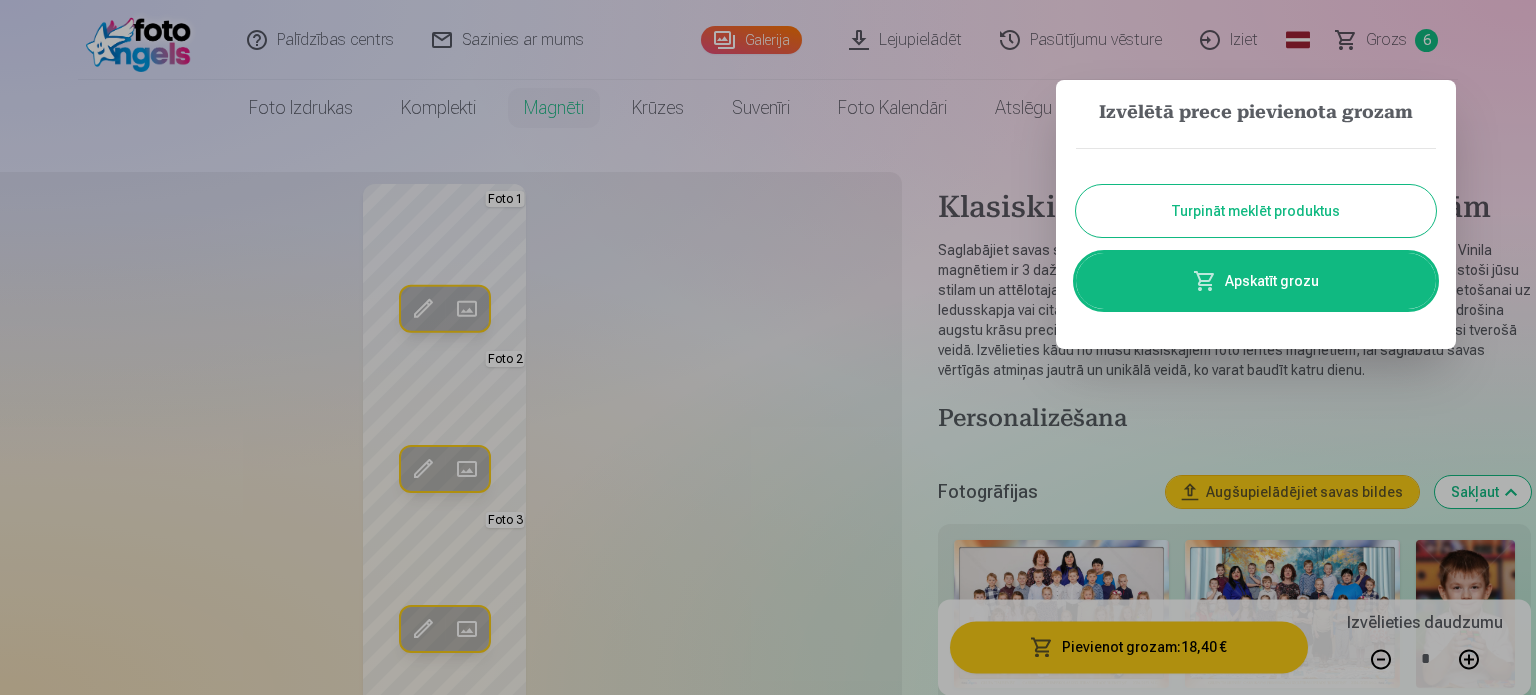 click on "Turpināt meklēt produktus" at bounding box center [1256, 211] 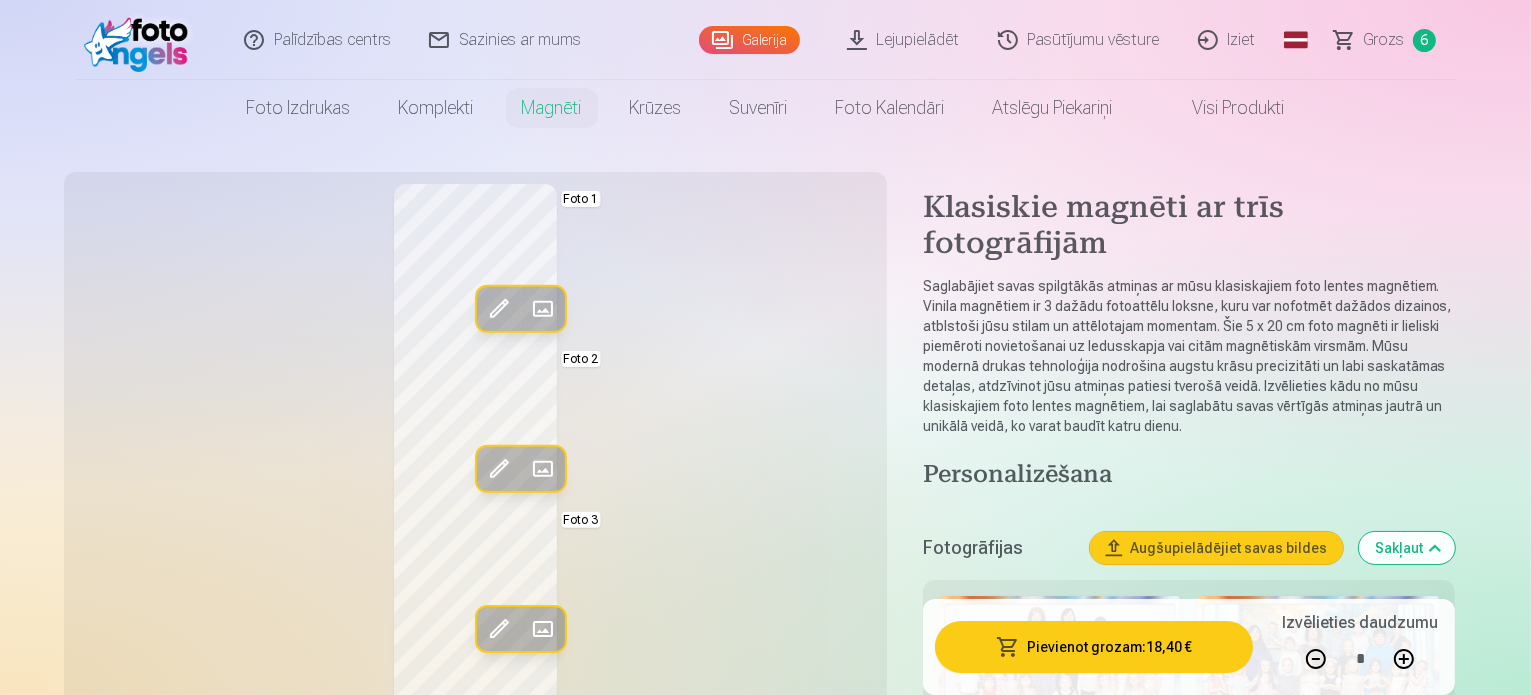 click on "Grozs" at bounding box center (1384, 40) 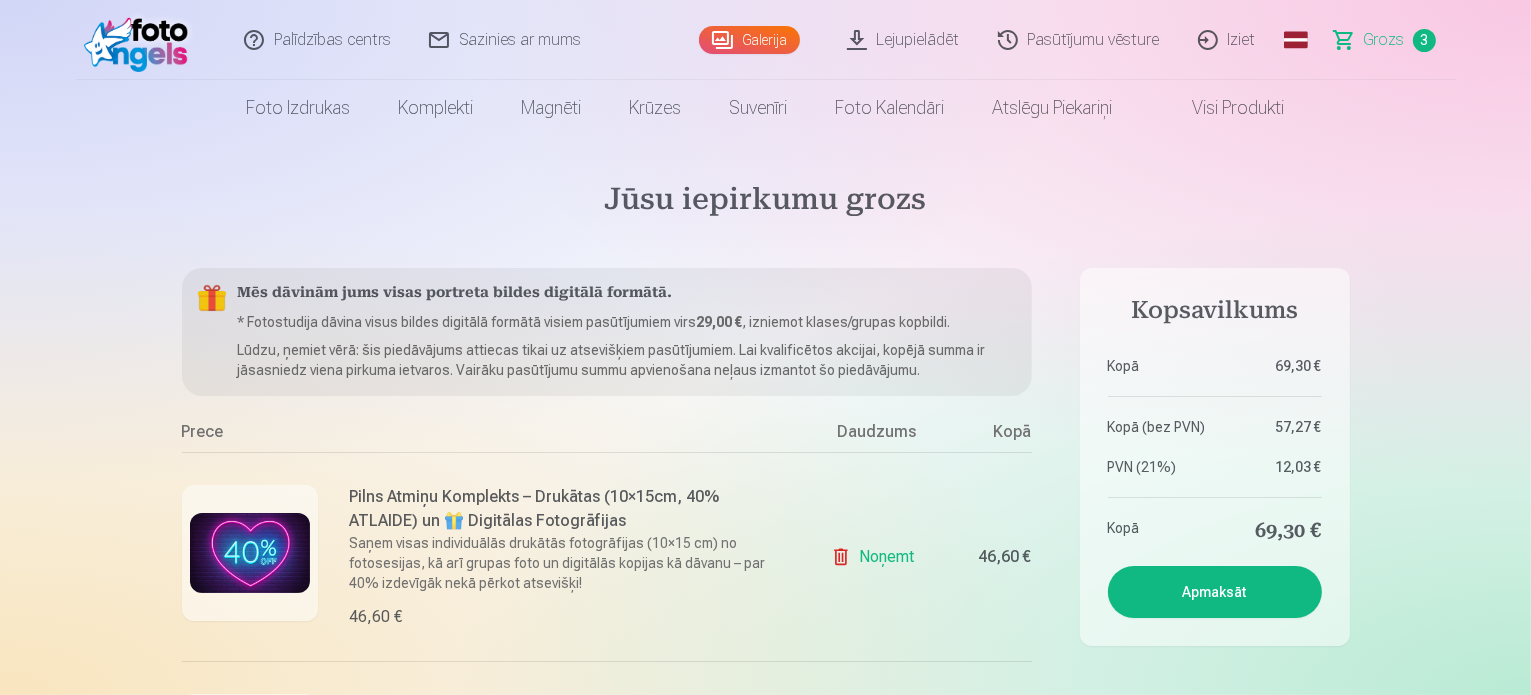 click on "Palīdzības centrs Sazinies ar mums Galerija Lejupielādēt Pasūtījumu vēsture Iziet Global English (en) Latvian (lv) Russian (ru) Lithuanian (lt) Estonian (et) Grozs 3 Foto izdrukas Augstas kvalitātes fotoattēlu izdrukas 210 gsm papīrs, piesātināta krāsa un detalizācija Sākot no  3,60 € Augstas kvalitātes grupu fotoattēlu izdrukas Spilgtas krāsas uz Fuji Film Crystal fotopapīra Sākot no  4,30 € Foto kolāža no divām fotogrāfijām Divi neaizmirstami mirkļi vienā skaistā bildē Sākot no  4,10 € Foto izdrukas dokumentiem Universālas foto izdrukas dokumentiem (6 fotogrāfijas) Sākot no  4,40 € Augstas izšķirtspējas digitālais fotoattēls JPG formātā Iemūžiniet savas atmiņas ērtā digitālā veidā Sākot no  6,00 € See all products Komplekti Pilns Atmiņu Komplekts – Drukātas (15×23cm, 40% ATLAIDE) un 🎁 Digitālas Fotogrāfijas   Klasiskais komplekts Sākot no  19,20 € Populārs komplekts Sākot no  24,00 € Premium komplekts + 🎁  Sākot no  * *" at bounding box center [765, 3529] 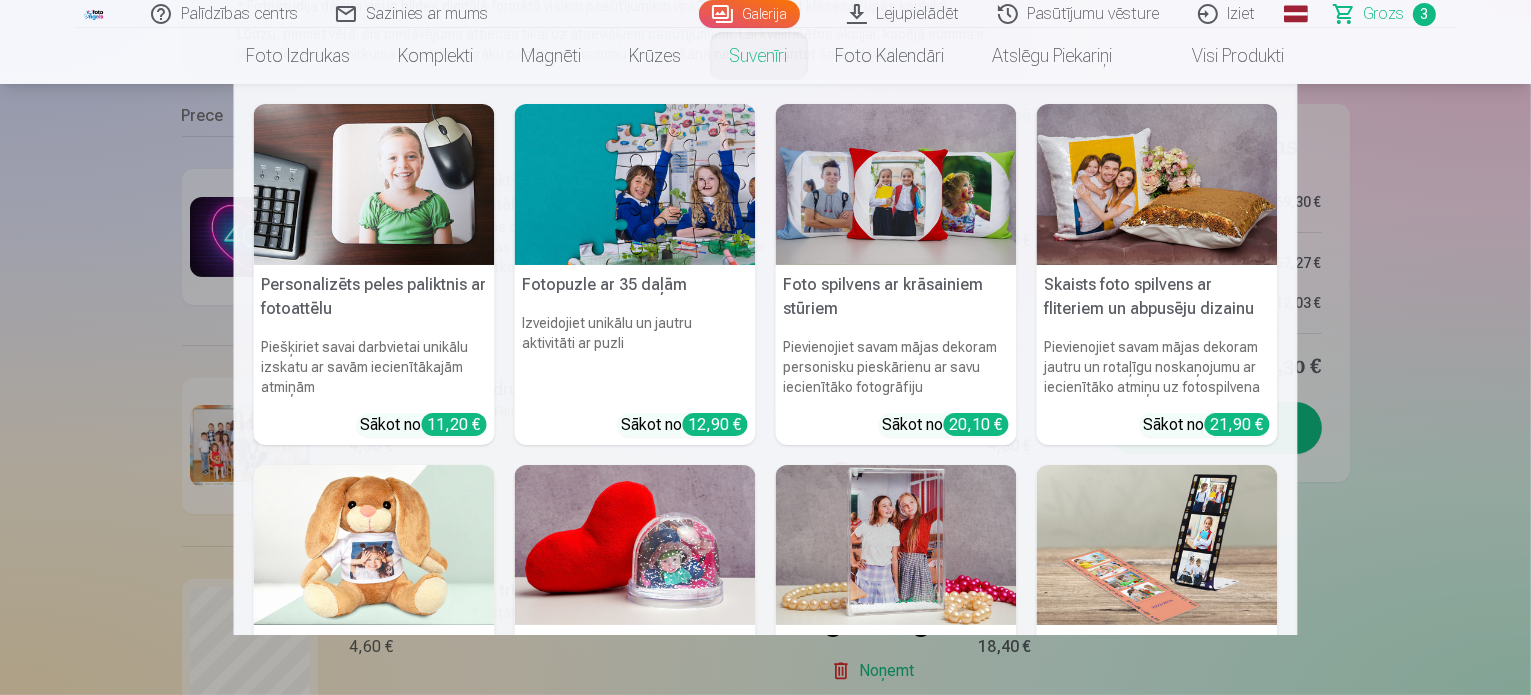 scroll, scrollTop: 320, scrollLeft: 0, axis: vertical 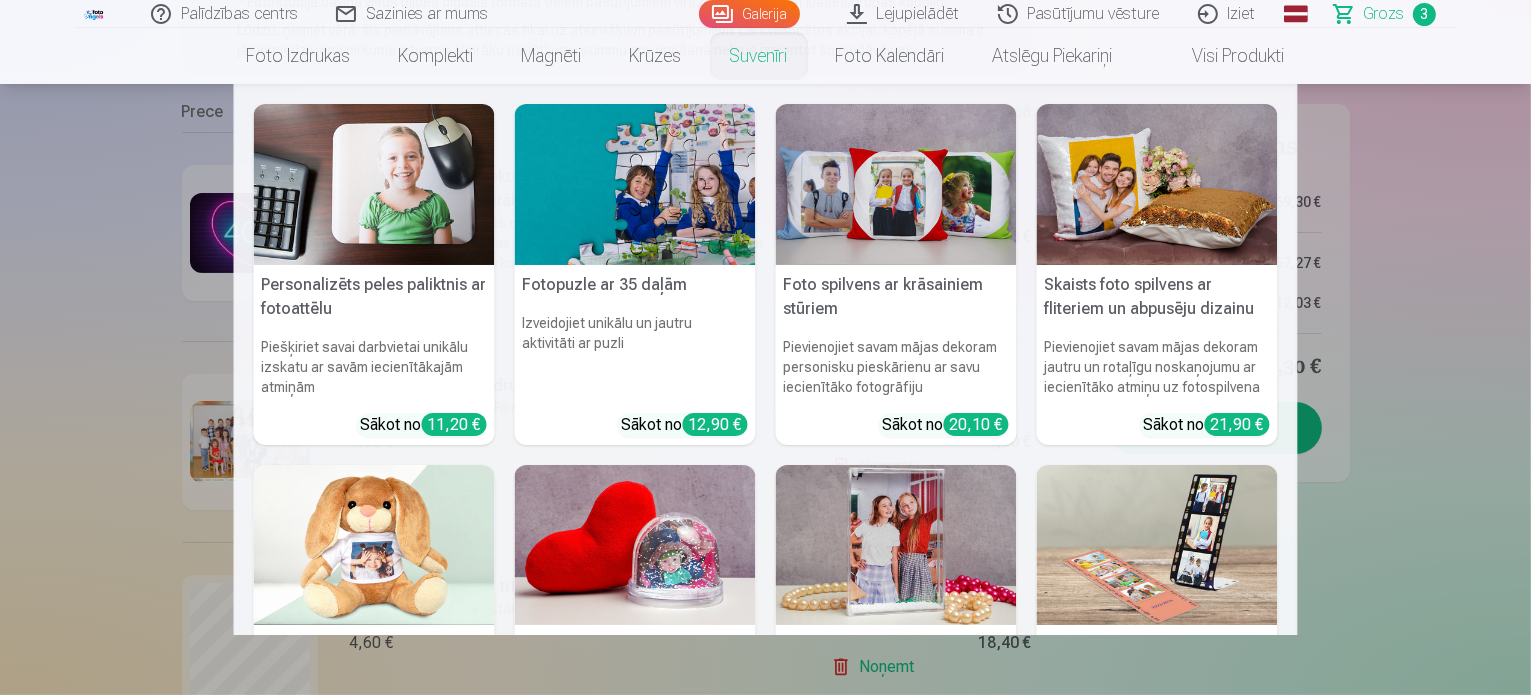 click on "Personalizēts peles paliktnis ar fotoattēlu Piešķiriet savai darbvietai unikālu izskatu ar savām iecienītākajām atmiņām Sākot no  11,20 € Fotopuzle ar 35 daļām Izveidojiet unikālu un jautru aktivitāti ar puzli Sākot no  12,90 € Foto spilvens ar krāsainiem stūriem Pievienojiet savam mājas dekoram personisku pieskārienu ar savu iecienītāko fotogrāfiju Sākot no  20,10 € Skaists foto spilvens ar fliteriem un abpusēju dizainu Pievienojiet savam mājas dekoram jautru un rotaļīgu noskaņojumu ar iecienītāko atmiņu uz fotospilvena Sākot no  21,90 € Mīļākā mīkstā rotaļlieta Zaķis ar fotogrāfiju Jauka un personalizēta dāvana Jūsu mīļajiem Sākot no  21,90 € Sniega bumba ar foto Unikāls un jautrs veids, kā parādīt savas iecienītākās atmiņas Sākot no  14,00 € Akrila rāmis ar sniegpārsliņām Maģisks veids, kā parādīt savu iecienītāko fotoattēlu Sākot no  18,50 € 7x21 cm alumīnija fotogrāfiju rāmis ar liecamu pamatni (3 fotogrāfijas)" at bounding box center [766, 662] 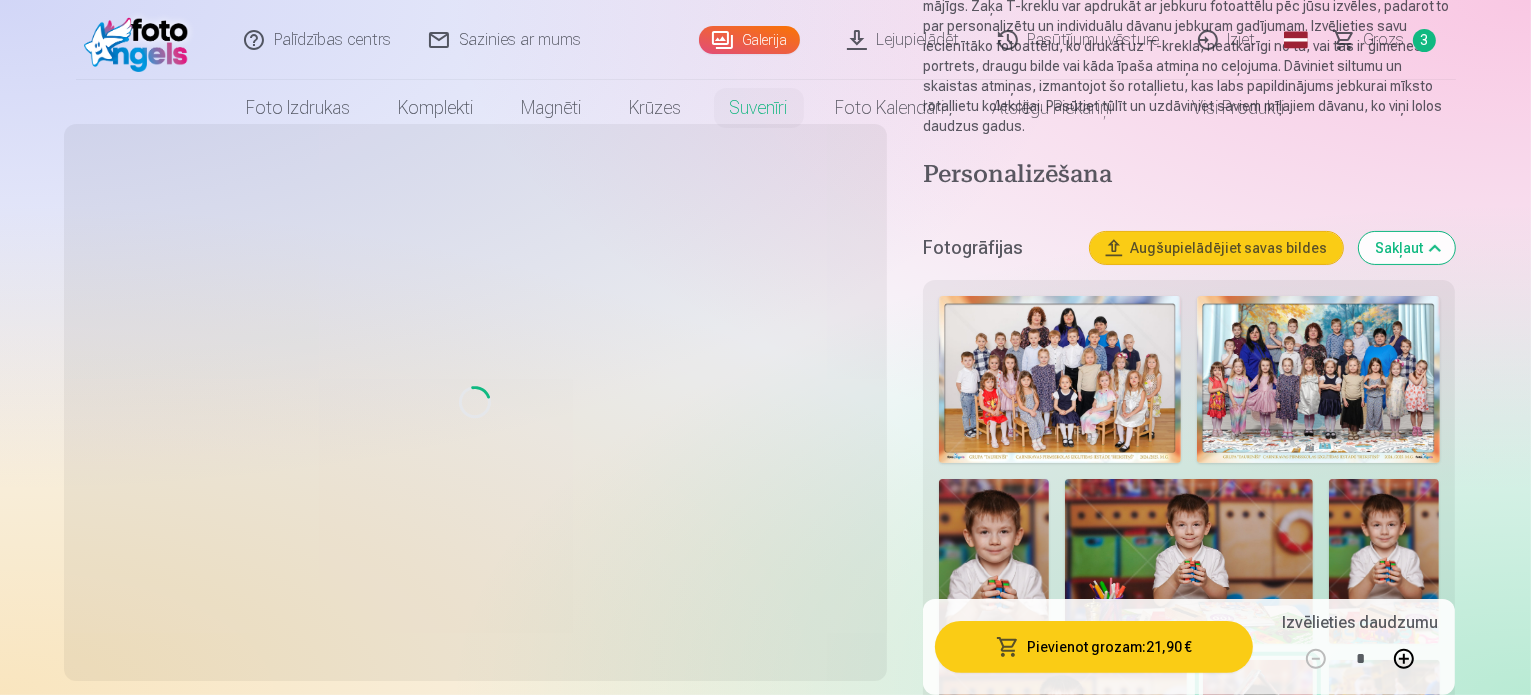 scroll, scrollTop: 0, scrollLeft: 0, axis: both 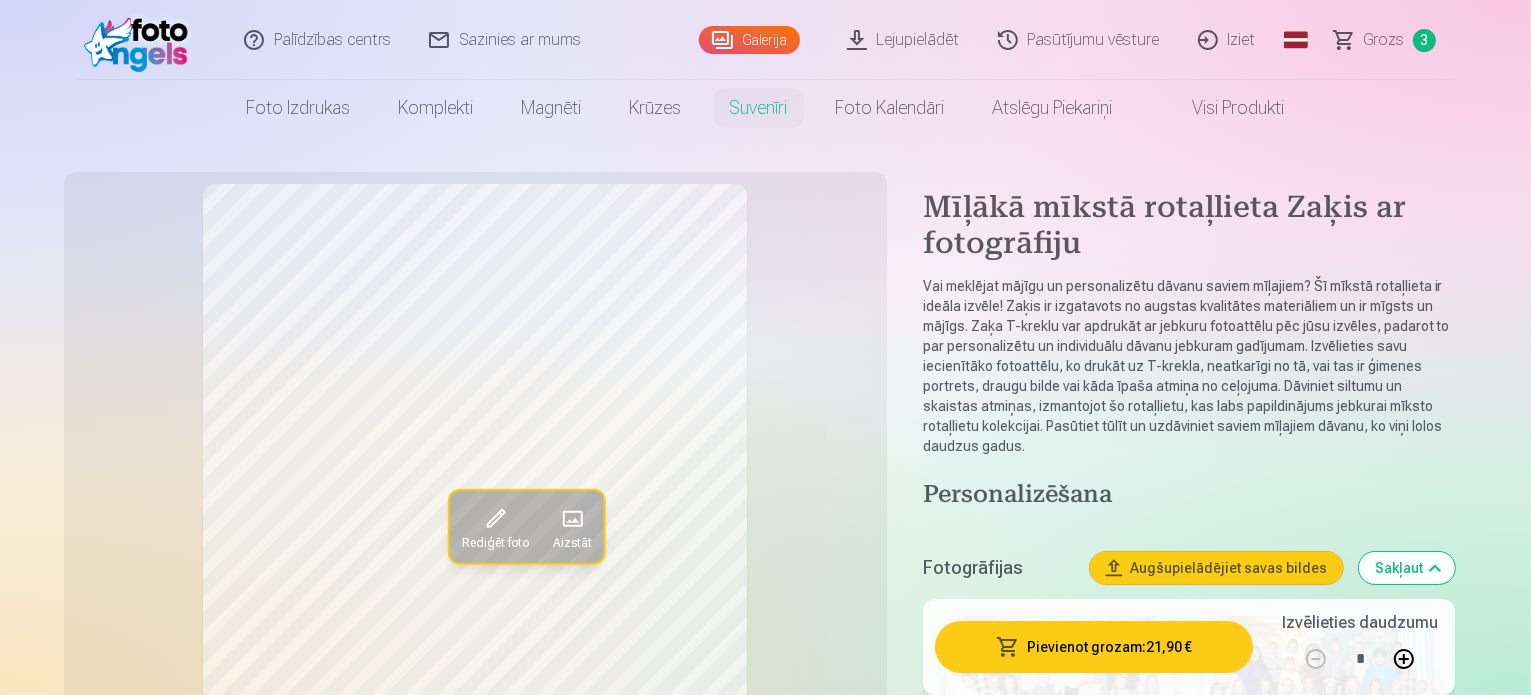 click on "3" at bounding box center (1424, 40) 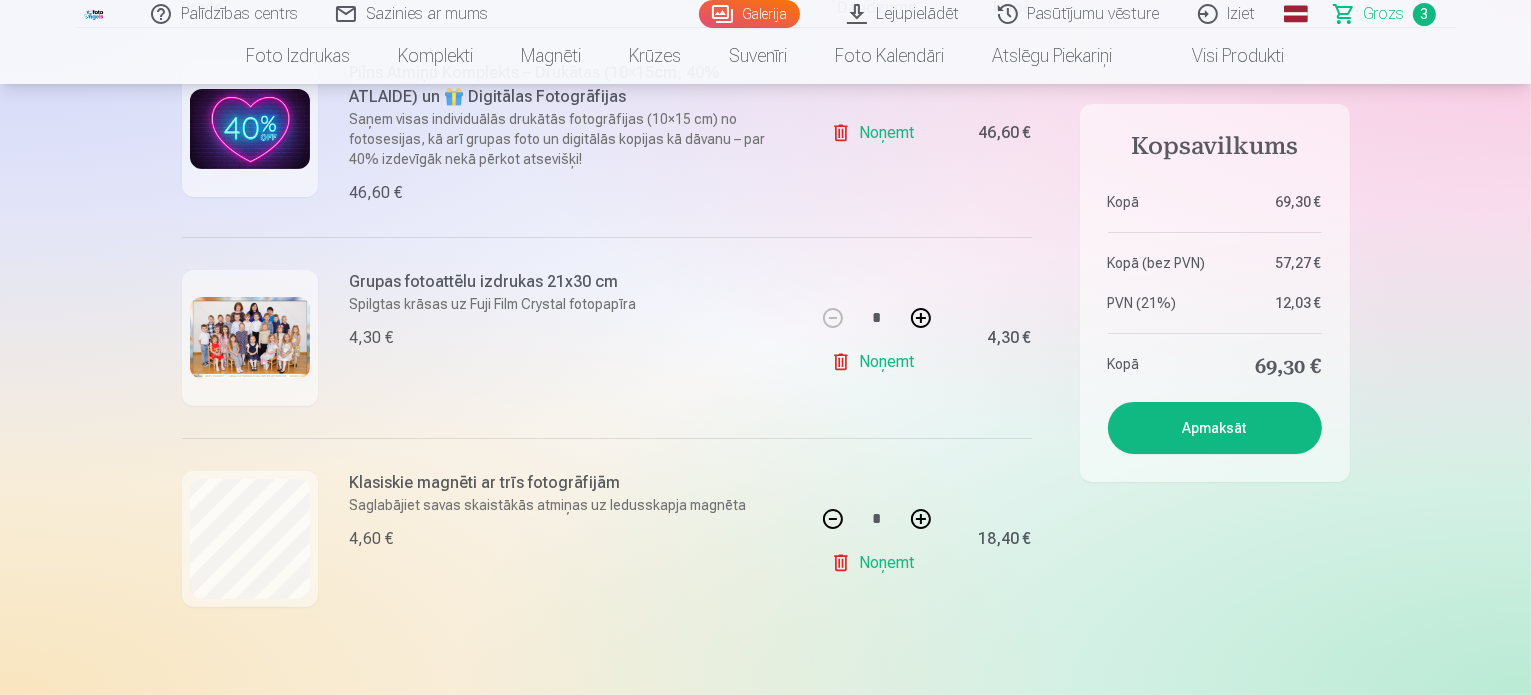 scroll, scrollTop: 400, scrollLeft: 0, axis: vertical 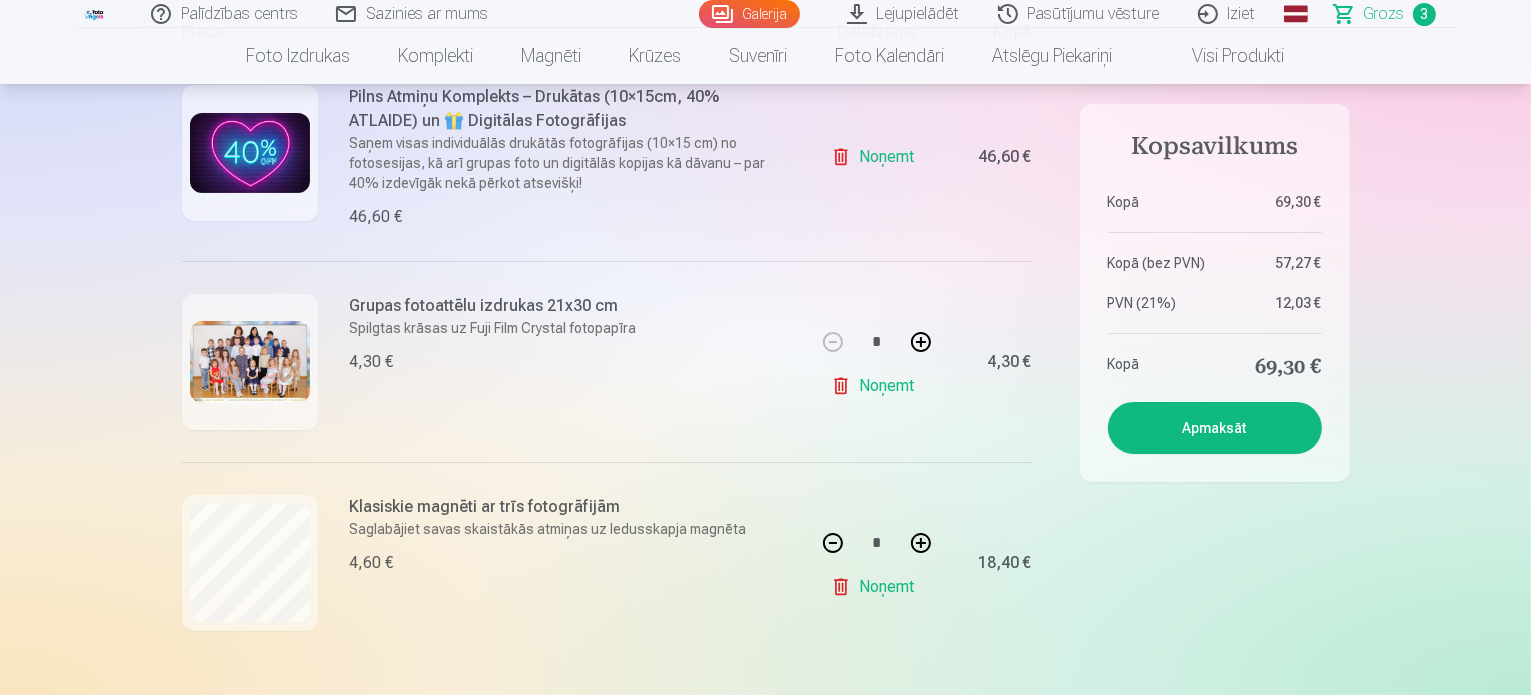 click on "Apmaksāt" at bounding box center (1215, 428) 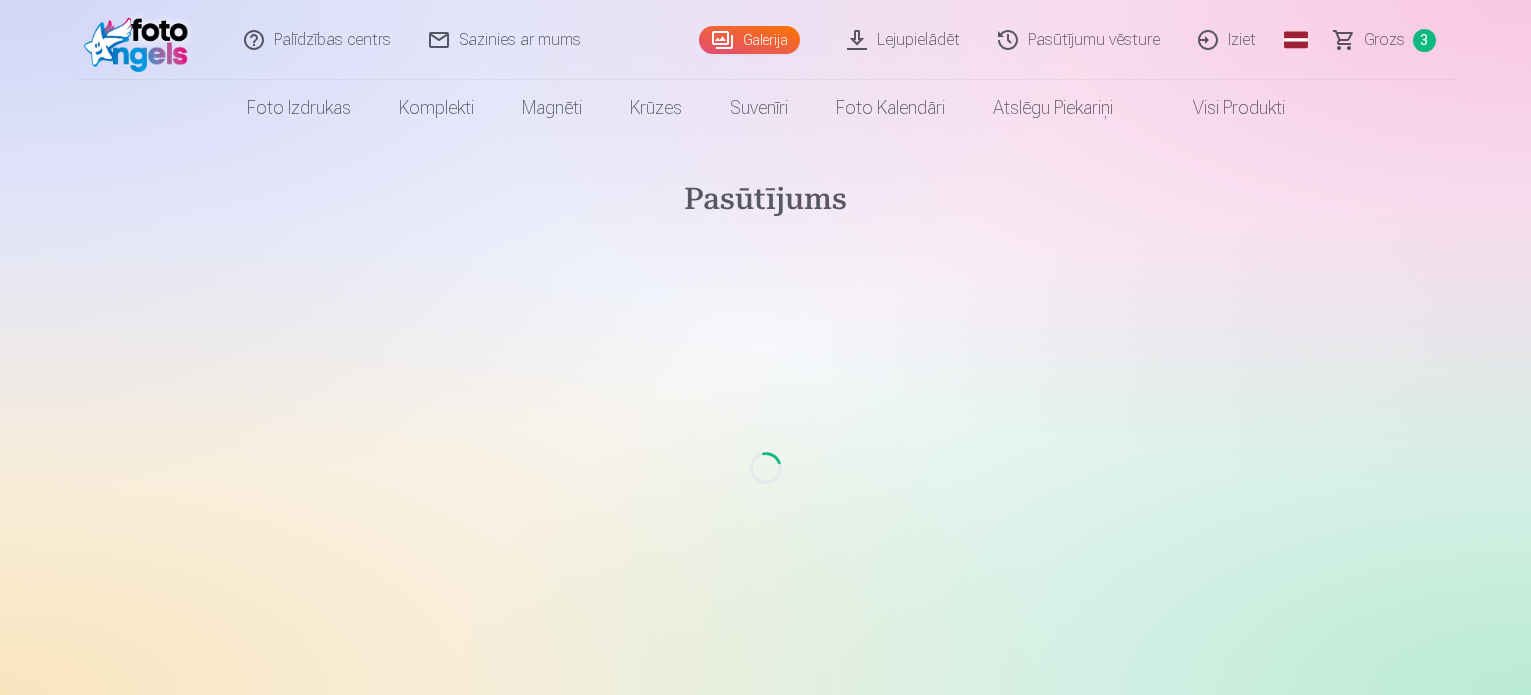scroll, scrollTop: 0, scrollLeft: 0, axis: both 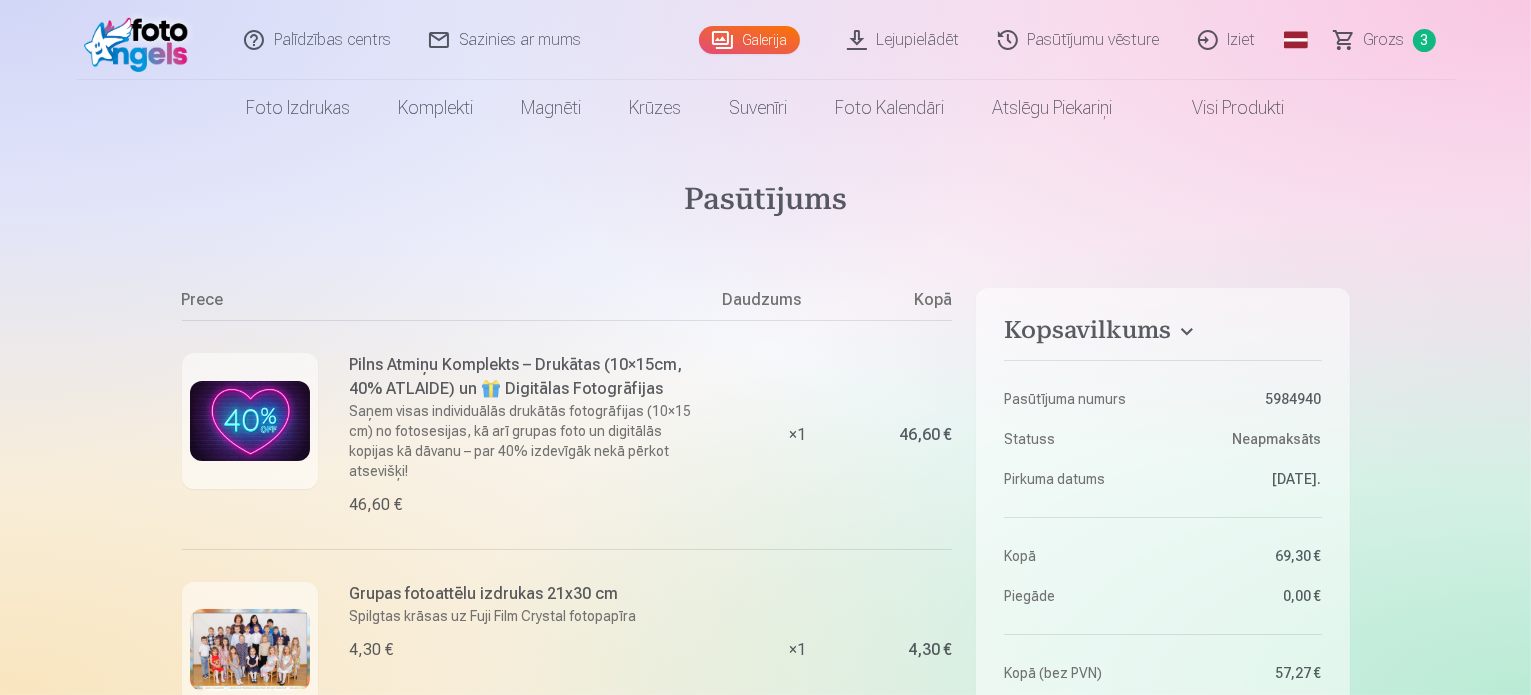 click on "Palīdzības centrs Sazinies ar mums Galerija Lejupielādēt Pasūtījumu vēsture Iziet Global English (en) Latvian (lv) Russian (ru) Lithuanian (lt) Estonian (et) Grozs 3 Foto izdrukas Augstas kvalitātes fotoattēlu izdrukas 210 gsm papīrs, piesātināta krāsa un detalizācija Sākot no  3,60 € Augstas kvalitātes grupu fotoattēlu izdrukas Spilgtas krāsas uz Fuji Film Crystal fotopapīra Sākot no  4,30 € Foto kolāža no divām fotogrāfijām Divi neaizmirstami mirkļi vienā skaistā bildē Sākot no  4,10 € Foto izdrukas dokumentiem Universālas foto izdrukas dokumentiem (6 fotogrāfijas) Sākot no  4,40 € Augstas izšķirtspējas digitālais fotoattēls JPG formātā Iemūžiniet savas atmiņas ērtā digitālā veidā Sākot no  6,00 € See all products Komplekti Pilns Atmiņu Komplekts – Drukātas (15×23cm, 40% ATLAIDE) un 🎁 Digitālas Fotogrāfijas   Klasiskais komplekts Sākot no  19,20 € Populārs komplekts Sākot no  24,00 € Premium komplekts + 🎁  Sākot no  ,  1" at bounding box center [765, 1142] 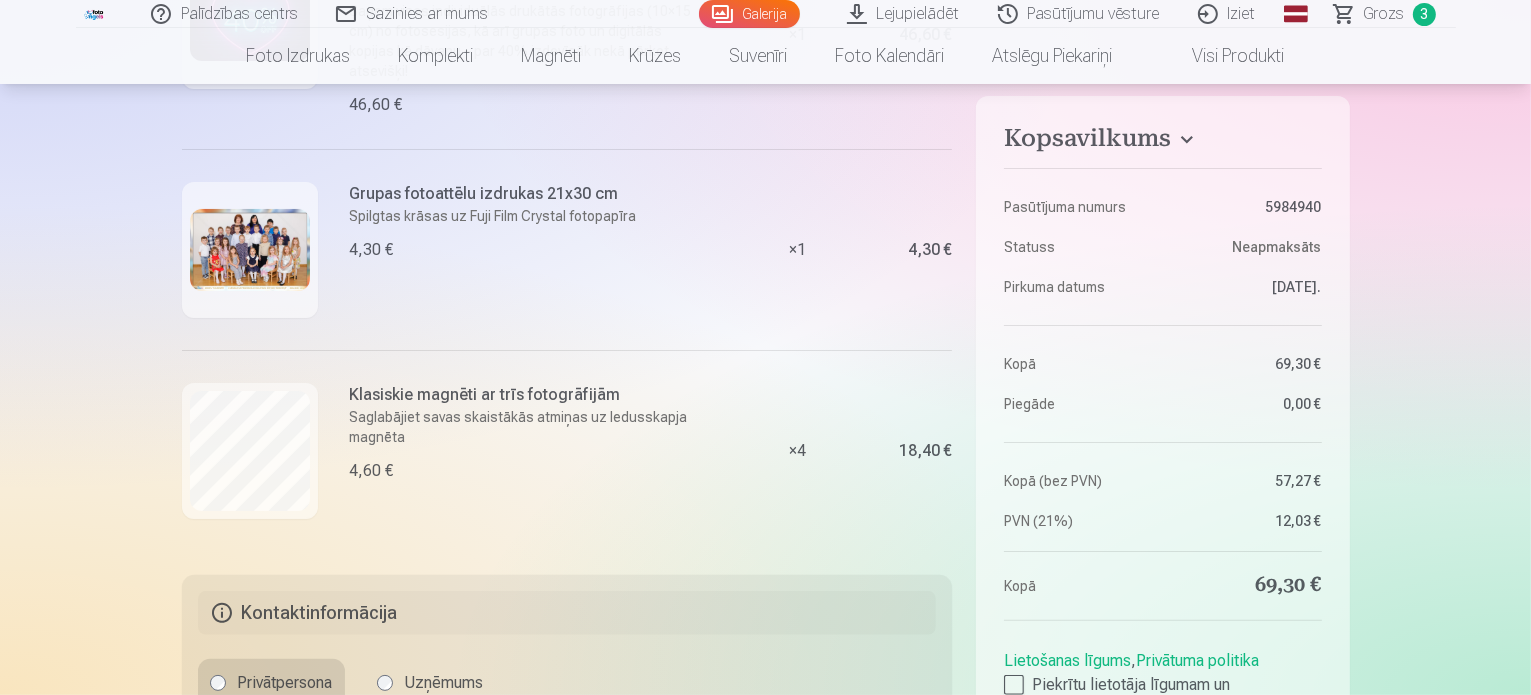 scroll, scrollTop: 440, scrollLeft: 0, axis: vertical 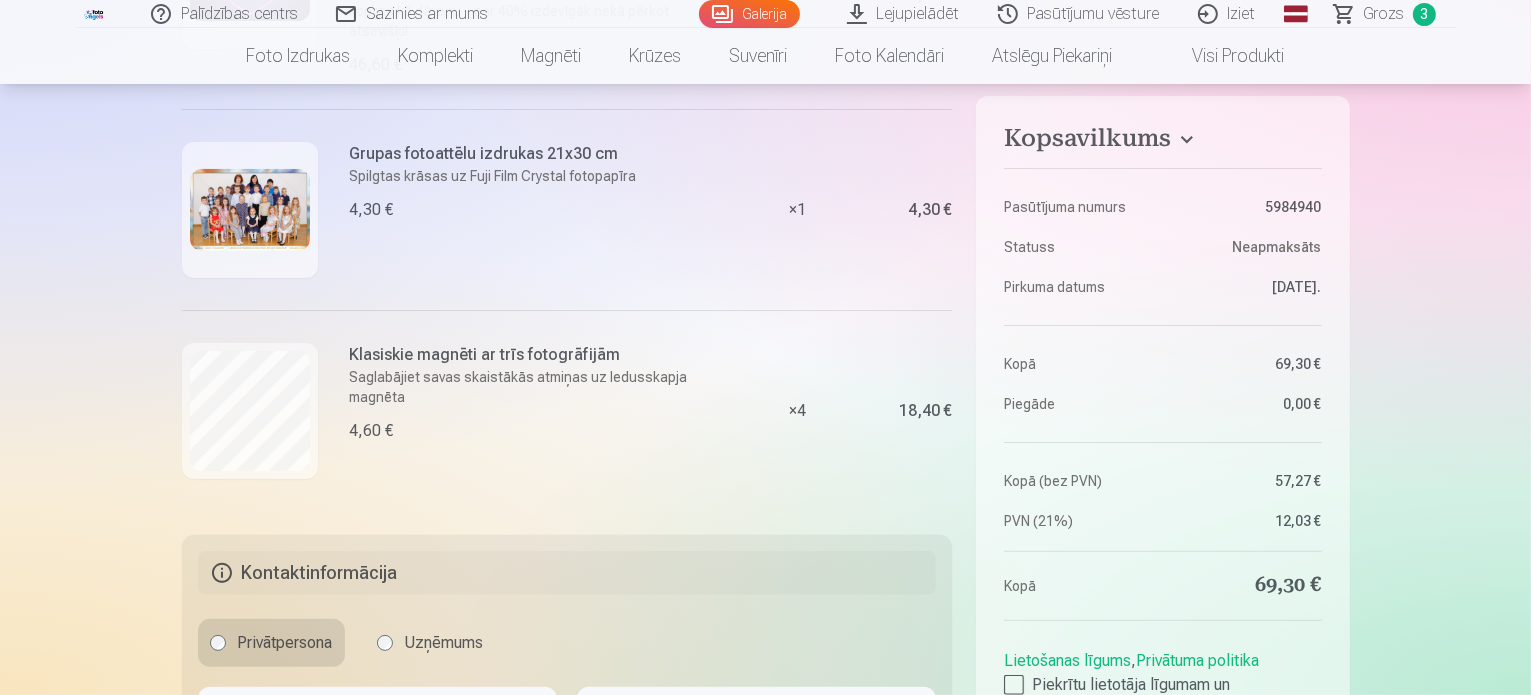 click on "Kontaktinformācija" at bounding box center [567, 573] 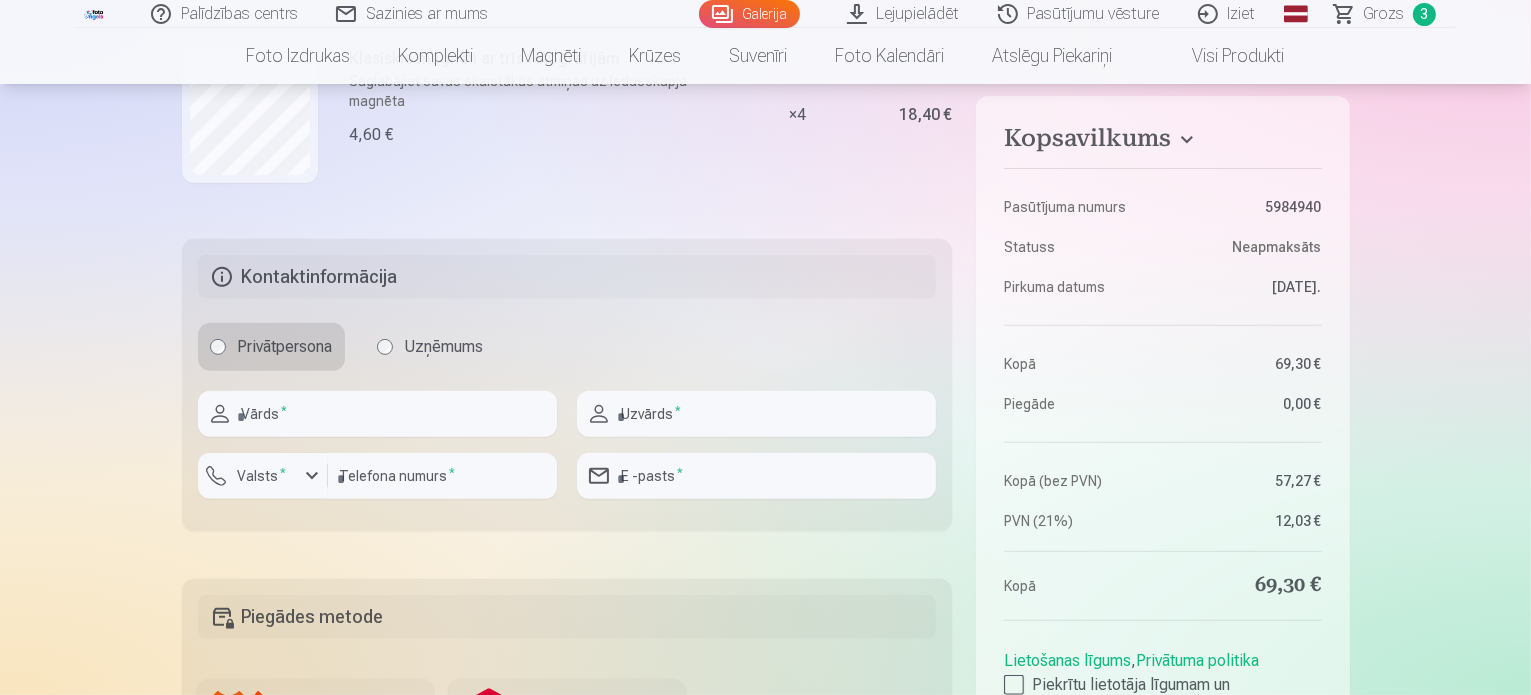 scroll, scrollTop: 760, scrollLeft: 0, axis: vertical 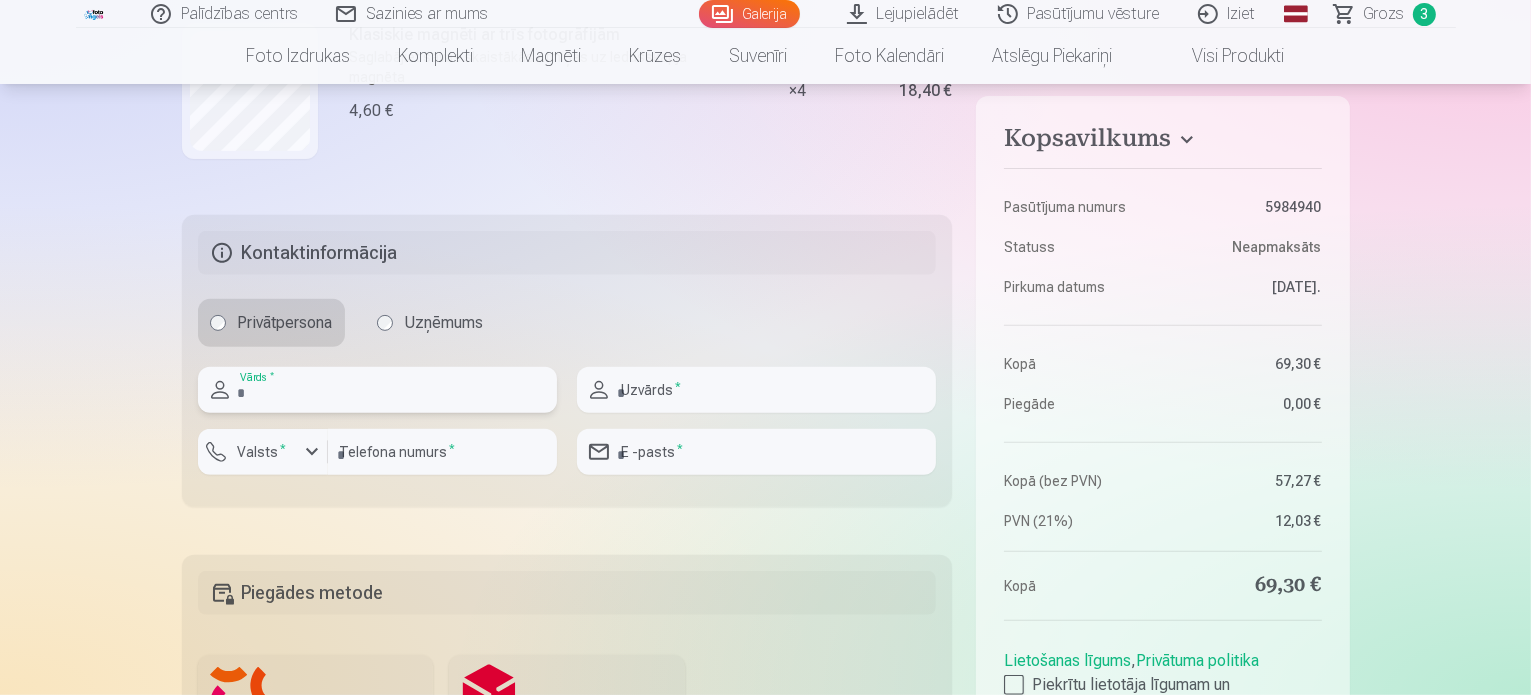 click at bounding box center (377, 390) 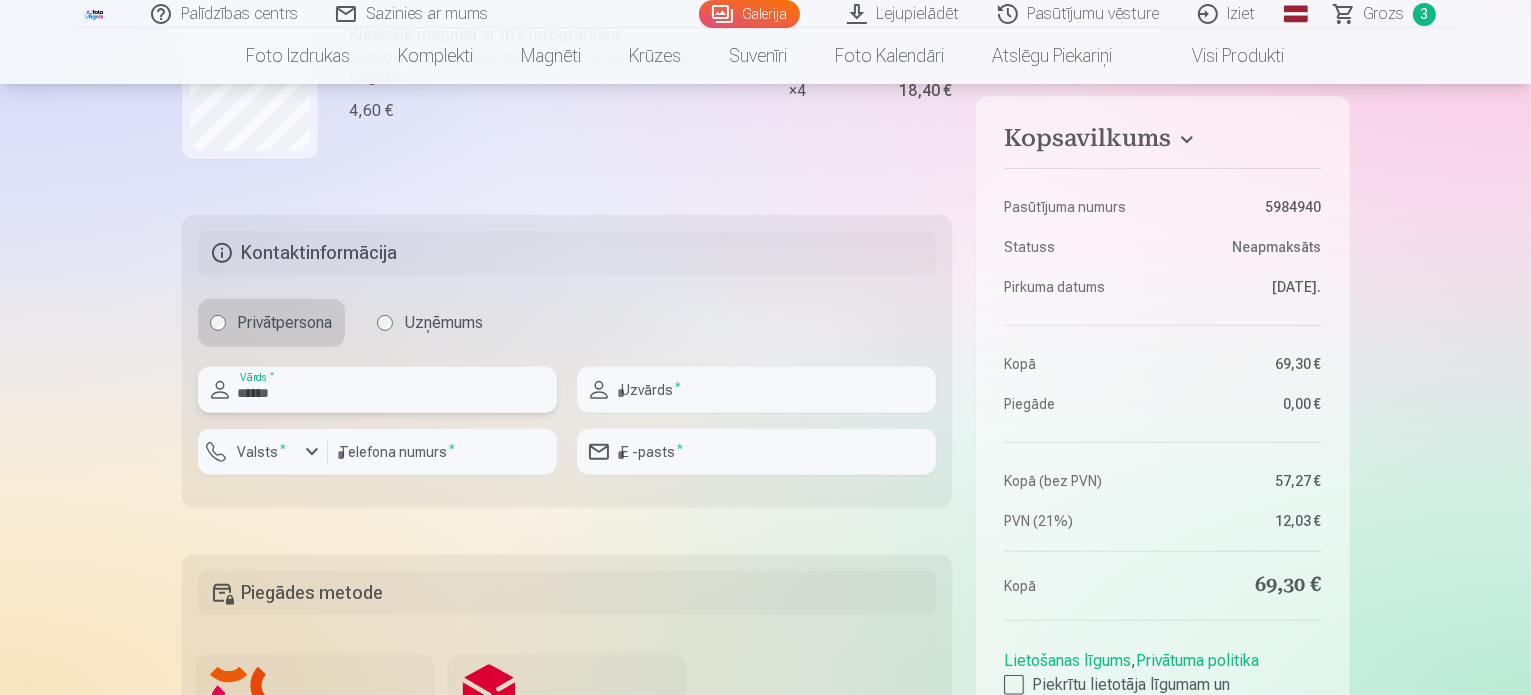 type on "******" 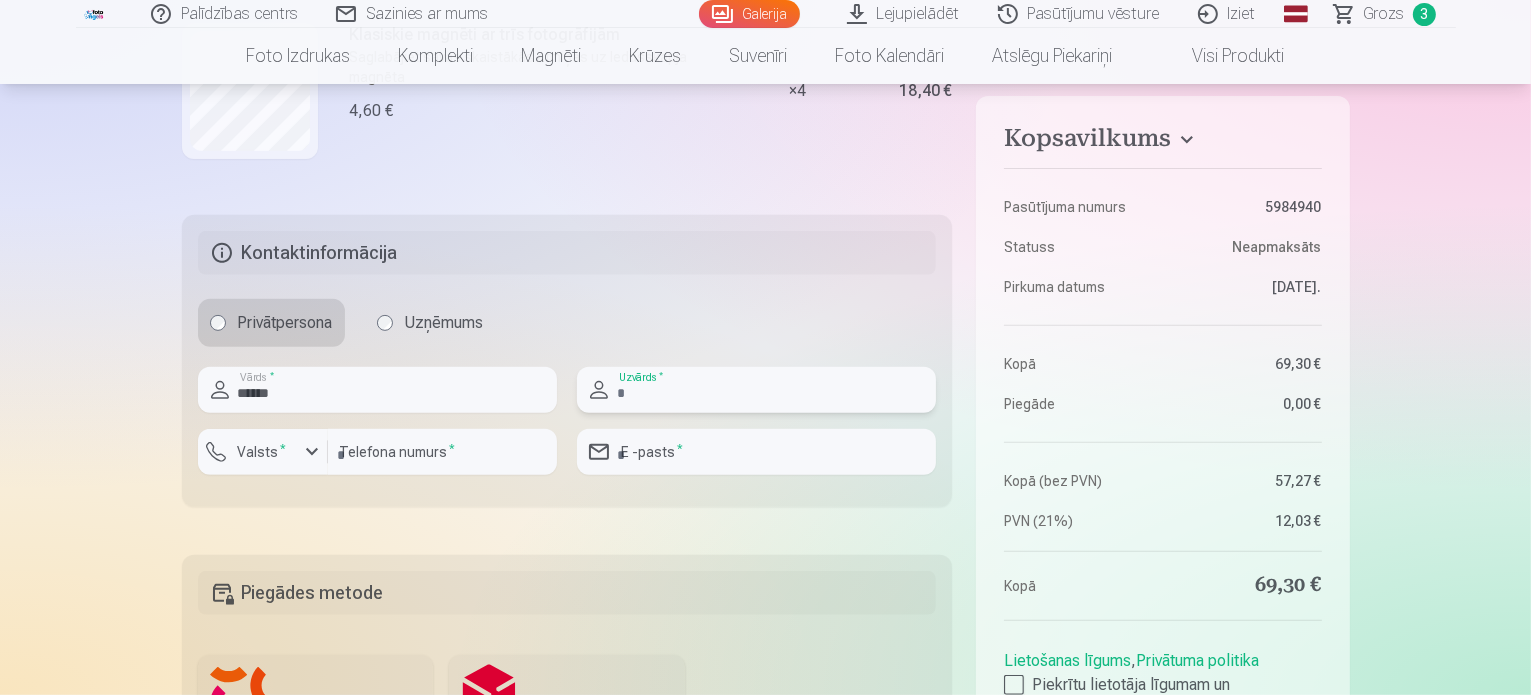 click at bounding box center [756, 390] 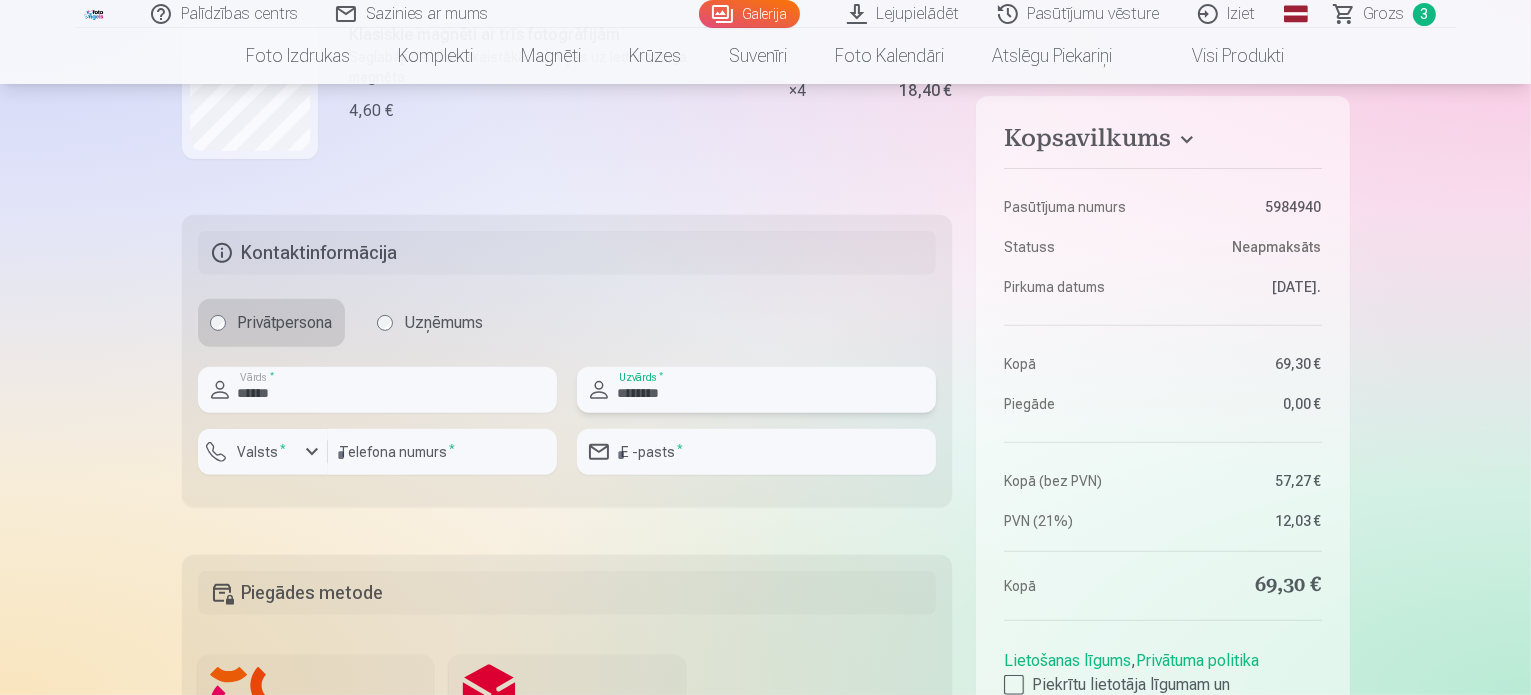 type on "********" 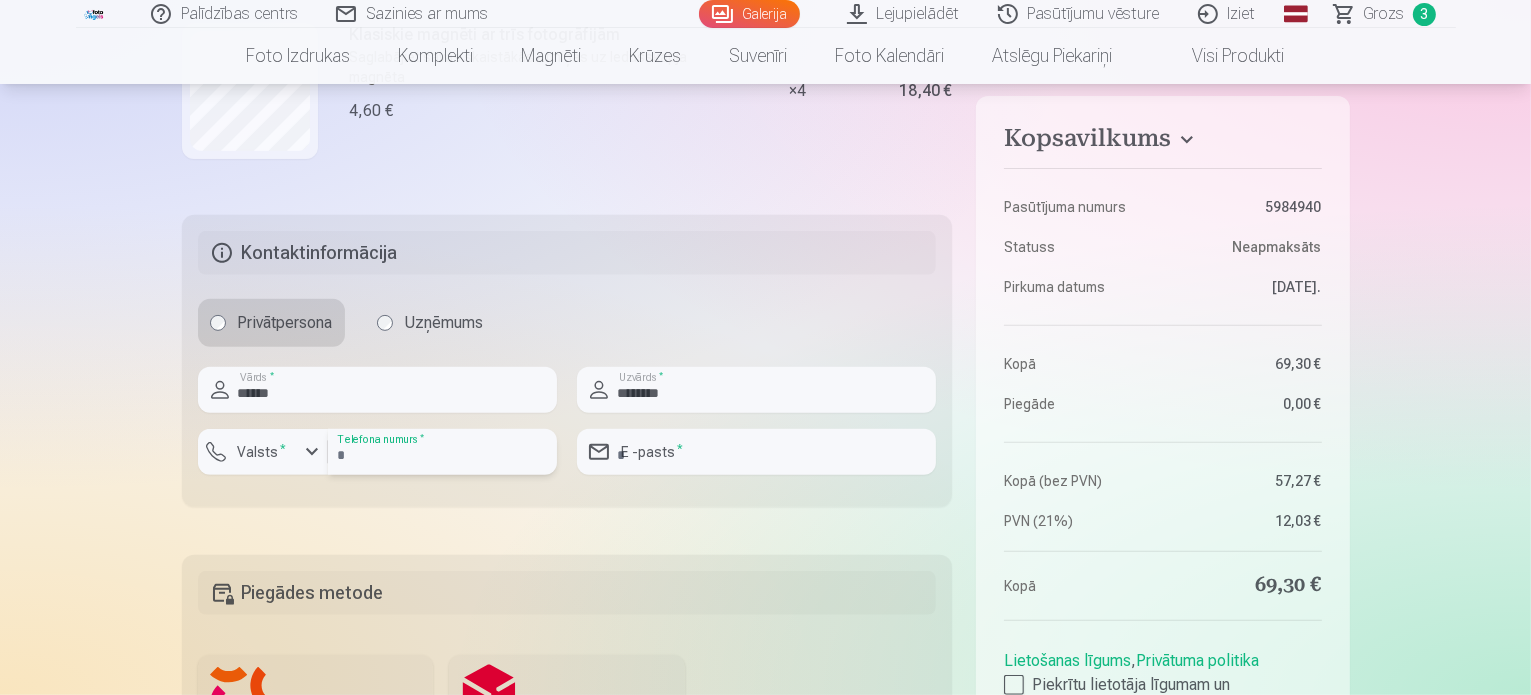 click at bounding box center (442, 452) 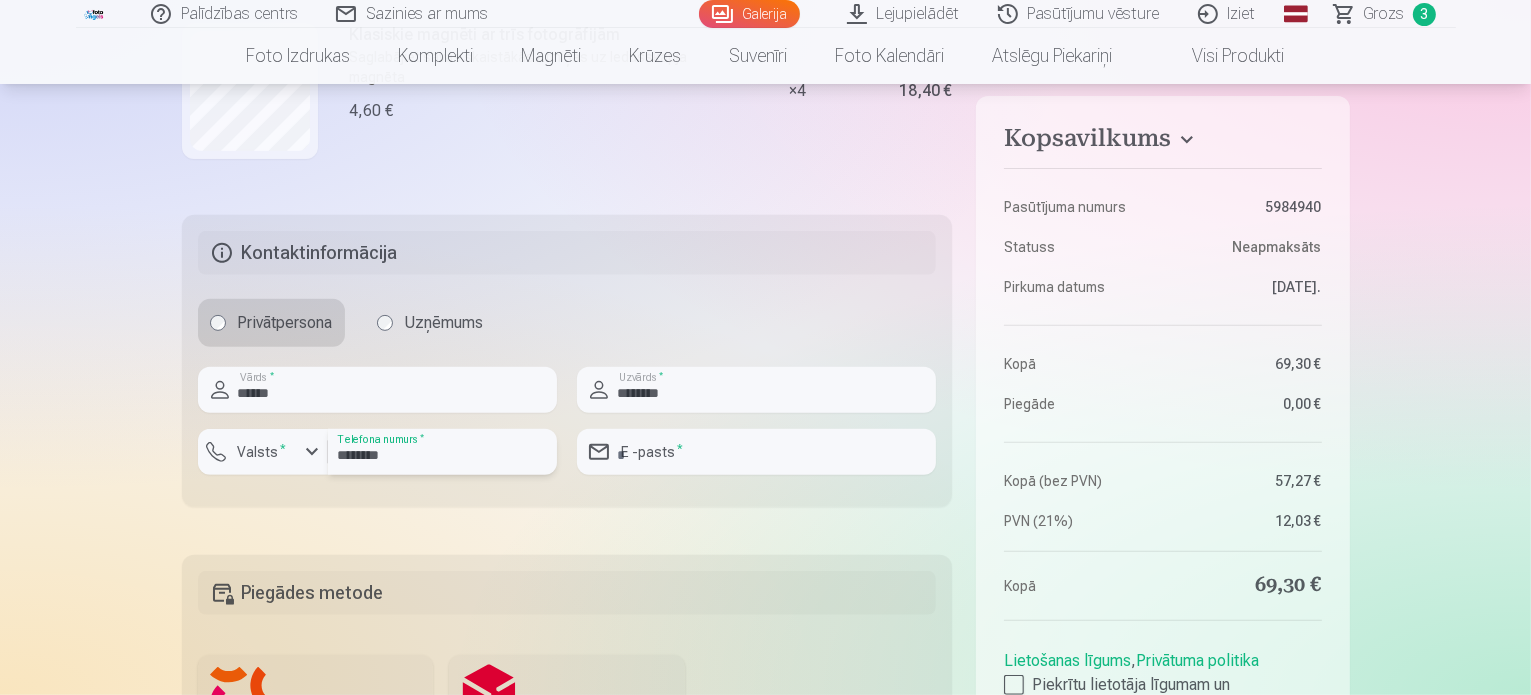 type on "********" 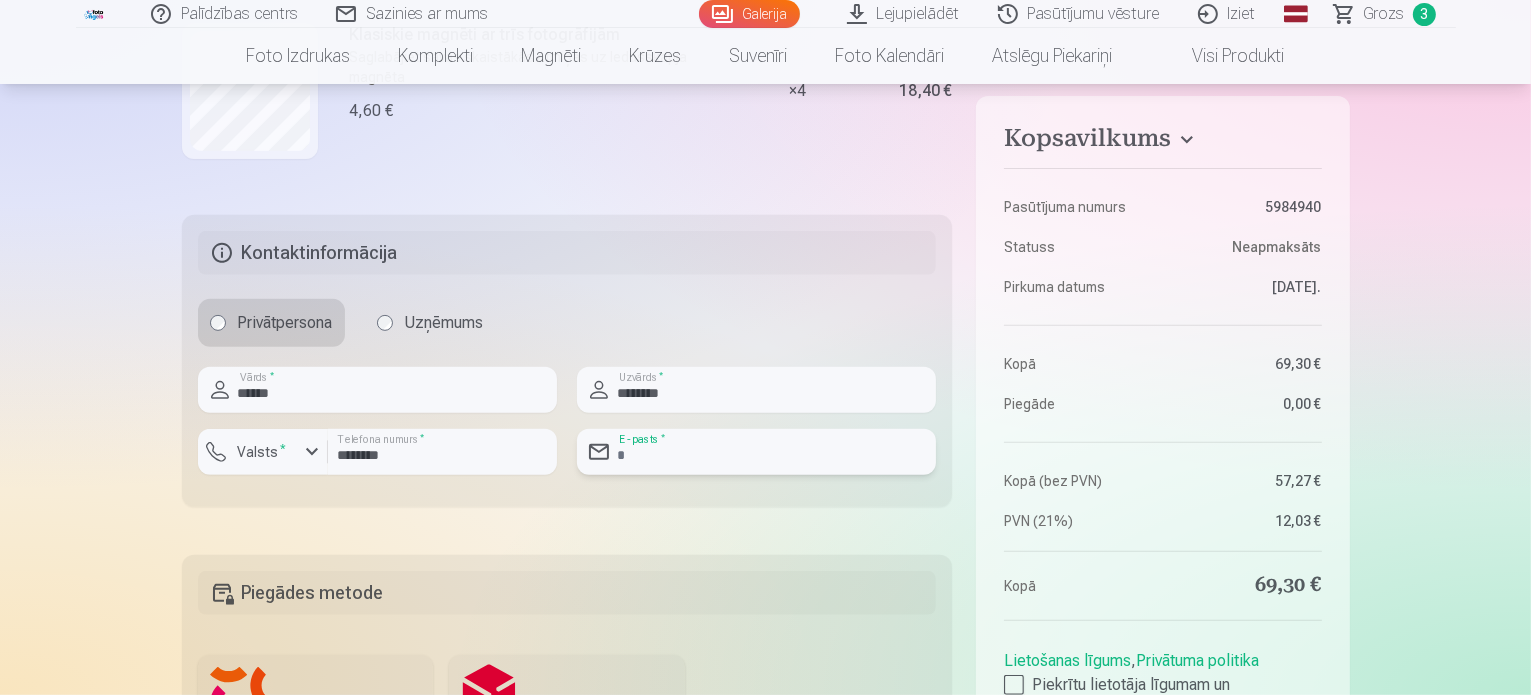 click at bounding box center (756, 452) 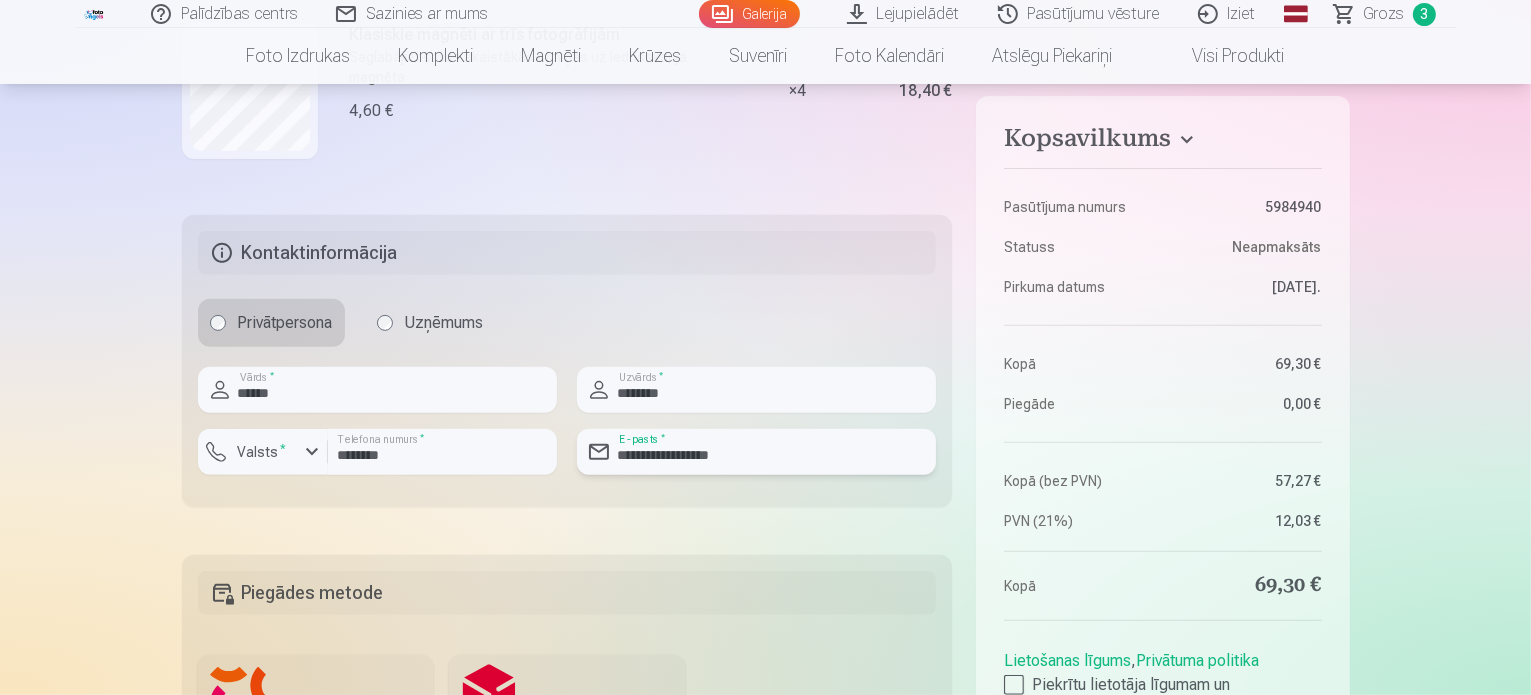 type on "**********" 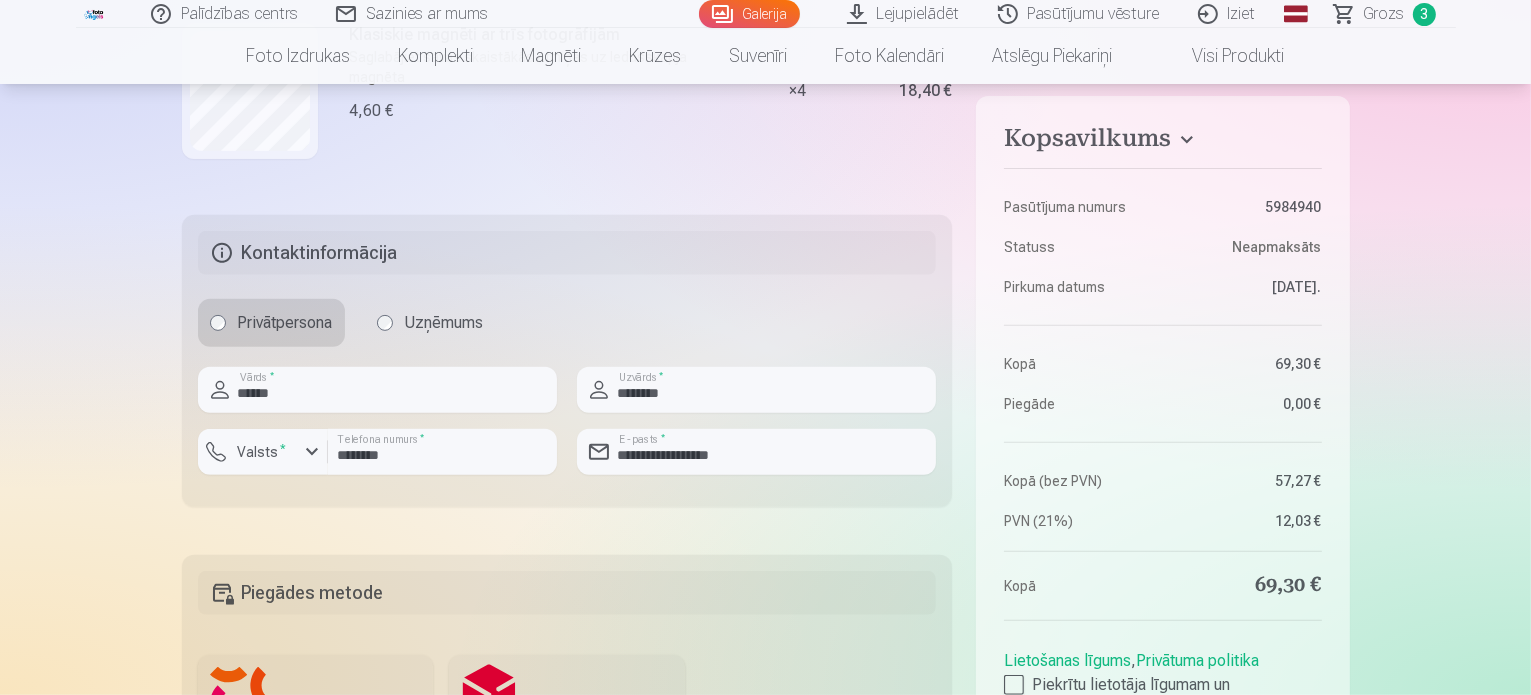 click on "Kopsavilkums Pasūtījuma numurs 5984940 Statuss Neapmaksāts Pirkuma datums 8.07.2025. Kopā 69,30 € Piegāde 0,00 € Kopā (bez PVN) 57,27 € PVN (21%) 12,03 € Kopā 69,30 € Lietošanas līgums ,  Privātuma politika Piekrītu lietotāja līgumam un konfidencialitātes politikai Maksāt Tirdzniecības vieta Rīga, Dārzciema iela 60, 308. birojs, LV-1073, Latvija Prece Daudzums Kopā Pilns Atmiņu Komplekts – Drukātas (10×15cm, 40% ATLAIDE) un 🎁 Digitālas Fotogrāfijas   Saņem visas individuālās drukātās fotogrāfijas (10×15 cm) no fotosesijas, kā arī grupas foto un digitālās kopijas kā dāvanu – par 40% izdevīgāk nekā pērkot atsevišķi! 46,60 € × 1 46,60 € Grupas fotoattēlu izdrukas 21x30 cm Spilgtas krāsas uz Fuji Film Crystal fotopapīra 4,30 € × 1 4,30 € Klasiskie magnēti ar trīs fotogrāfijām Saglabājiet savas skaistākās atmiņas uz ledusskapja magnēta 4,60 € × 4 18,40 € Kontaktinformācija Privātpersona Uzņēmums ****** Vārds *" at bounding box center [766, 193] 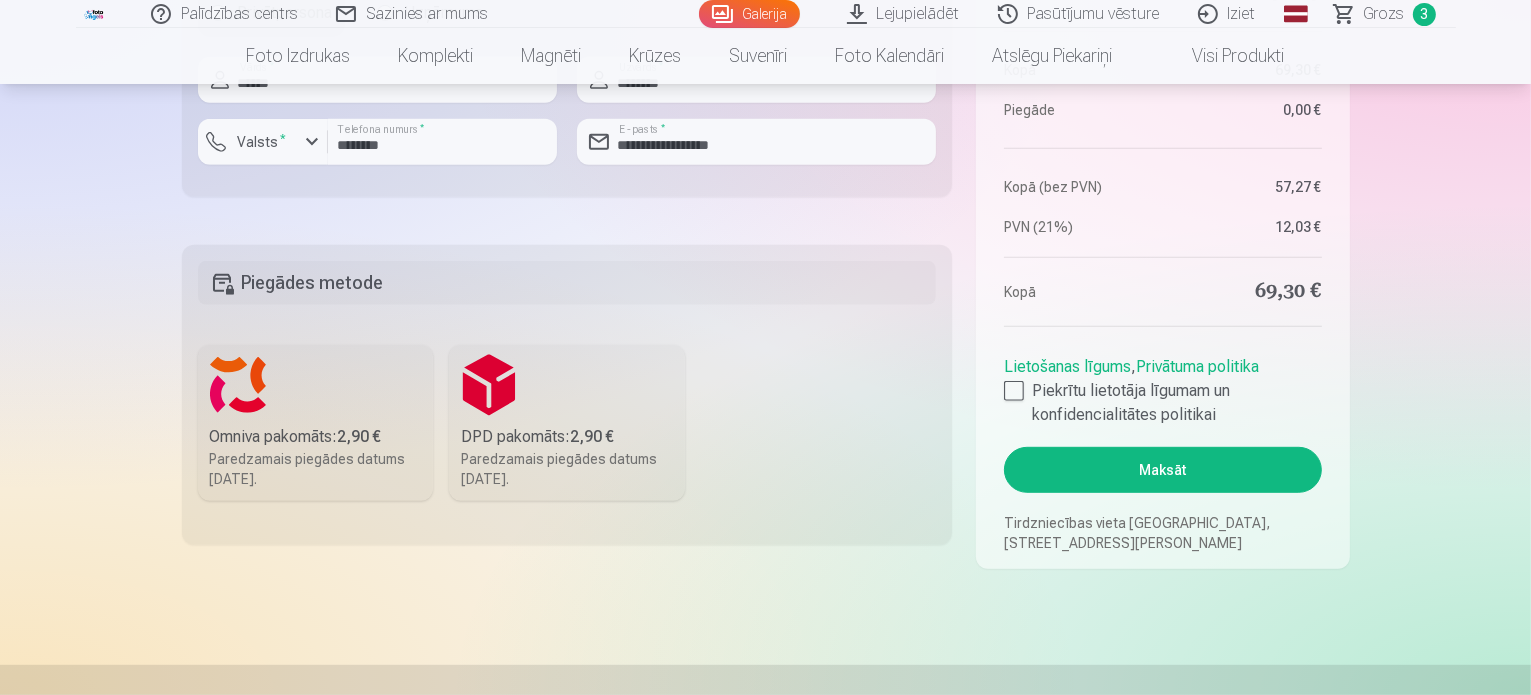 scroll, scrollTop: 1080, scrollLeft: 0, axis: vertical 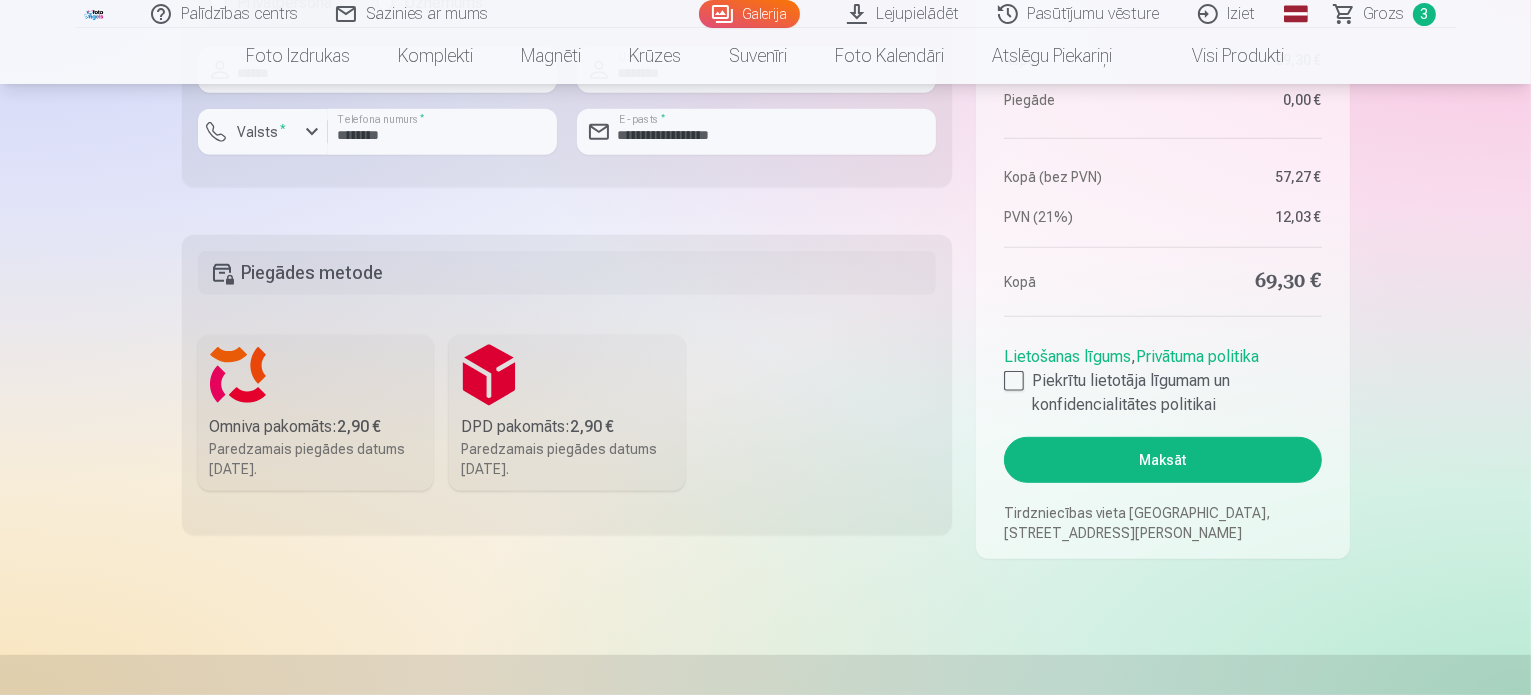 click on "DPD pakomāts :  2,90 € Paredzamais piegādes datums 26.07.2025." at bounding box center [567, 413] 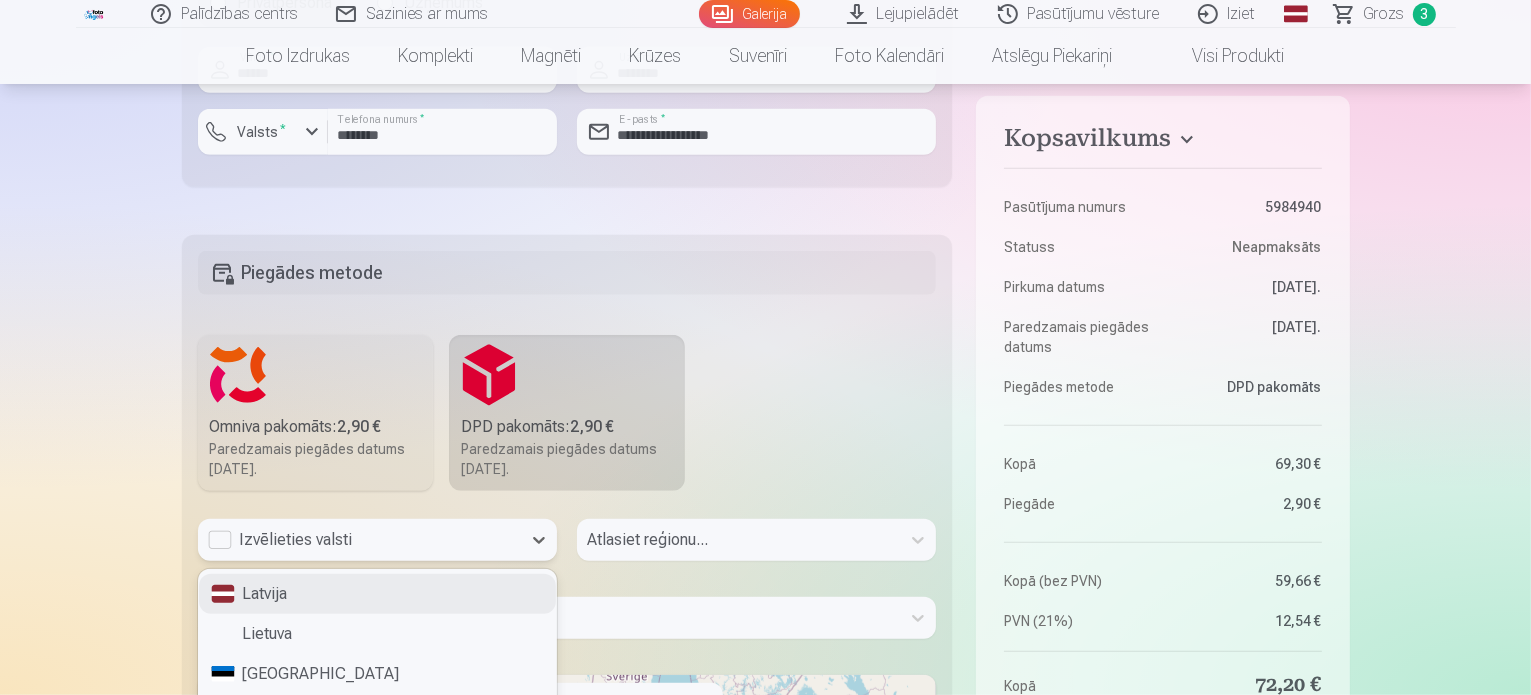scroll, scrollTop: 1111, scrollLeft: 0, axis: vertical 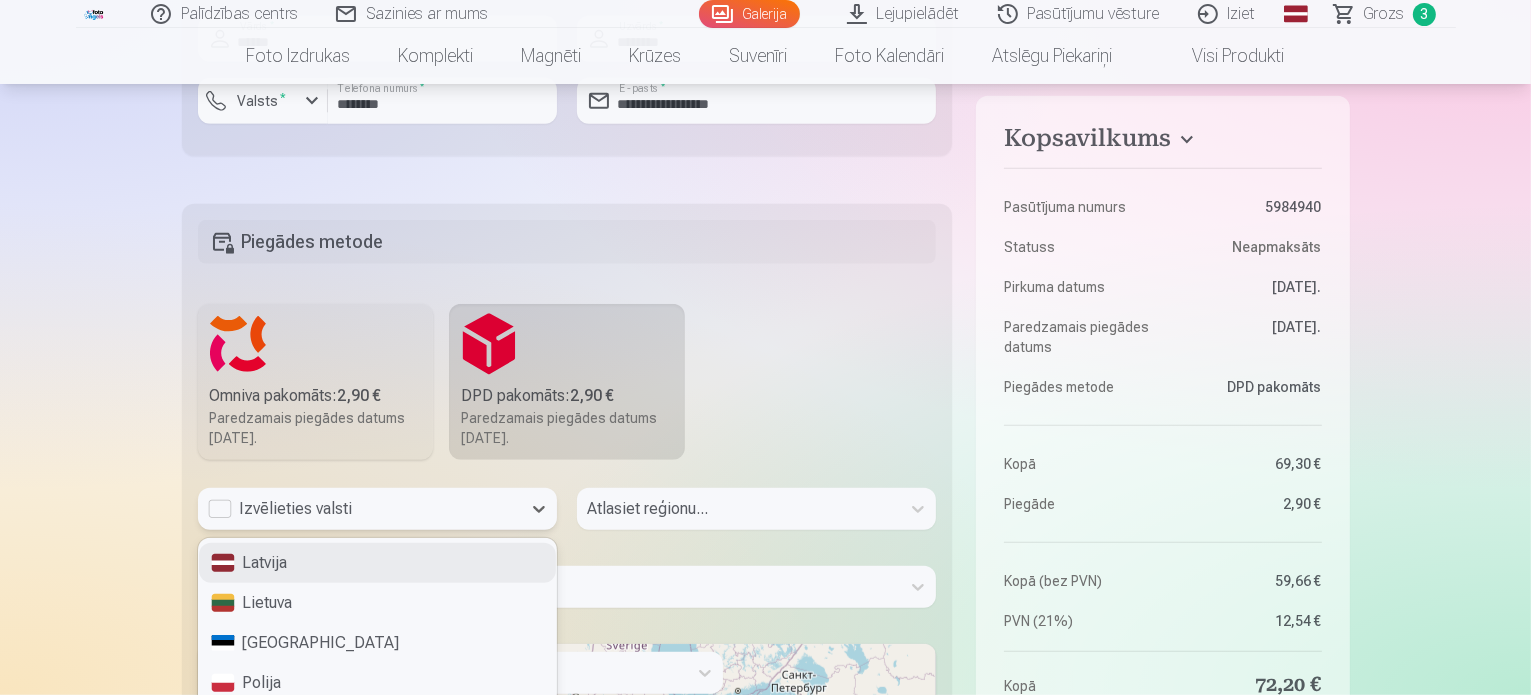 click on "4 results available. Use Up and Down to choose options, press Enter to select the currently focused option, press Escape to exit the menu, press Tab to select the option and exit the menu. Izvēlieties valsti Latvija Lietuva Estonia Polija" at bounding box center [377, 517] 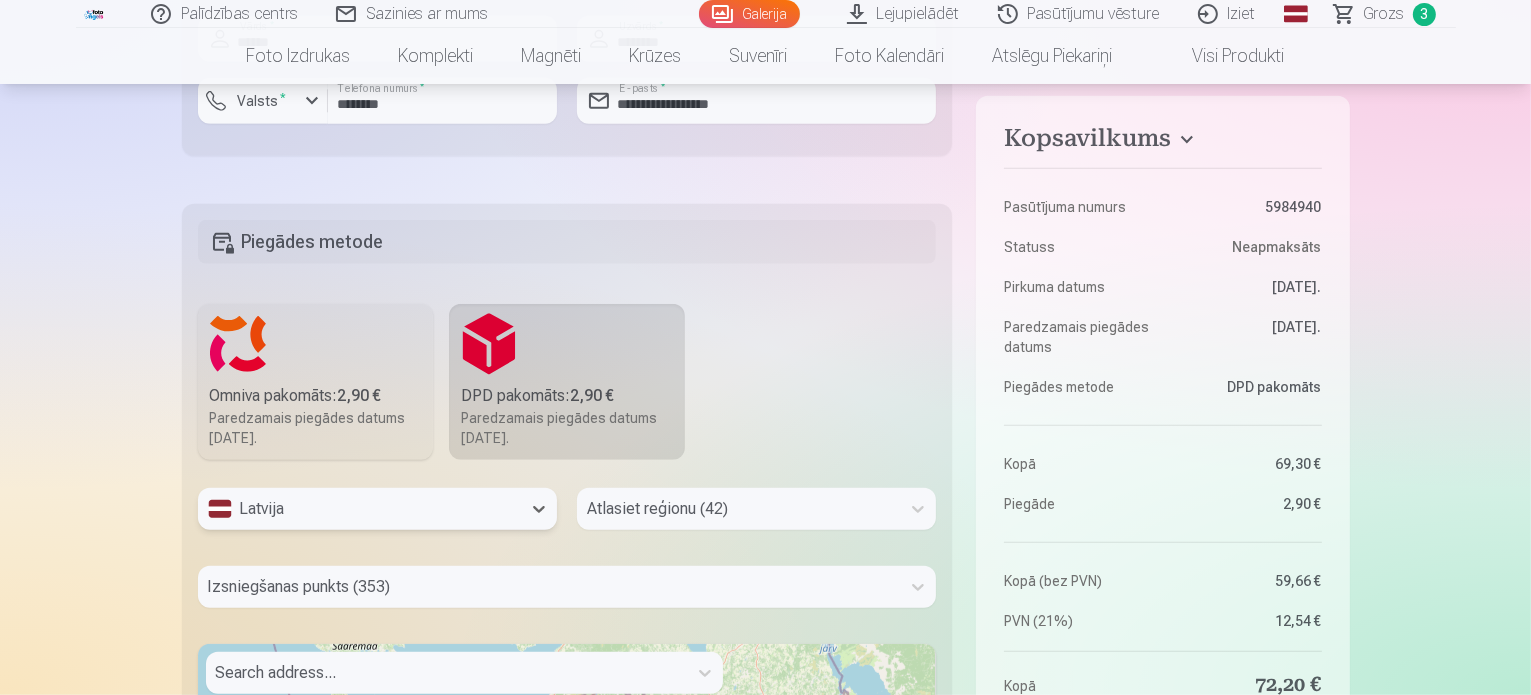 scroll, scrollTop: 1243, scrollLeft: 0, axis: vertical 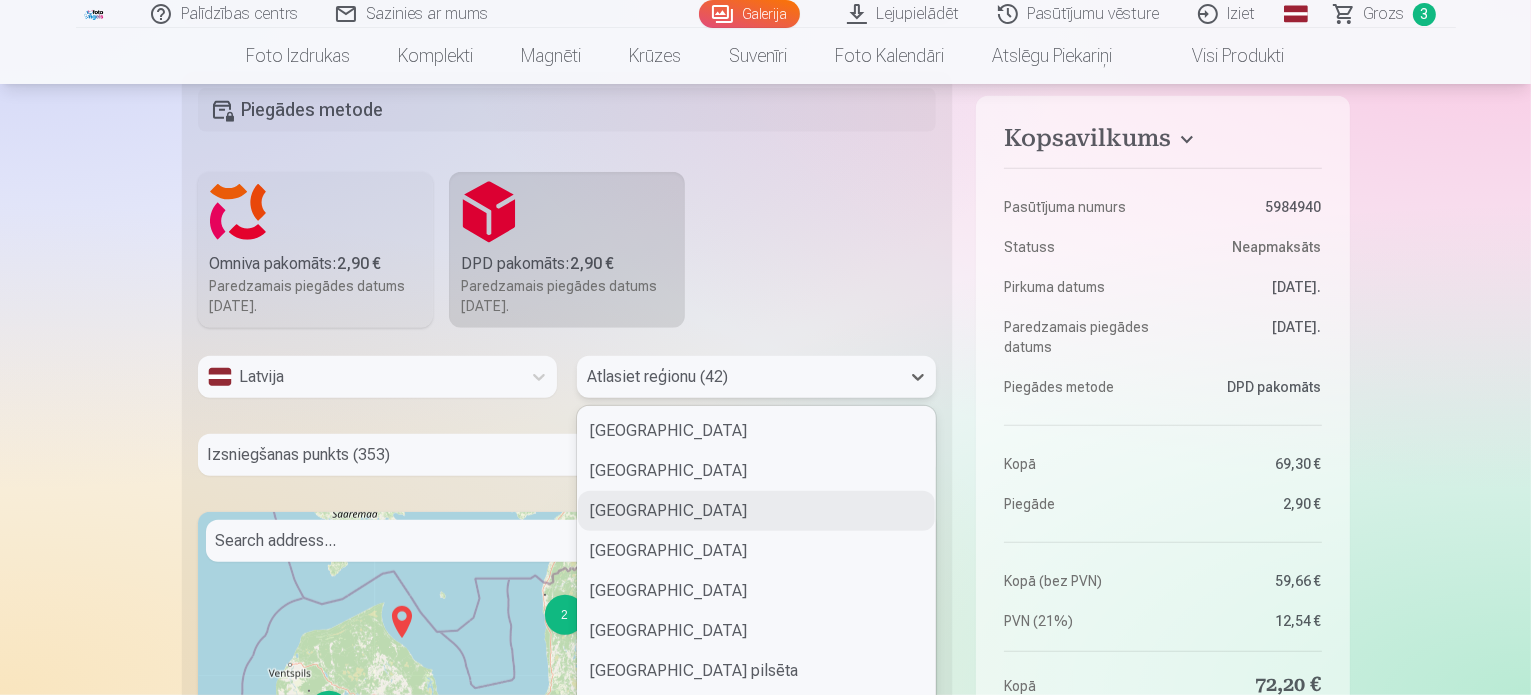 click on "42 results available. Use Up and Down to choose options, press Enter to select the currently focused option, press Escape to exit the menu, press Tab to select the option and exit the menu. Atlasiet reģionu (42) Alūksnes novads Līvānu novads Gulbenes novads Ventspils novads Valkas novads Salaspils novads Jelgavas pilsēta Rēzeknes pilsēta Jūrmalas pilsēta Ventspils pilsēta Rīgas pilsēta Liepājas pilsēta Dienvidkurzemes novads Kuldīgas novads Saldus novads Talsu novads Tukuma novads Dobeles novads Jelgavas novads Mārupes novads Bauskas novads Ogres novads Aizkraukles novads Jēkabpils novads Ludzas novads Rēzeknes novads Balvu novads Madonas novads Smiltenes novads Cēsu novads Valmieras novads Ādažu novads Ropažu novads Siguldas novads Preiļu novads Krāslavas novads Ķekavas novads Olaines novads Saulkrastu novads Limbažu novads Augšdaugavas novads Varakļānu novads" at bounding box center (756, 377) 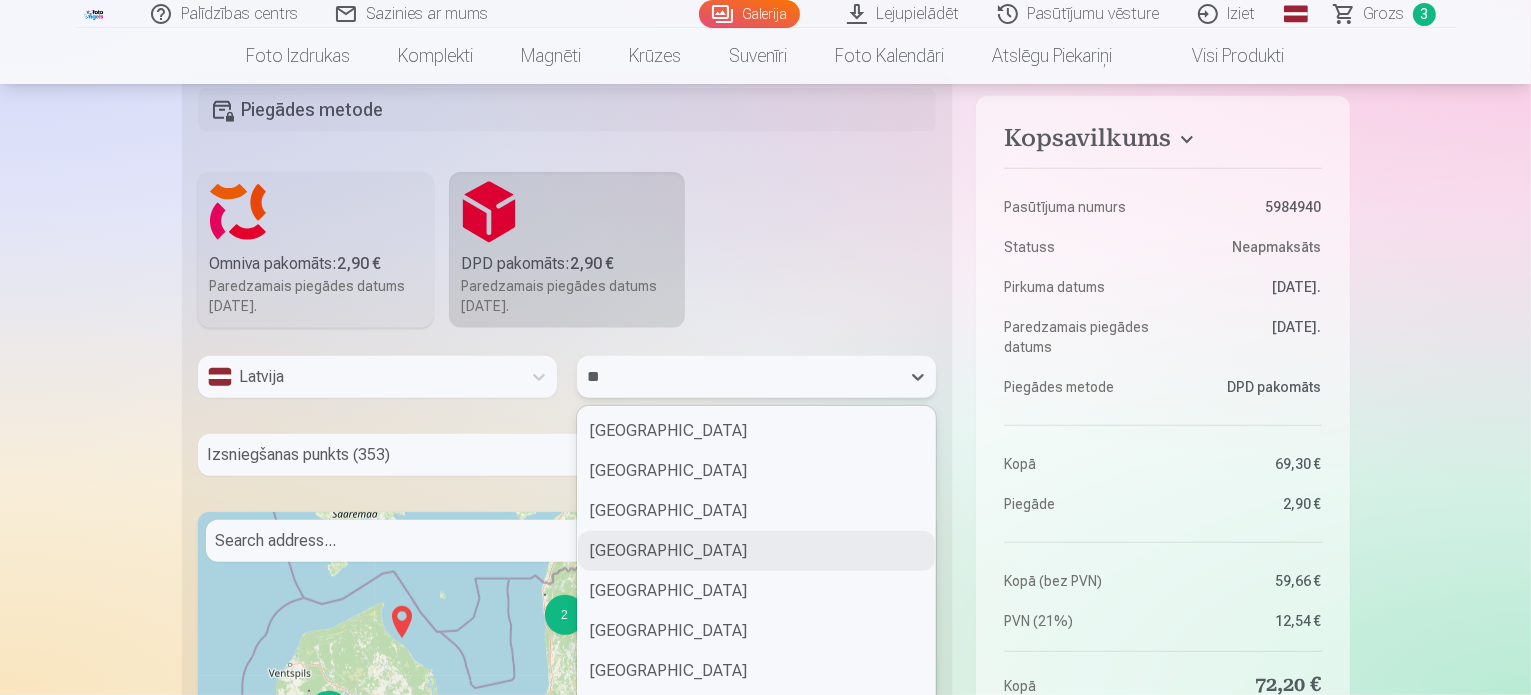 type on "***" 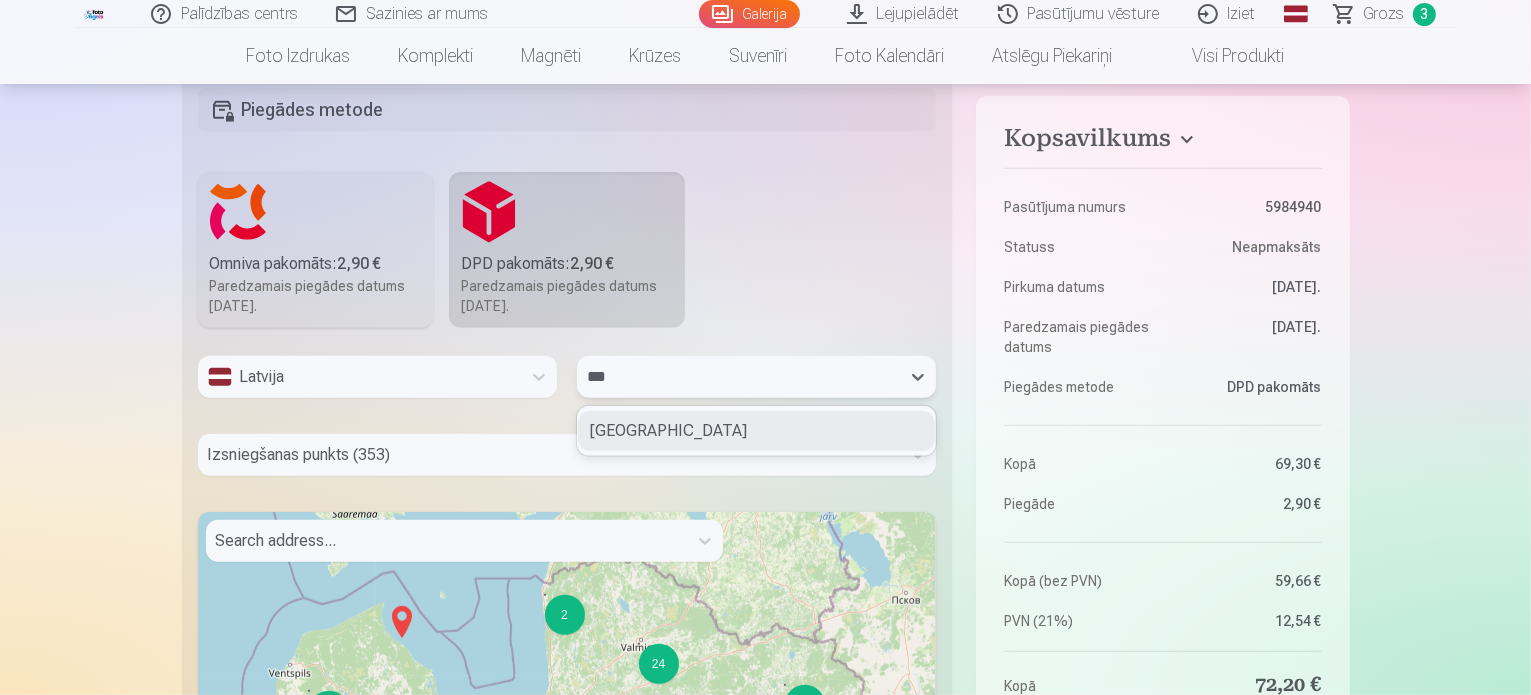 click on "Ādažu novads" at bounding box center [756, 431] 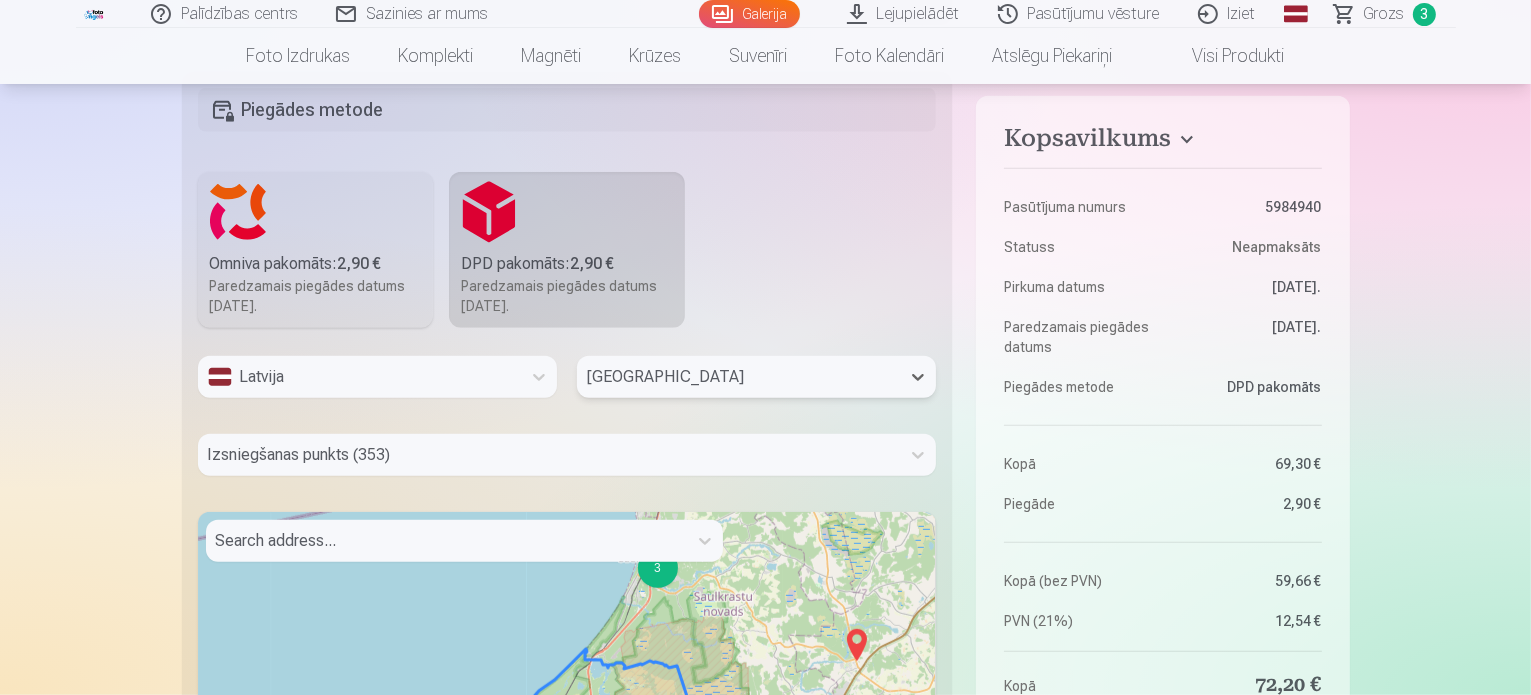 scroll, scrollTop: 1320, scrollLeft: 0, axis: vertical 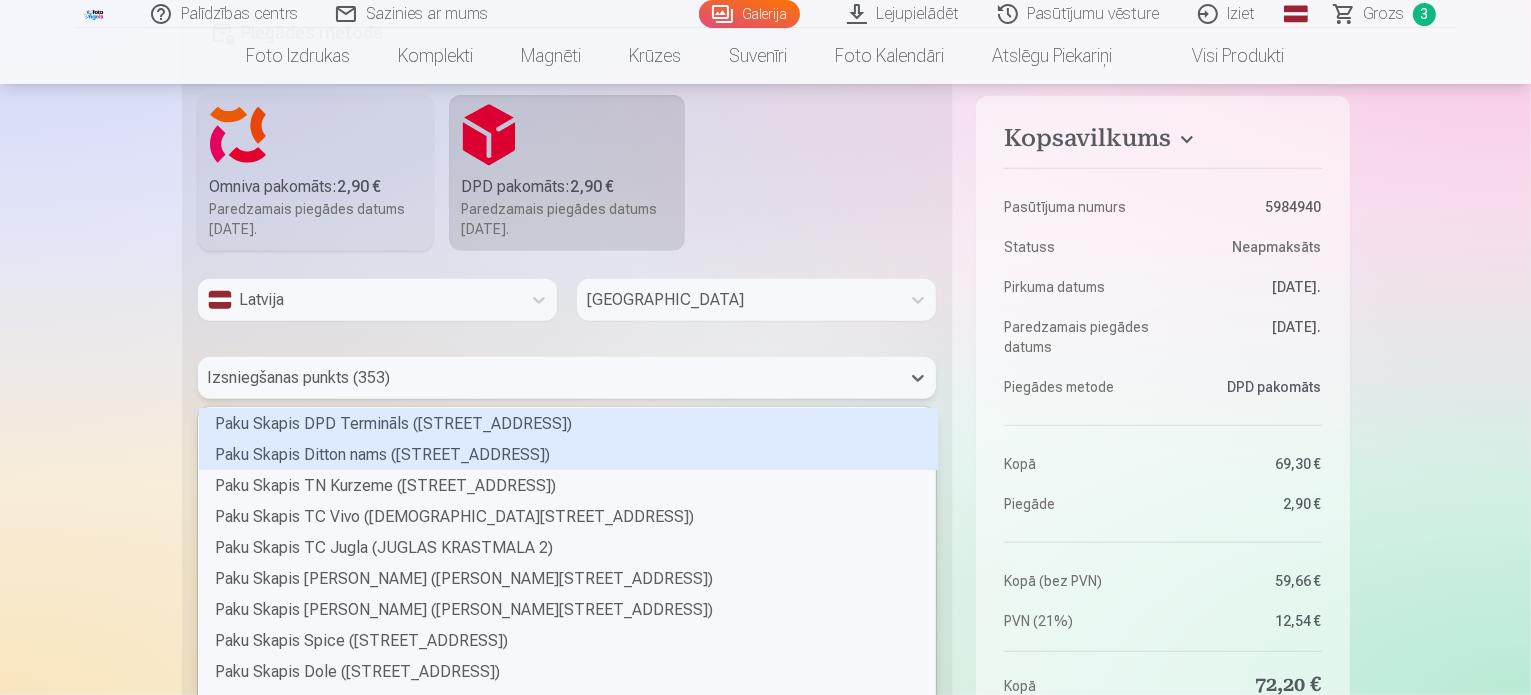 click on "353 results available. Use Up and Down to choose options, press Enter to select the currently focused option, press Escape to exit the menu, press Tab to select the option and exit the menu. Izsniegšanas punkts (353) Paku Skapis DPD Termināls (URIEKSTES IELA 8A) Paku Skapis Ditton nams (CIETOKŠŅA IELA 60) Paku Skapis TN Kurzeme (LIELĀ IELA 13) Paku Skapis TC Vivo (KATOĻU IELA 18) Paku Skapis TC Jugla (JUGLAS KRASTMALA 2) Paku Skapis Rimi Saharova (ANDREJA SAHAROVA IELA 23A) Paku Skapis Rimi Valdemārs (KRIŠJĀŅA VALDEMĀRA IELA 112) Paku Skapis Spice (LIELIRBES IELA 29) Paku Skapis Dole (LATGALES IELA 357) Paku Skapis Maxima XXX Deglava (AUGUSTA DEGLAVA IELA 67) Paku Skapis Damme (KURZEMES PROSPEKTS 1A) Paku Skapis Alfa (BRĪVĪBAS GATVE 372) Paku Skapis Mego Ventspils (GANĪBU IELA 22/24) Paku Skapis Valleta (RĪGAS IELA 4) PS TC Sēlija (NOSLOGOTS) (VIENĪBAS IELA 7) PS Rimi Rēzekne(NOSLOGOTS) (ATBRĪVOŠANAS ALEJA 138) Paku Skapis Maxima XX Cēsis (VALMIERAS IELA 17A)" at bounding box center [567, 378] 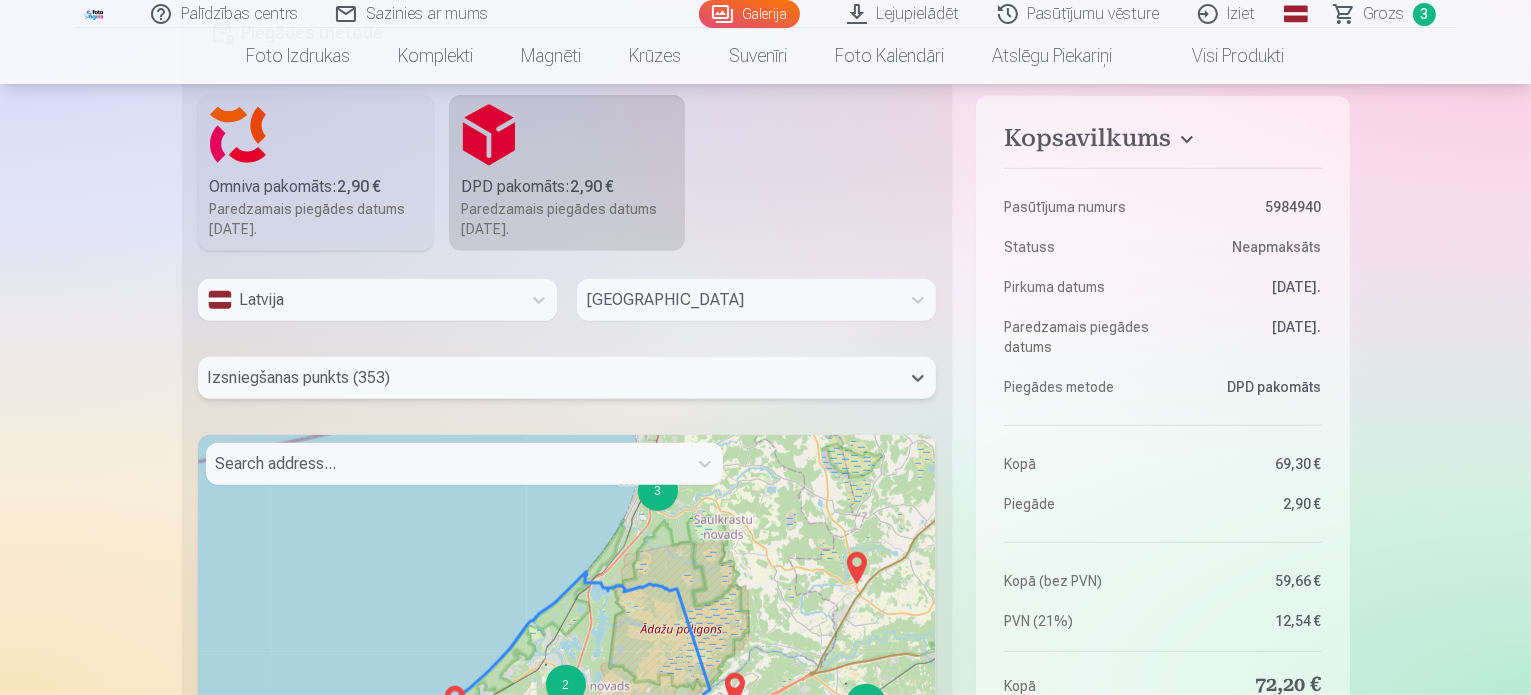 click at bounding box center [549, 378] 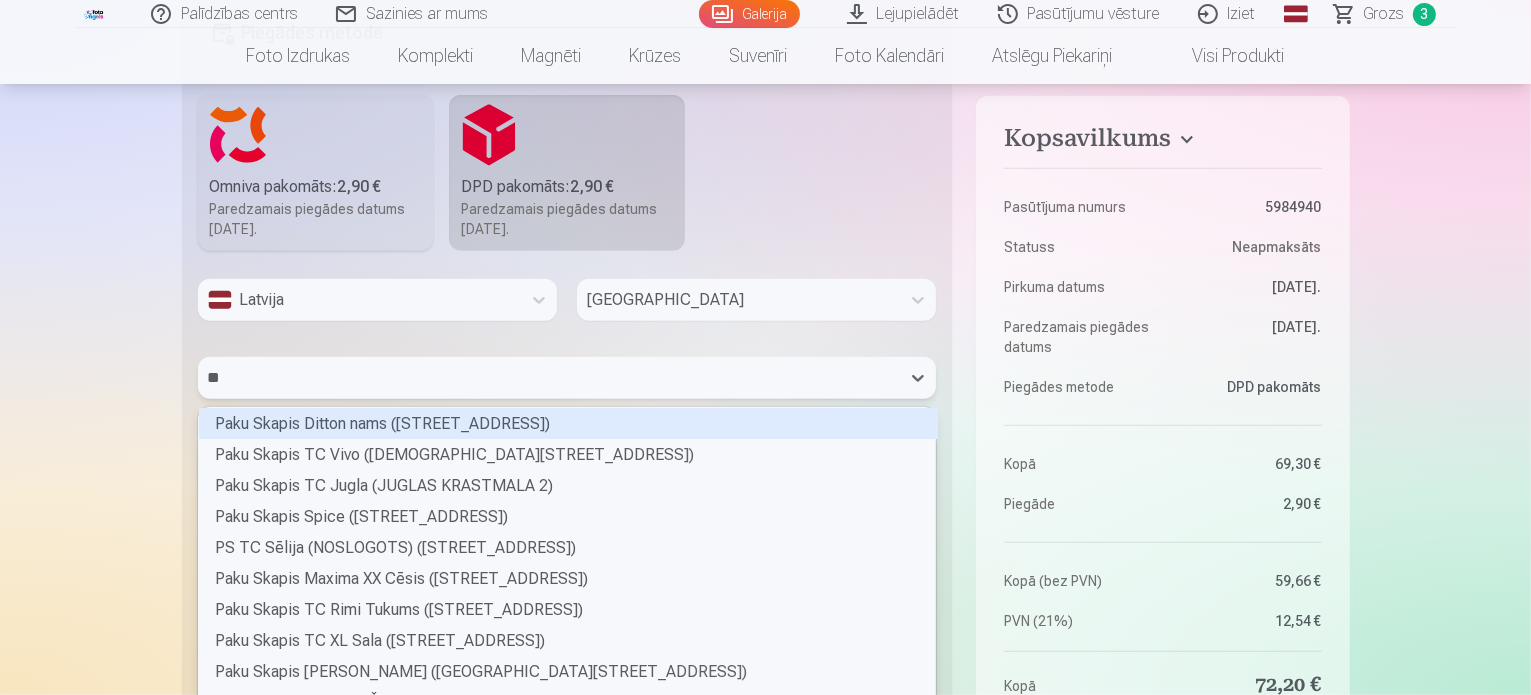 scroll, scrollTop: 5, scrollLeft: 6, axis: both 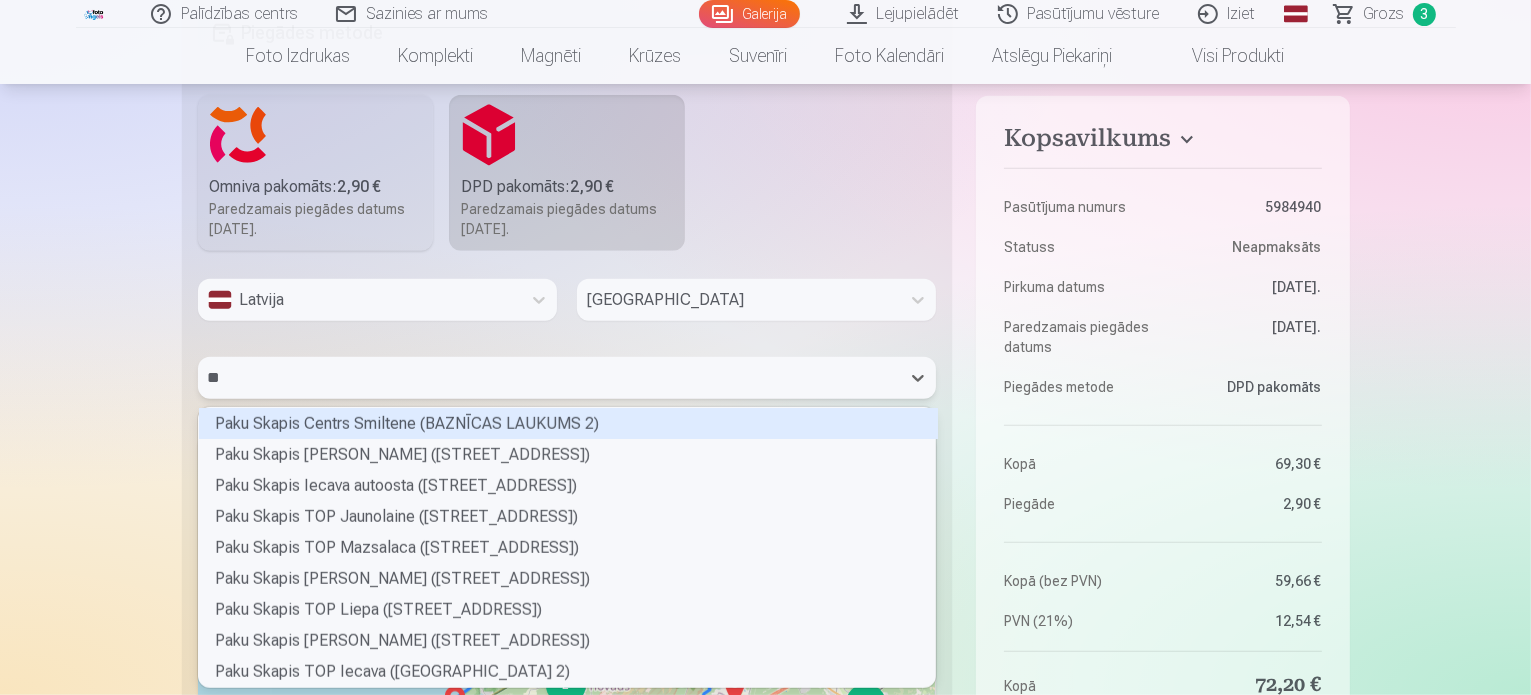 type on "***" 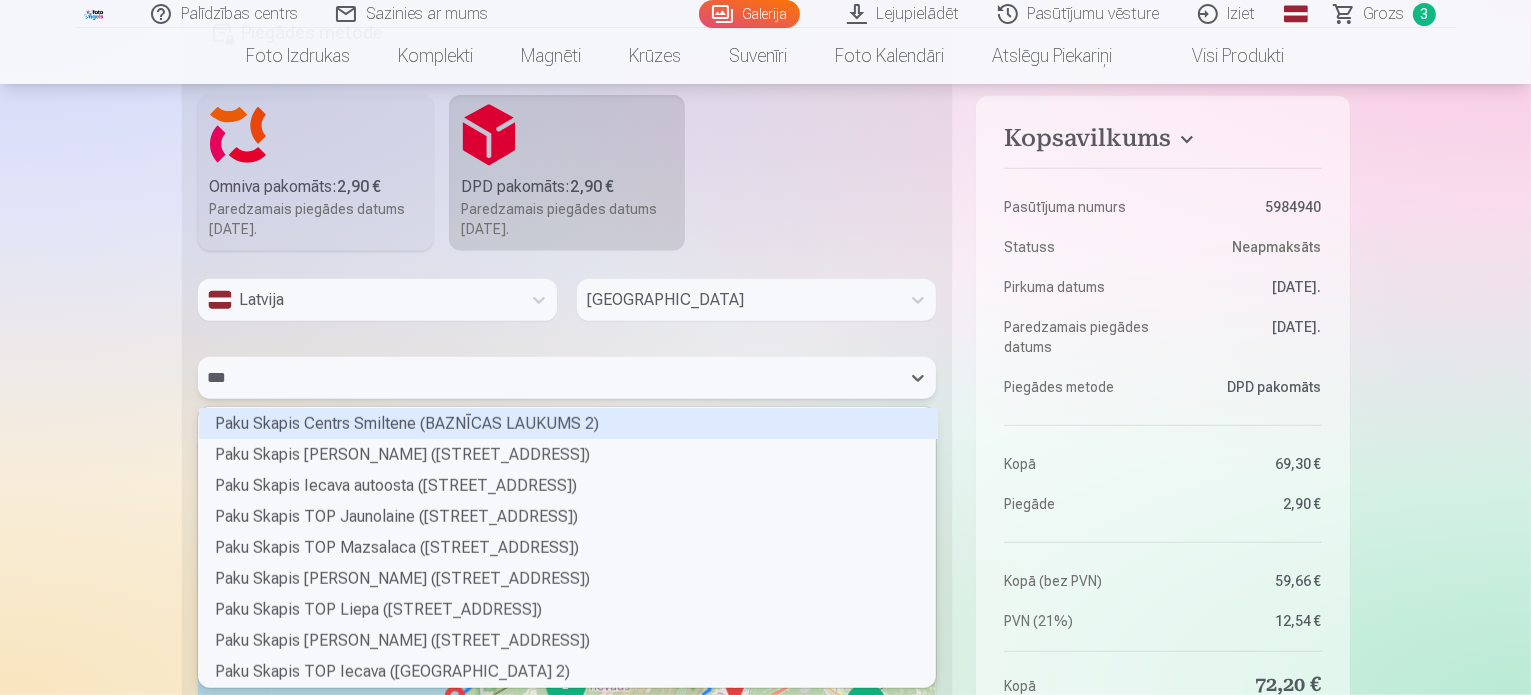 scroll, scrollTop: 56, scrollLeft: 732, axis: both 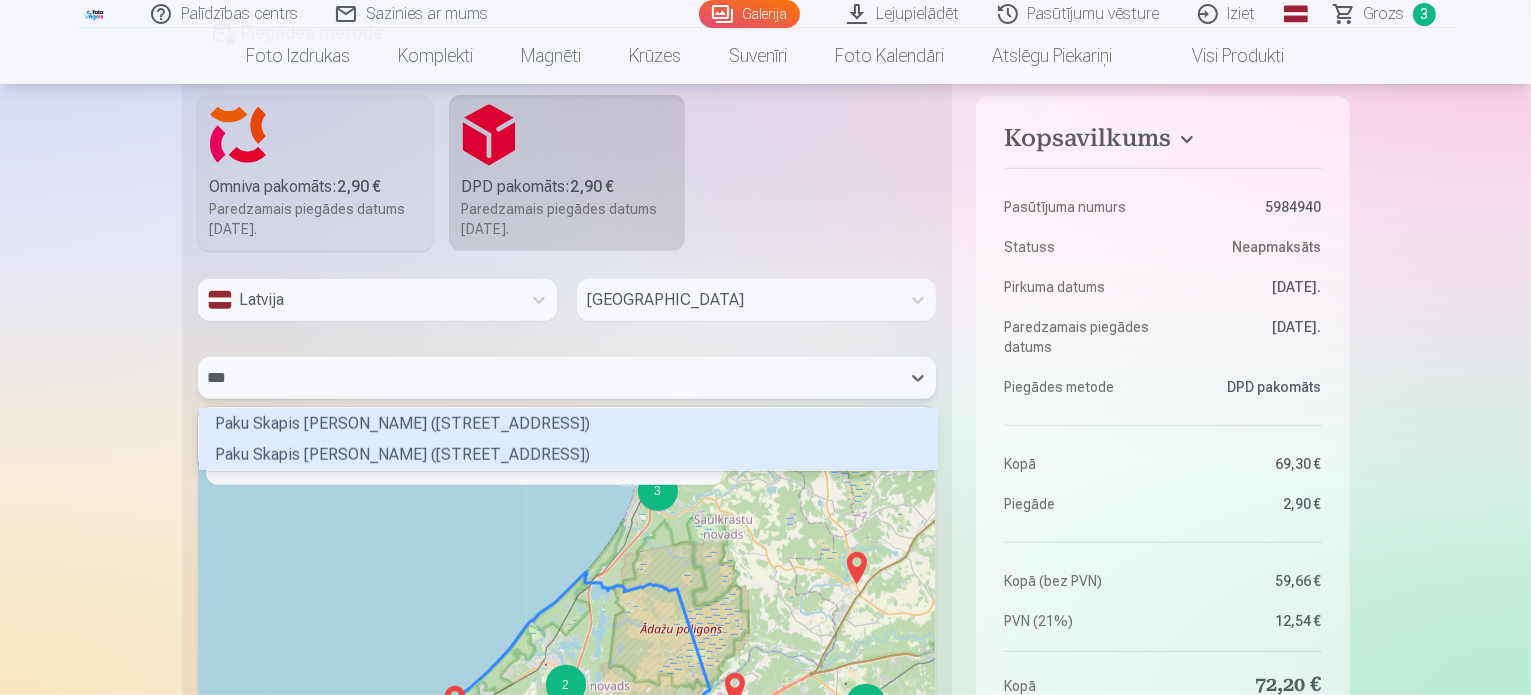 click on "Paku Skapis Elvi Carnikava (TULPJU IELA 1A)" at bounding box center [568, 454] 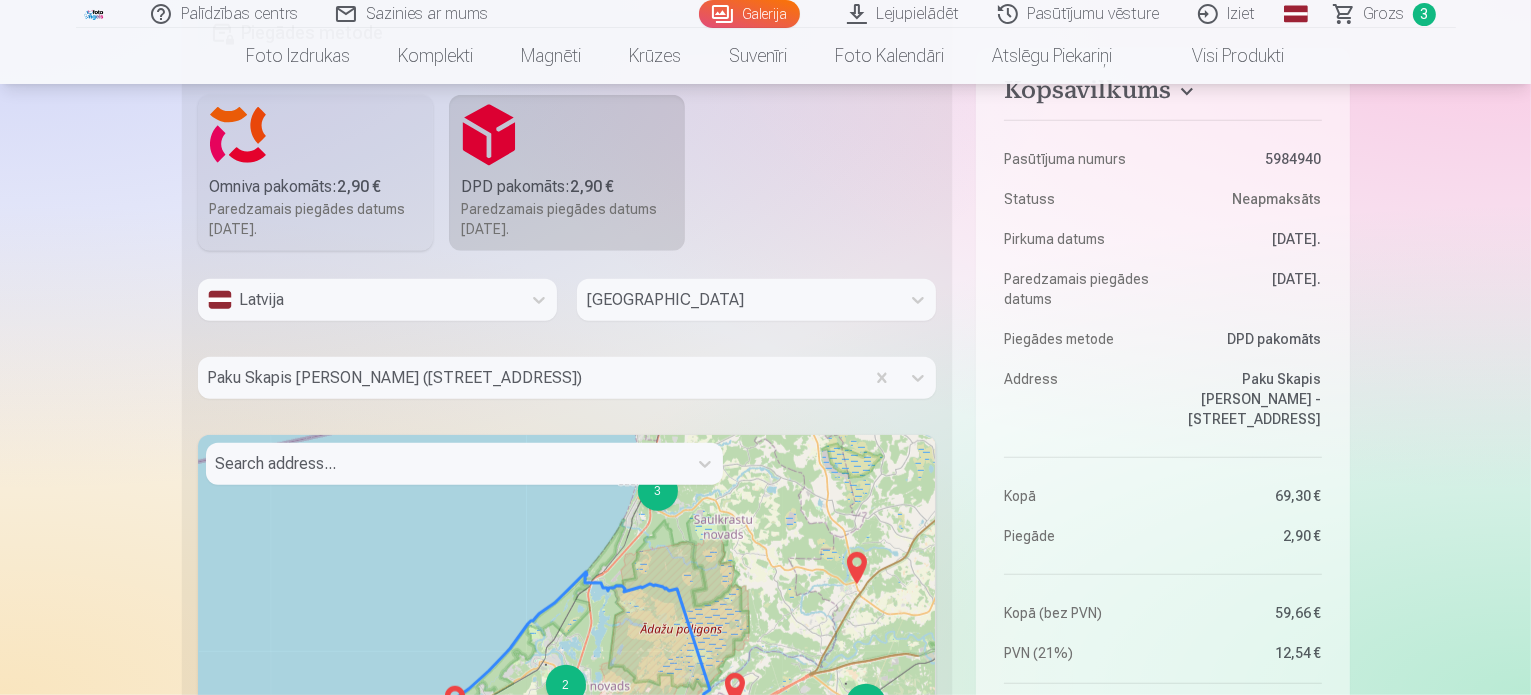 click on "Palīdzības centrs Sazinies ar mums Galerija Lejupielādēt Pasūtījumu vēsture Iziet Global English (en) Latvian (lv) Russian (ru) Lithuanian (lt) Estonian (et) Grozs 3 Foto izdrukas Augstas kvalitātes fotoattēlu izdrukas 210 gsm papīrs, piesātināta krāsa un detalizācija Sākot no  3,60 € Augstas kvalitātes grupu fotoattēlu izdrukas Spilgtas krāsas uz Fuji Film Crystal fotopapīra Sākot no  4,30 € Foto kolāža no divām fotogrāfijām Divi neaizmirstami mirkļi vienā skaistā bildē Sākot no  4,10 € Foto izdrukas dokumentiem Universālas foto izdrukas dokumentiem (6 fotogrāfijas) Sākot no  4,40 € Augstas izšķirtspējas digitālais fotoattēls JPG formātā Iemūžiniet savas atmiņas ērtā digitālā veidā Sākot no  6,00 € See all products Komplekti Pilns Atmiņu Komplekts – Drukātas (15×23cm, 40% ATLAIDE) un 🎁 Digitālas Fotogrāfijas   Klasiskais komplekts Sākot no  19,20 € Populārs komplekts Sākot no  24,00 € Premium komplekts + 🎁  Sākot no  ,  1" at bounding box center (765, 160) 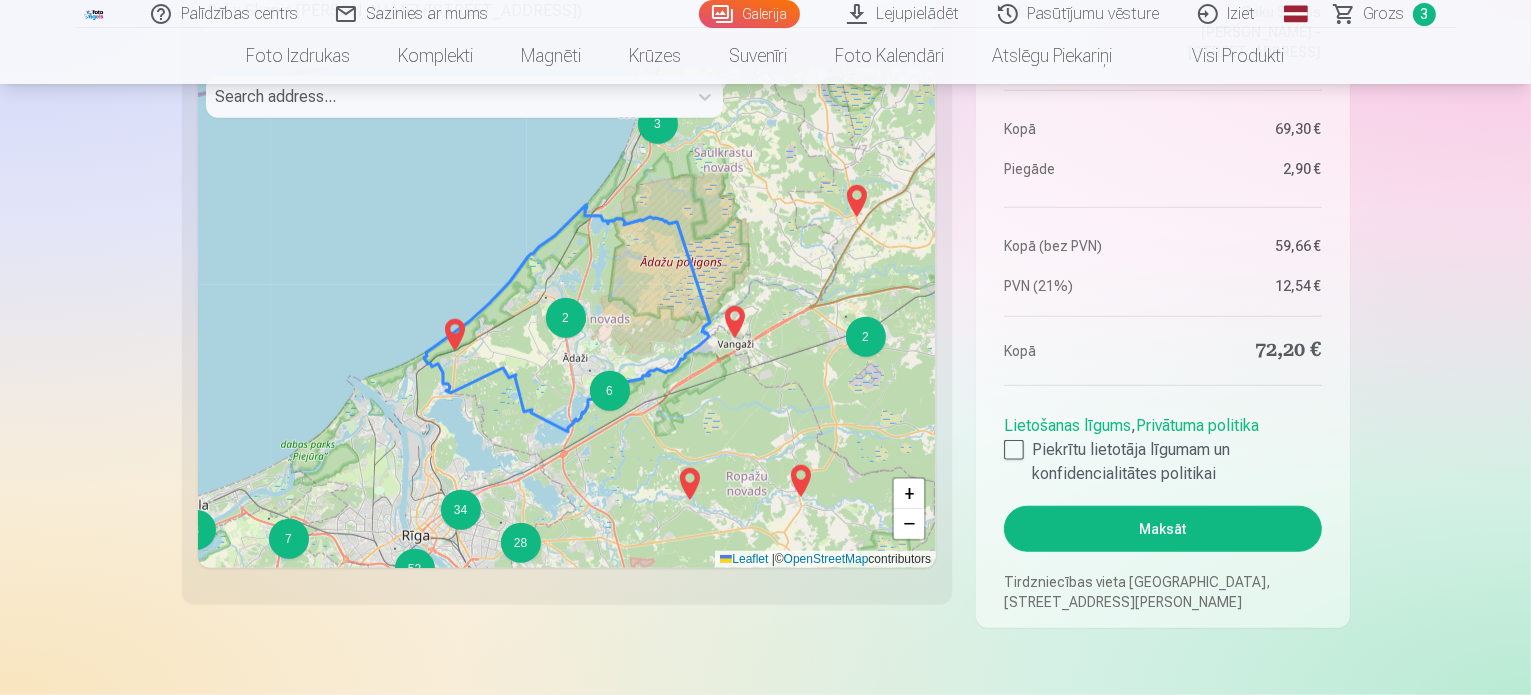 scroll, scrollTop: 1720, scrollLeft: 0, axis: vertical 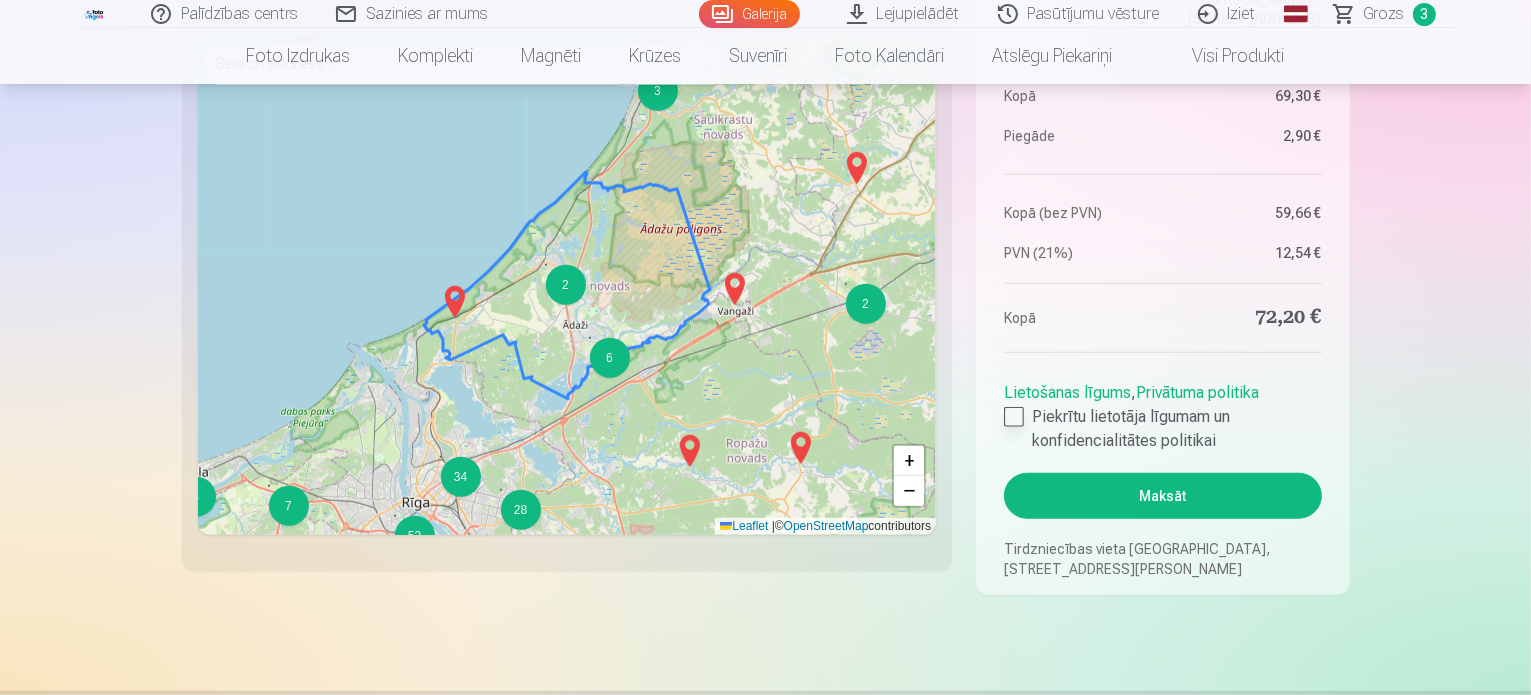 click at bounding box center (1014, 417) 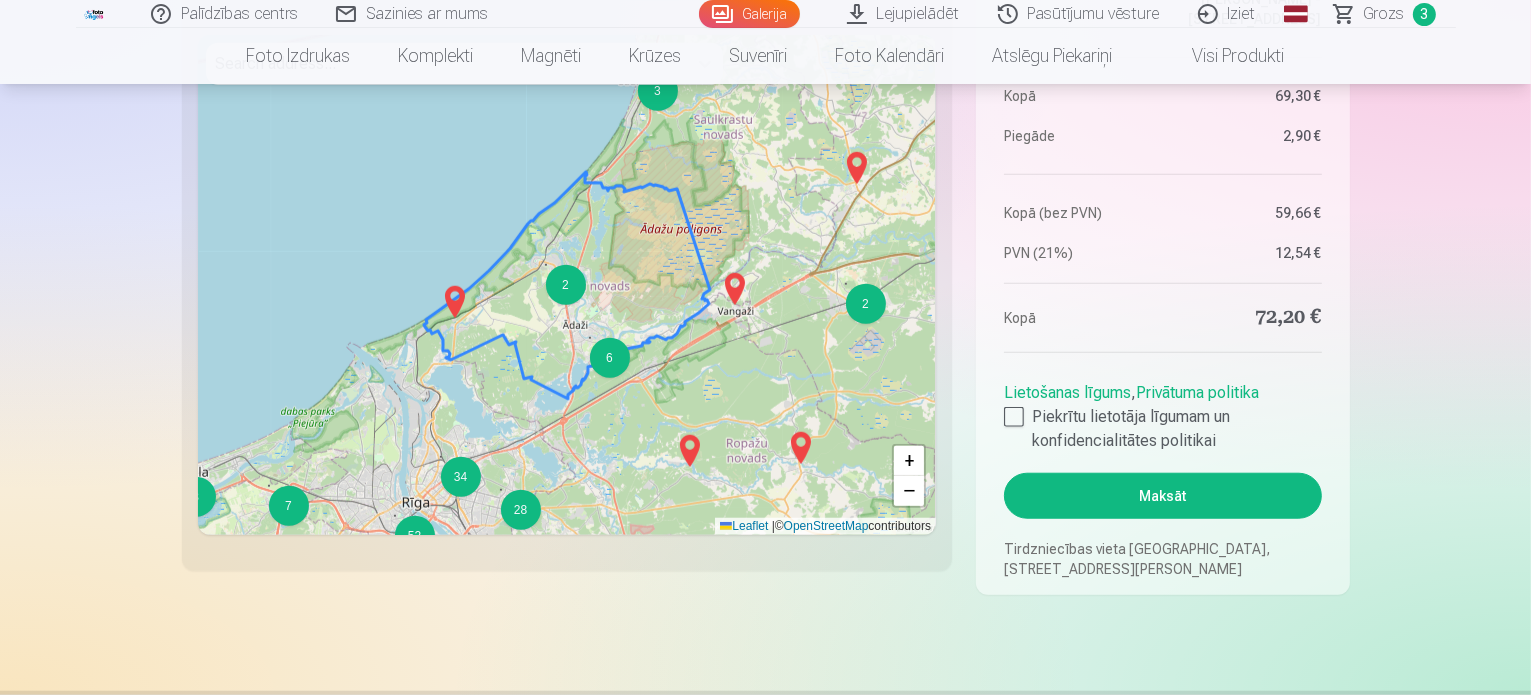 click on "Maksāt" at bounding box center (1162, 496) 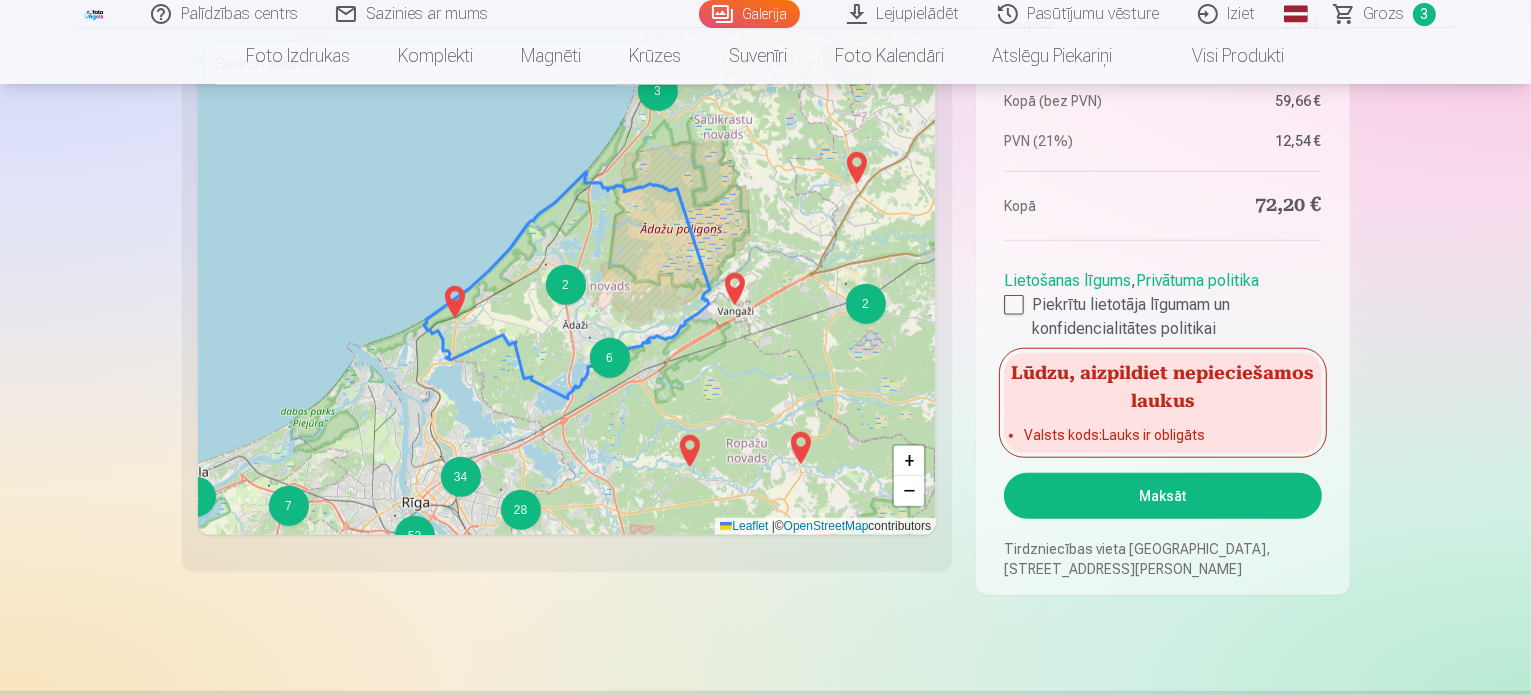 click on "Palīdzības centrs Sazinies ar mums Galerija Lejupielādēt Pasūtījumu vēsture Iziet Global English (en) Latvian (lv) Russian (ru) Lithuanian (lt) Estonian (et) Grozs 3 Foto izdrukas Augstas kvalitātes fotoattēlu izdrukas 210 gsm papīrs, piesātināta krāsa un detalizācija Sākot no  3,60 € Augstas kvalitātes grupu fotoattēlu izdrukas Spilgtas krāsas uz Fuji Film Crystal fotopapīra Sākot no  4,30 € Foto kolāža no divām fotogrāfijām Divi neaizmirstami mirkļi vienā skaistā bildē Sākot no  4,10 € Foto izdrukas dokumentiem Universālas foto izdrukas dokumentiem (6 fotogrāfijas) Sākot no  4,40 € Augstas izšķirtspējas digitālais fotoattēls JPG formātā Iemūžiniet savas atmiņas ērtā digitālā veidā Sākot no  6,00 € See all products Komplekti Pilns Atmiņu Komplekts – Drukātas (15×23cm, 40% ATLAIDE) un 🎁 Digitālas Fotogrāfijas   Klasiskais komplekts Sākot no  19,20 € Populārs komplekts Sākot no  24,00 € Premium komplekts + 🎁  Sākot no  ,  1" at bounding box center [765, -240] 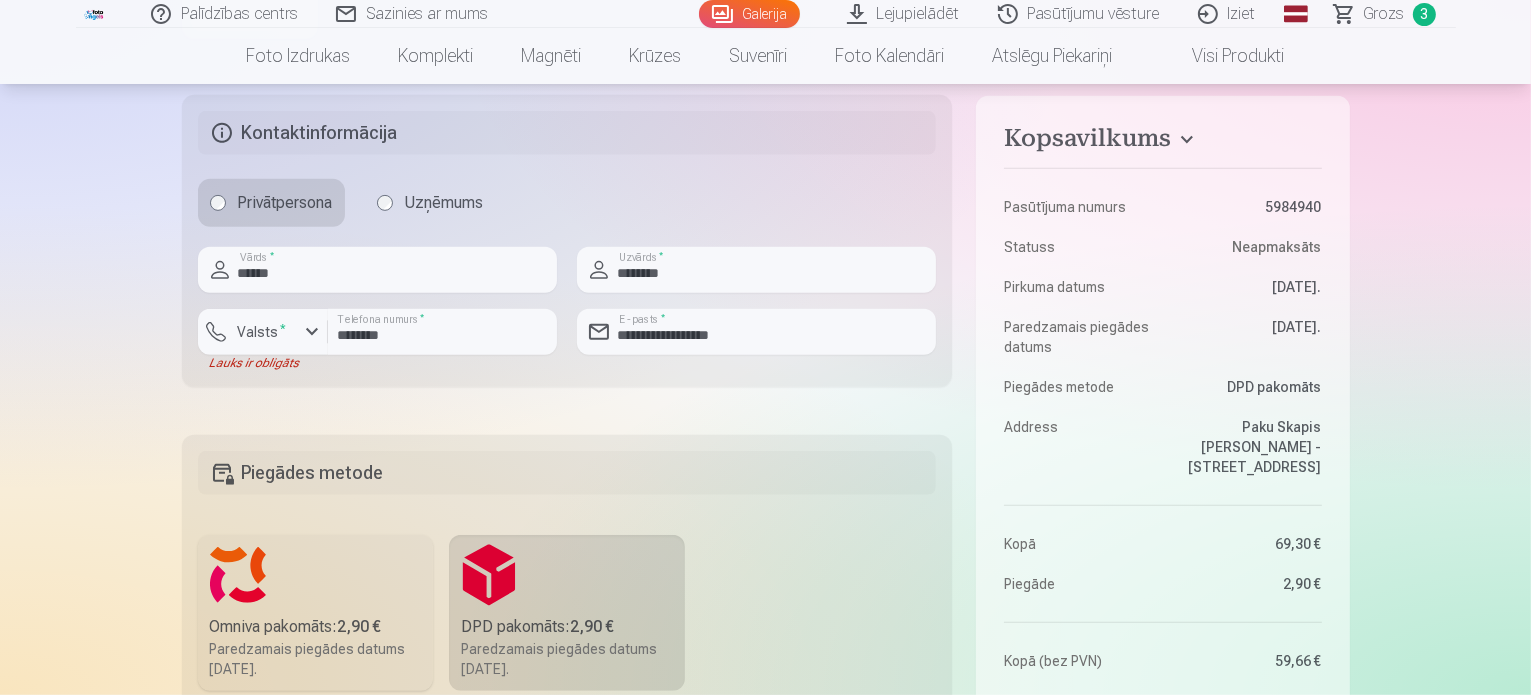 scroll, scrollTop: 840, scrollLeft: 0, axis: vertical 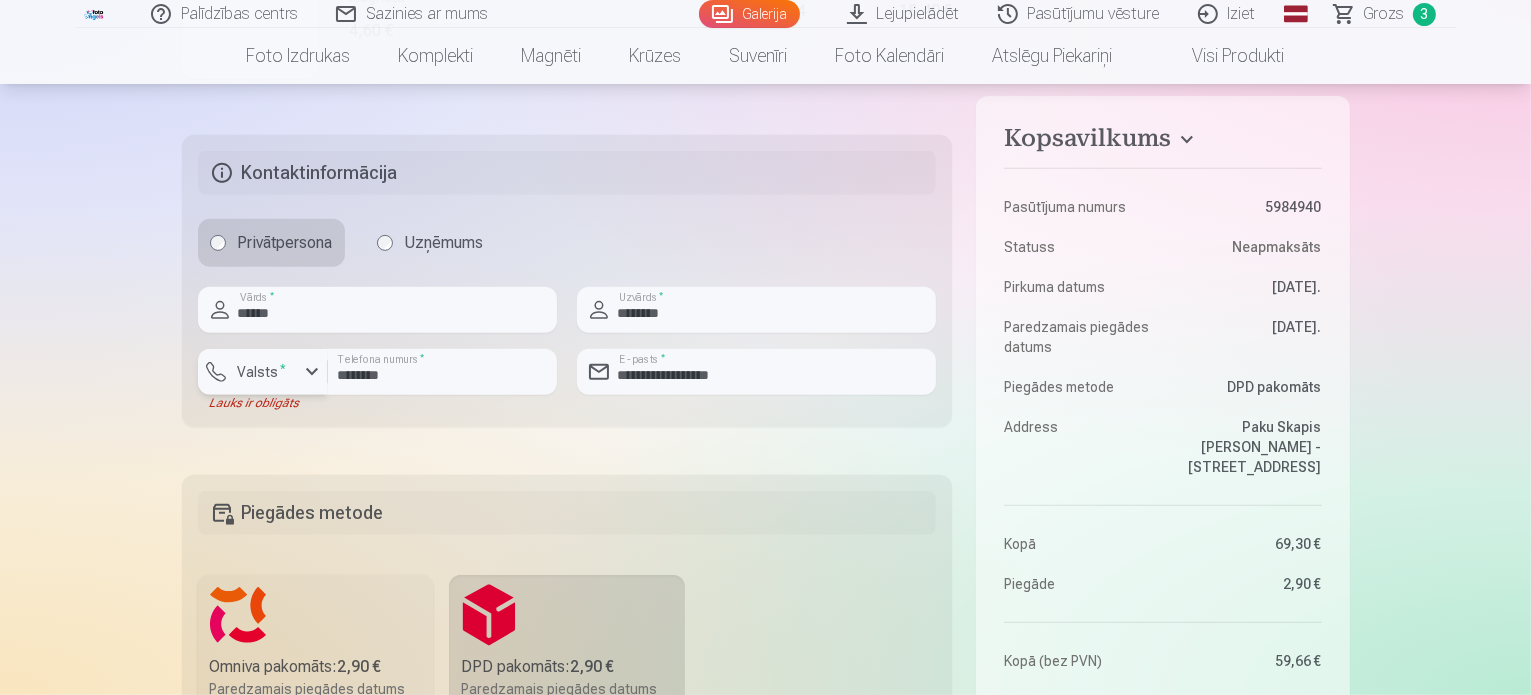 click at bounding box center (312, 372) 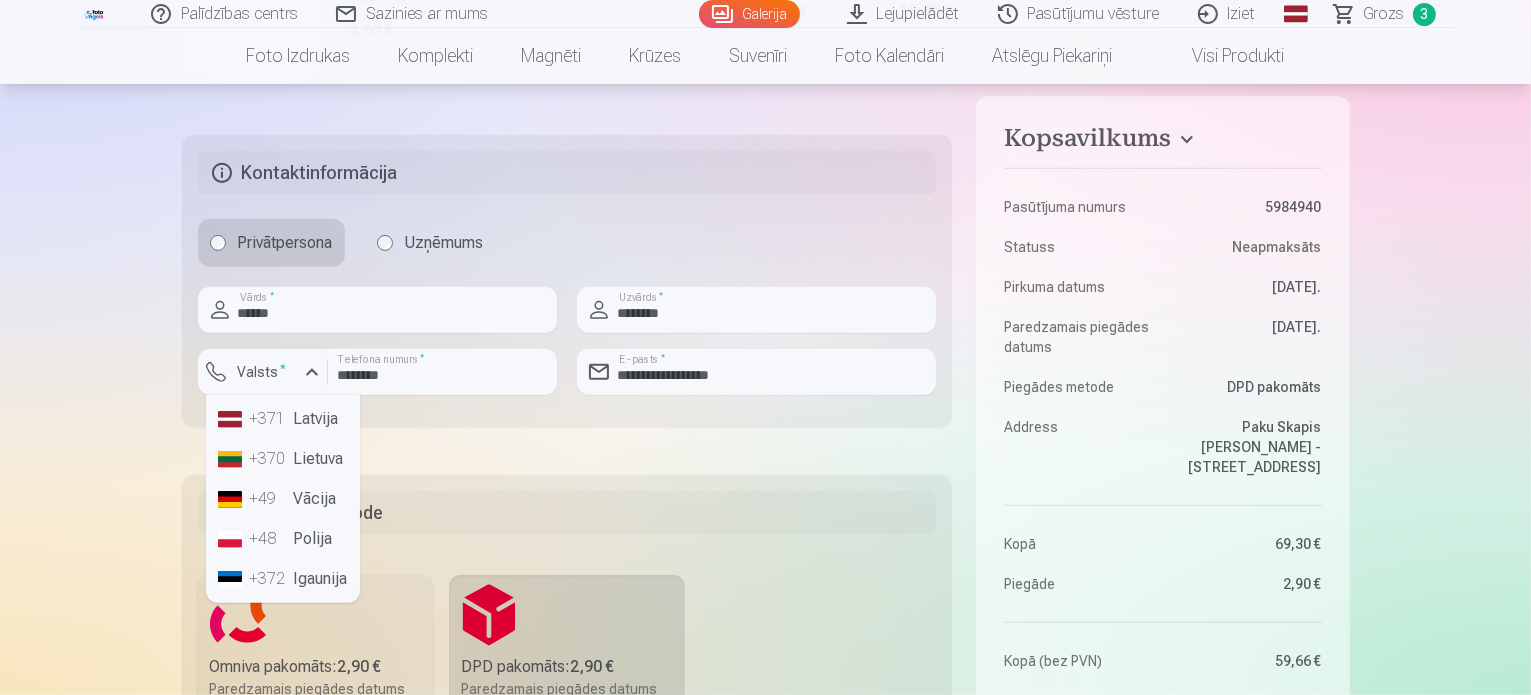 click on "+371 Latvija" at bounding box center (283, 419) 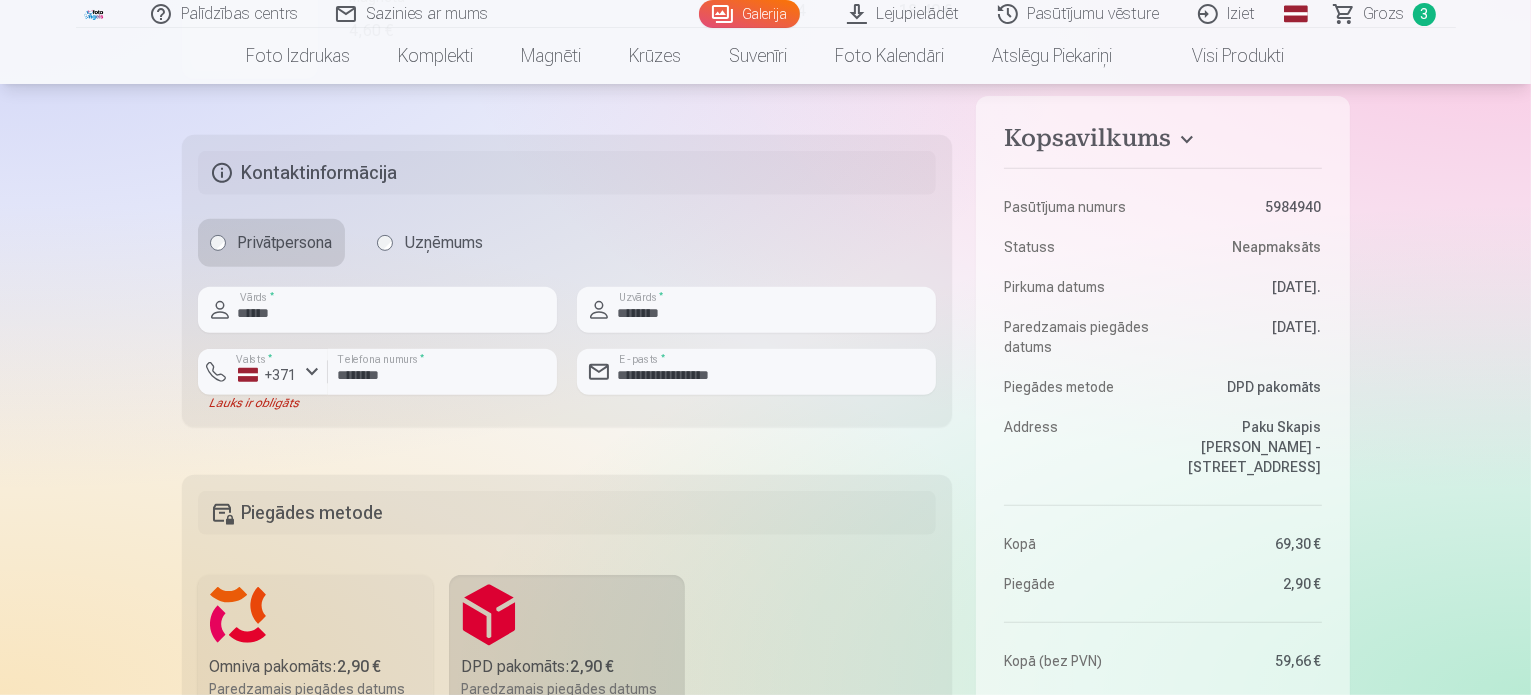 click on "Palīdzības centrs Sazinies ar mums Galerija Lejupielādēt Pasūtījumu vēsture Iziet Global English (en) Latvian (lv) Russian (ru) Lithuanian (lt) Estonian (et) Grozs 3 Foto izdrukas Augstas kvalitātes fotoattēlu izdrukas 210 gsm papīrs, piesātināta krāsa un detalizācija Sākot no  3,60 € Augstas kvalitātes grupu fotoattēlu izdrukas Spilgtas krāsas uz Fuji Film Crystal fotopapīra Sākot no  4,30 € Foto kolāža no divām fotogrāfijām Divi neaizmirstami mirkļi vienā skaistā bildē Sākot no  4,10 € Foto izdrukas dokumentiem Universālas foto izdrukas dokumentiem (6 fotogrāfijas) Sākot no  4,40 € Augstas izšķirtspējas digitālais fotoattēls JPG formātā Iemūžiniet savas atmiņas ērtā digitālā veidā Sākot no  6,00 € See all products Komplekti Pilns Atmiņu Komplekts – Drukātas (15×23cm, 40% ATLAIDE) un 🎁 Digitālas Fotogrāfijas   Klasiskais komplekts Sākot no  19,20 € Populārs komplekts Sākot no  24,00 € Premium komplekts + 🎁  Sākot no  ,  1" at bounding box center [765, 640] 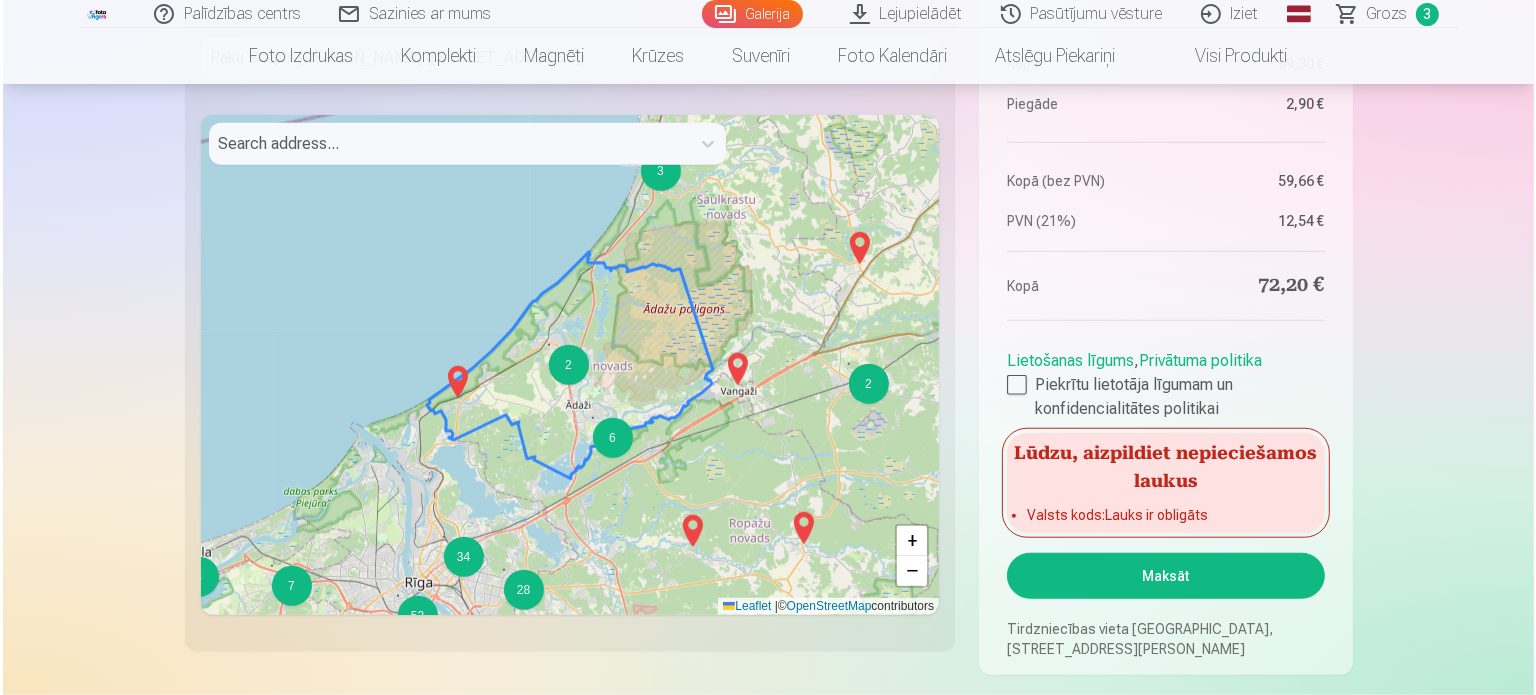 scroll, scrollTop: 1680, scrollLeft: 0, axis: vertical 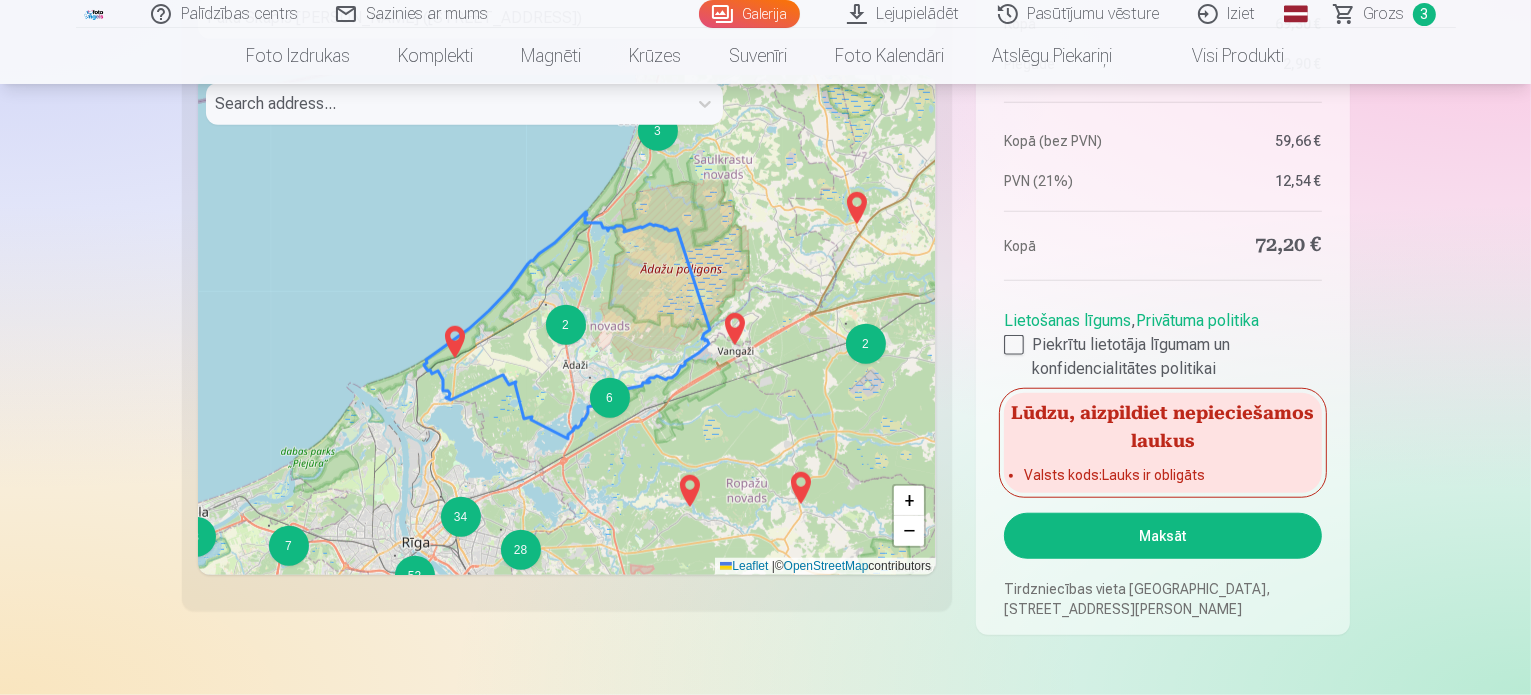 click on "Maksāt" at bounding box center (1162, 536) 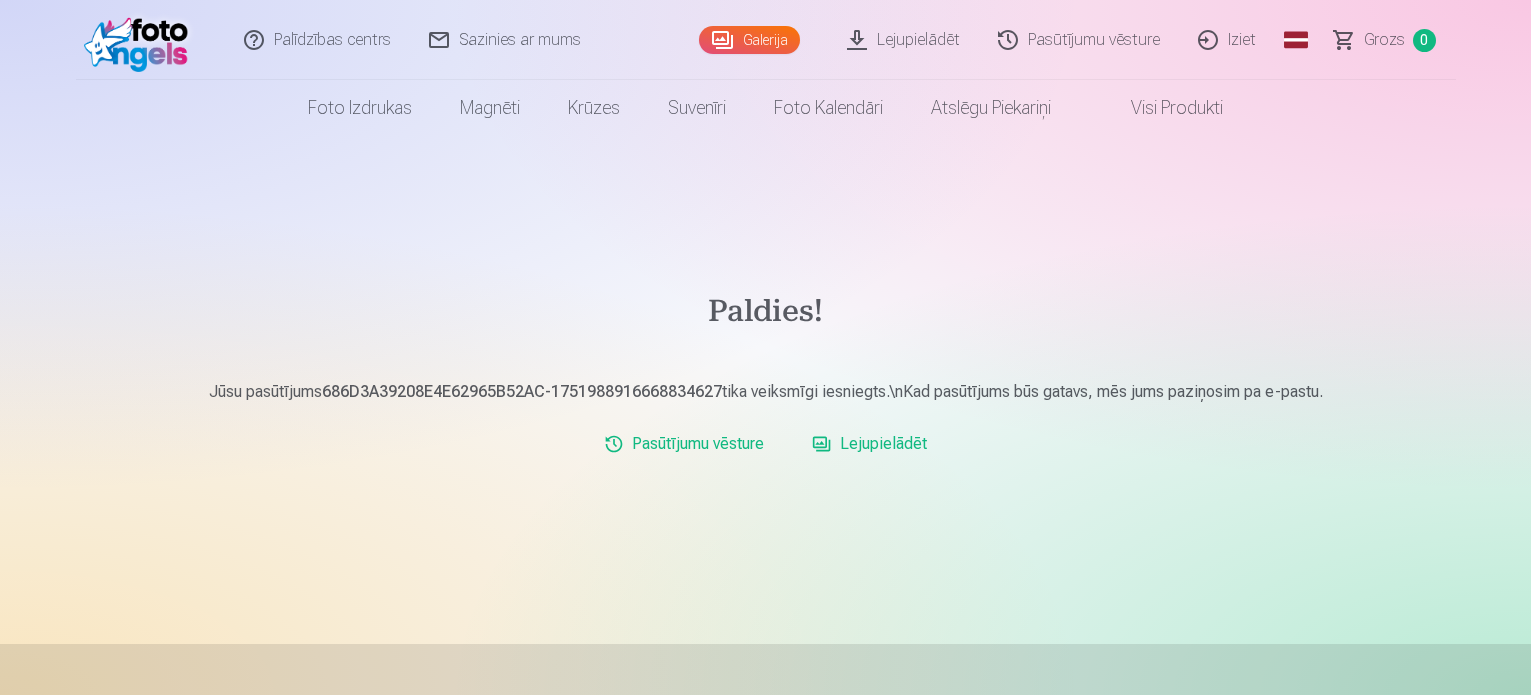 scroll, scrollTop: 0, scrollLeft: 0, axis: both 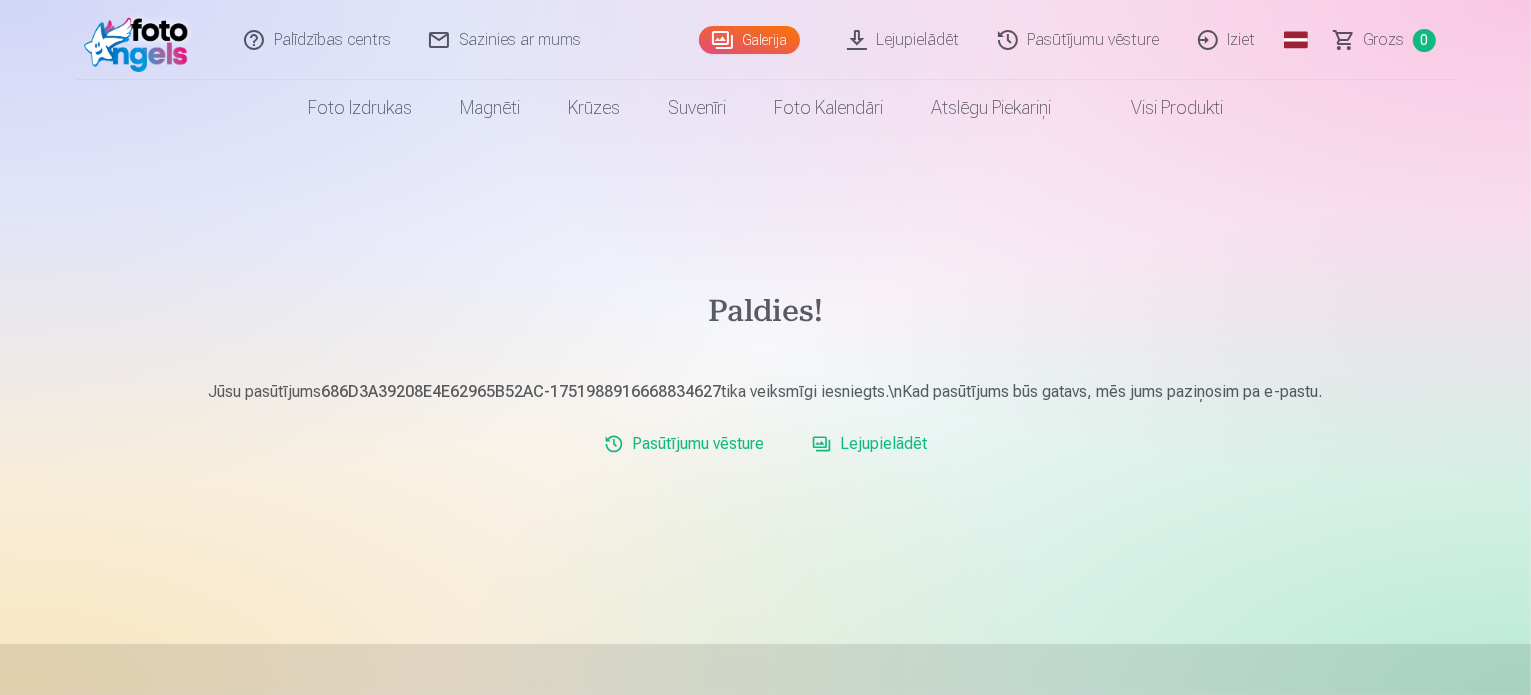 click on "Lejupielādēt" at bounding box center [869, 444] 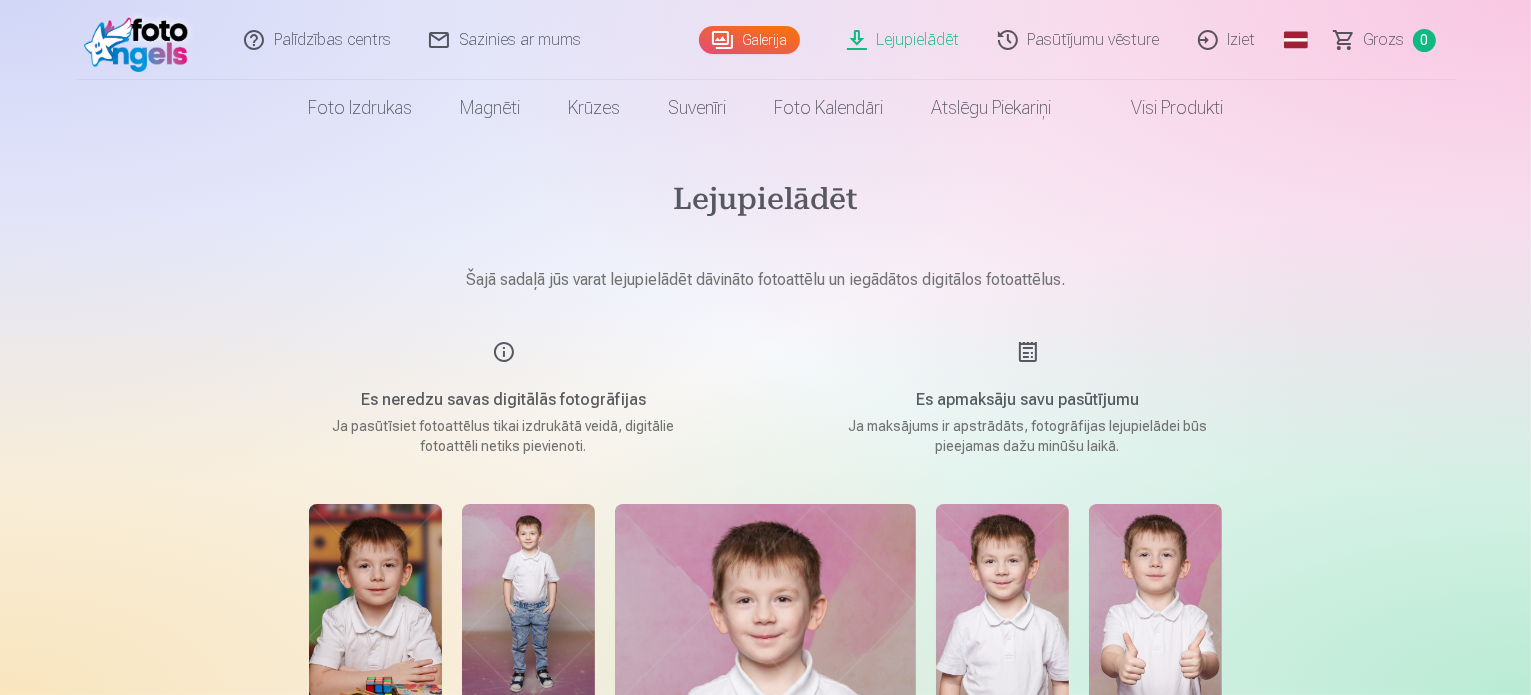 click on "Es apmaksāju savu pasūtījumu Ja maksājums ir apstrādāts, fotogrāfijas lejupielādei būs pieejamas dažu minūšu laikā." at bounding box center [1028, 398] 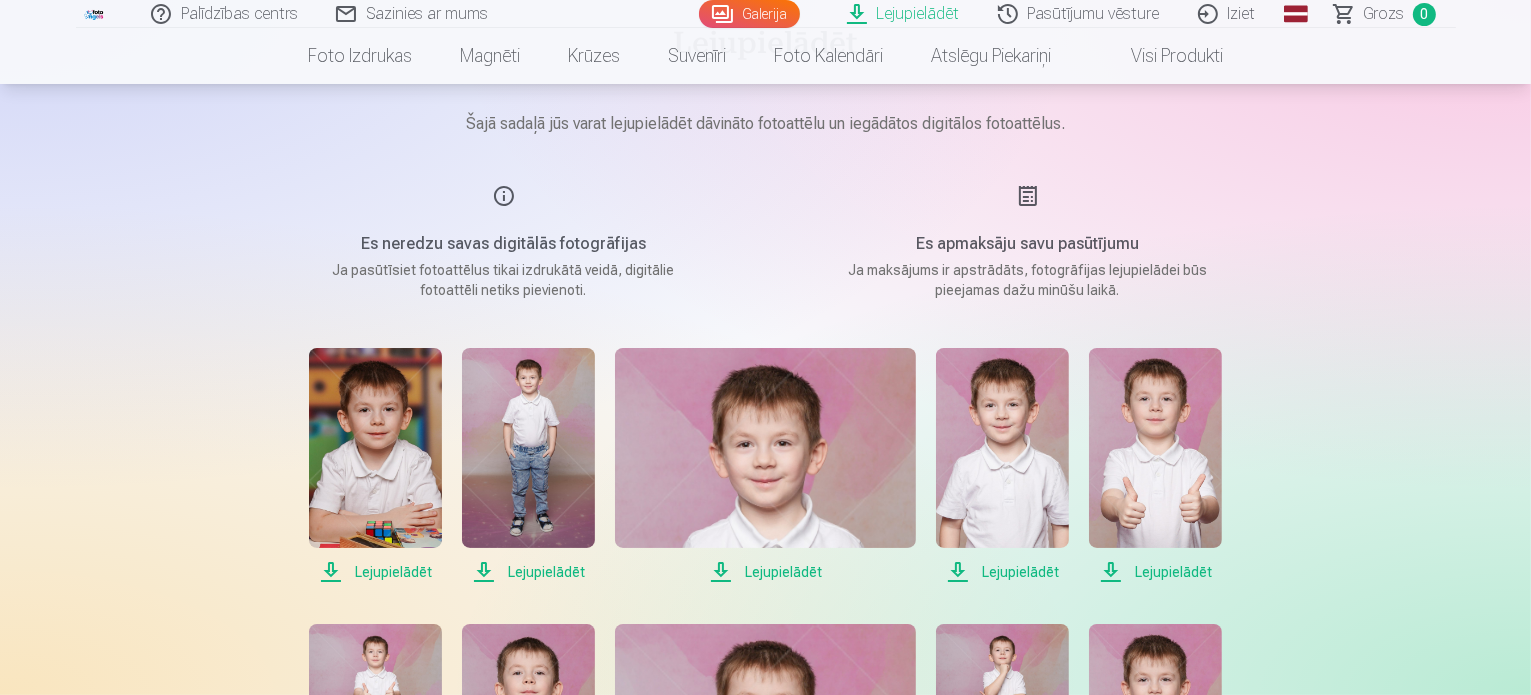 scroll, scrollTop: 200, scrollLeft: 0, axis: vertical 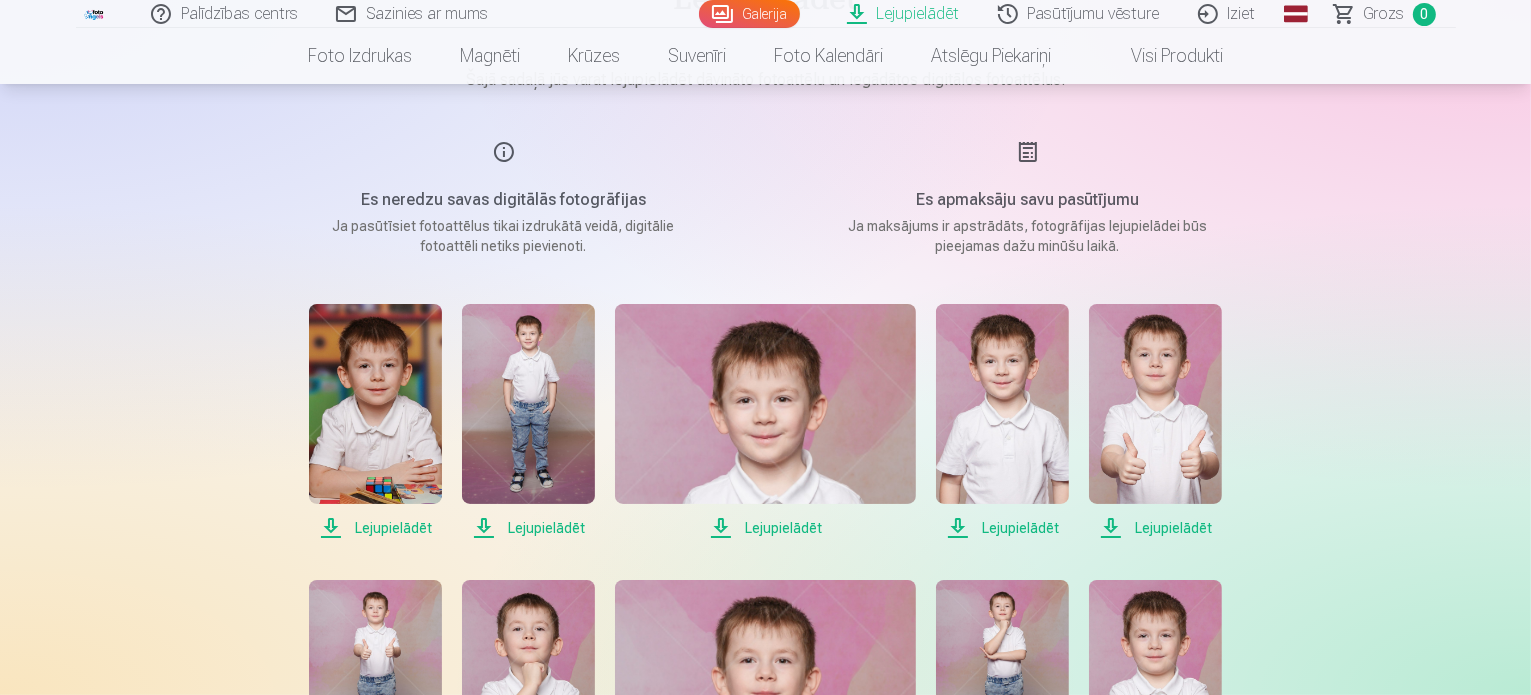 click on "Lejupielādēt" at bounding box center (375, 528) 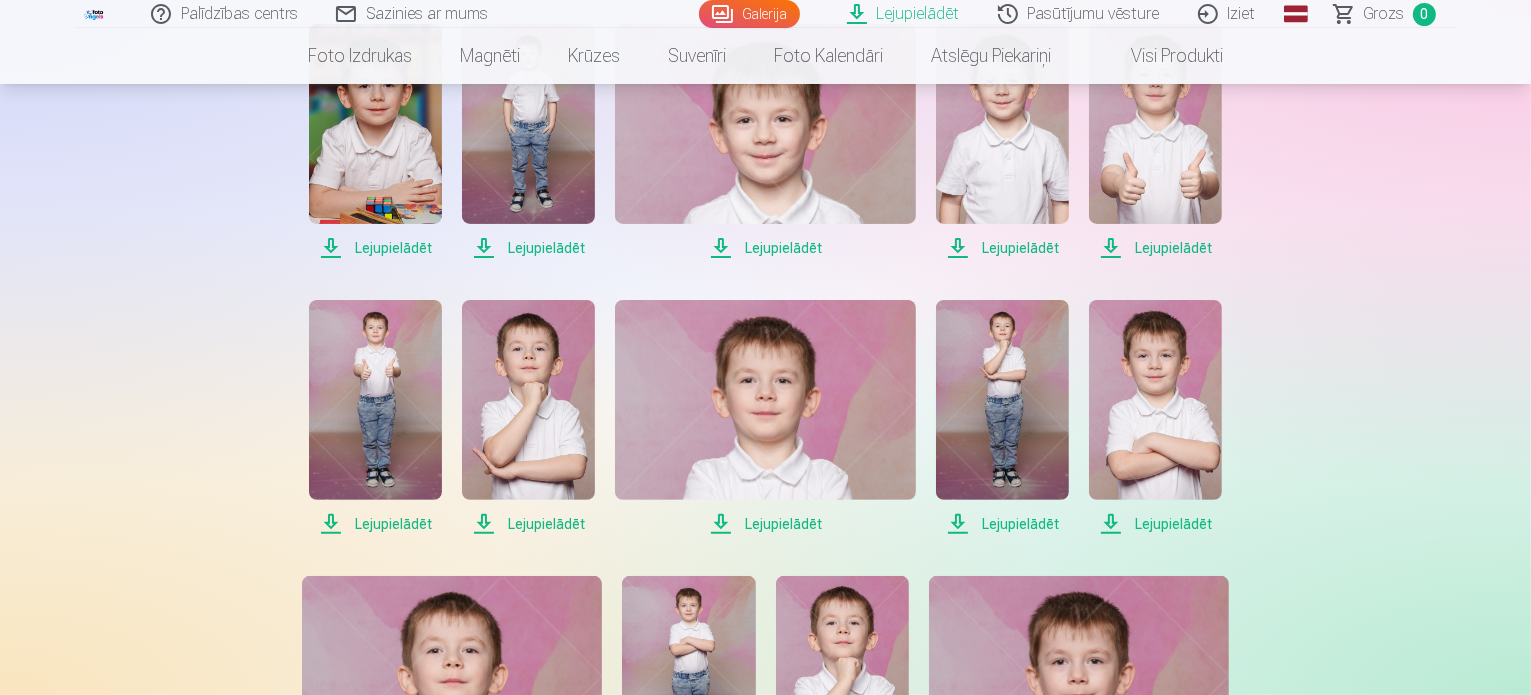 scroll, scrollTop: 520, scrollLeft: 0, axis: vertical 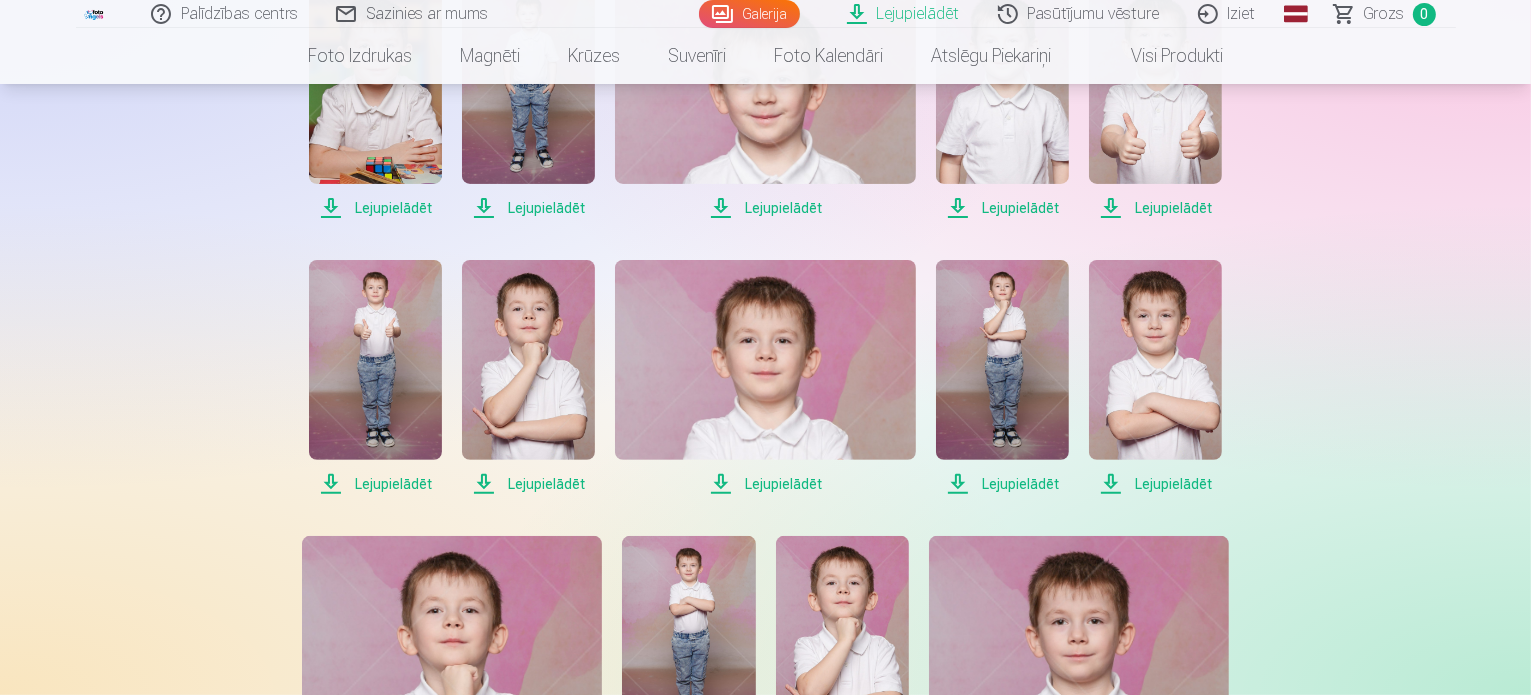 click on "Lejupielādēt" at bounding box center (375, 484) 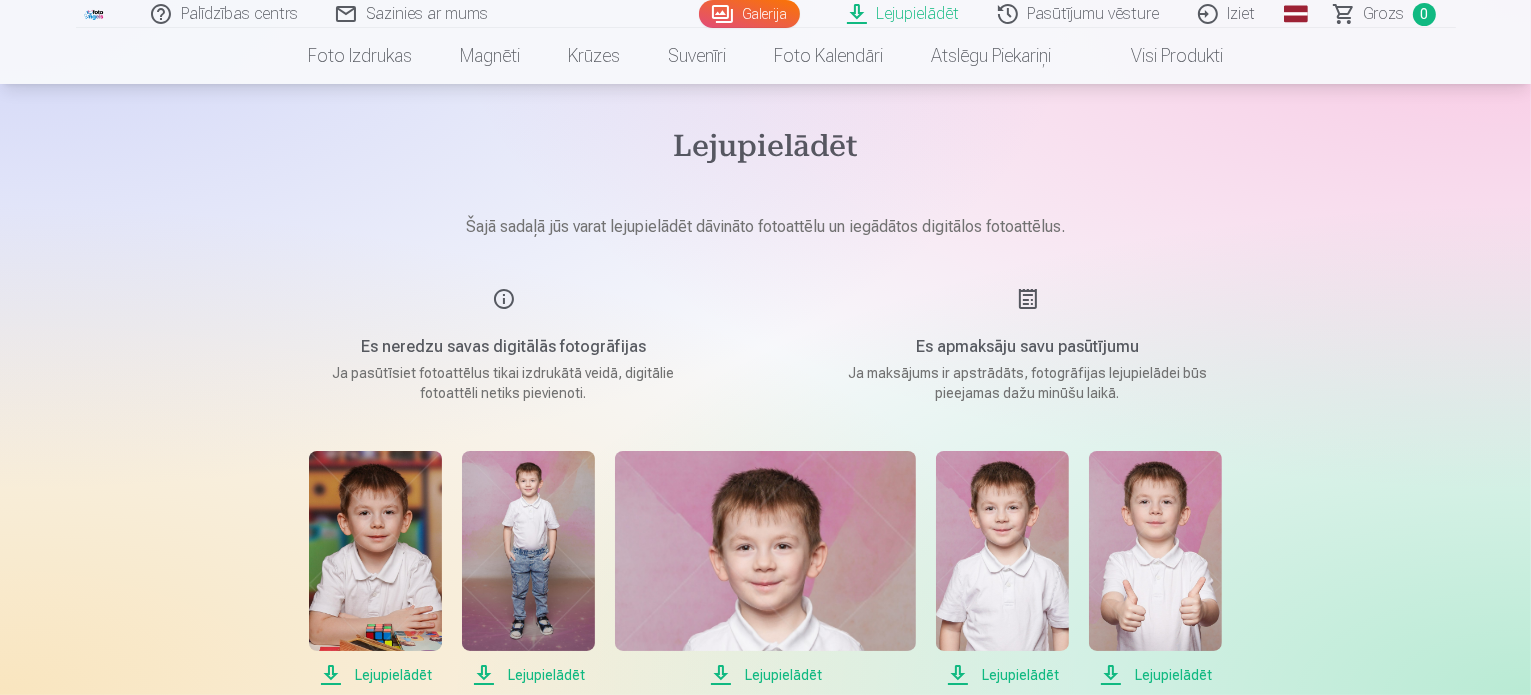 scroll, scrollTop: 0, scrollLeft: 0, axis: both 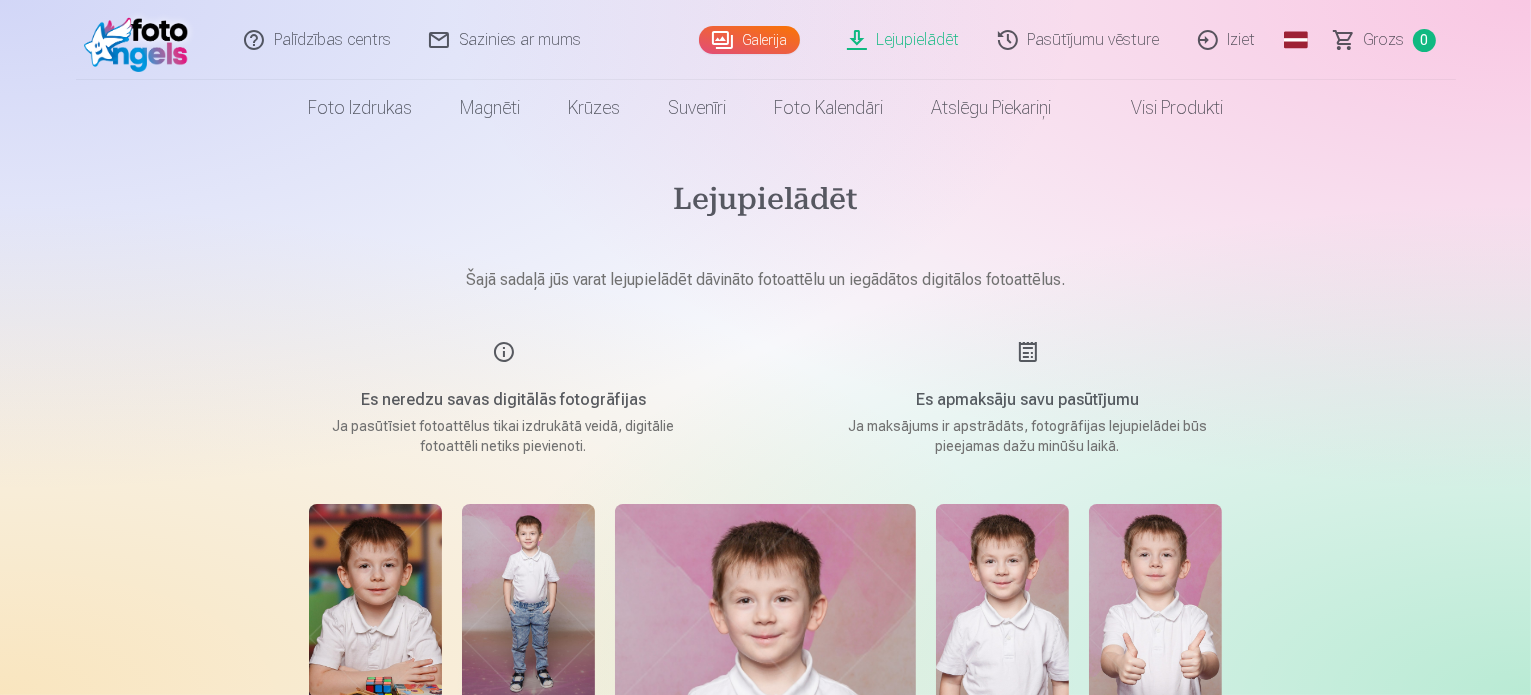 click on "Palīdzības centrs Sazinies ar mums Galerija Lejupielādēt Pasūtījumu vēsture Iziet Global English (en) Latvian (lv) Russian (ru) Lithuanian (lt) Estonian (et) Grozs 0 Foto izdrukas Augstas kvalitātes fotoattēlu izdrukas 210 gsm papīrs, piesātināta krāsa un detalizācija Sākot no  3,60 € Augstas kvalitātes grupu fotoattēlu izdrukas Spilgtas krāsas uz Fuji Film Crystal fotopapīra Sākot no  4,30 € Foto kolāža no divām fotogrāfijām Divi neaizmirstami mirkļi vienā skaistā bildē Sākot no  4,10 € Foto izdrukas dokumentiem Universālas foto izdrukas dokumentiem (6 fotogrāfijas) Sākot no  4,40 € Augstas izšķirtspējas digitālais fotoattēls JPG formātā Iemūžiniet savas atmiņas ērtā digitālā veidā Sākot no  6,00 € See all products Magnēti Personalizēti foto magnēti Saglabājiet skaistākās atmiņas uz ledusskapja Sākot no  3,90 € Magnētiskais mini foto rāmis Saglabājiet savus iecienītākos mirkļus košās krāsās Sākot no  4,90 € Sākot no" at bounding box center (765, 1397) 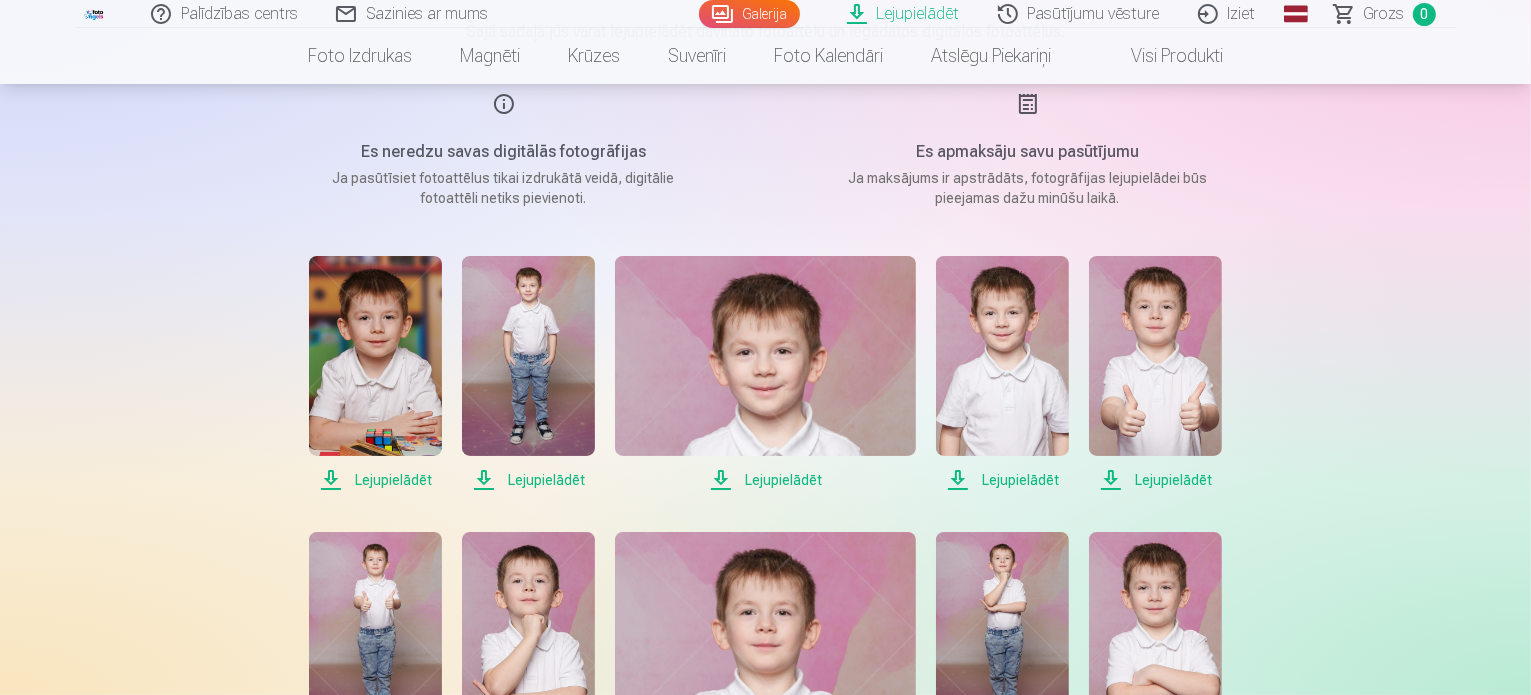 scroll, scrollTop: 280, scrollLeft: 0, axis: vertical 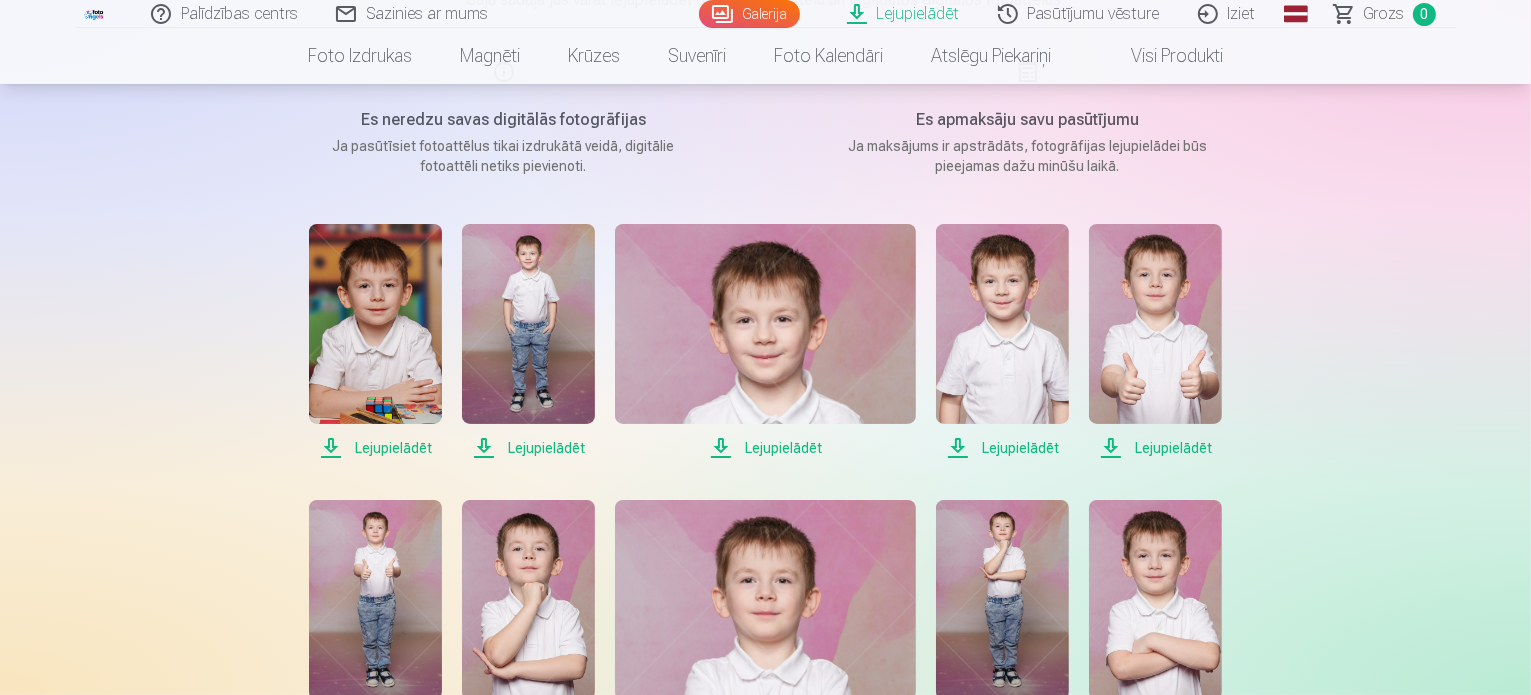 click on "Lejupielādēt" at bounding box center [375, 448] 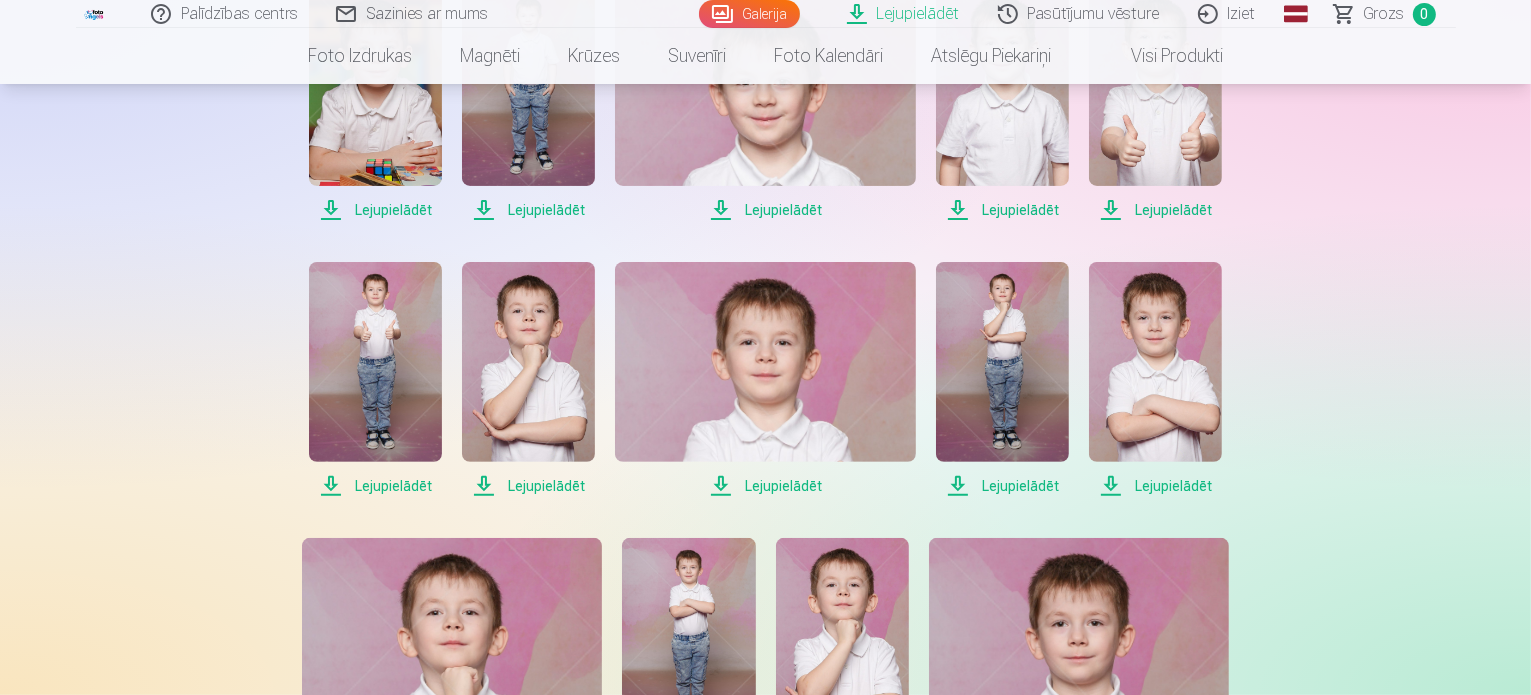 scroll, scrollTop: 520, scrollLeft: 0, axis: vertical 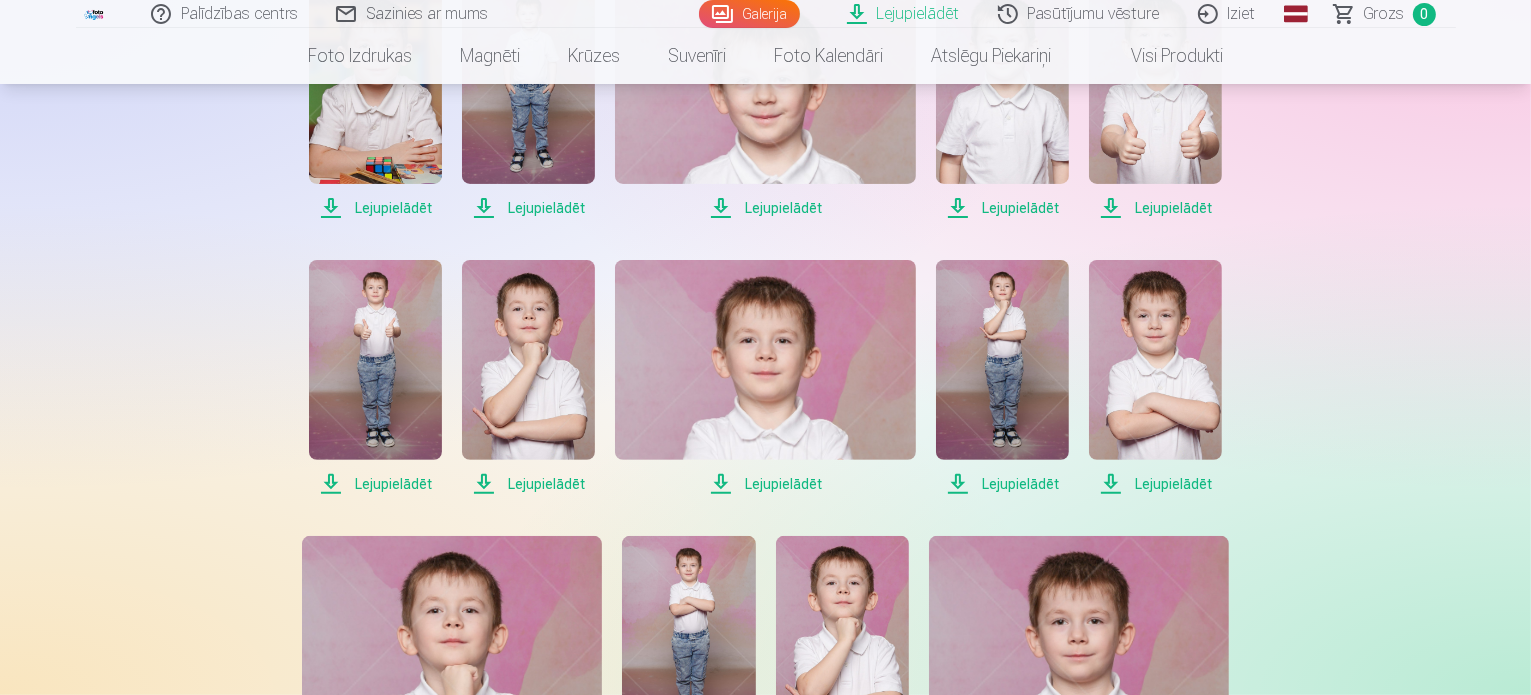 click on "Lejupielādēt" at bounding box center [375, 484] 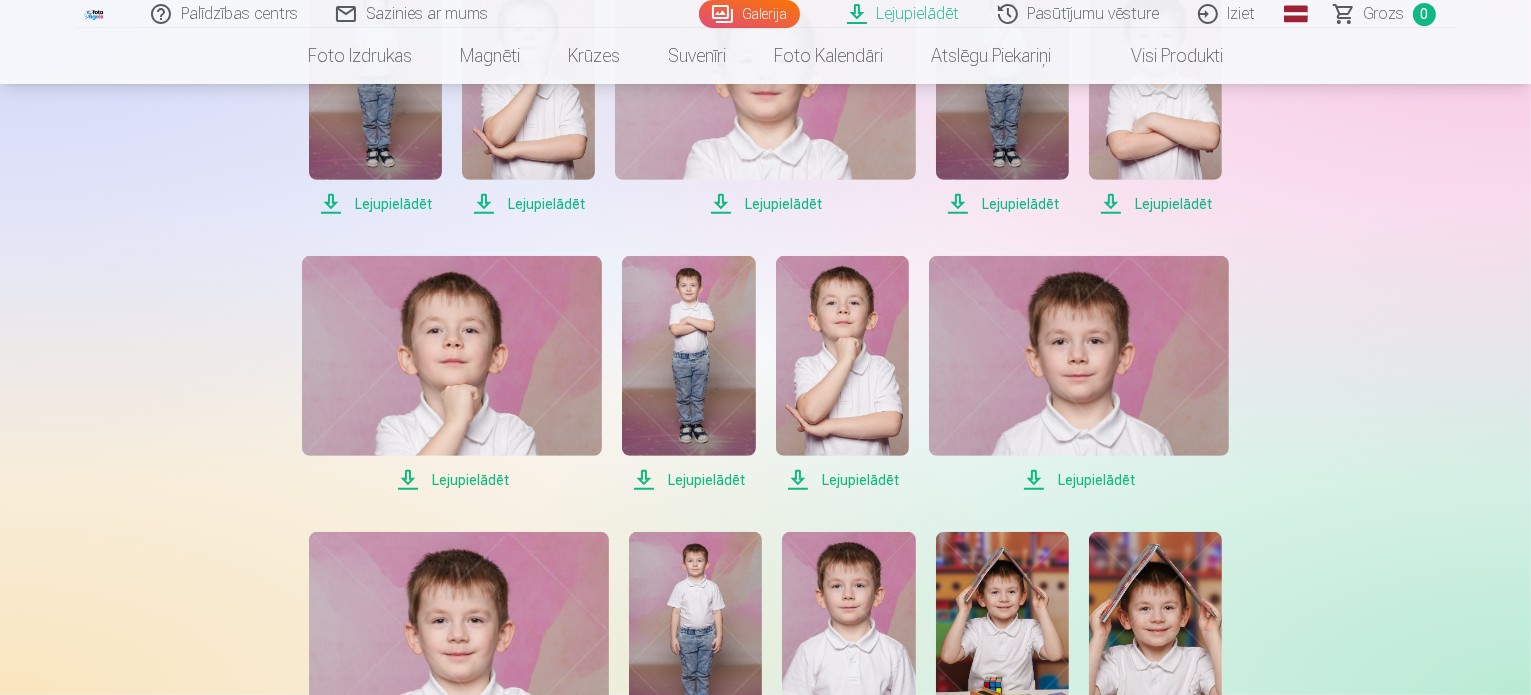 scroll, scrollTop: 840, scrollLeft: 0, axis: vertical 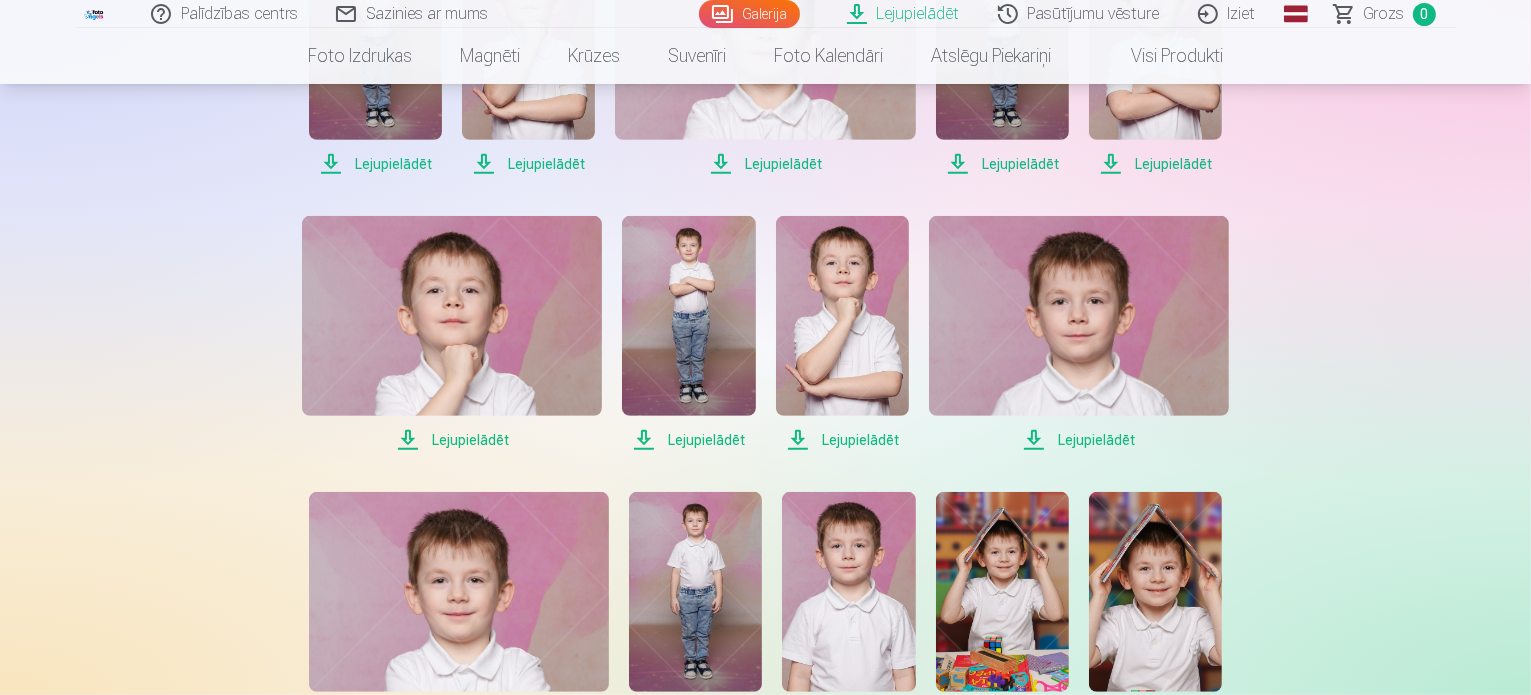 click on "Lejupielādēt" at bounding box center [452, 440] 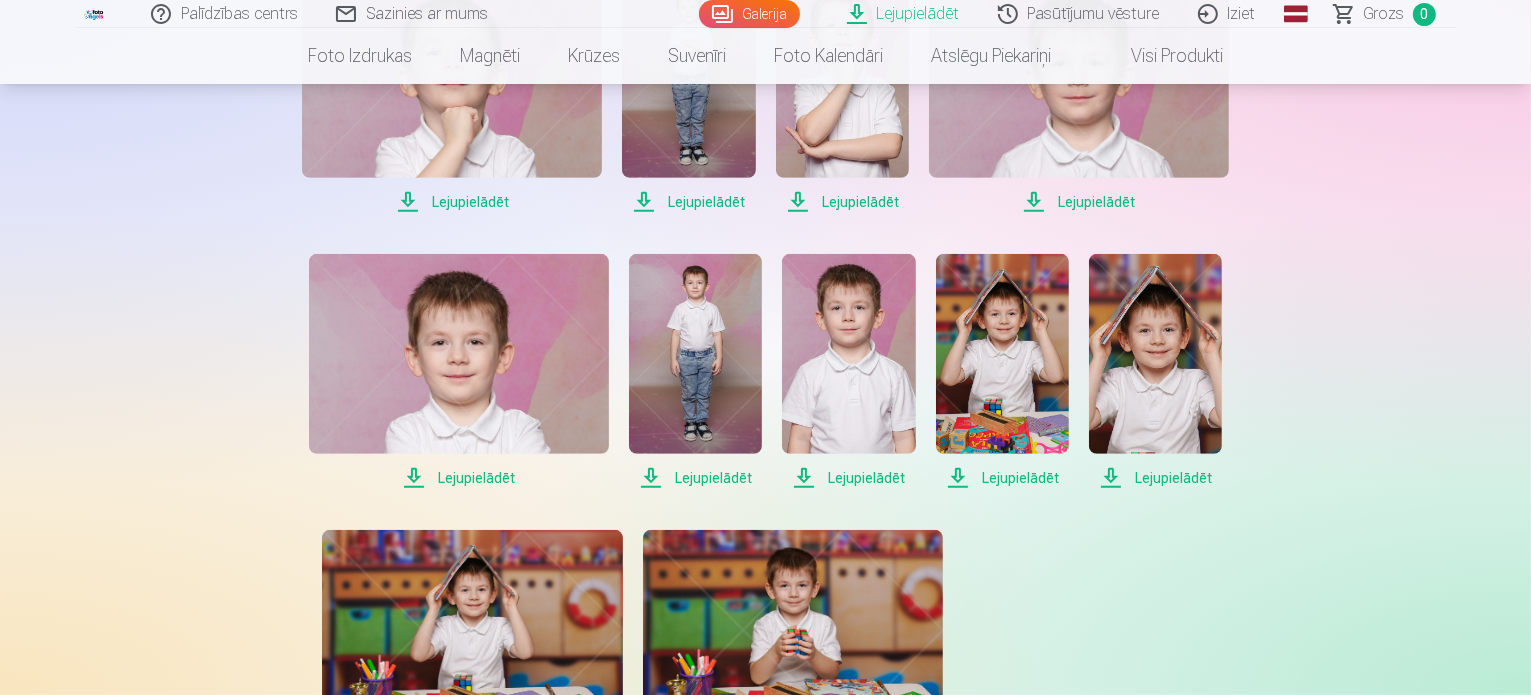 scroll, scrollTop: 1080, scrollLeft: 0, axis: vertical 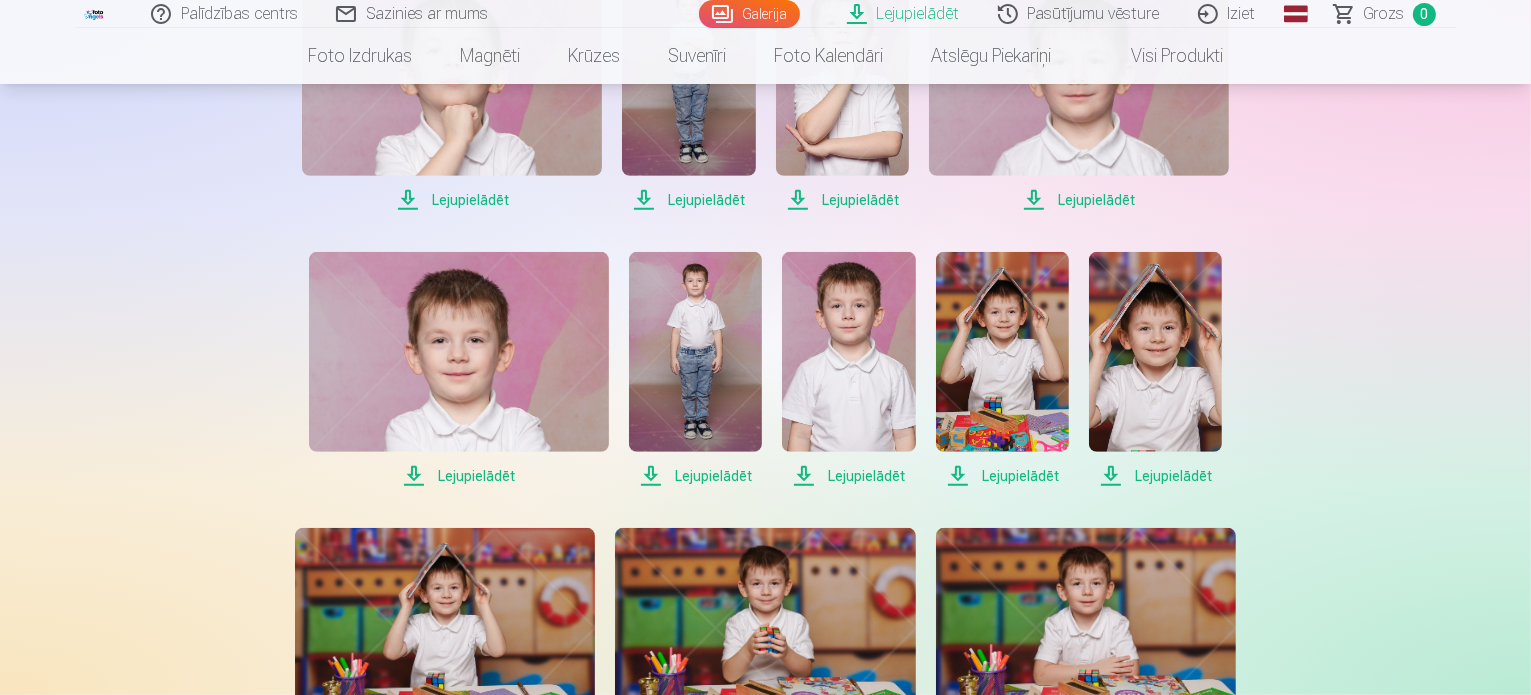 click on "Lejupielādēt" at bounding box center (459, 476) 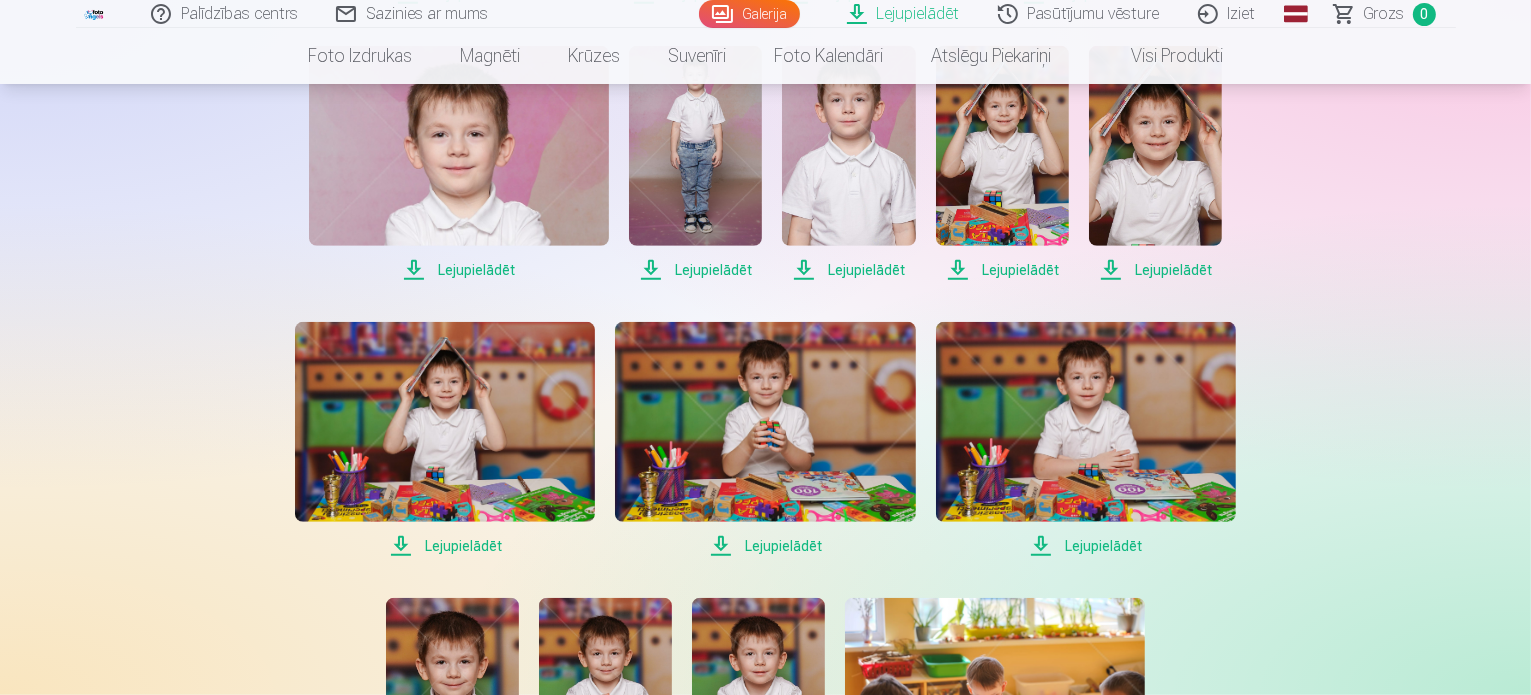 scroll, scrollTop: 1320, scrollLeft: 0, axis: vertical 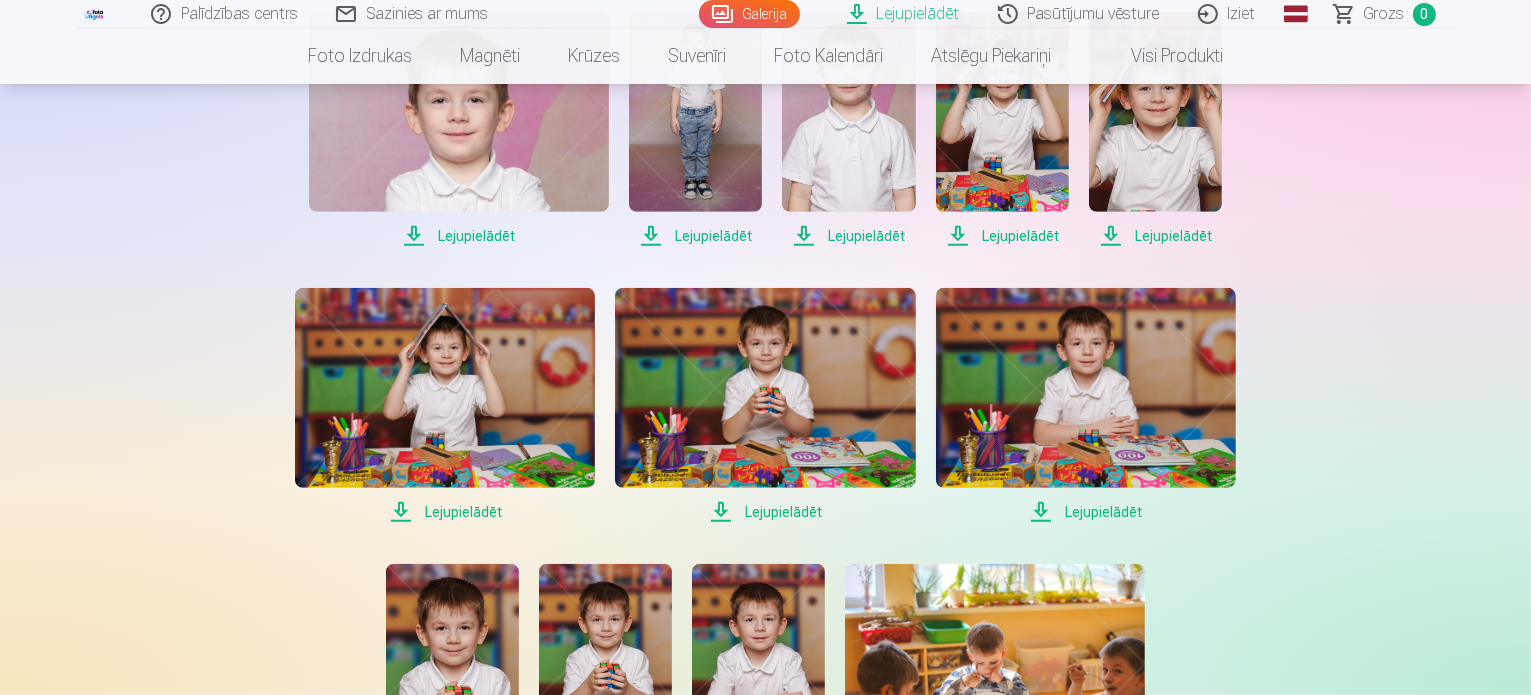 click on "Lejupielādēt" at bounding box center (445, 512) 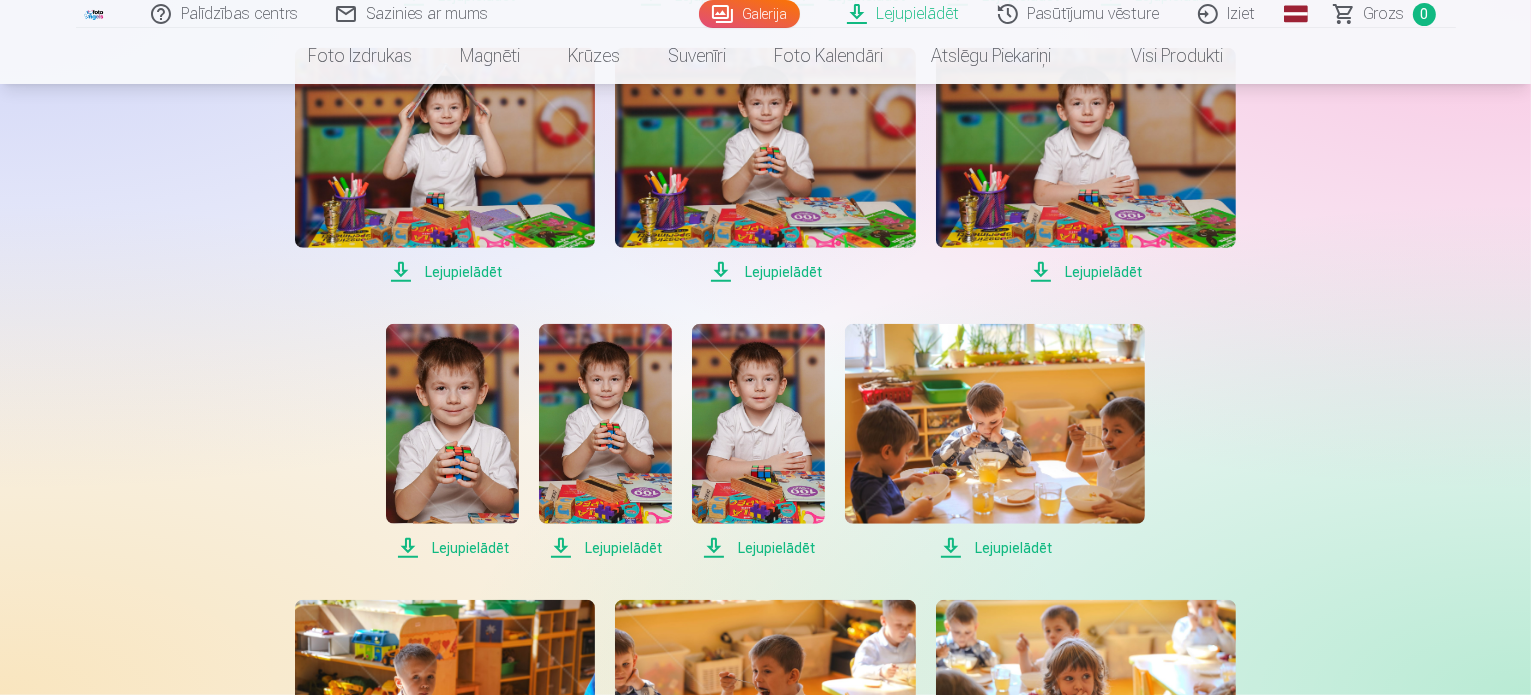 scroll, scrollTop: 1600, scrollLeft: 0, axis: vertical 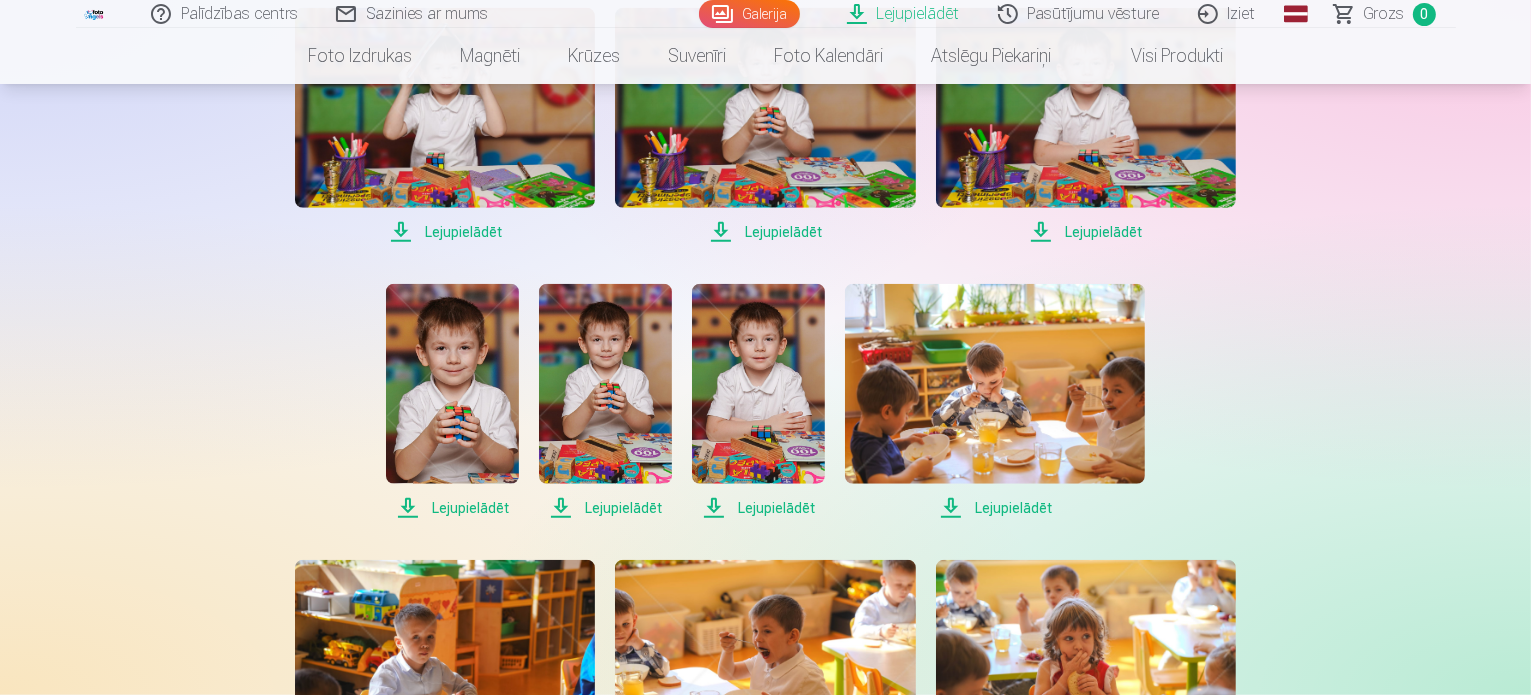 click on "Lejupielādēt" at bounding box center [452, 508] 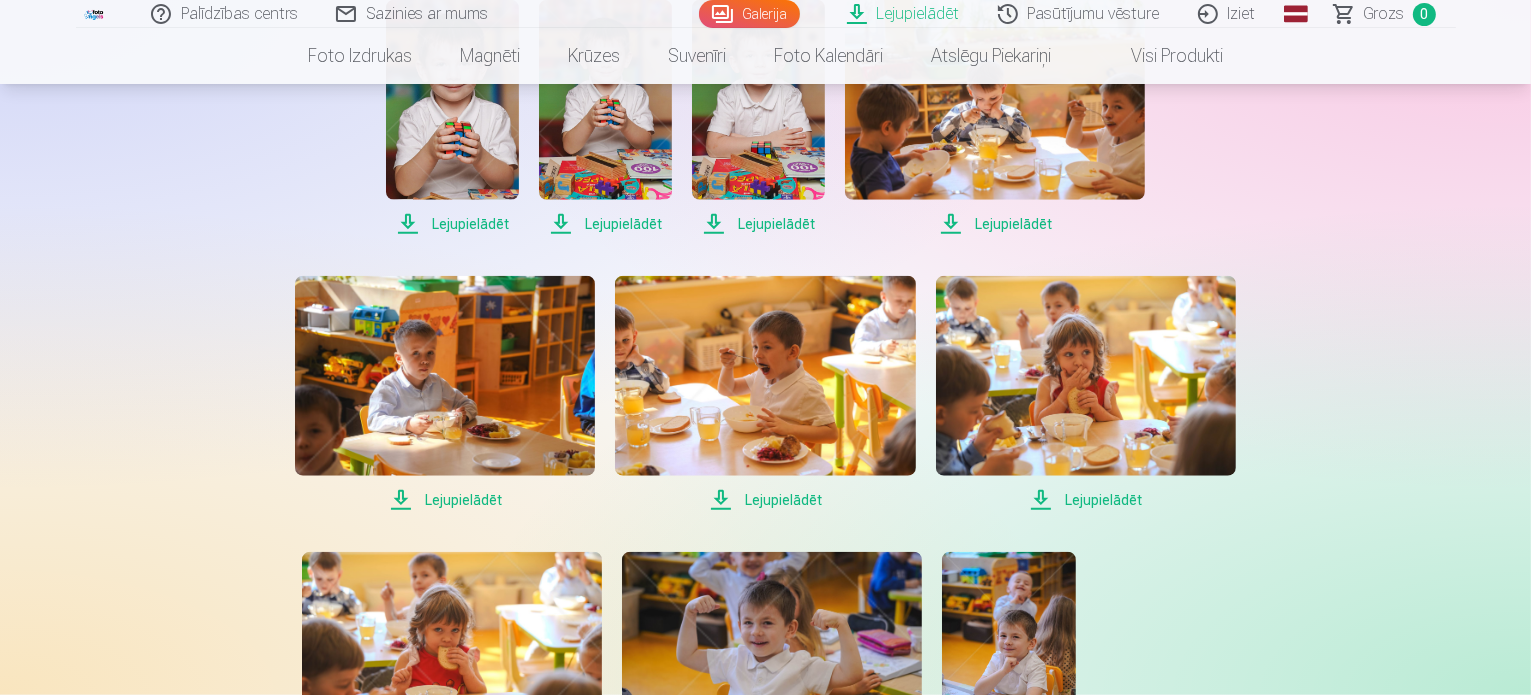 scroll, scrollTop: 1920, scrollLeft: 0, axis: vertical 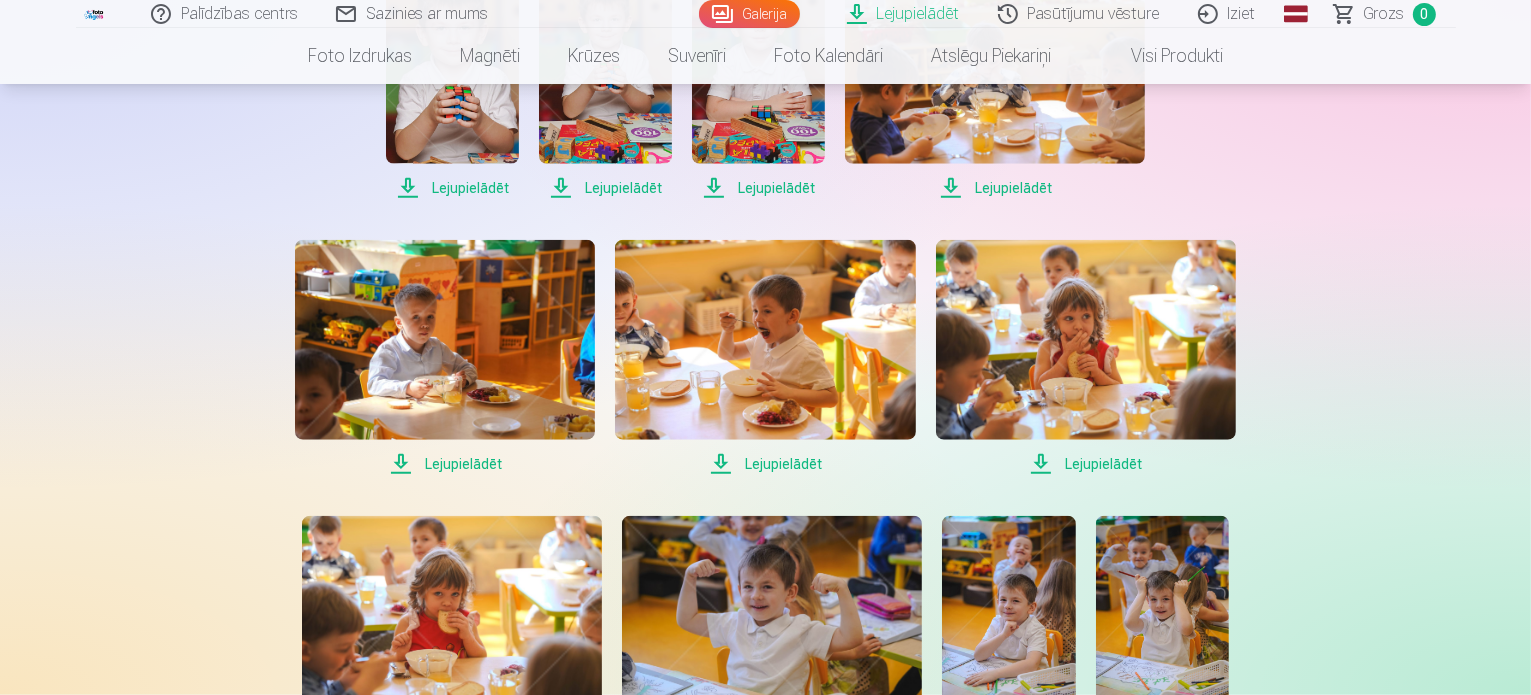 click on "Lejupielādēt" at bounding box center [445, 464] 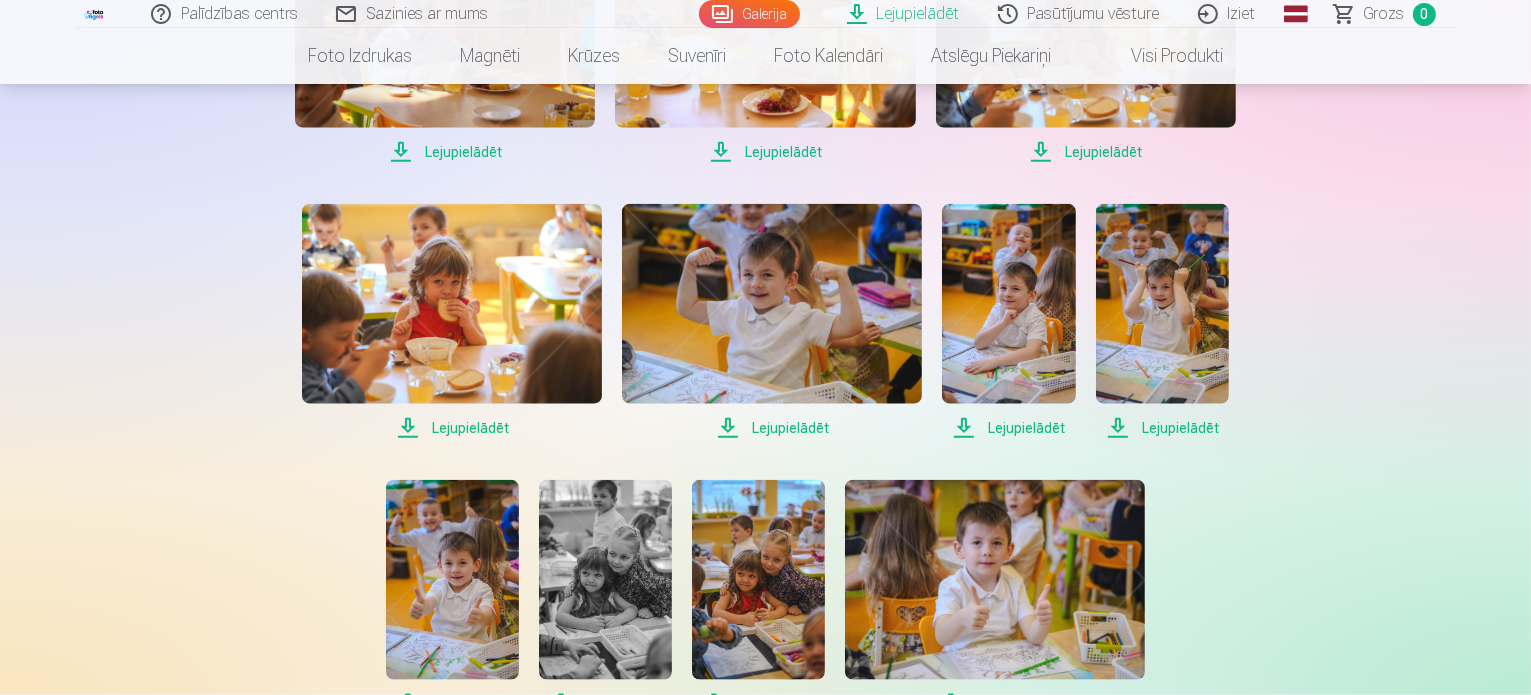 scroll, scrollTop: 2240, scrollLeft: 0, axis: vertical 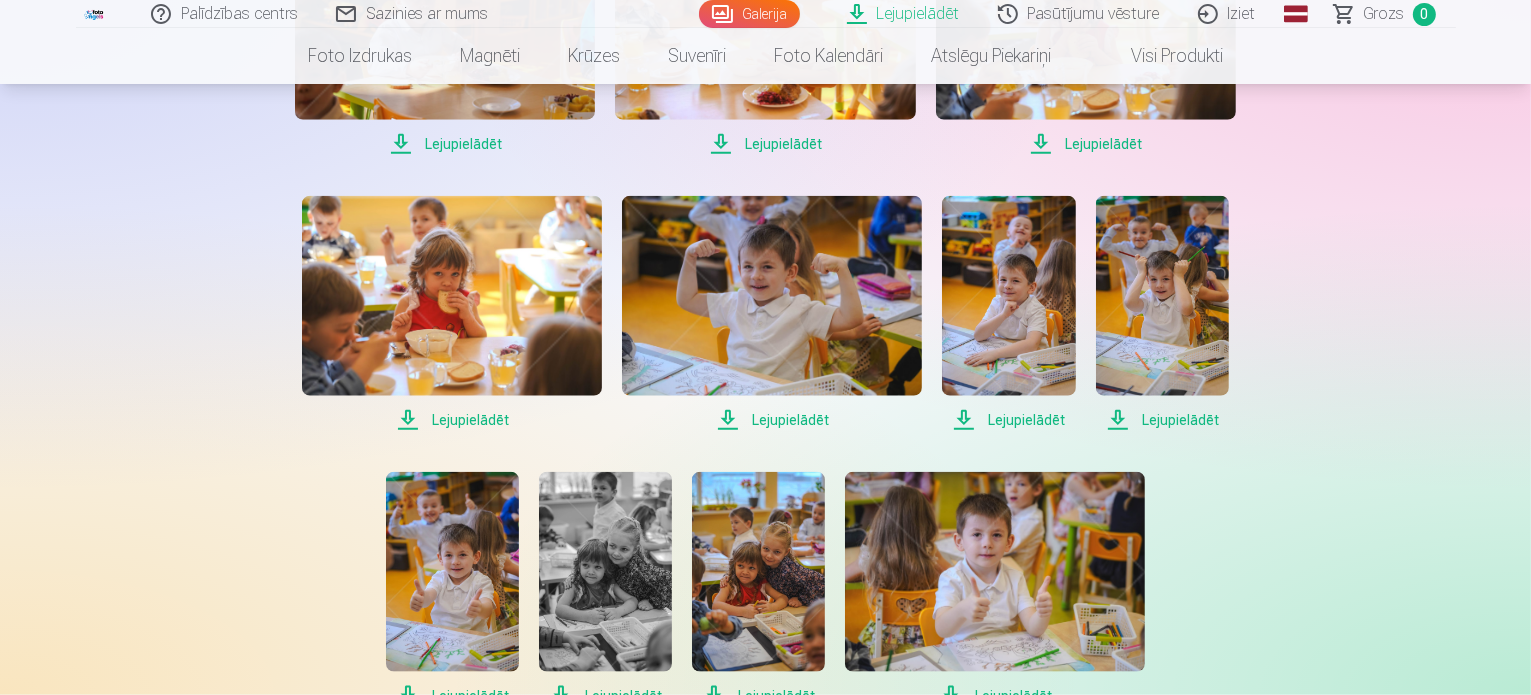 click on "Lejupielādēt" at bounding box center [452, 420] 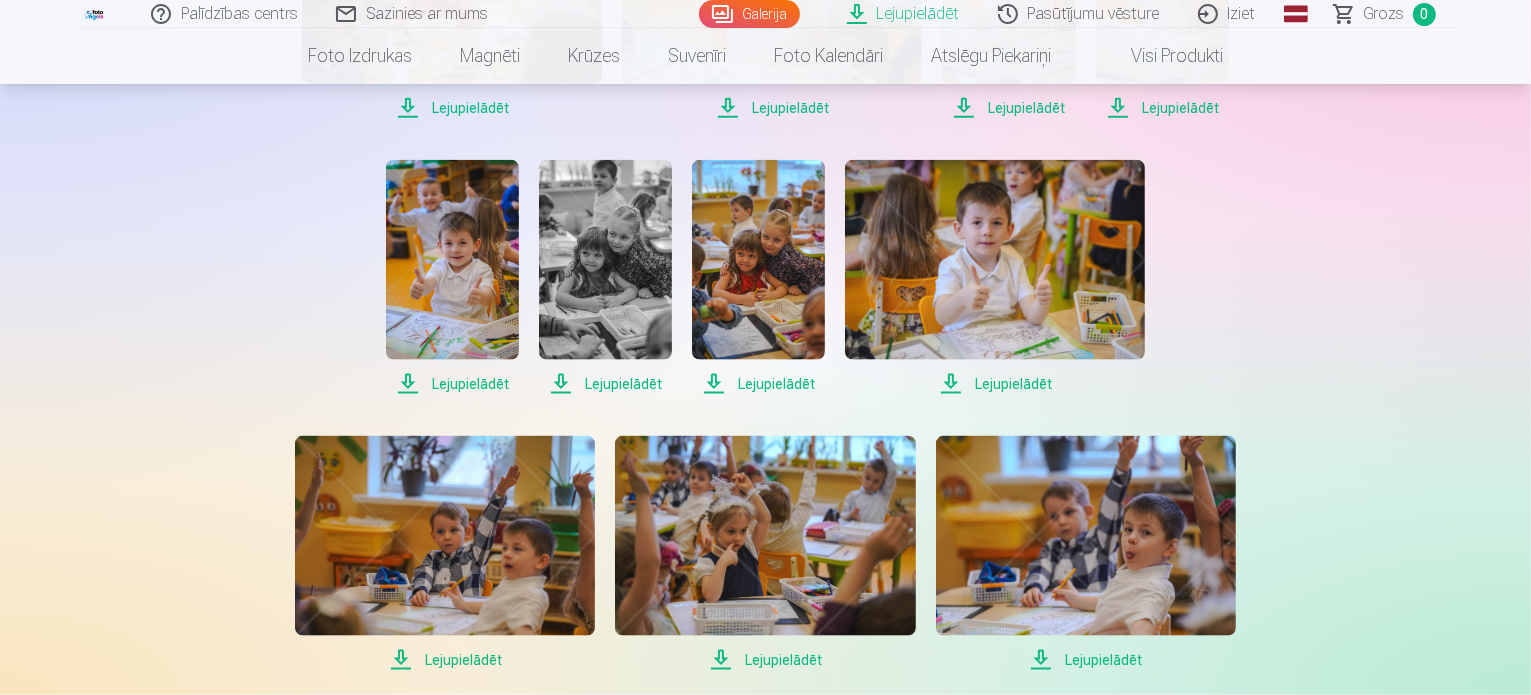 scroll, scrollTop: 2560, scrollLeft: 0, axis: vertical 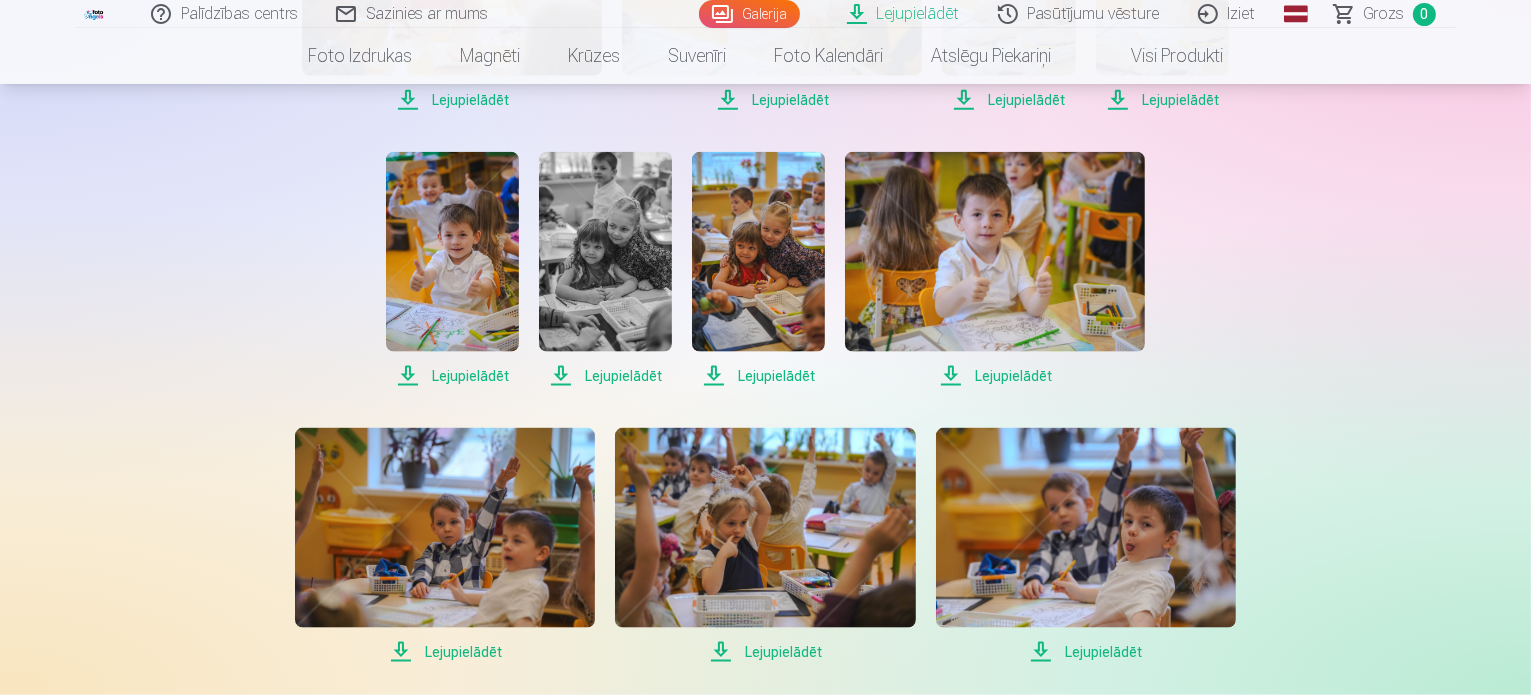 click on "Lejupielādēt" at bounding box center (452, 376) 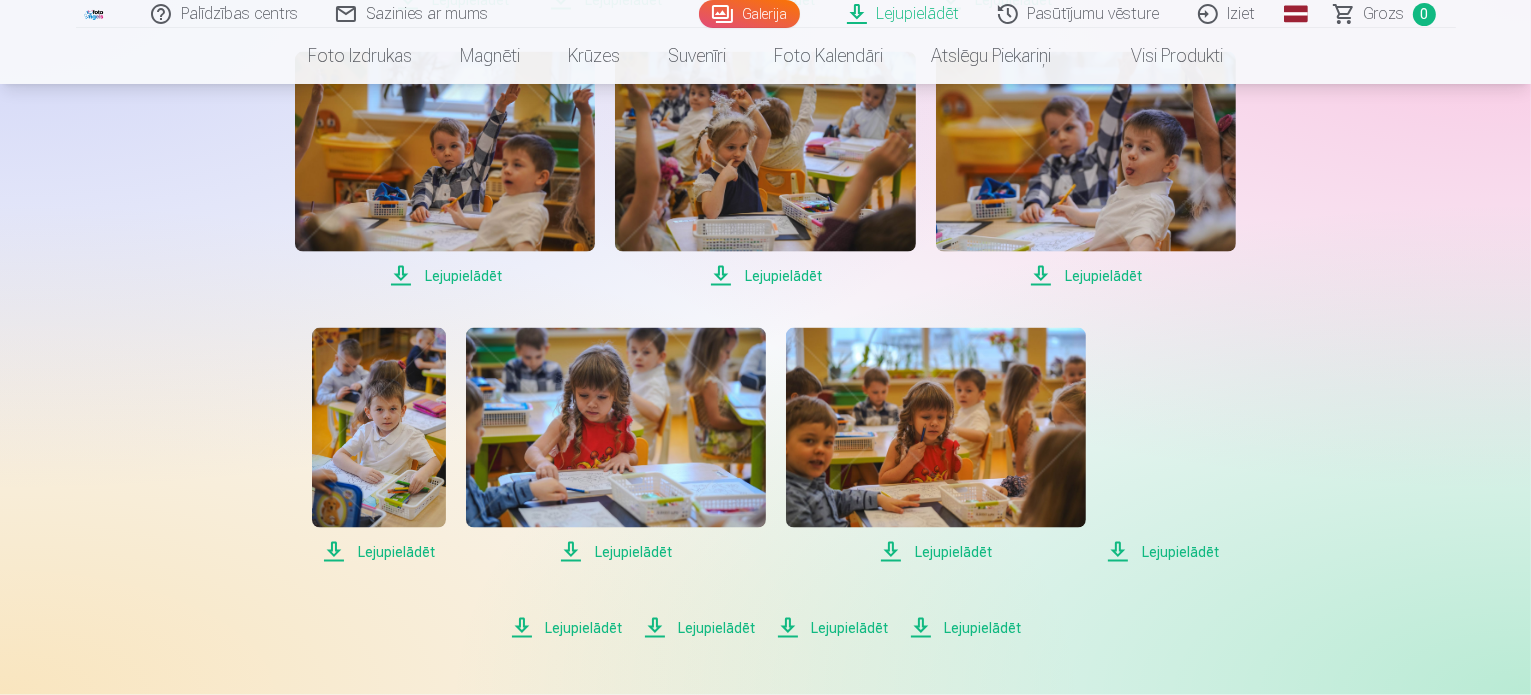 scroll, scrollTop: 3040, scrollLeft: 0, axis: vertical 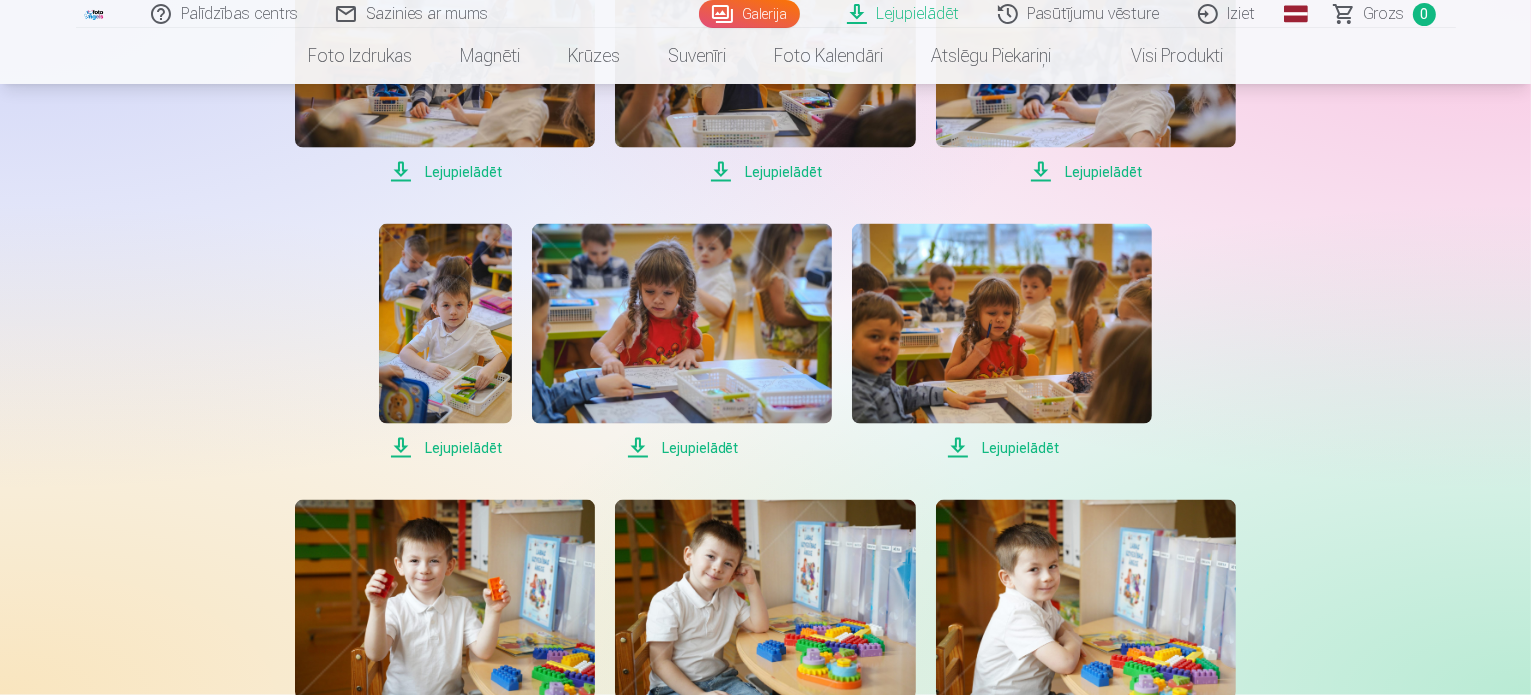 click on "Lejupielādēt" at bounding box center (445, 448) 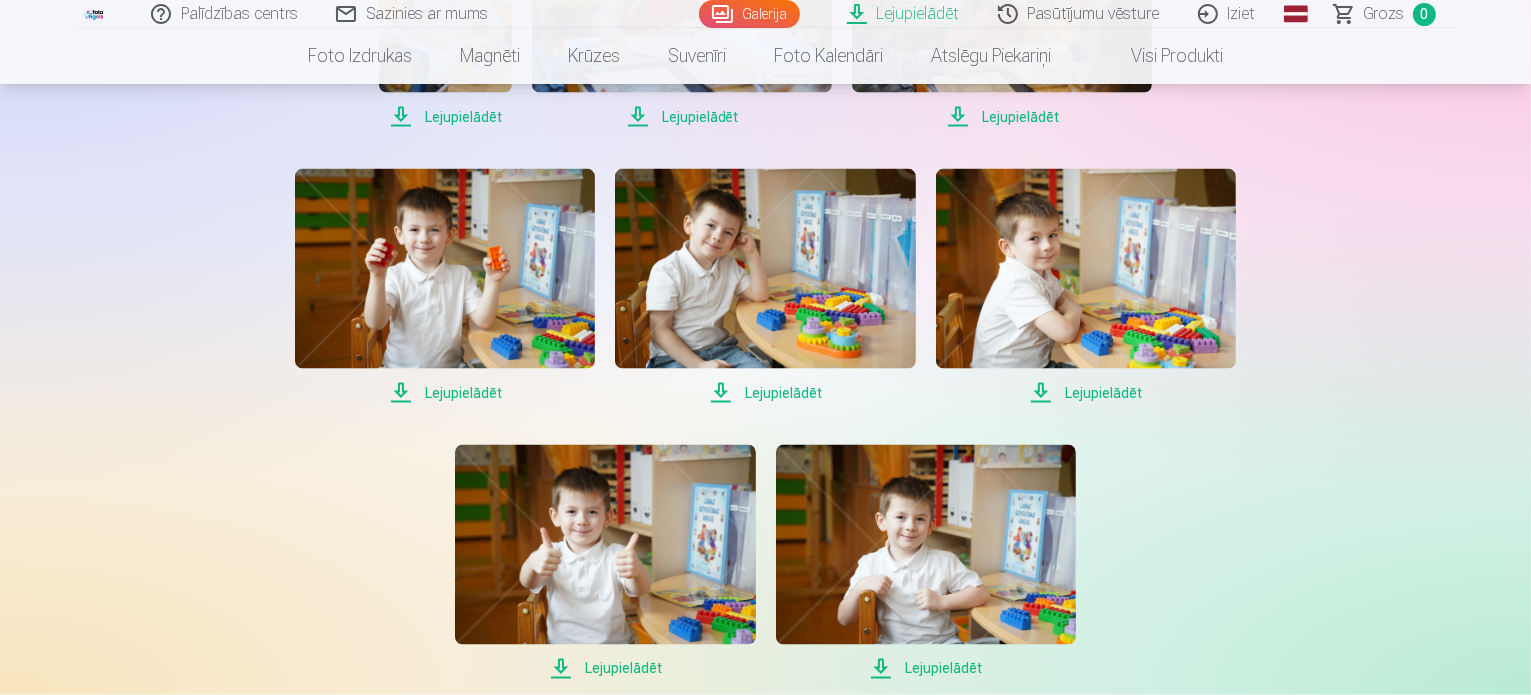 scroll, scrollTop: 3400, scrollLeft: 0, axis: vertical 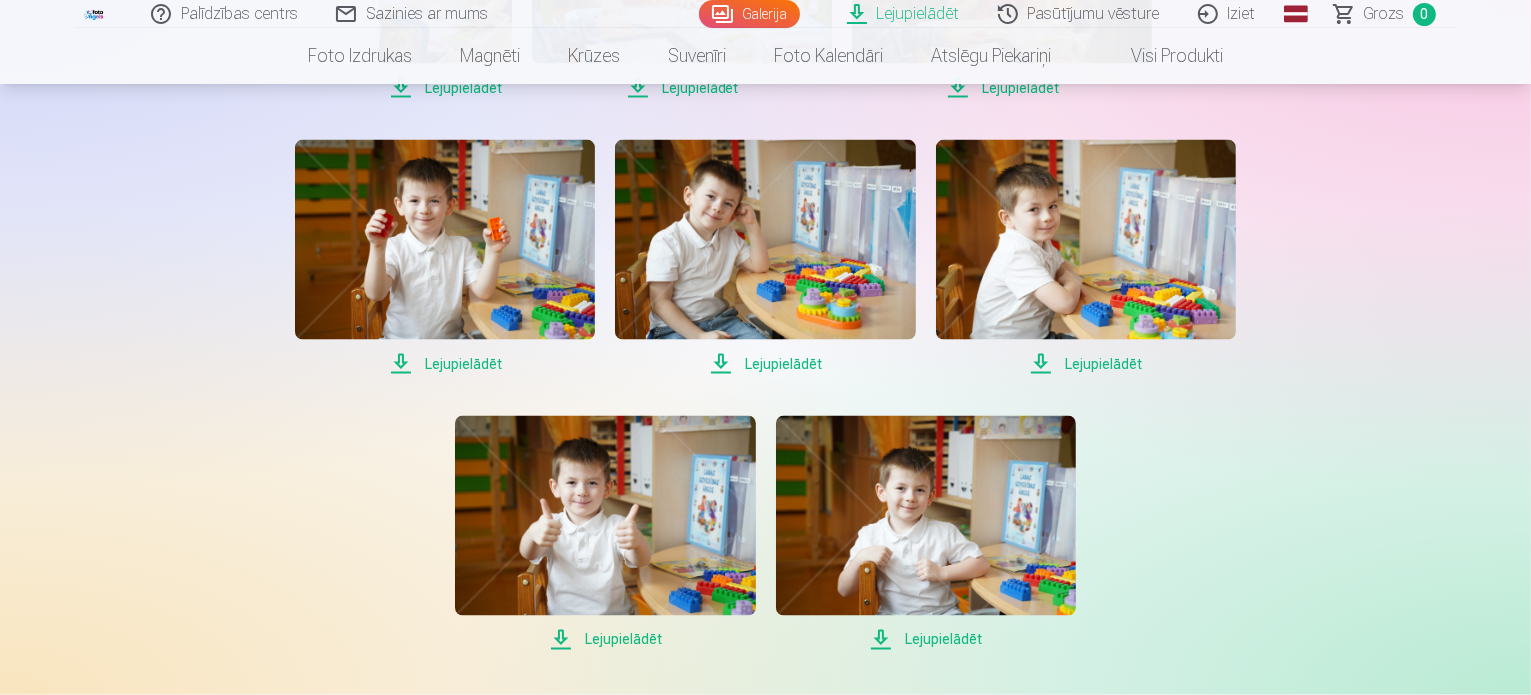click on "Lejupielādēt" at bounding box center (445, 364) 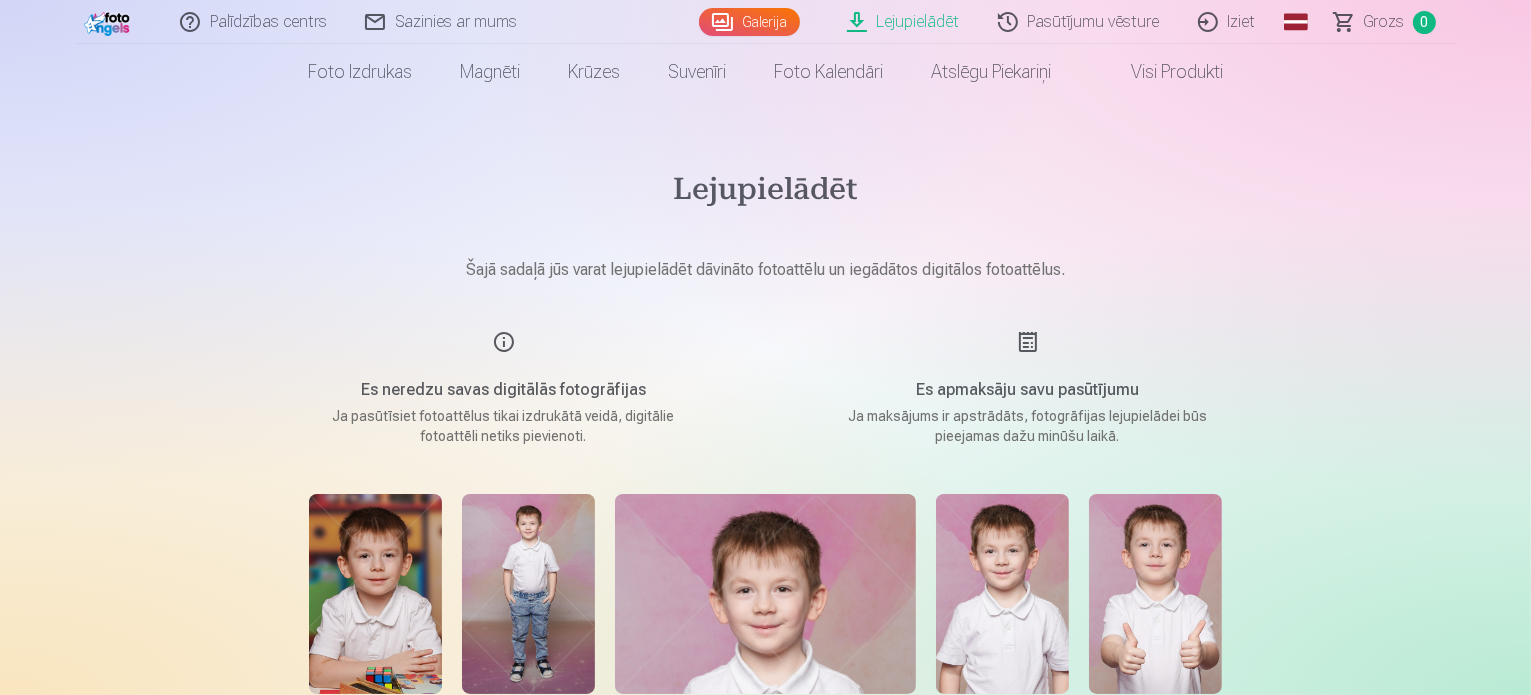 scroll, scrollTop: 0, scrollLeft: 0, axis: both 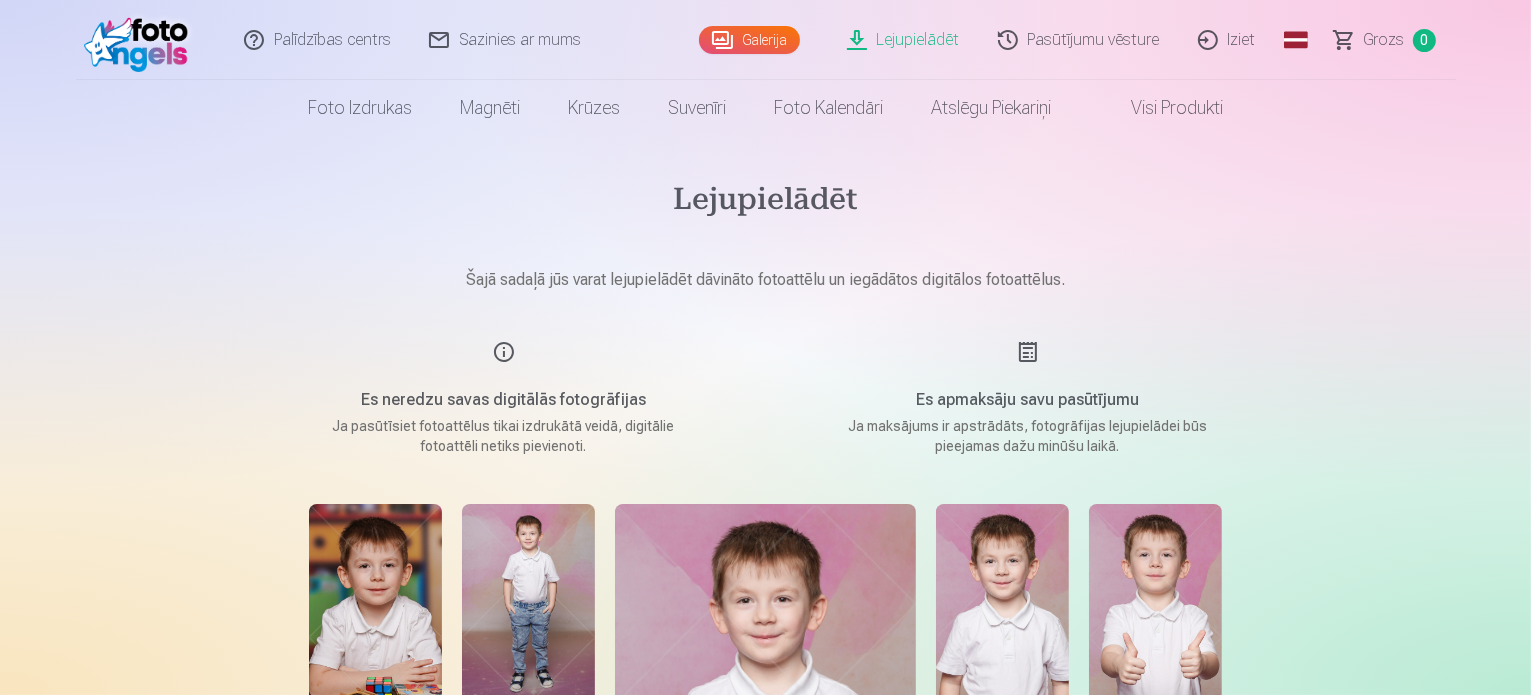 click on "Galerija" at bounding box center (749, 40) 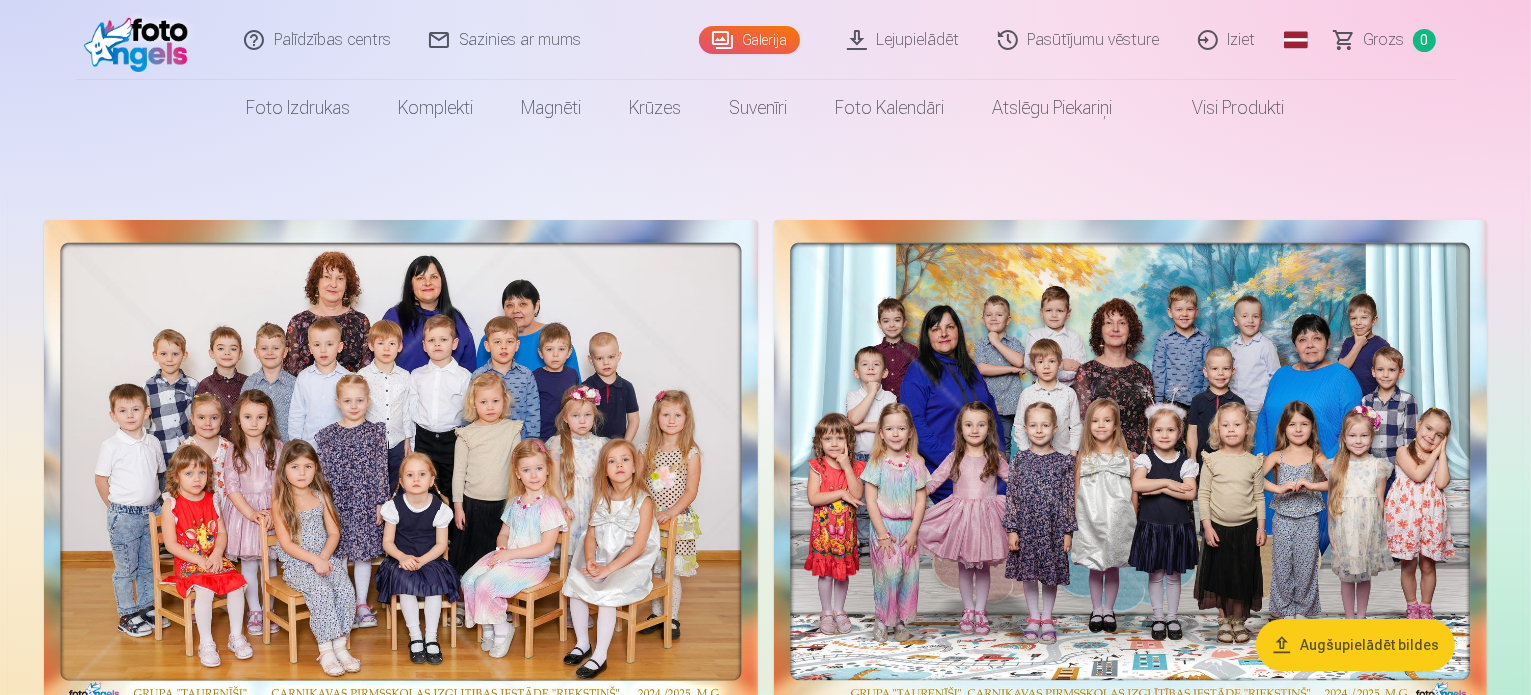 click on "Augšupielādēt bildes" at bounding box center [765, 10595] 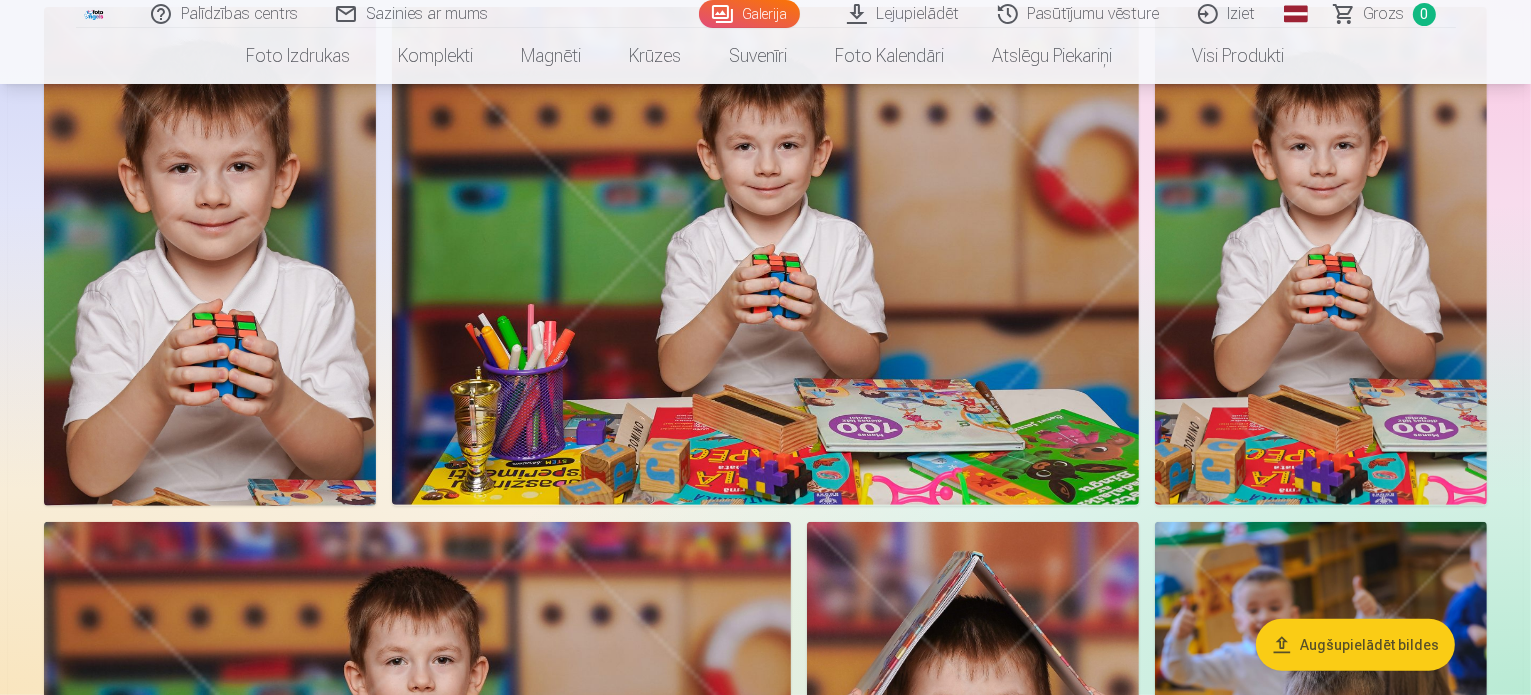 scroll, scrollTop: 760, scrollLeft: 0, axis: vertical 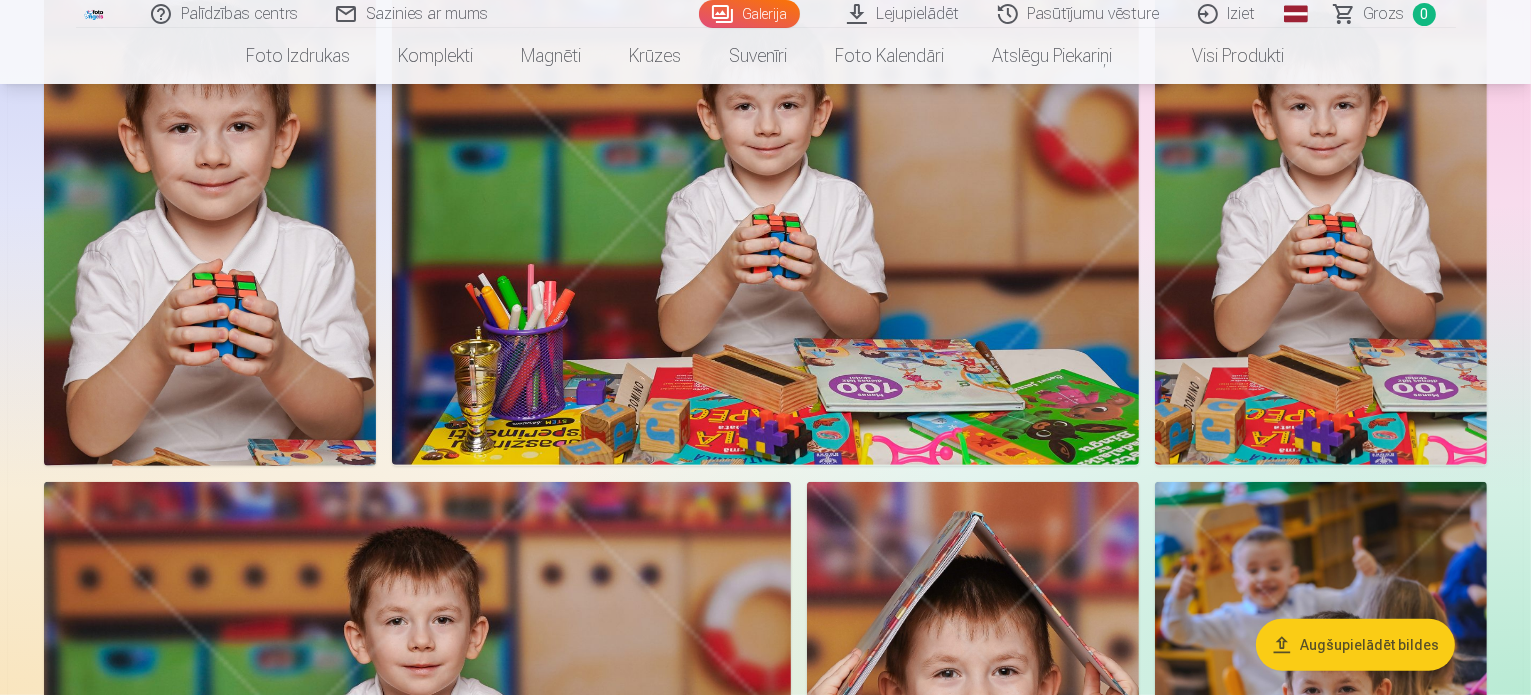 click at bounding box center [401, -295] 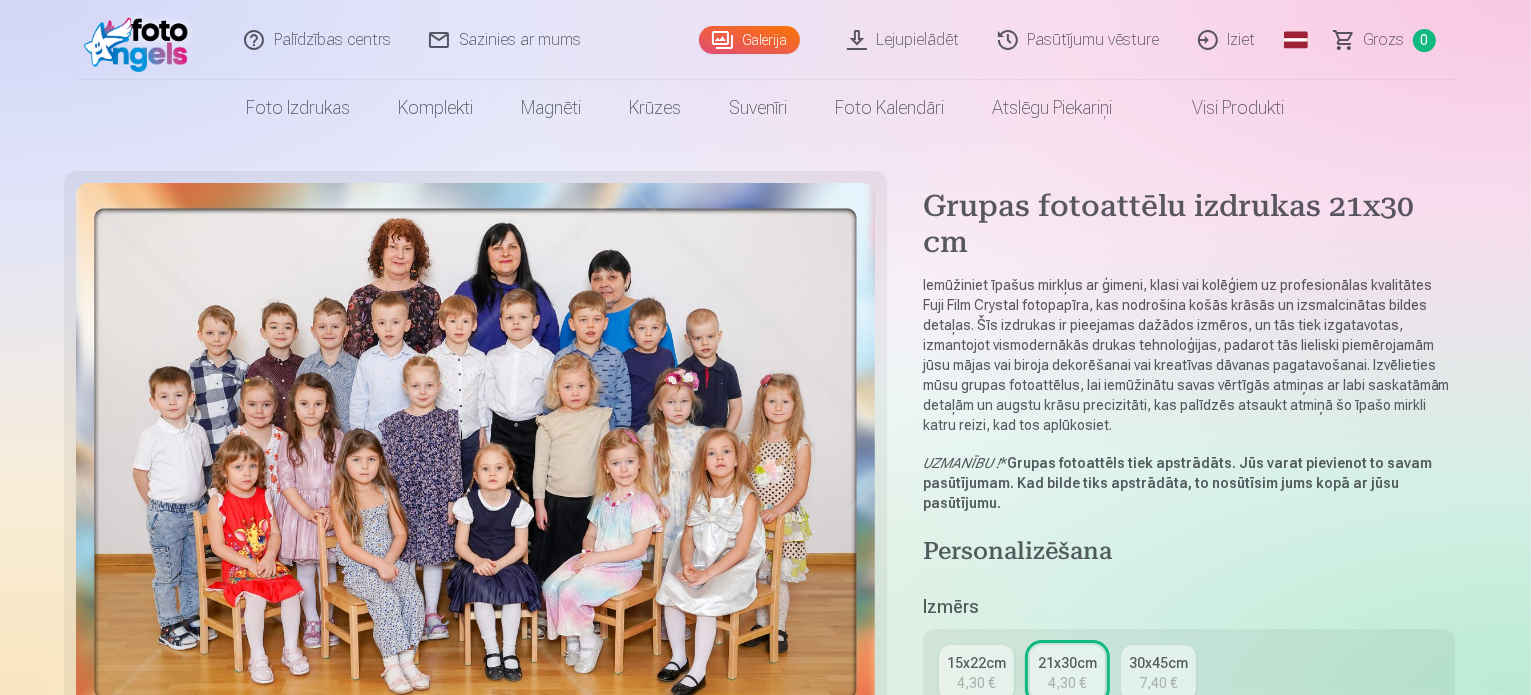 scroll, scrollTop: 0, scrollLeft: 0, axis: both 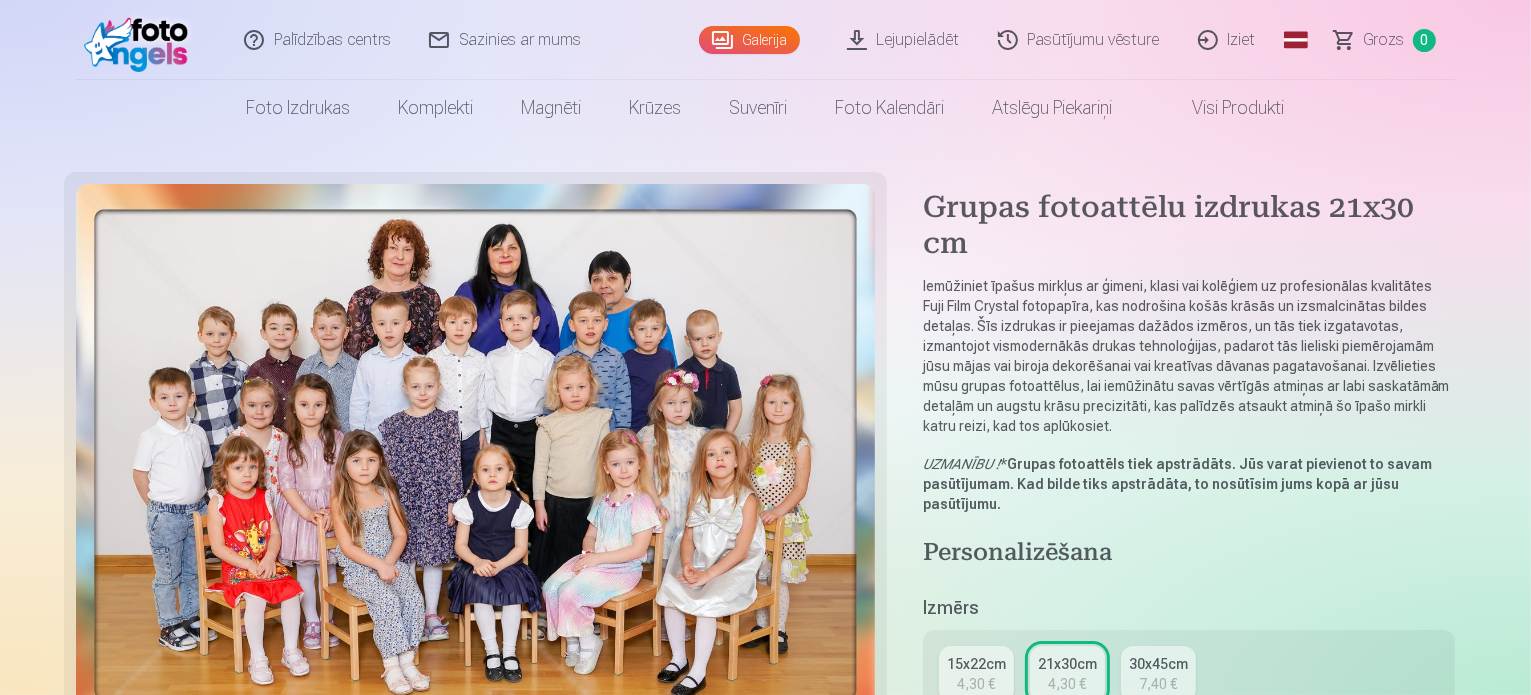 click on "Grozs 0" at bounding box center [1386, 40] 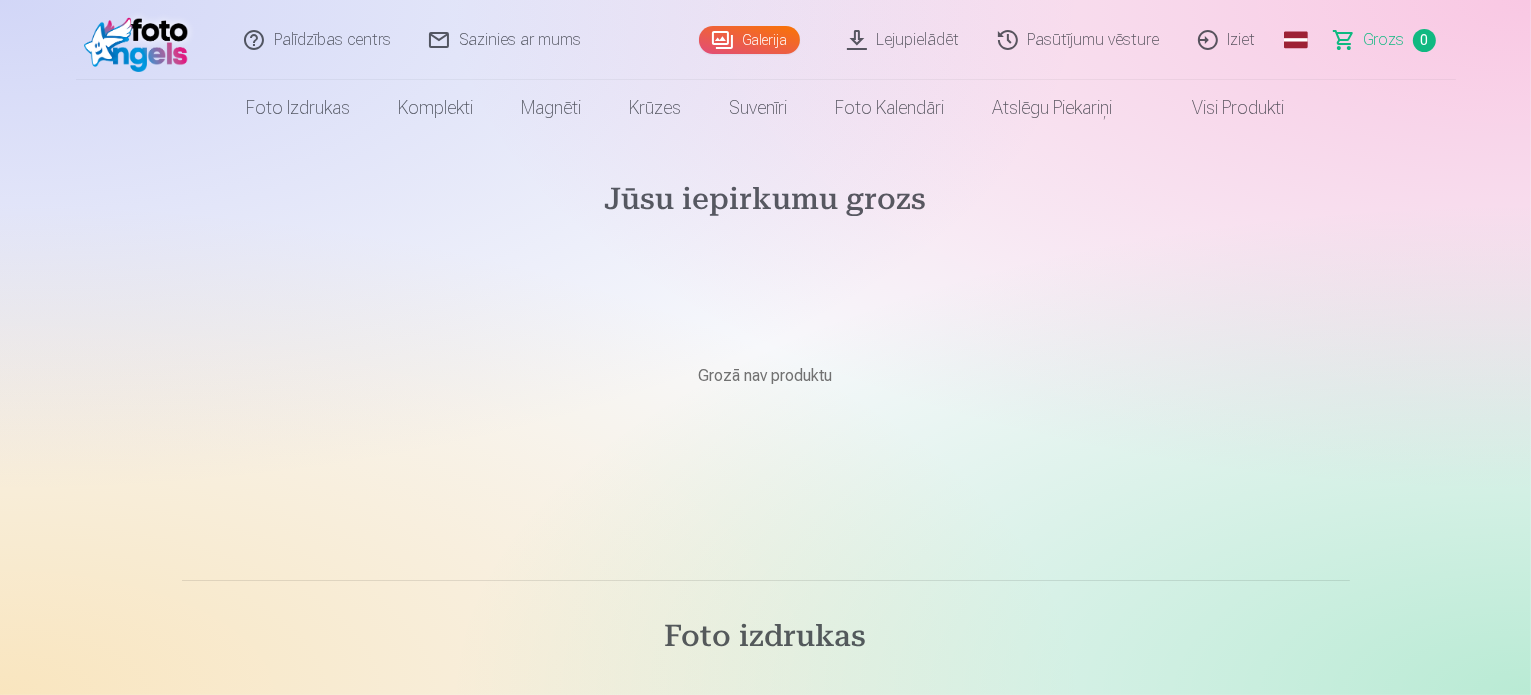 click on "Pasūtījumu vēsture" at bounding box center (1080, 40) 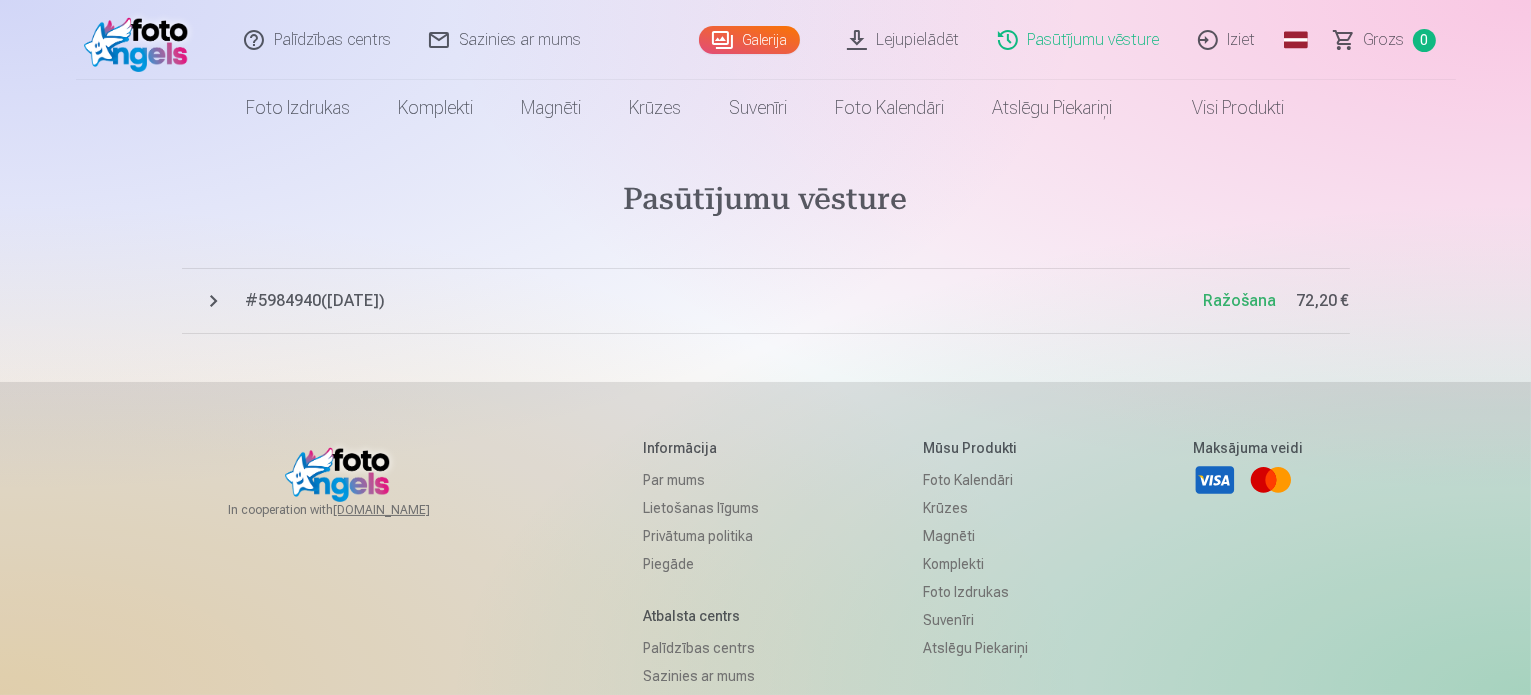 click on "# 5984940  ( [DATE] )" at bounding box center [725, 301] 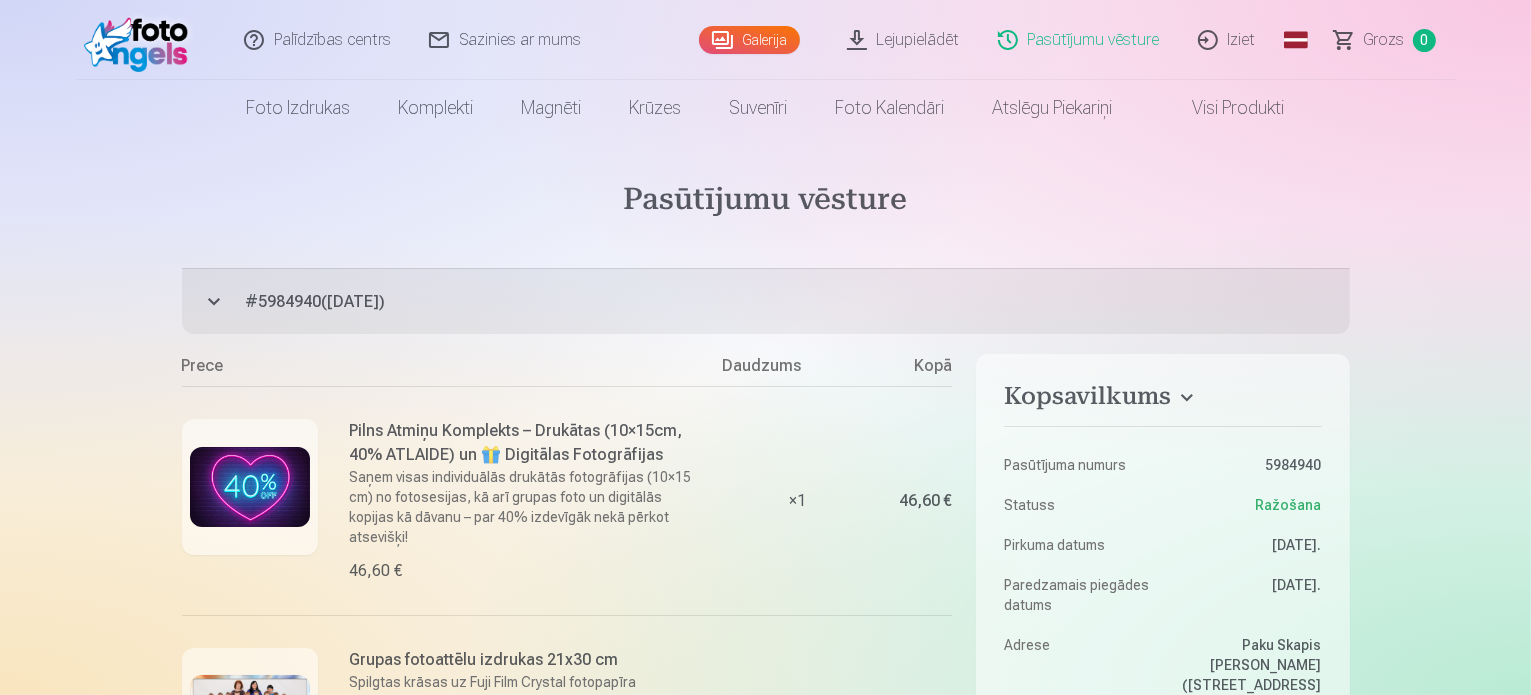 click at bounding box center (250, 487) 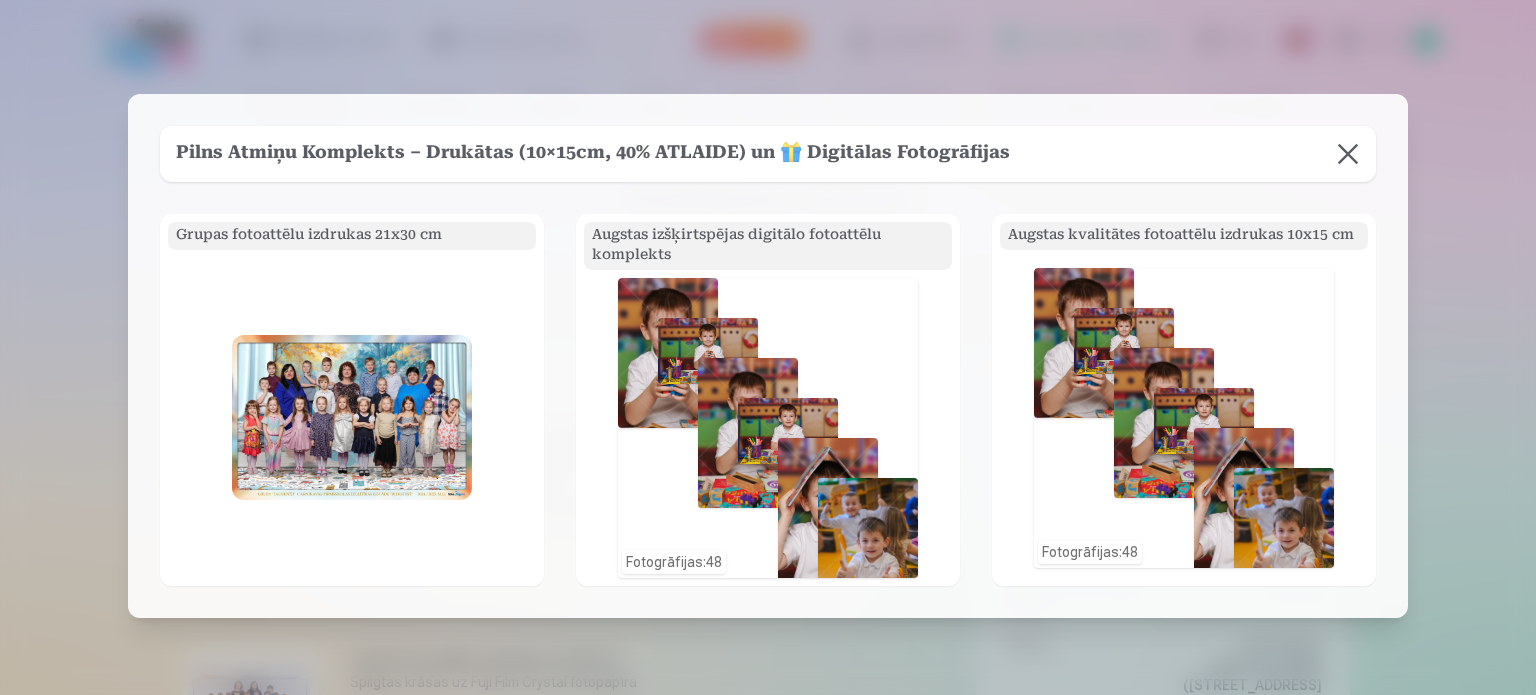 click at bounding box center (1348, 154) 